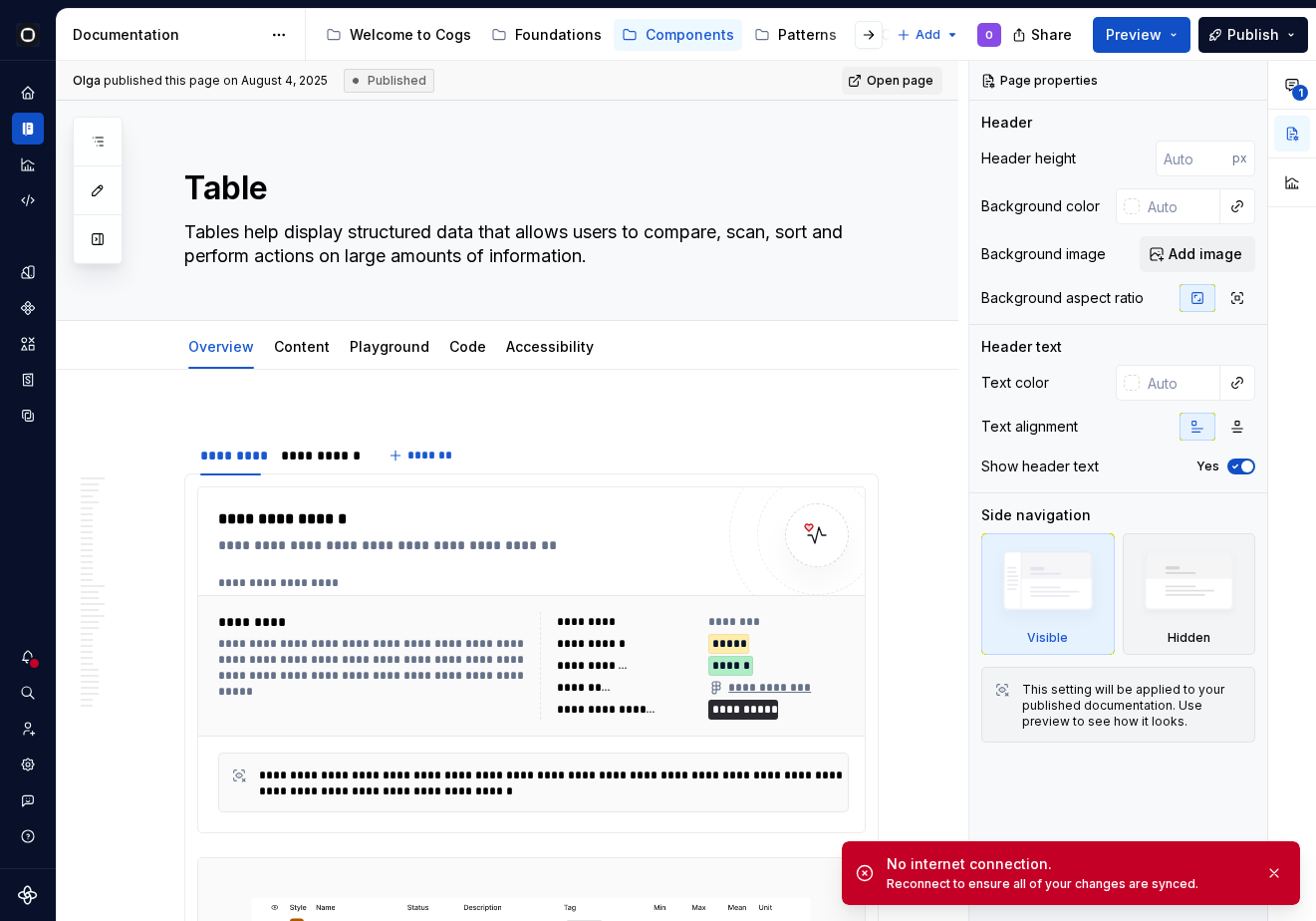scroll, scrollTop: 0, scrollLeft: 0, axis: both 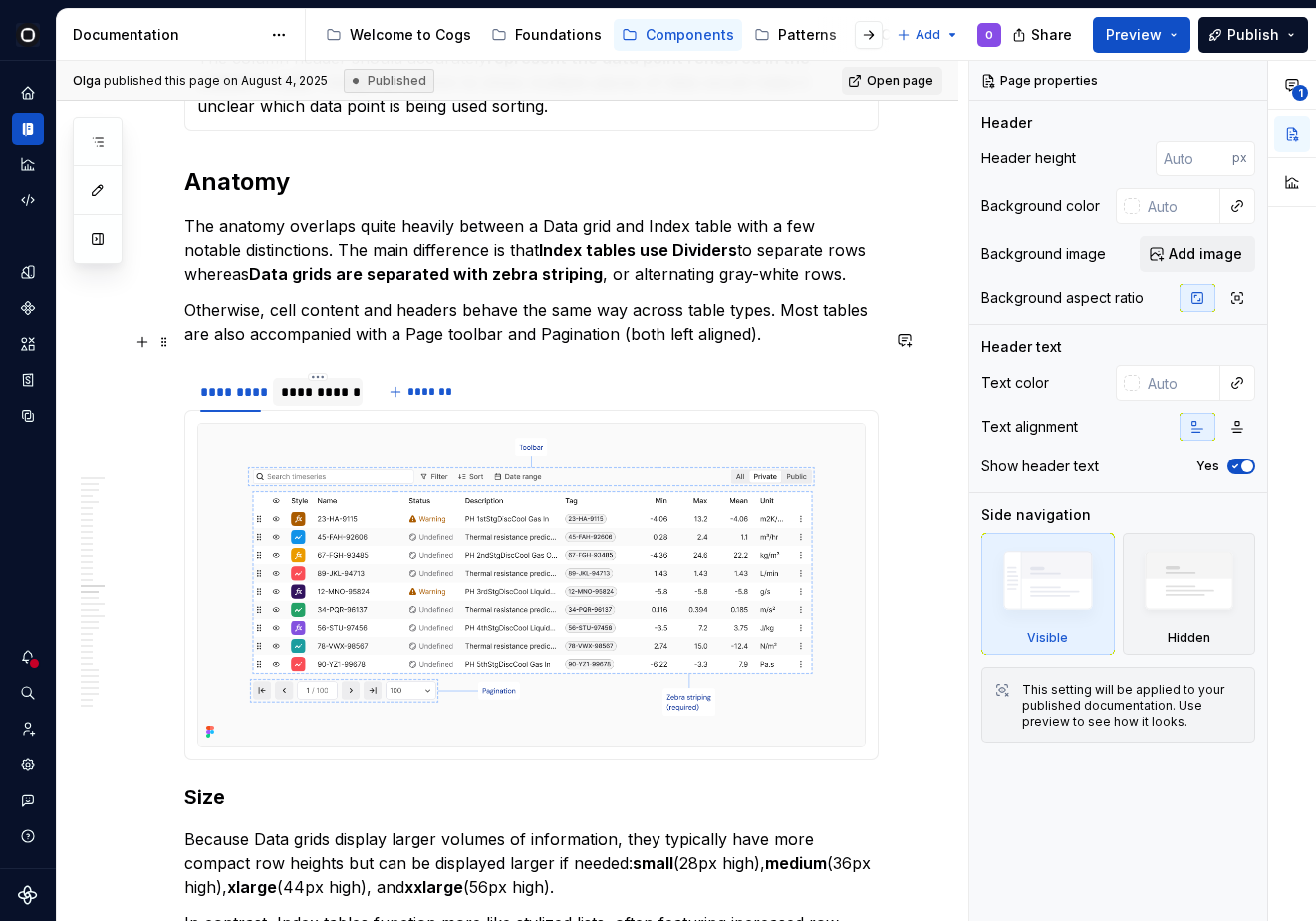 click on "**********" at bounding box center [318, 392] 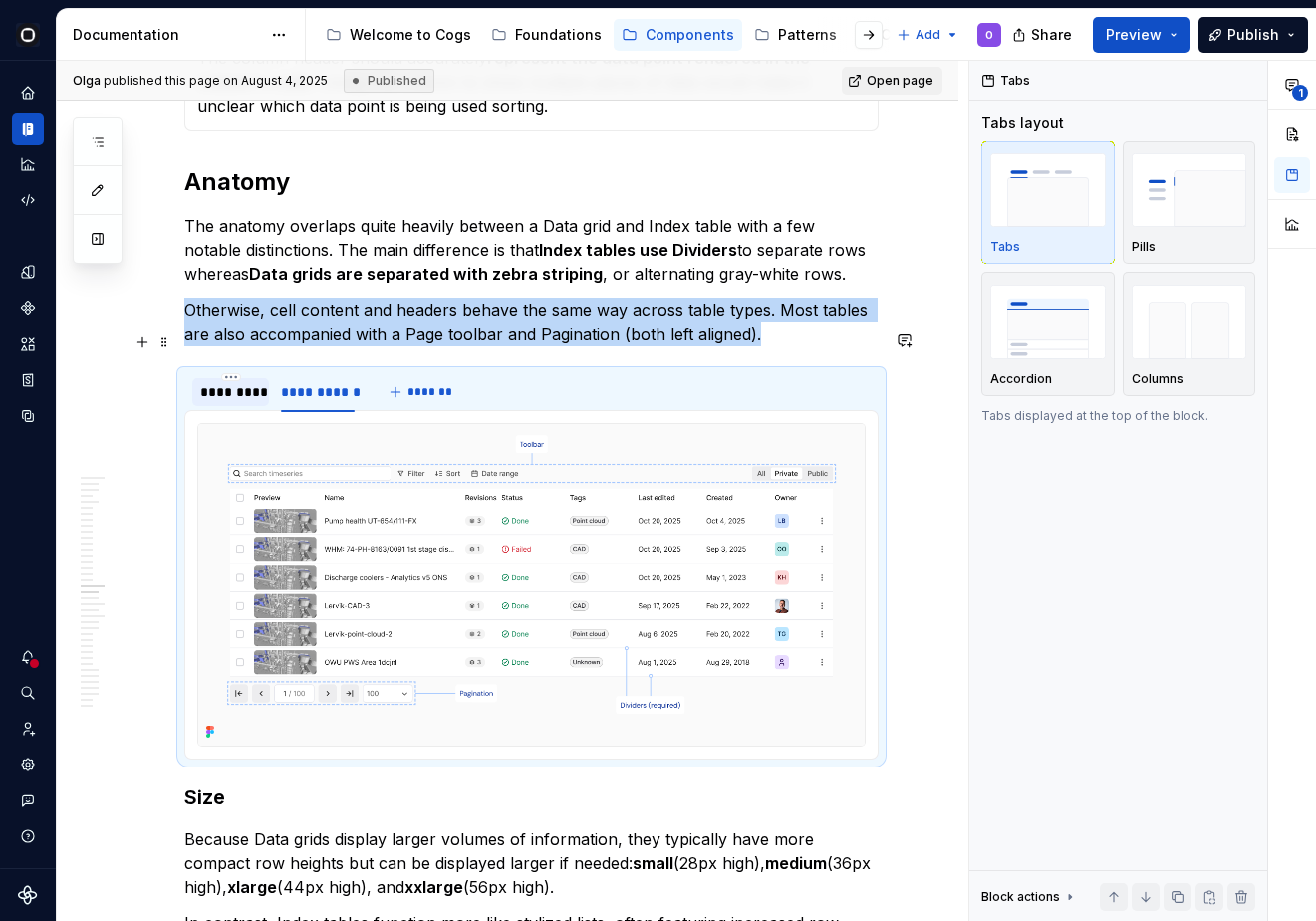 click on "*********" at bounding box center [230, 392] 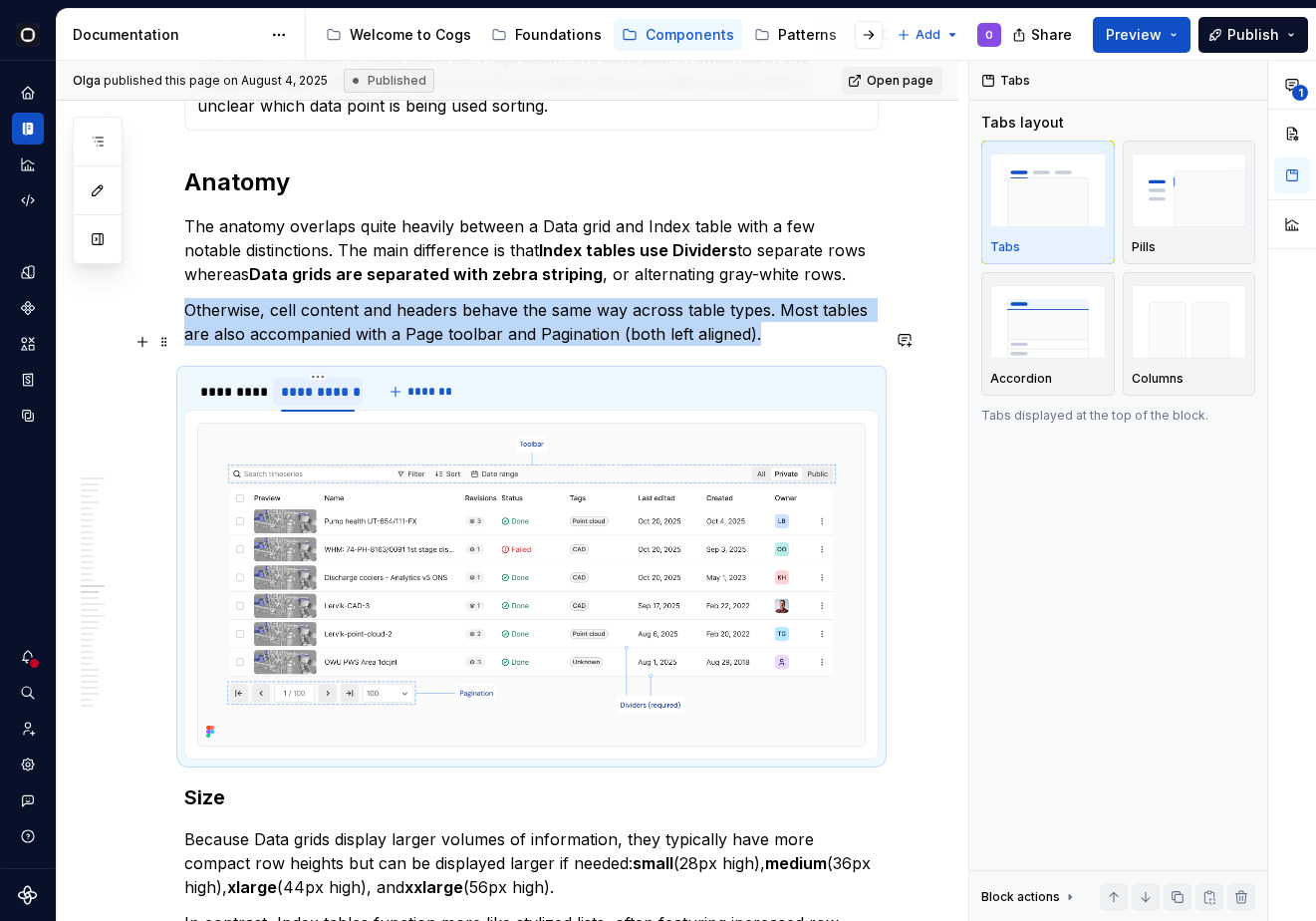 click on "**********" at bounding box center [318, 392] 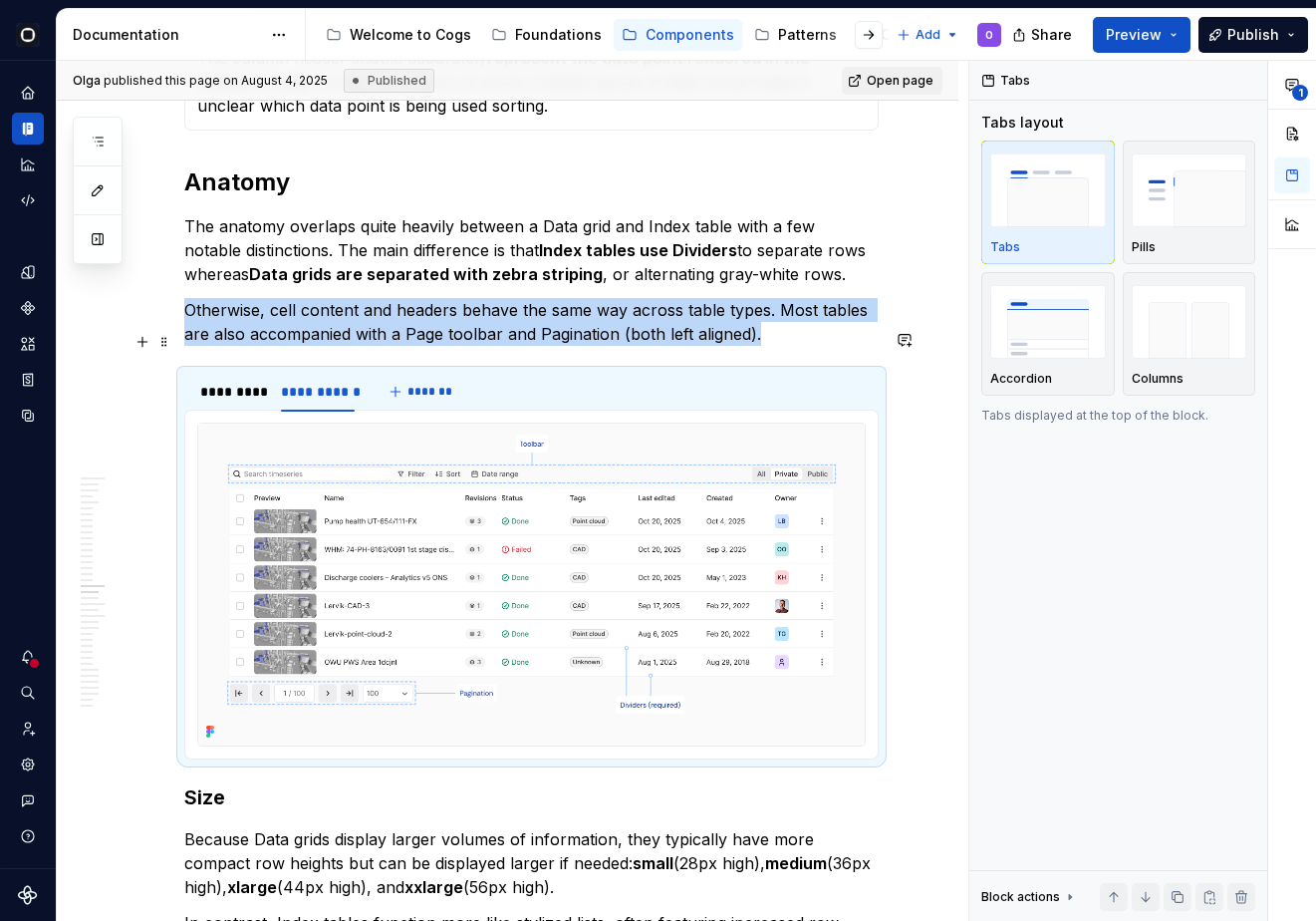 click on "*********" at bounding box center [230, 392] 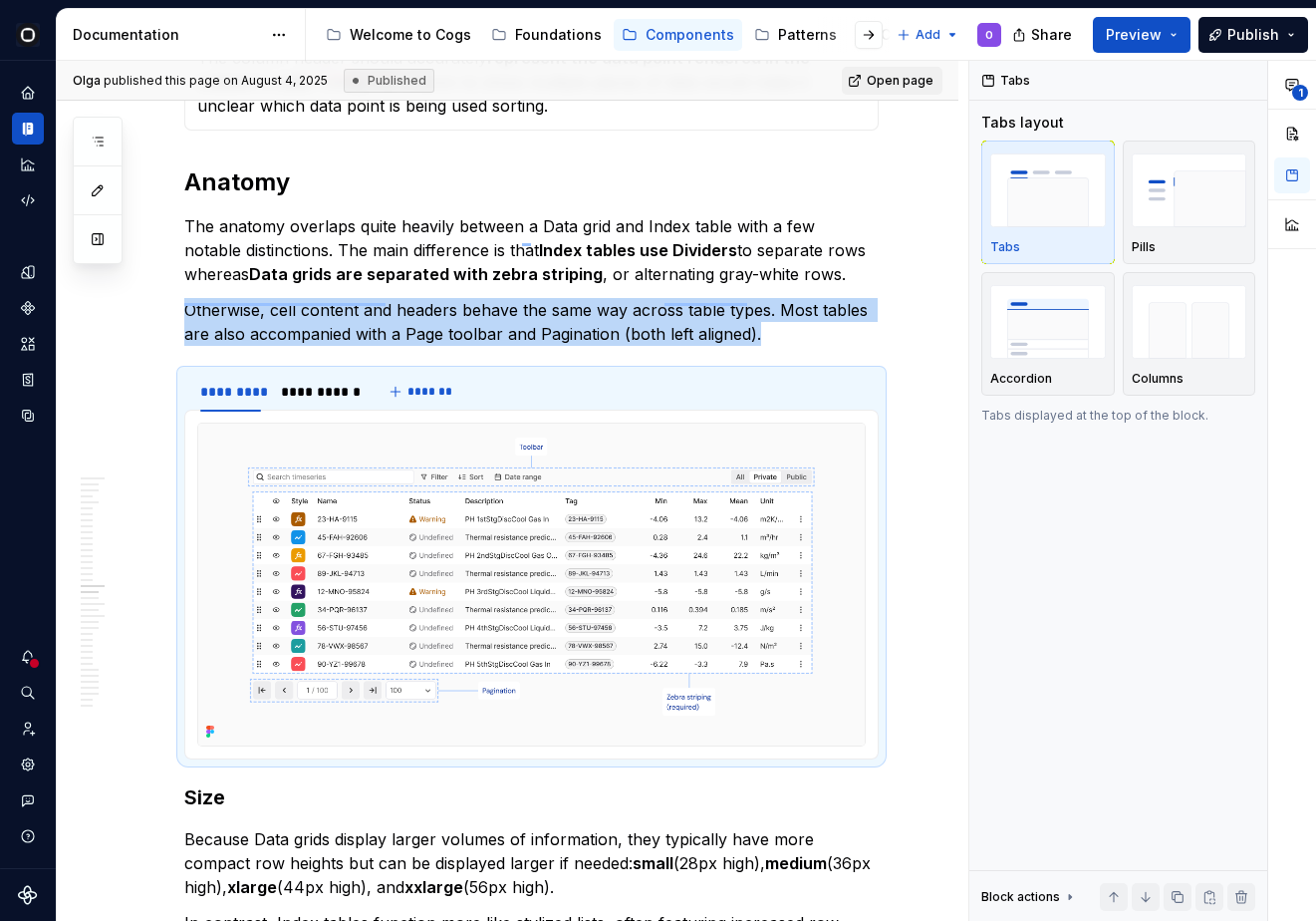 scroll, scrollTop: 4210, scrollLeft: 0, axis: vertical 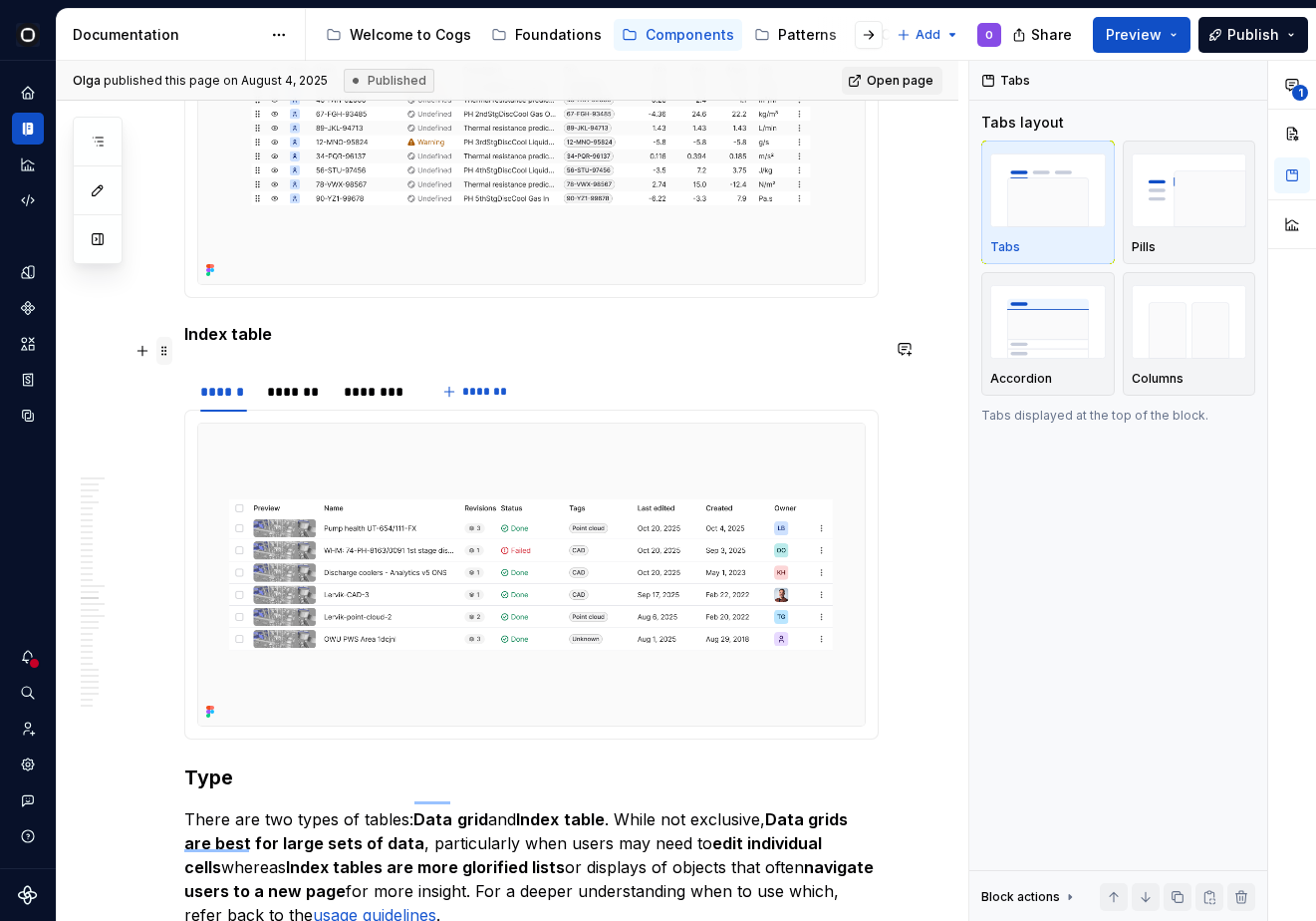 click at bounding box center (164, 351) 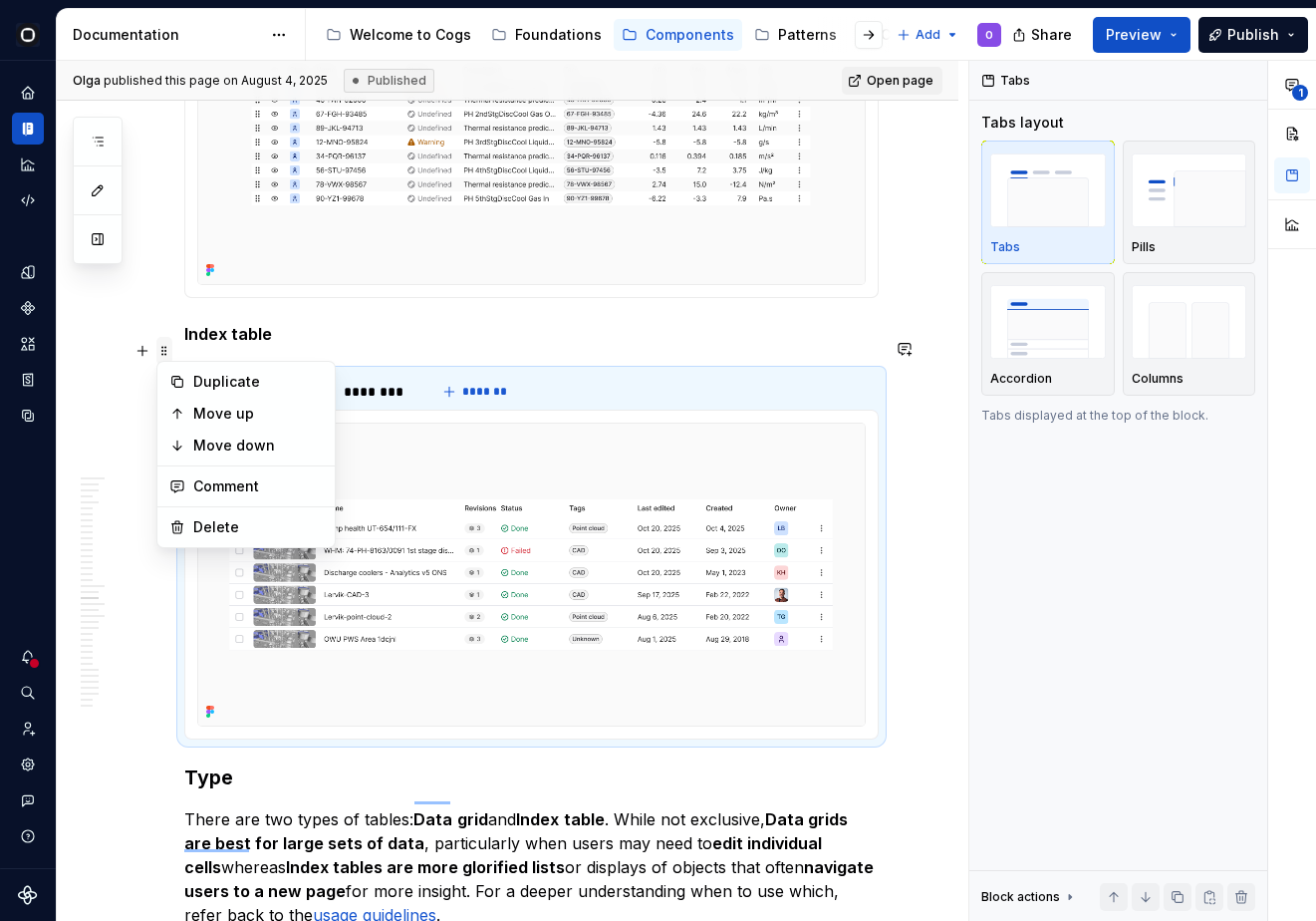 click at bounding box center (164, 351) 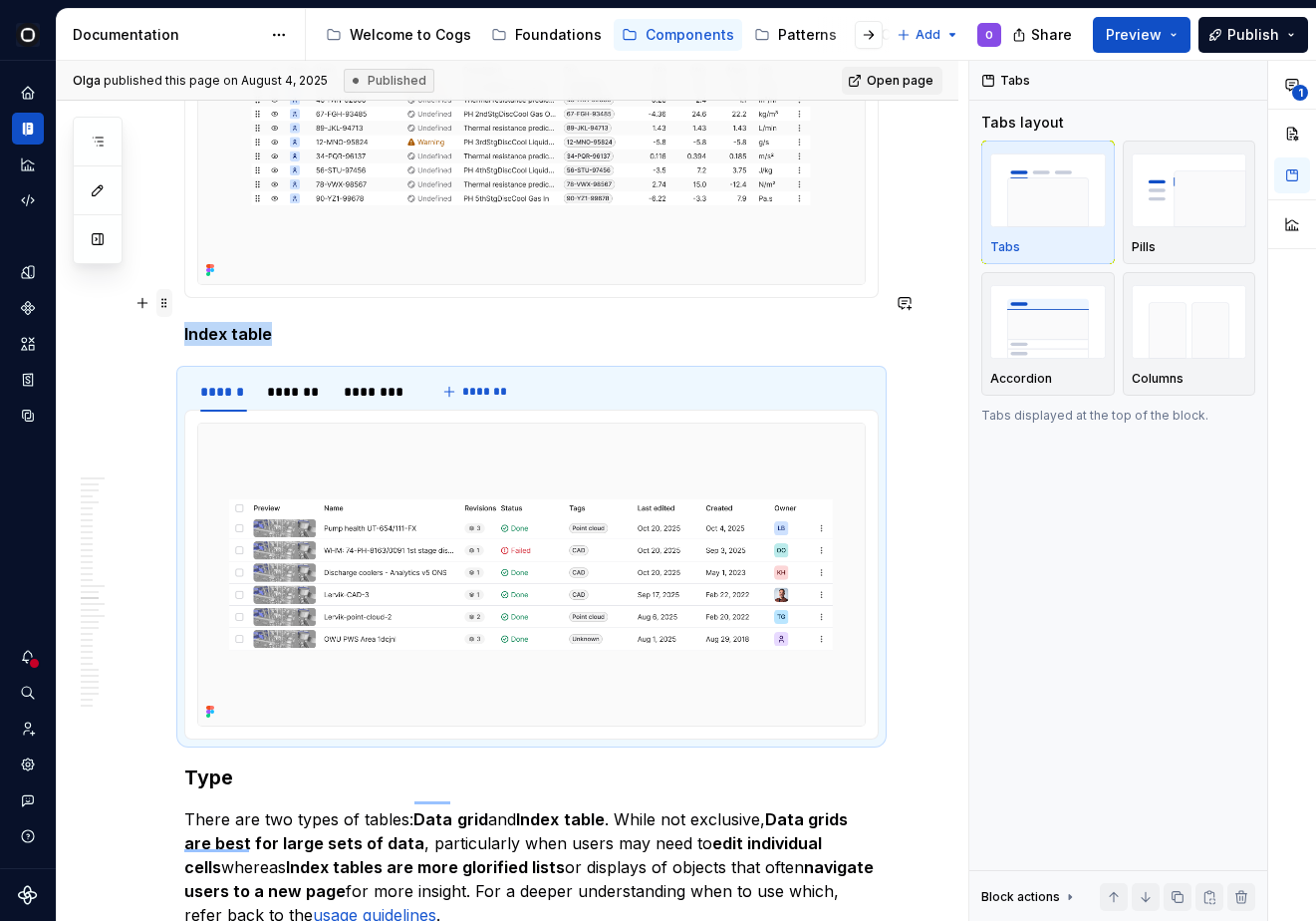 click at bounding box center [164, 303] 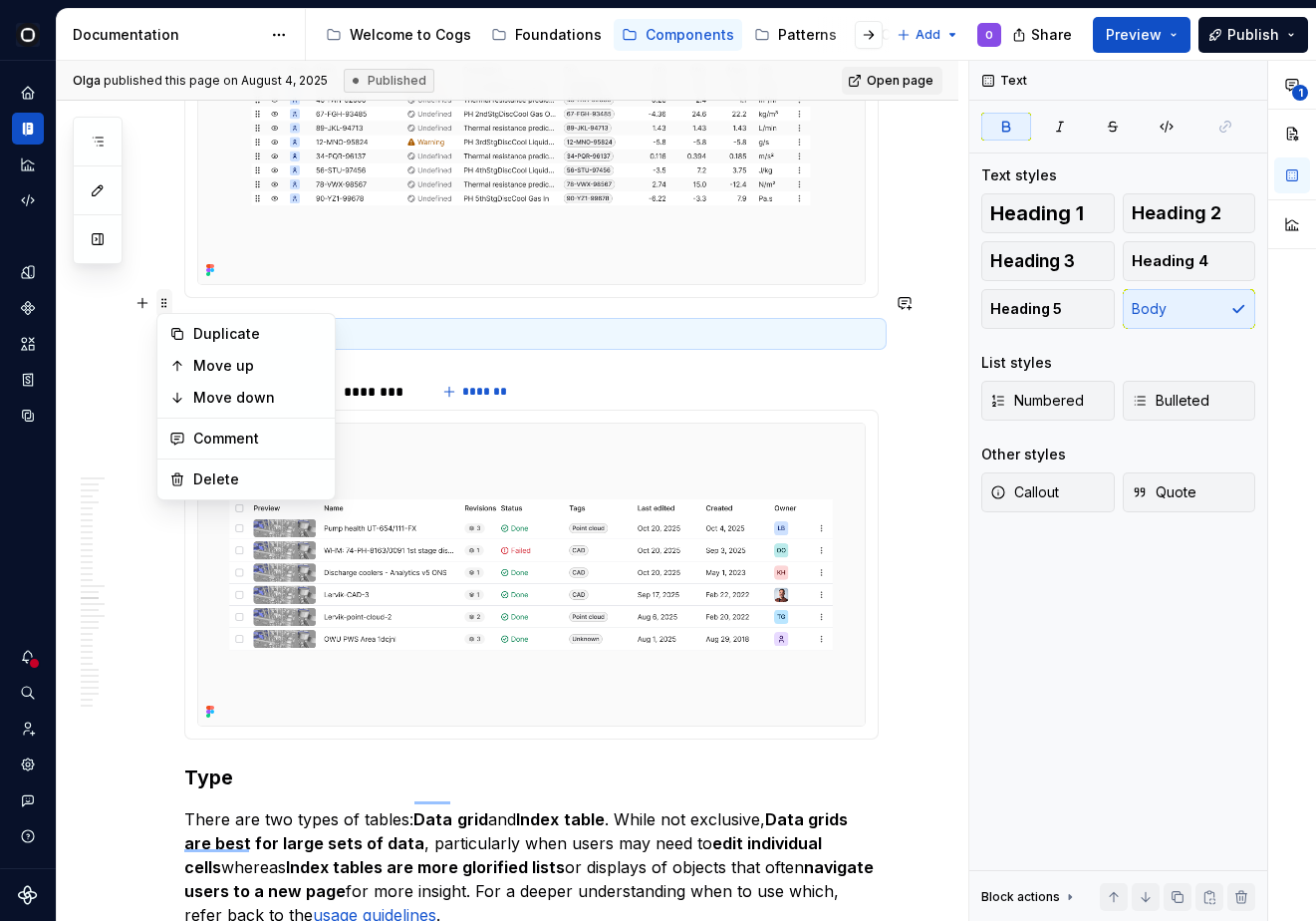 click at bounding box center [164, 303] 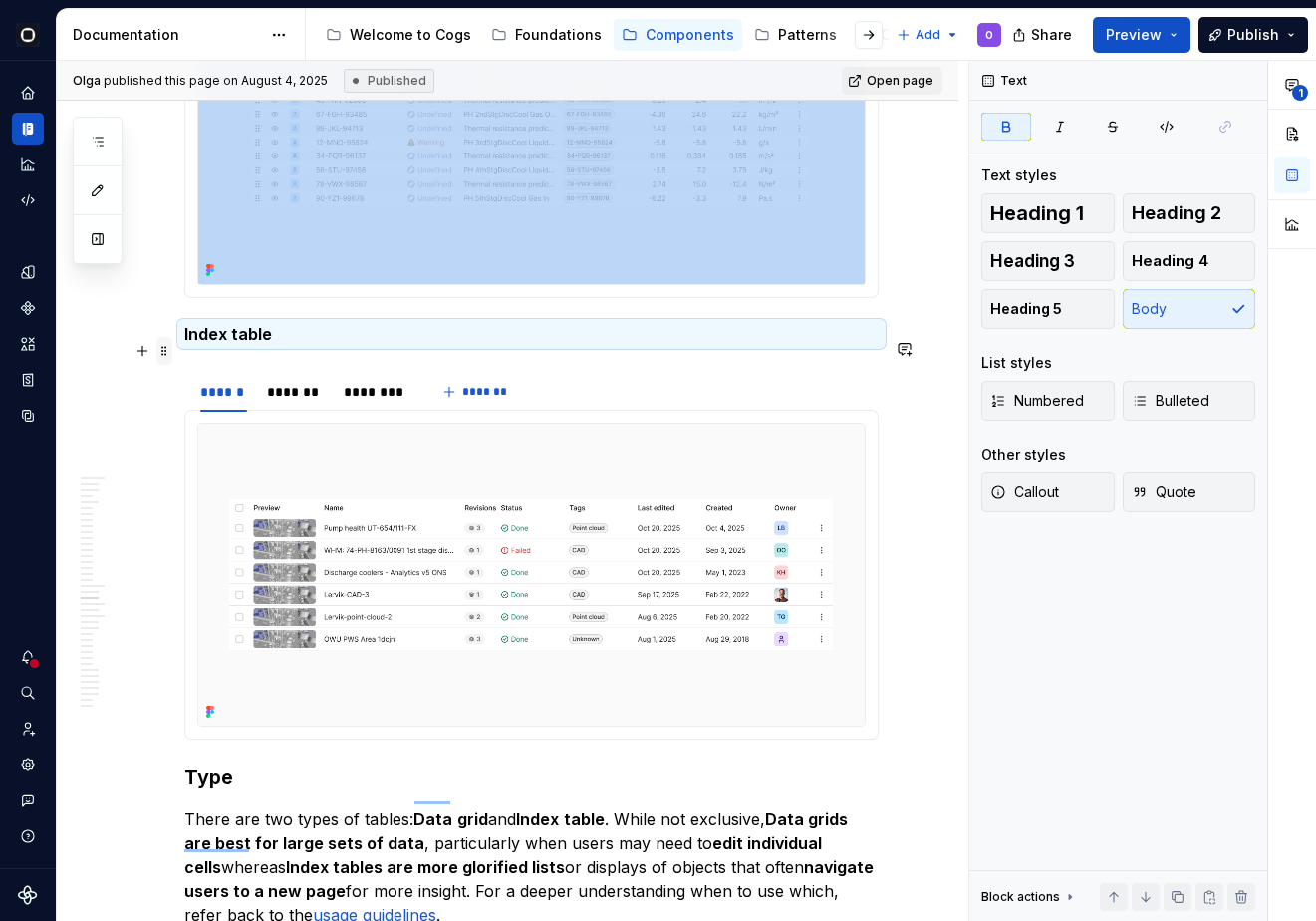 click at bounding box center (164, 351) 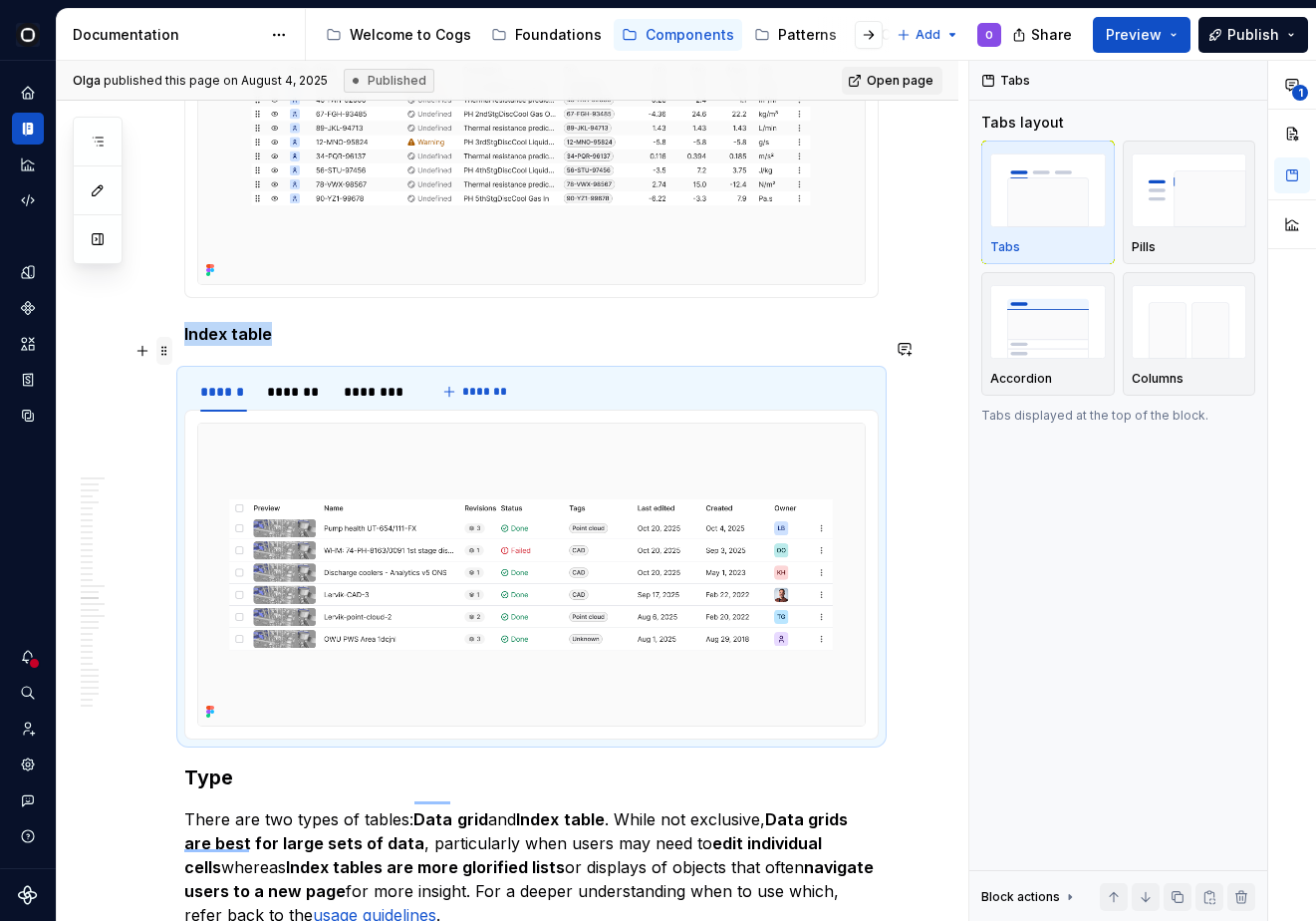 click at bounding box center (164, 351) 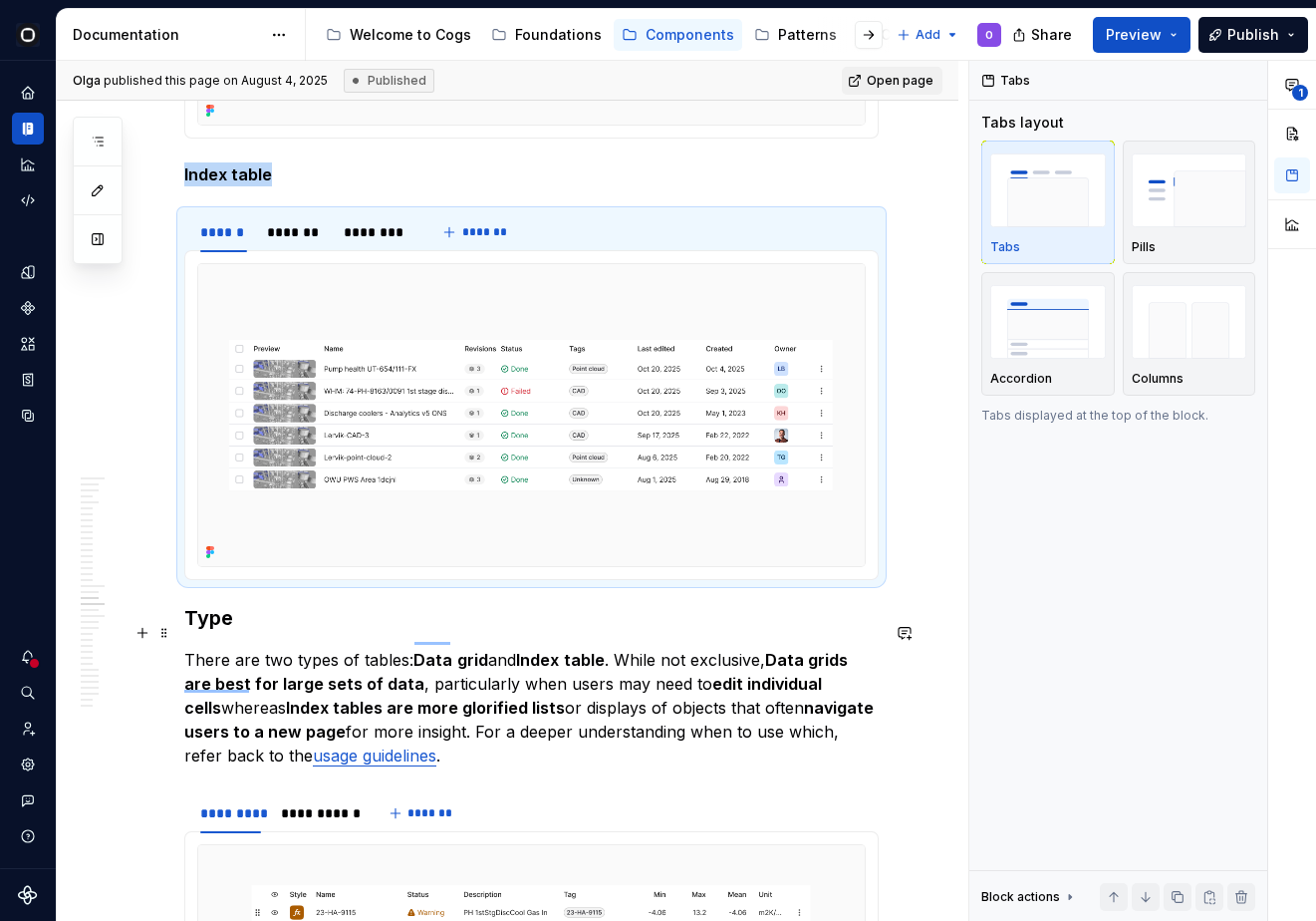 scroll, scrollTop: 5203, scrollLeft: 0, axis: vertical 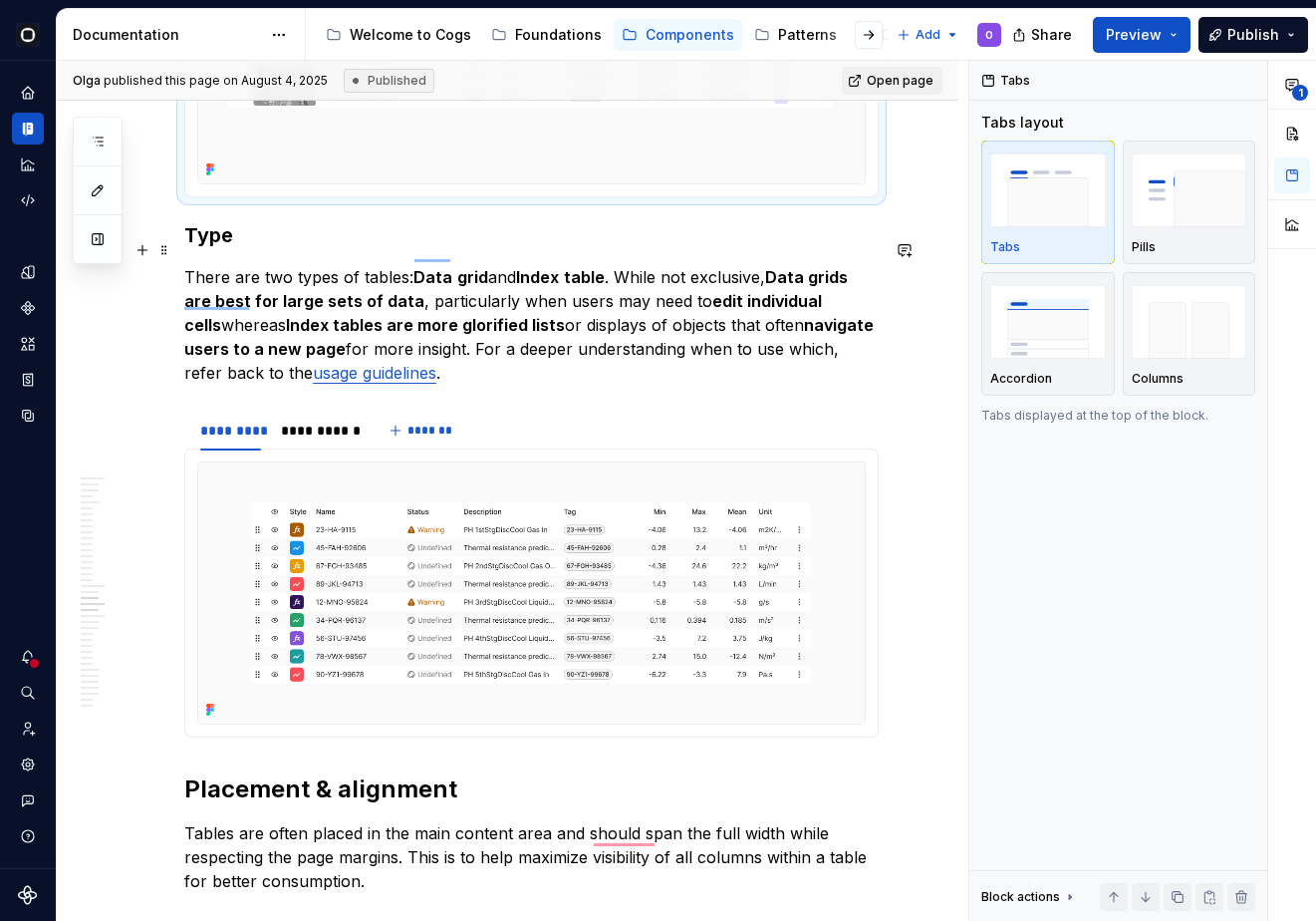 click on "**********" at bounding box center (507, 2597) 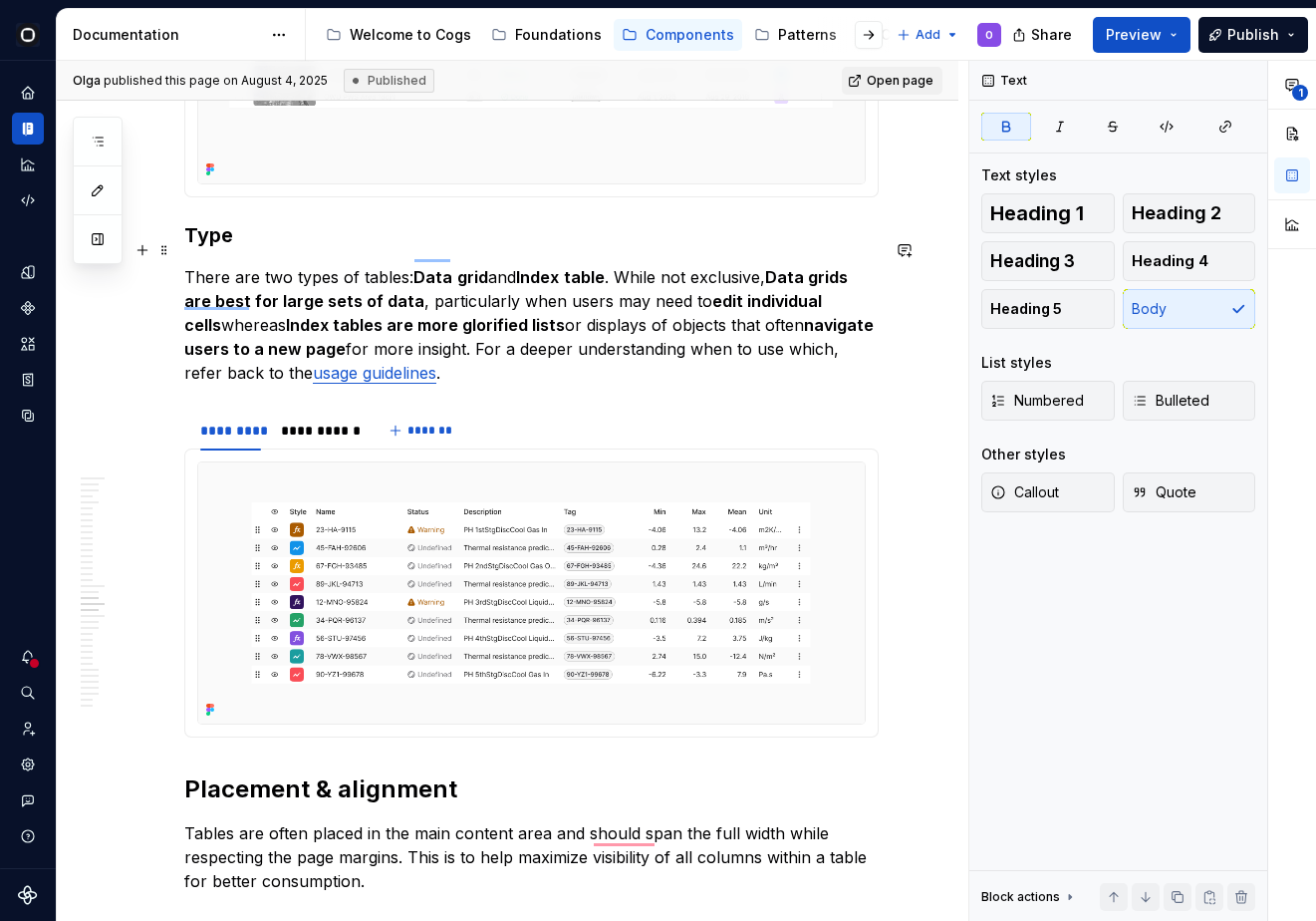click on "usage guidelines" at bounding box center (375, 373) 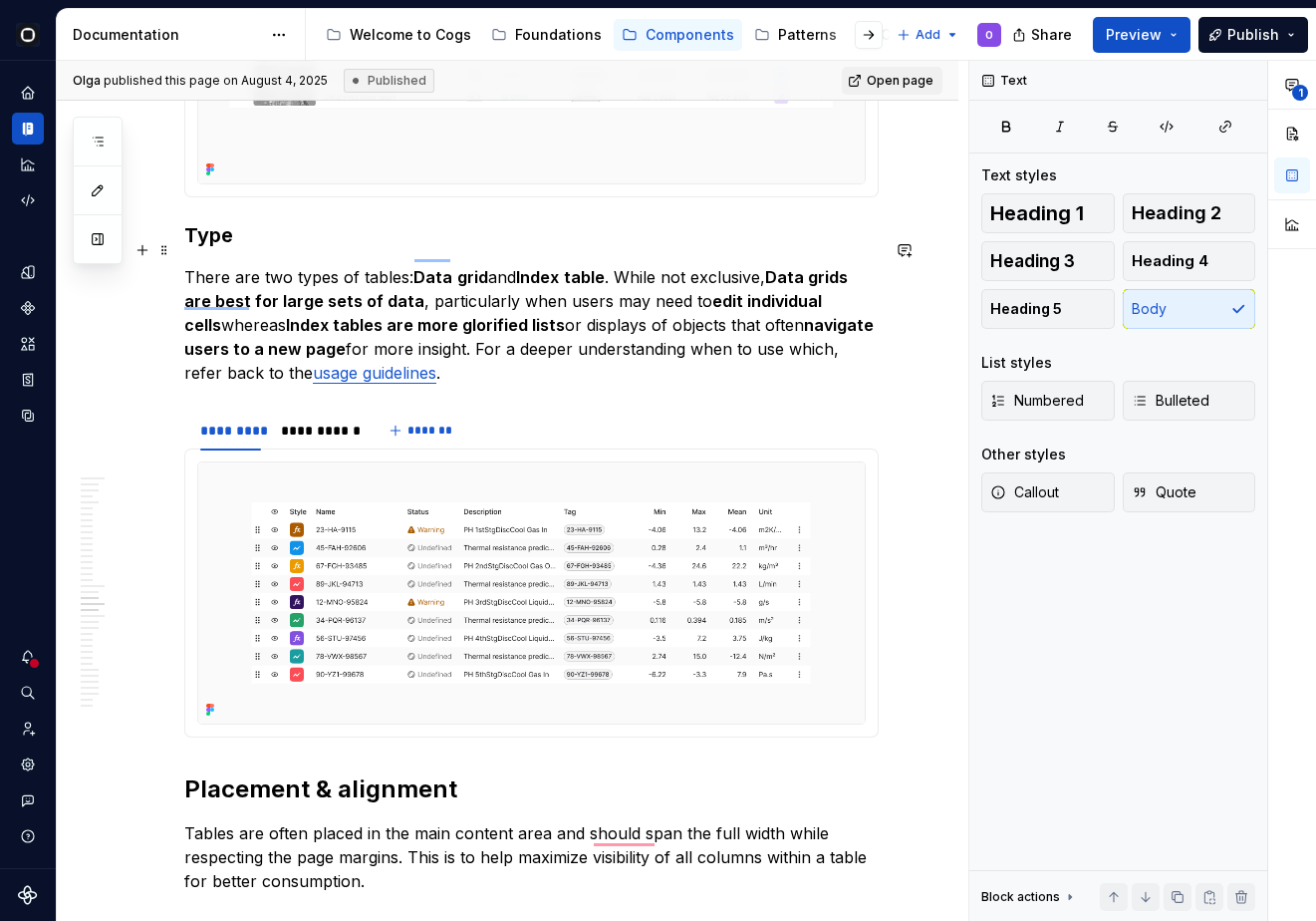 click on "There are two types of tables:  Data   grid  and  Index   table . While not exclusive,  Data grids are best for large sets of data , particularly when users may need to  edit individual cells  whereas  Index tables are more glorified lists  or displays of objects that often  navigate users to a new page  for more insight. For a deeper understanding when to use which, refer back to the  usage guidelines ." at bounding box center [531, 325] 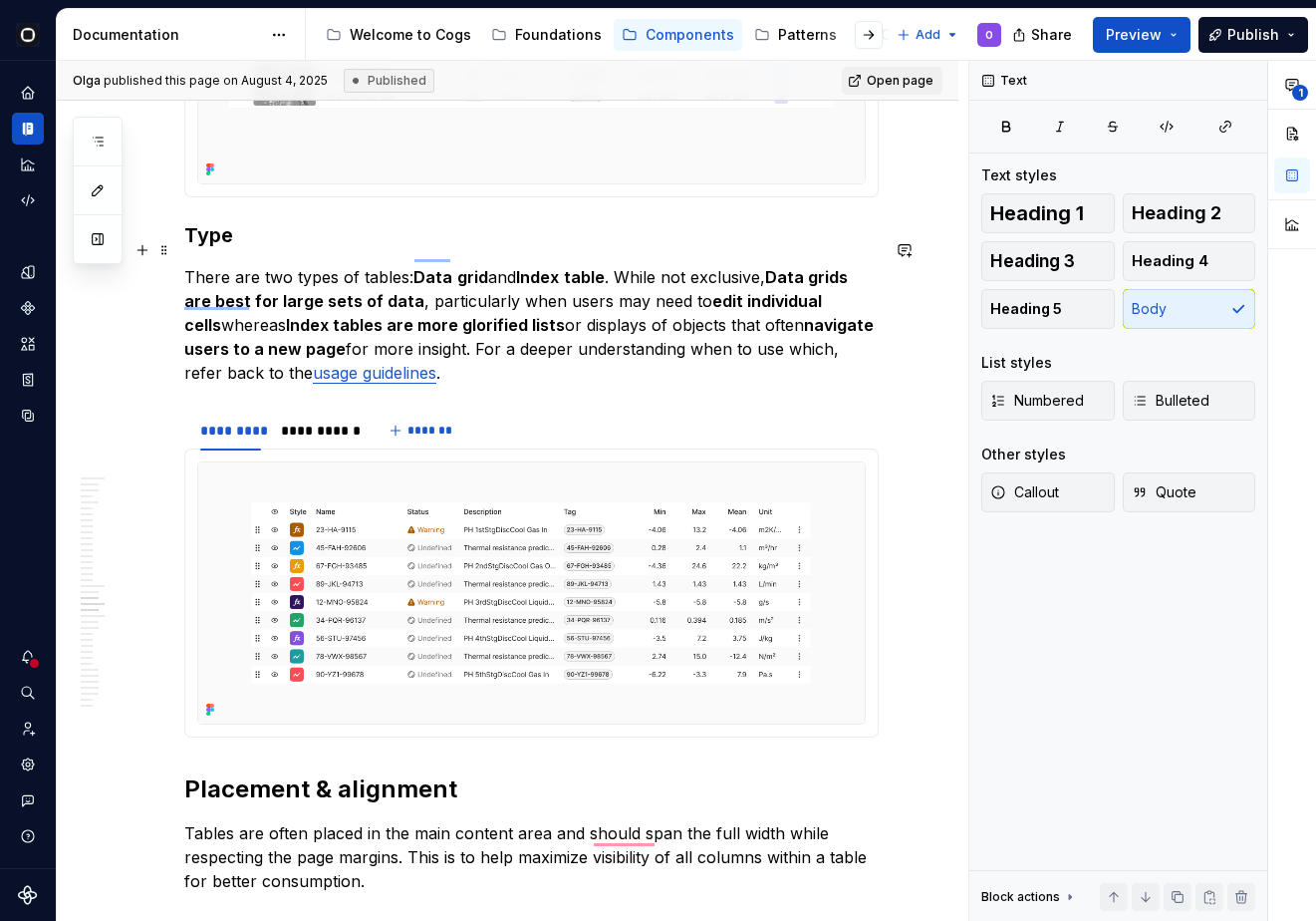 scroll, scrollTop: 5363, scrollLeft: 0, axis: vertical 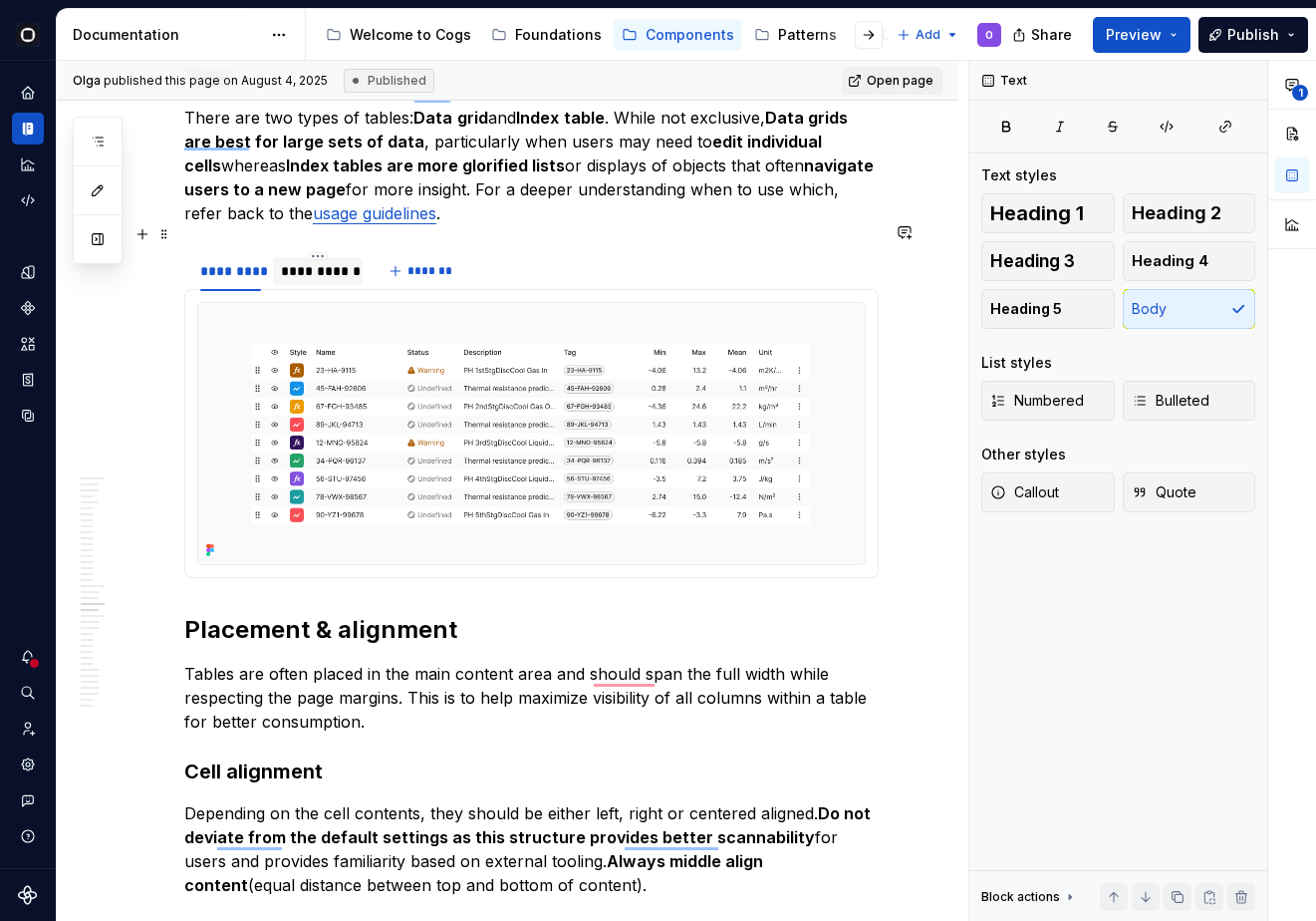 click on "**********" at bounding box center [318, 271] 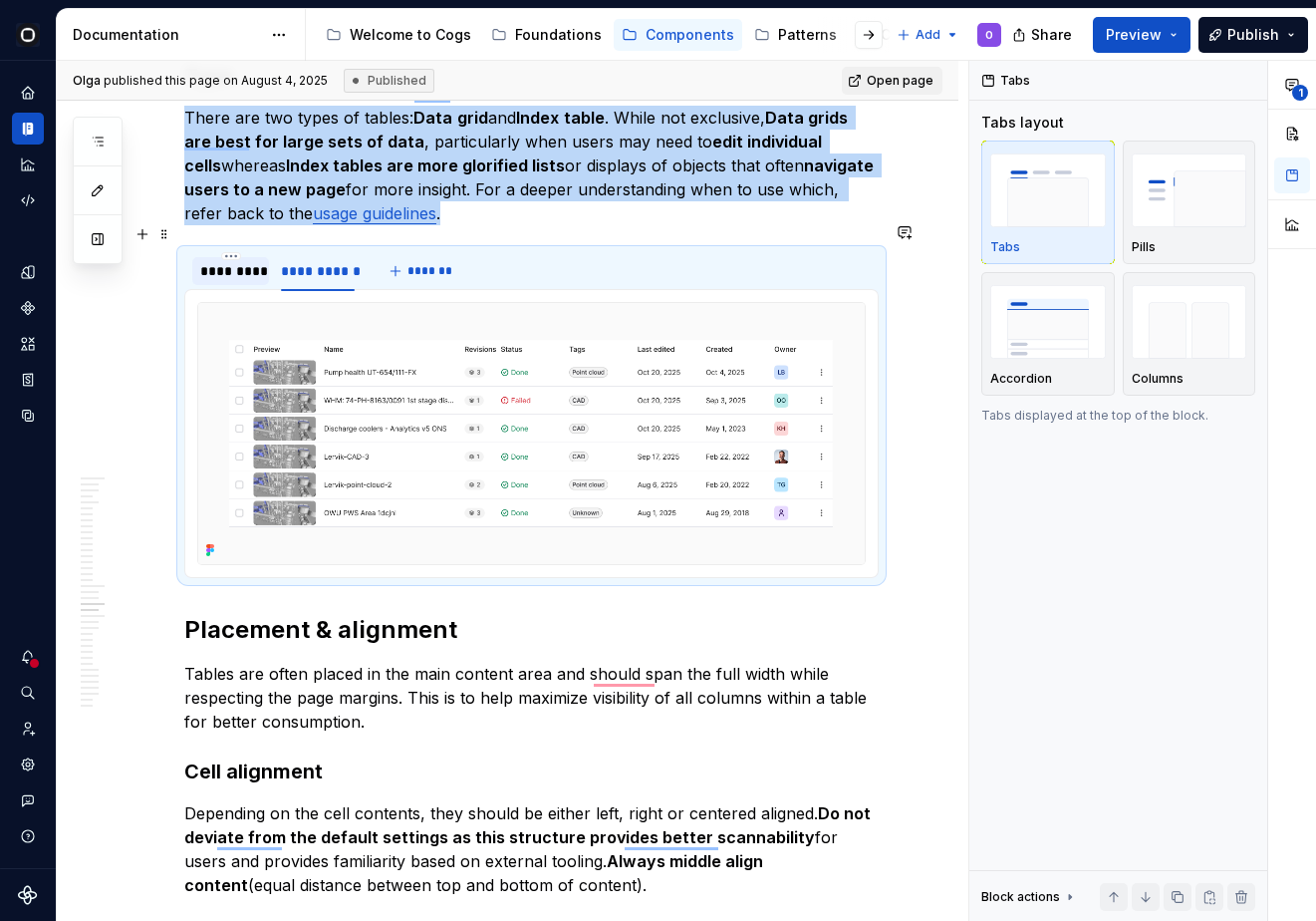 click on "*********" at bounding box center [230, 271] 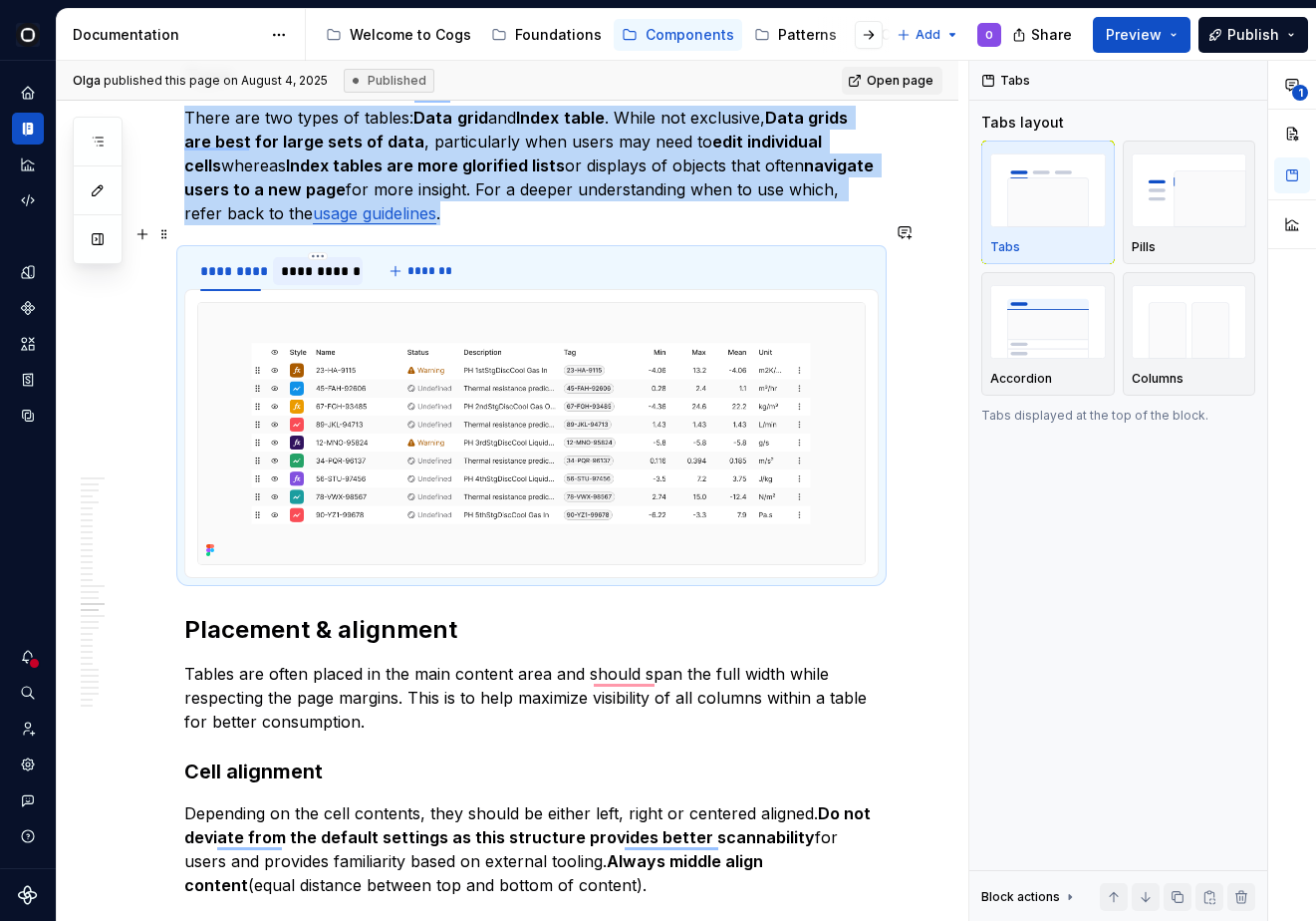 click on "**********" at bounding box center [318, 271] 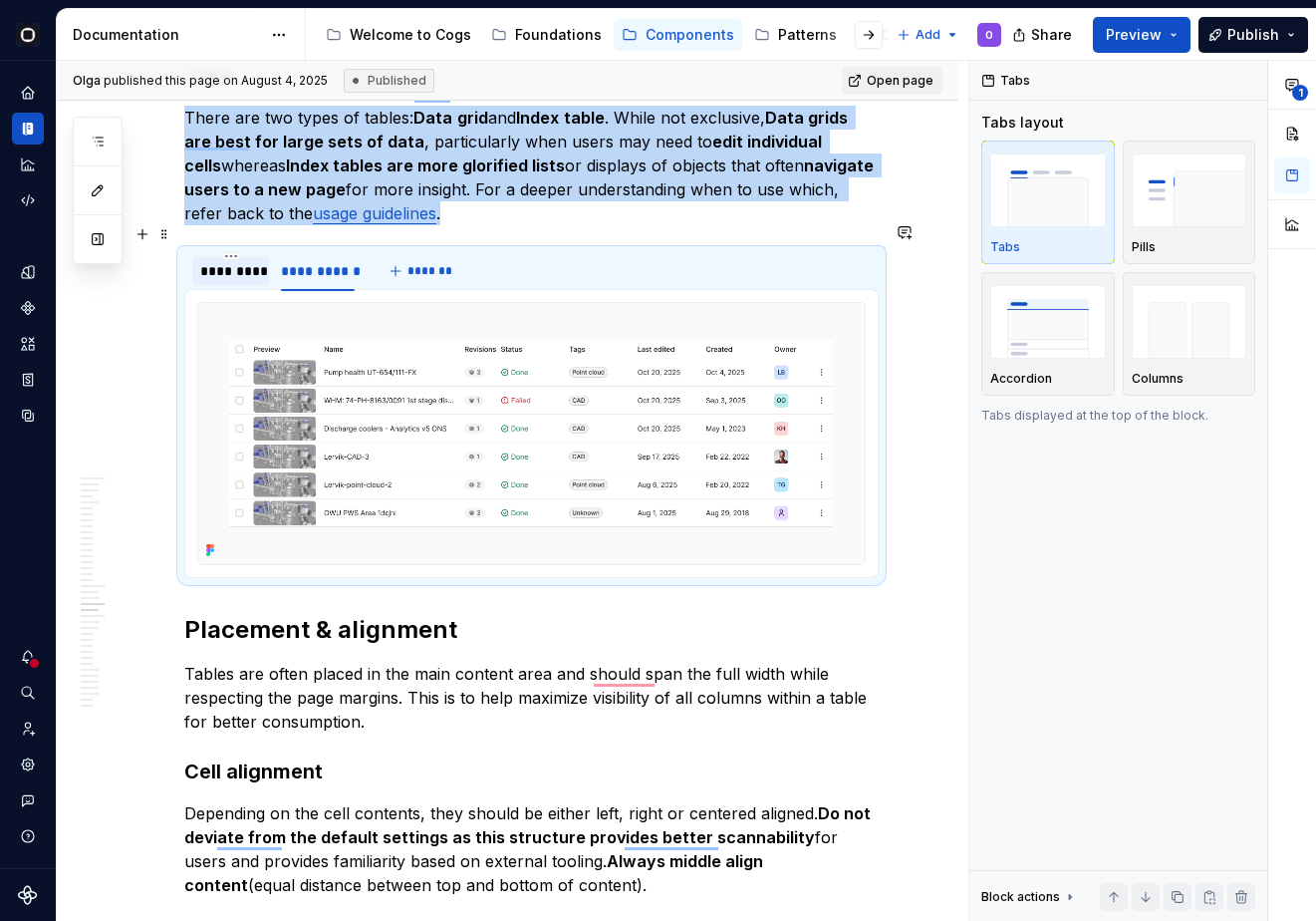 click on "*********" at bounding box center (230, 271) 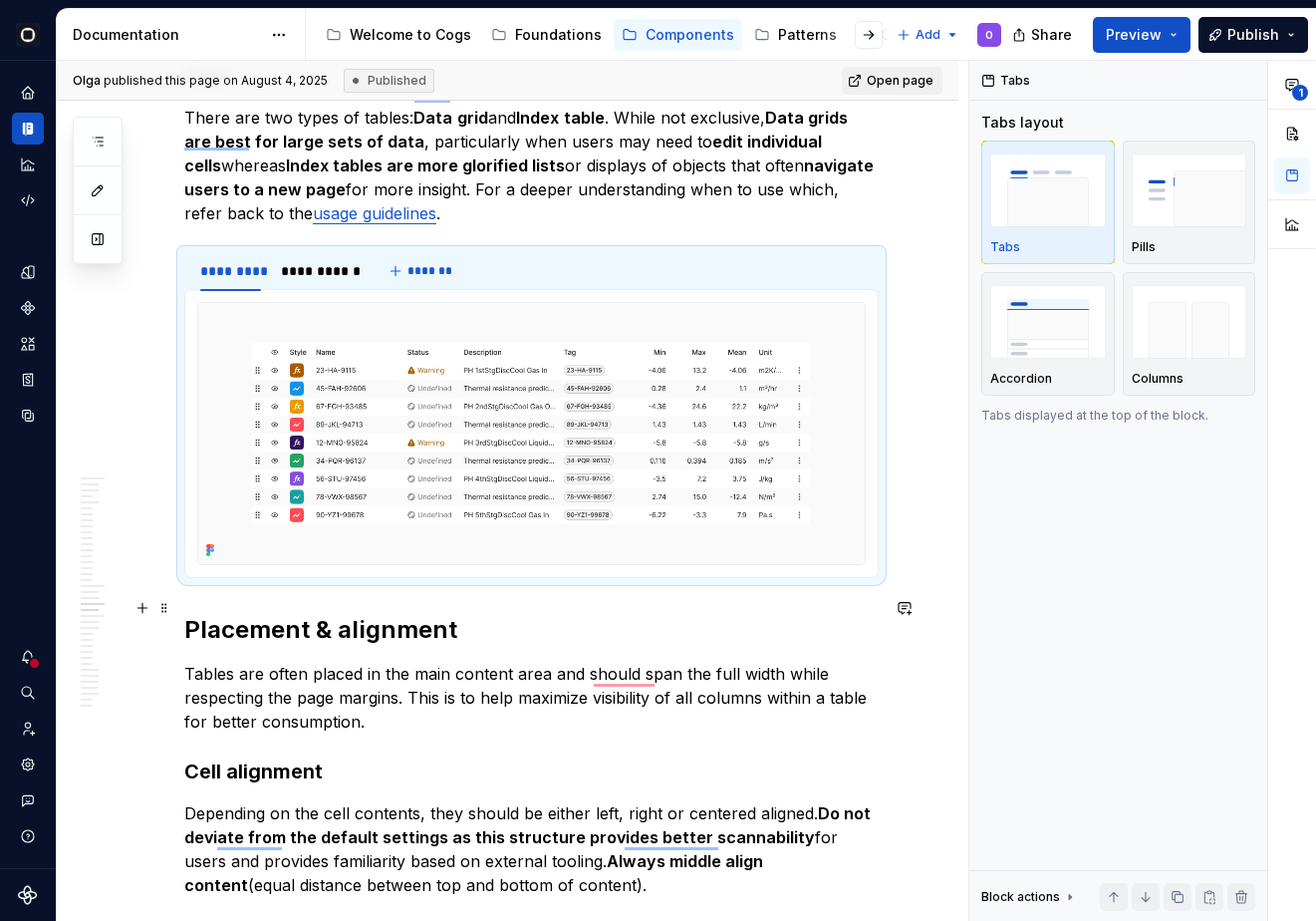 click on "Placement & alignment" at bounding box center [531, 630] 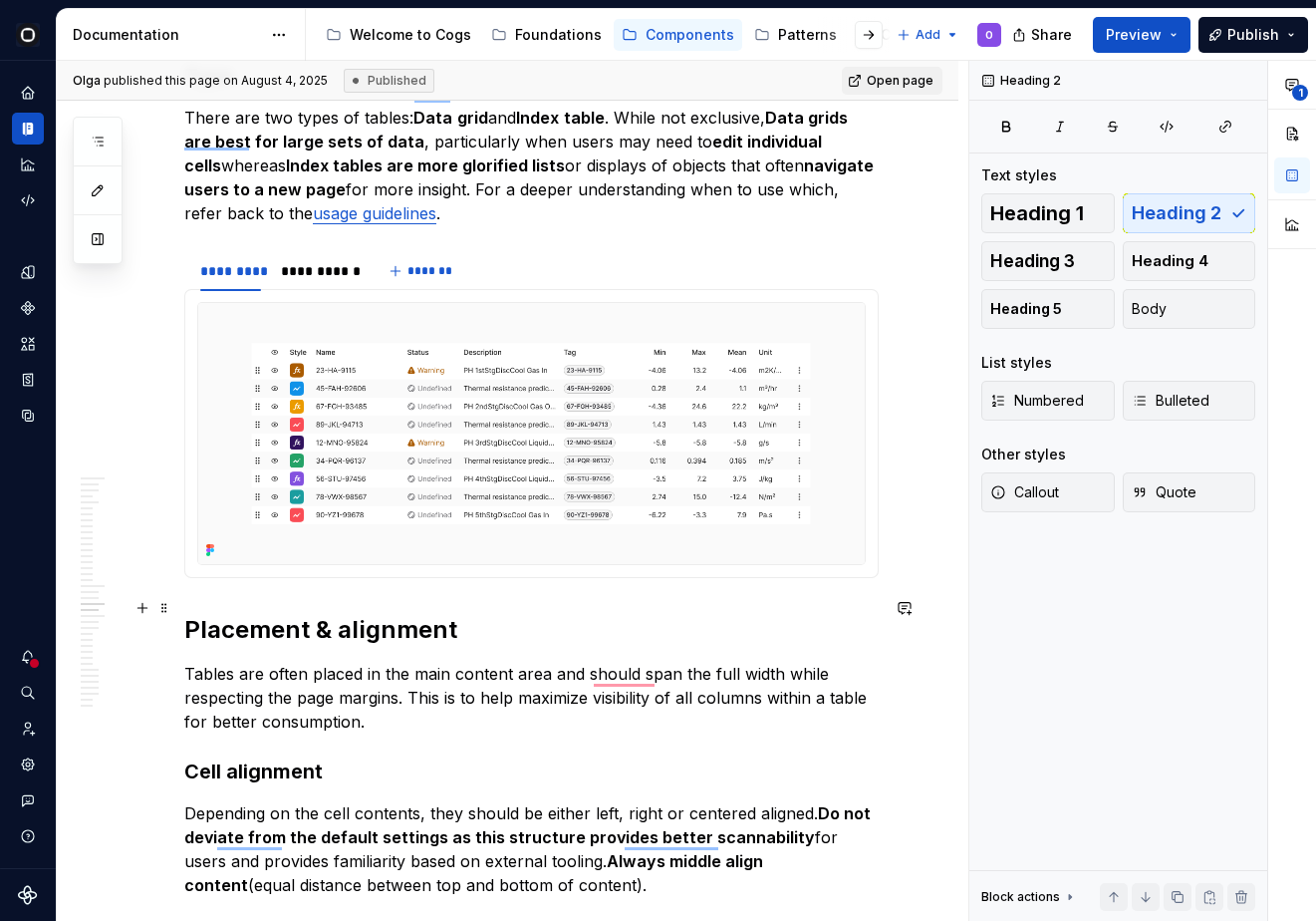 scroll, scrollTop: 5370, scrollLeft: 0, axis: vertical 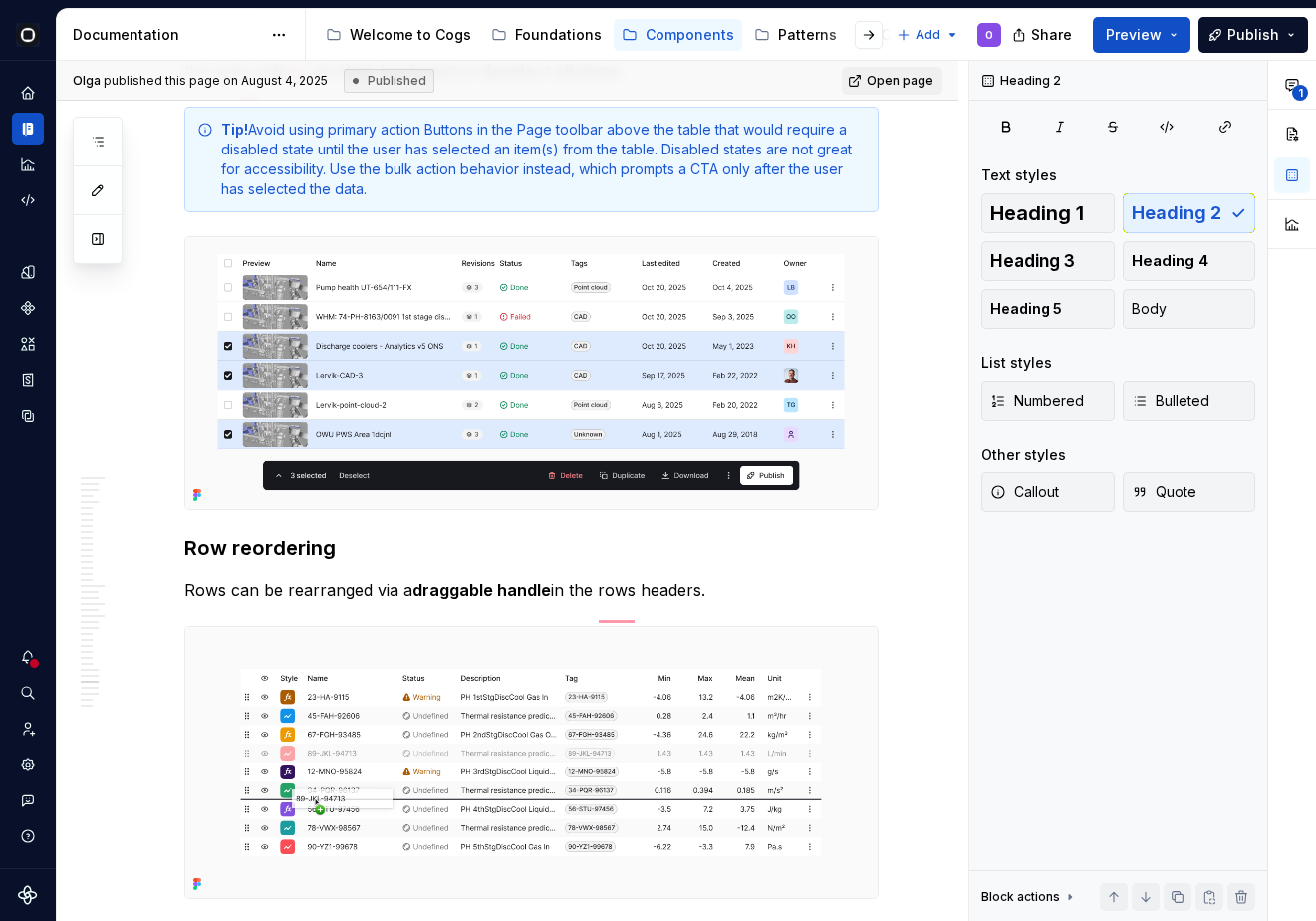 click at bounding box center [531, 373] 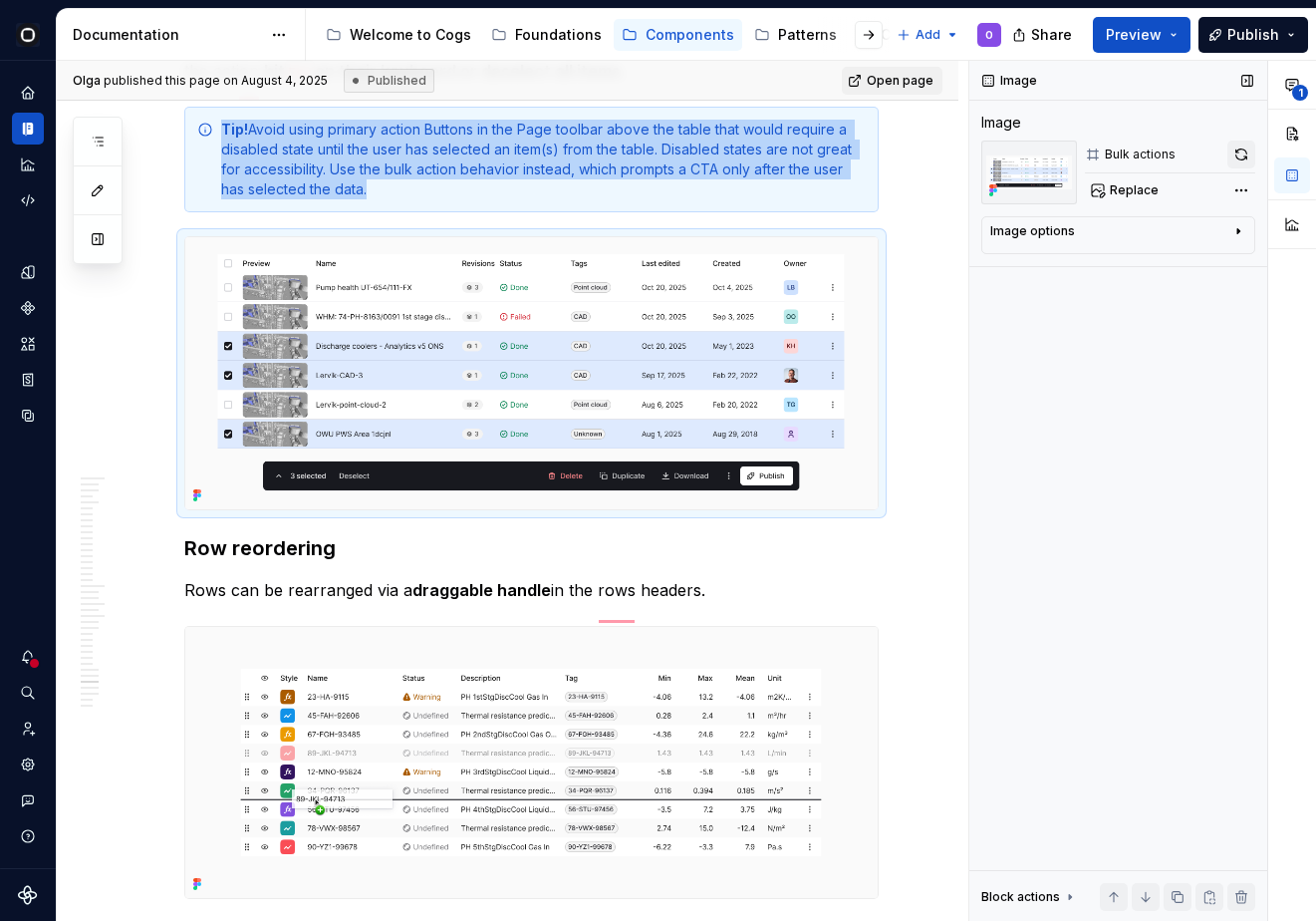 click at bounding box center (1241, 154) 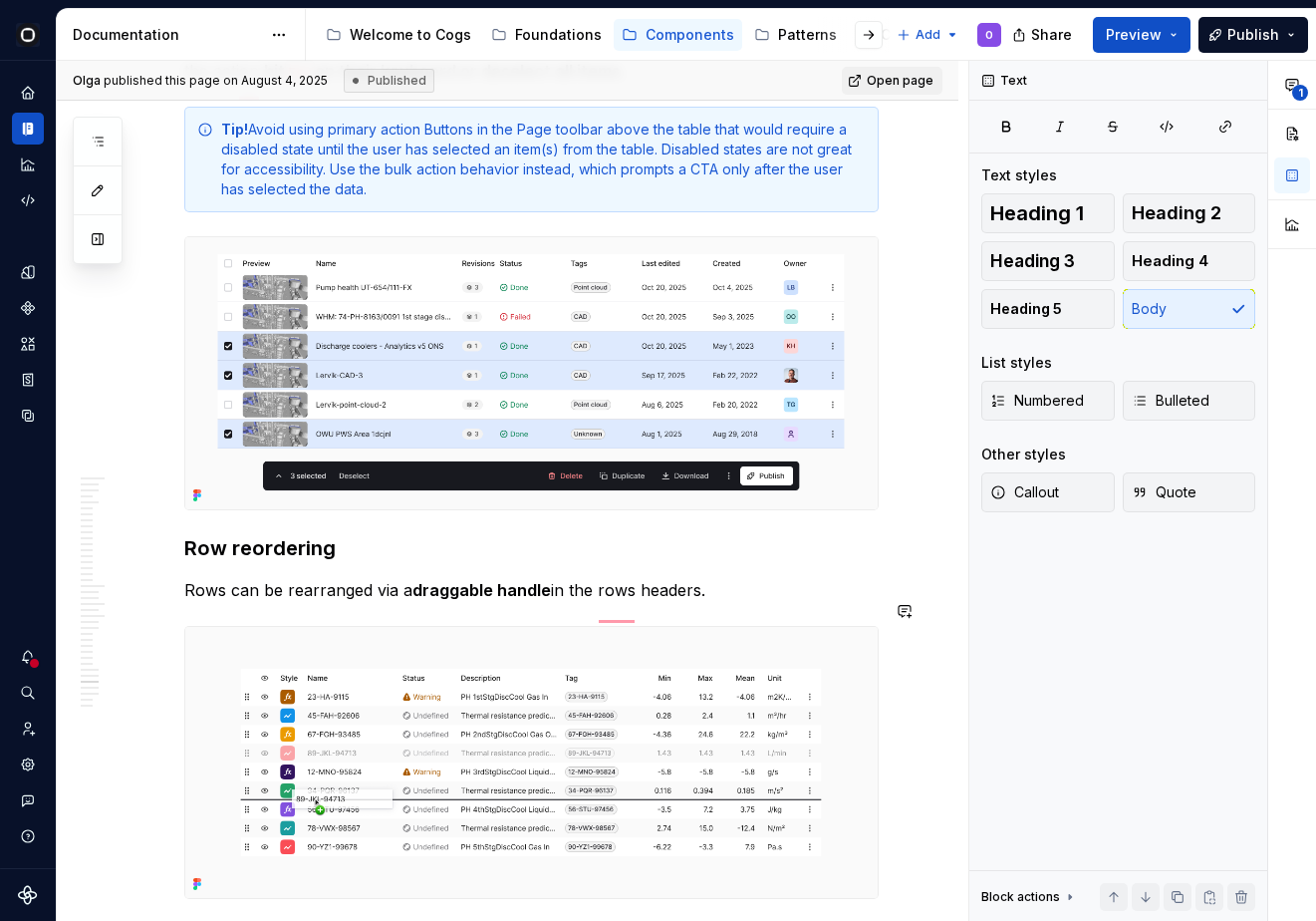 click on "**********" at bounding box center (531, -5254) 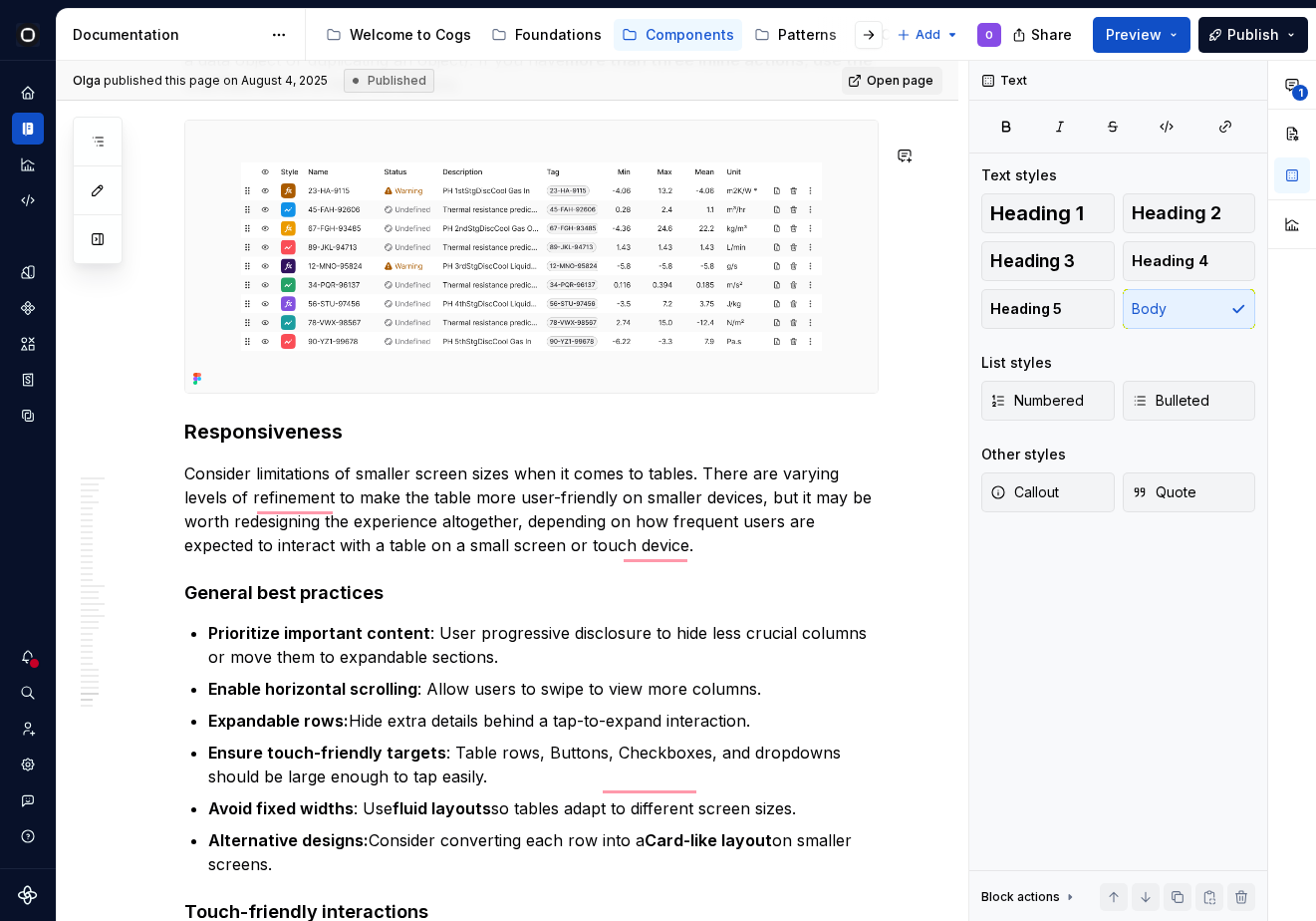 scroll, scrollTop: 14103, scrollLeft: 0, axis: vertical 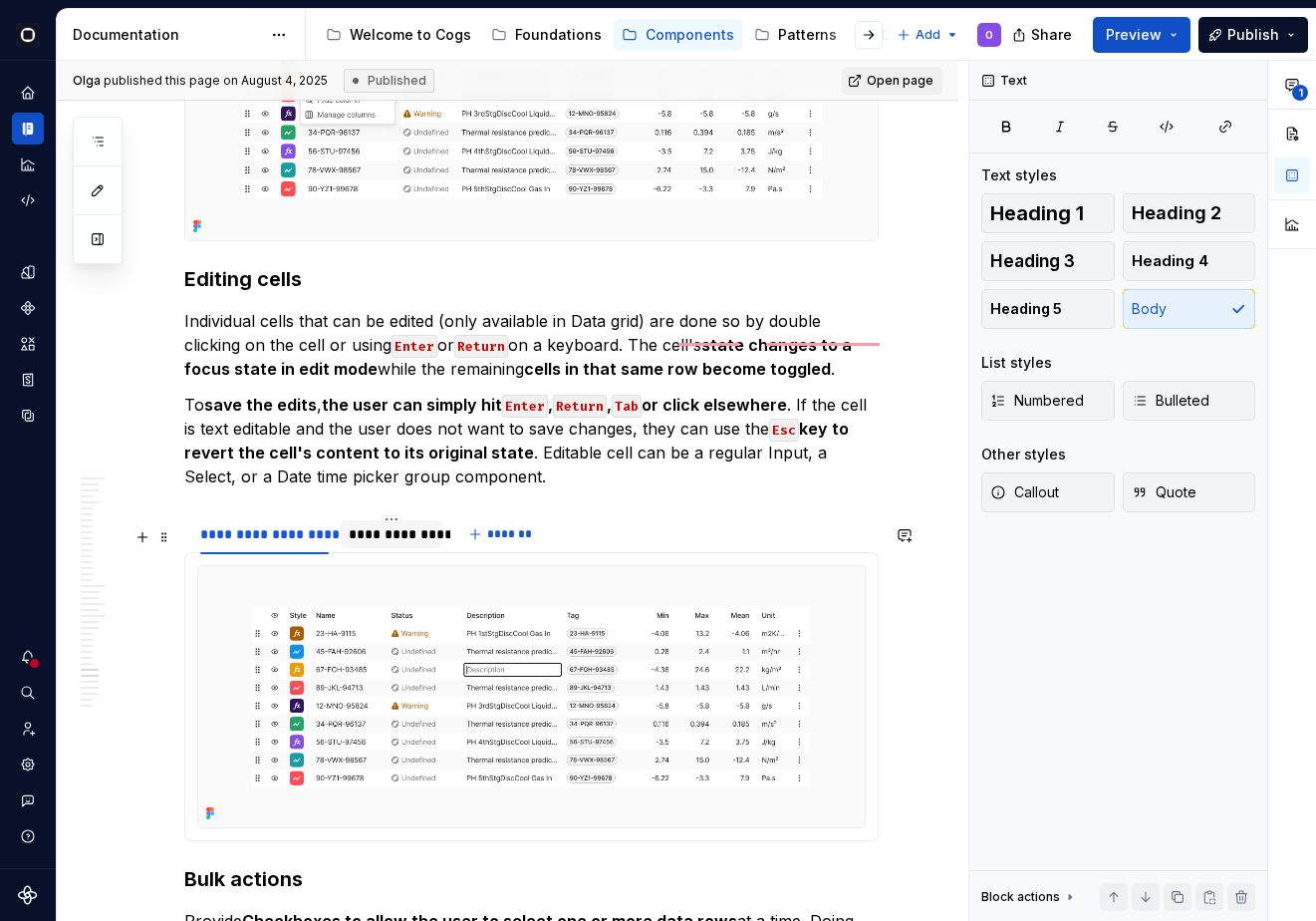 click on "**********" at bounding box center [392, 534] 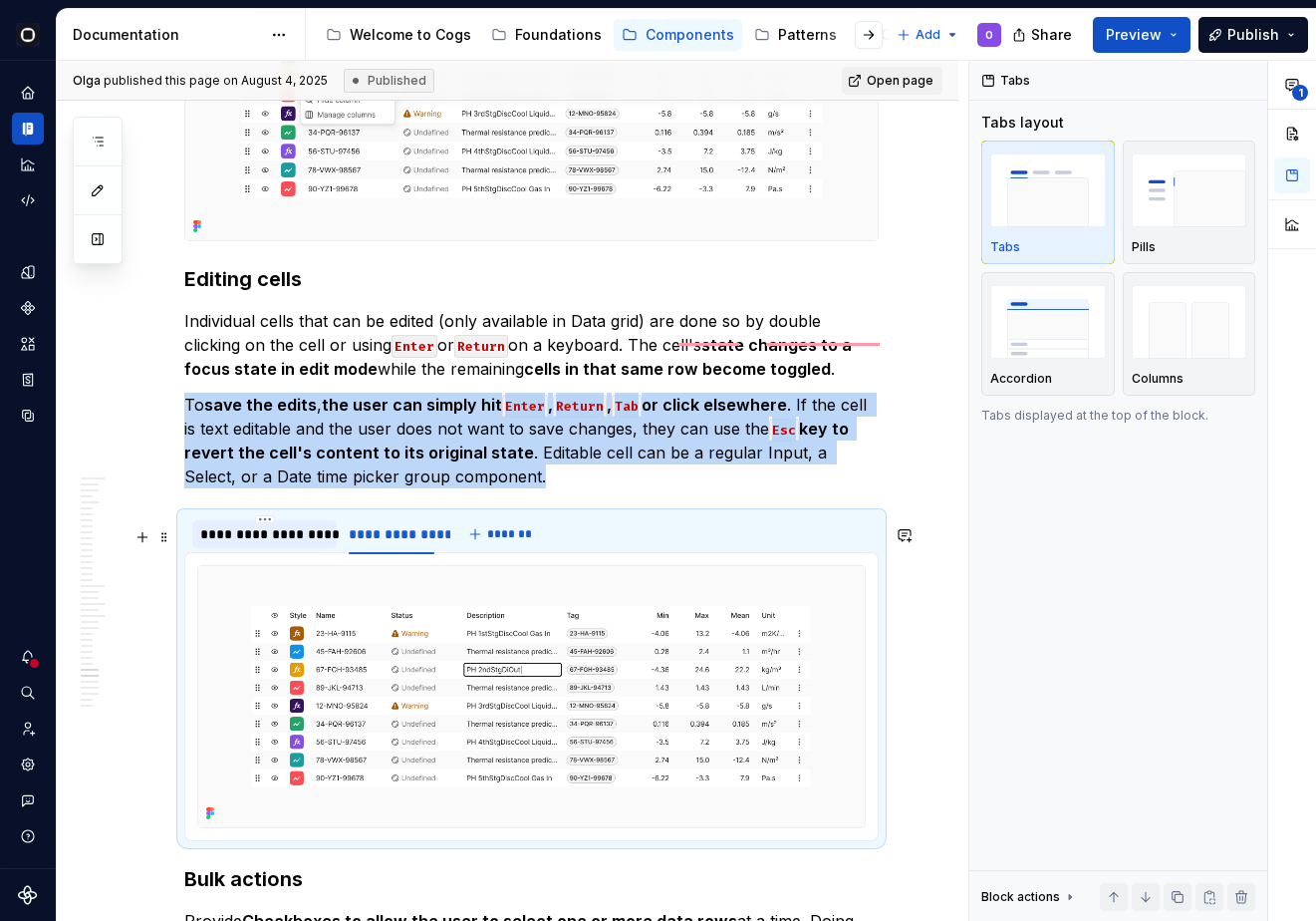 click on "**********" at bounding box center (264, 534) 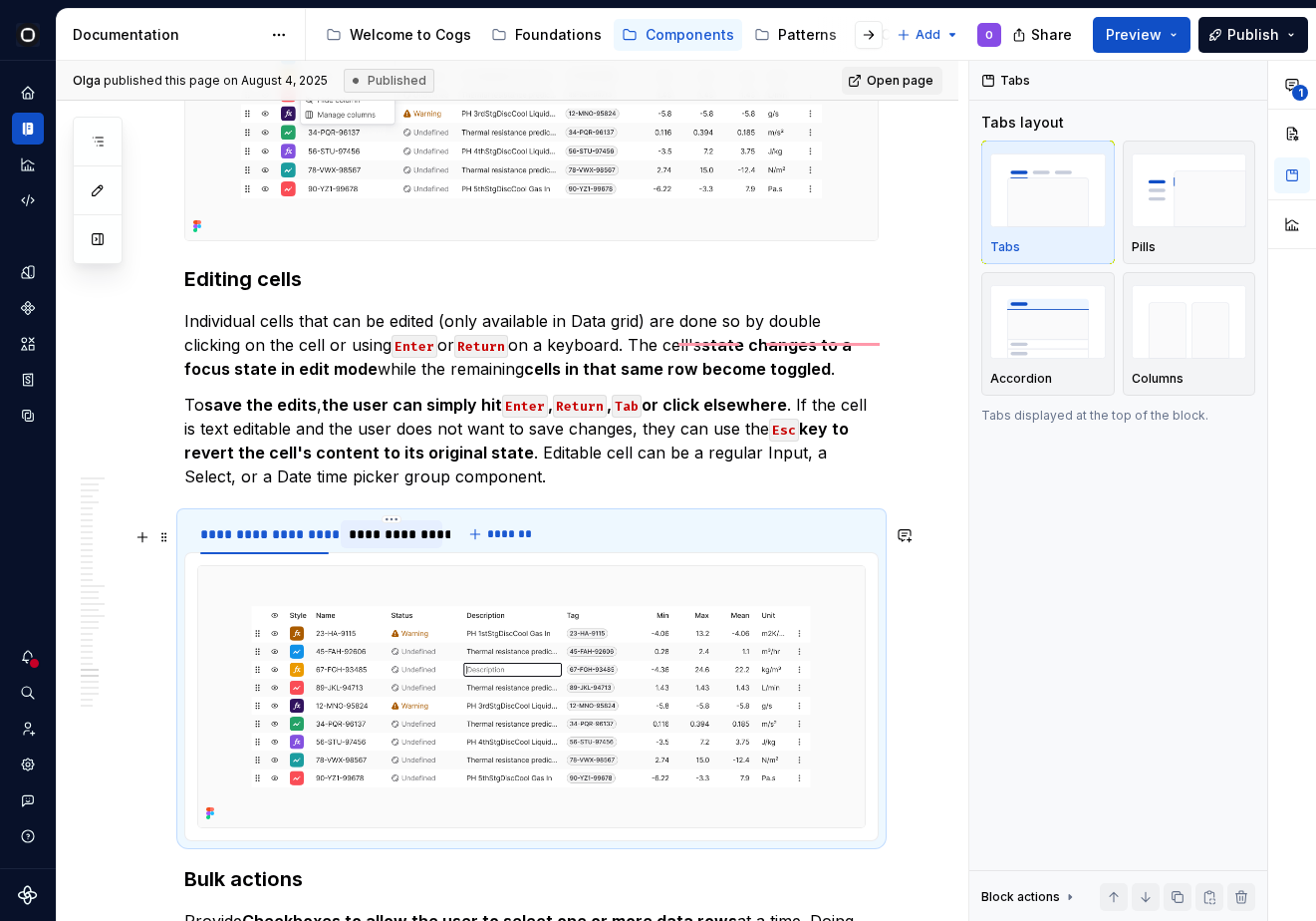 click on "**********" at bounding box center (392, 534) 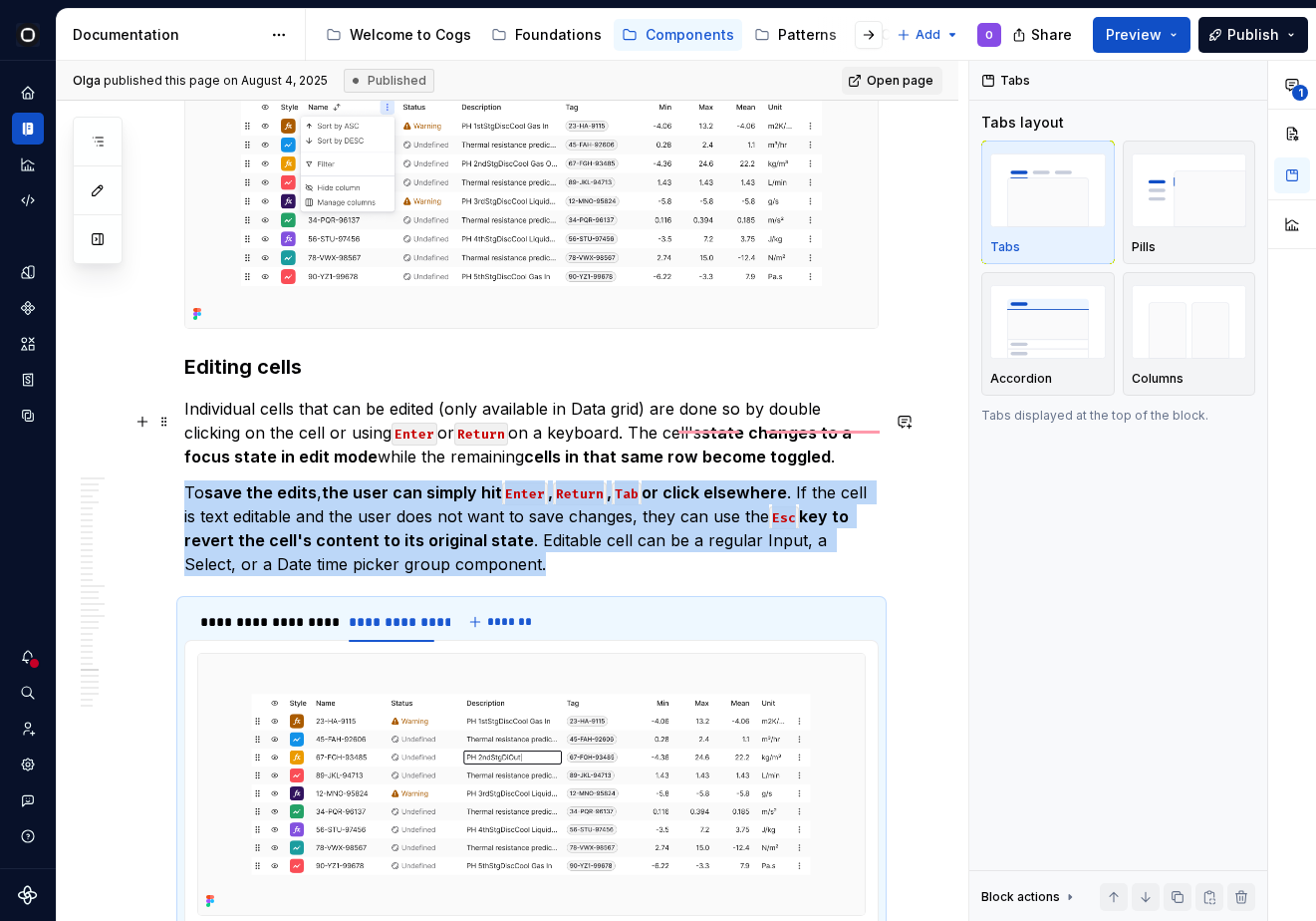 click on "Individual cells that can be edited (only available in Data grid) are done so by double clicking on the cell or using Enter or Return on a keyboard. The cell's state changes to a focus state in edit mode while the remaining cells in that same row become toggled." at bounding box center (531, 433) 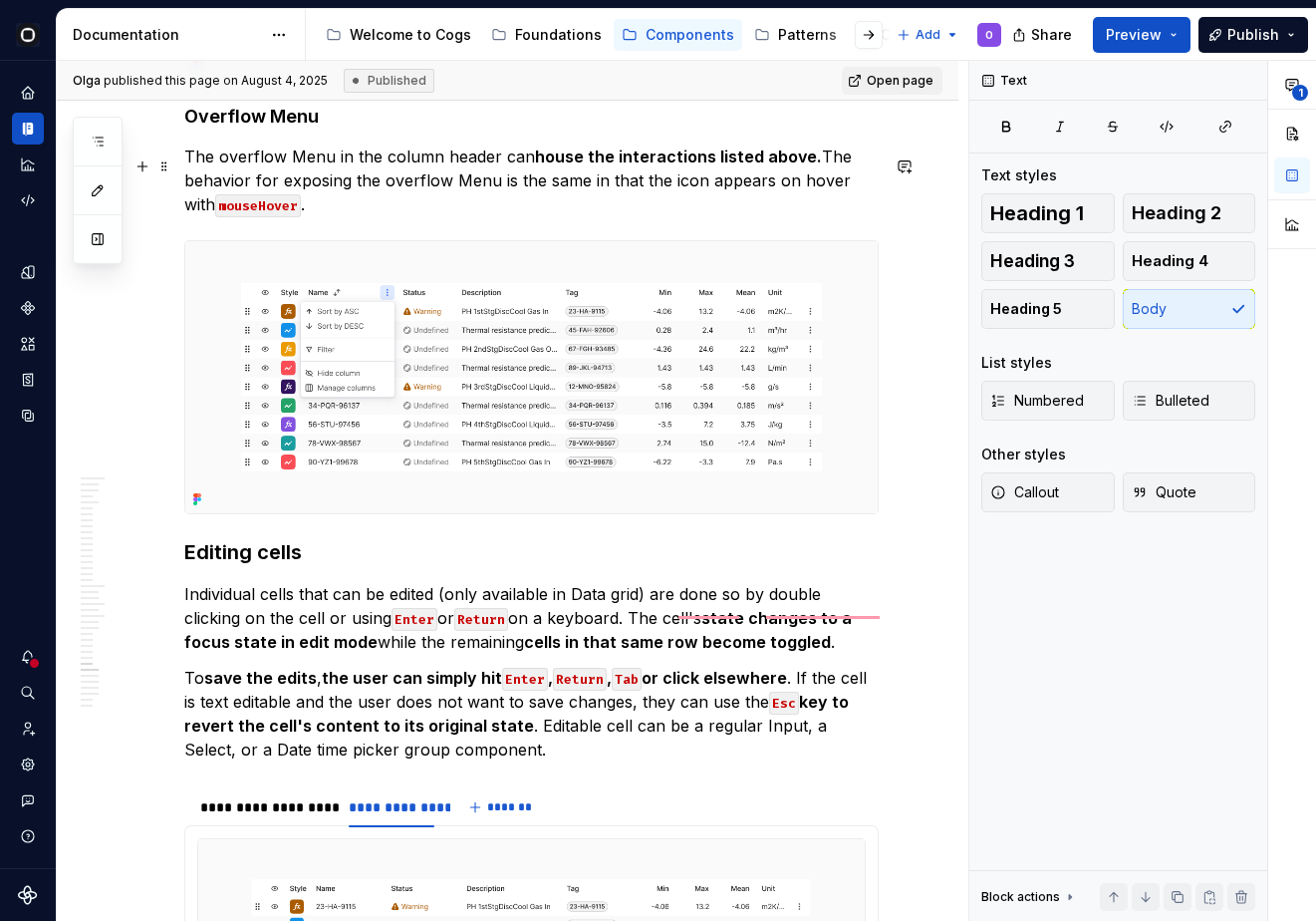 click on "The overflow Menu in the column header can  house the interactions listed above.  The behavior for exposing the overflow Menu is the same in that the icon appears on hover with  mouseHover ." at bounding box center (531, 180) 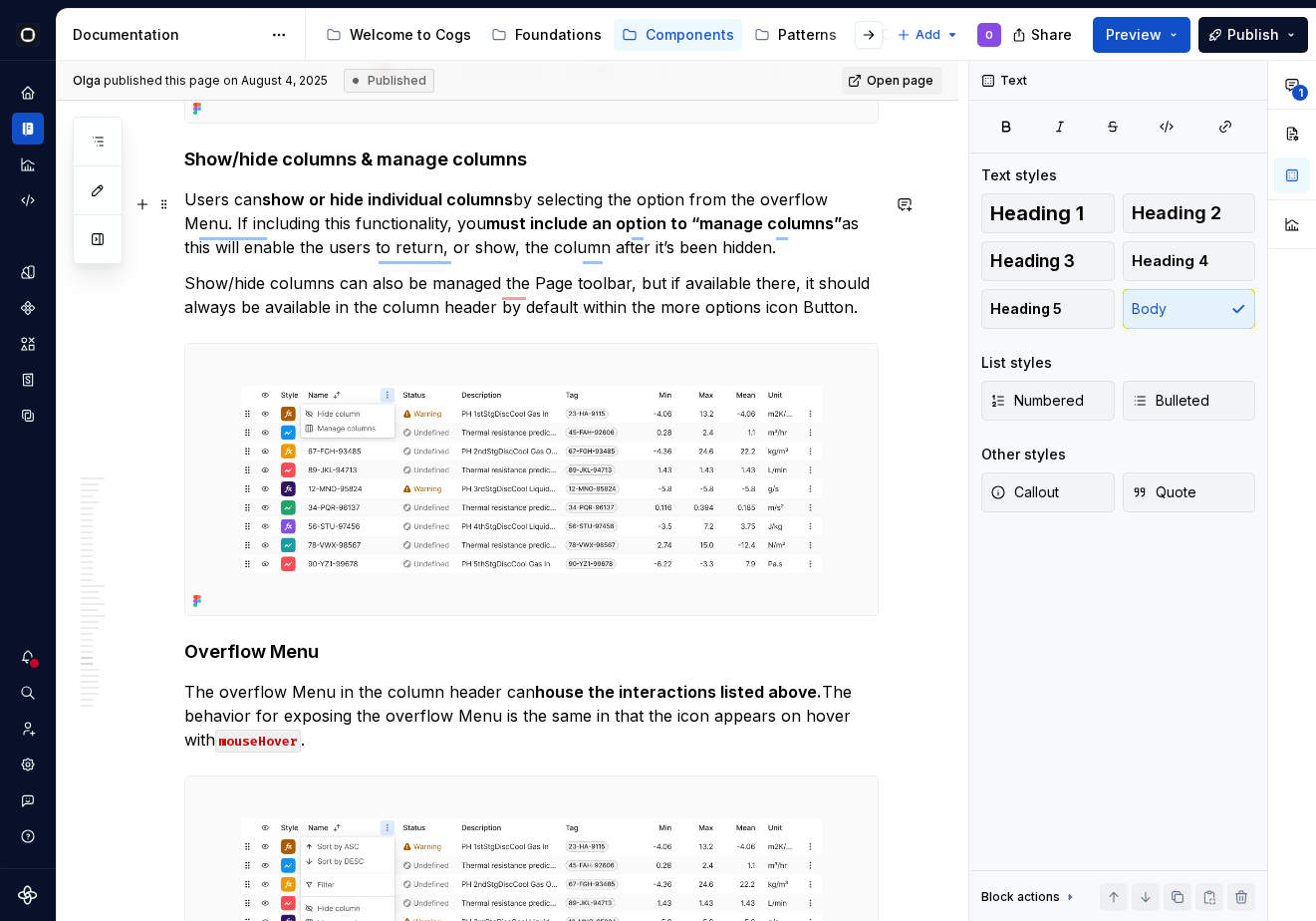 click on "Users can  show or hide individual columns  by selecting the option from the overflow Menu. If including this functionality, you  must include an option to “manage columns”  as this will enable the users to return, or show, the column after it’s been hidden." at bounding box center (531, 223) 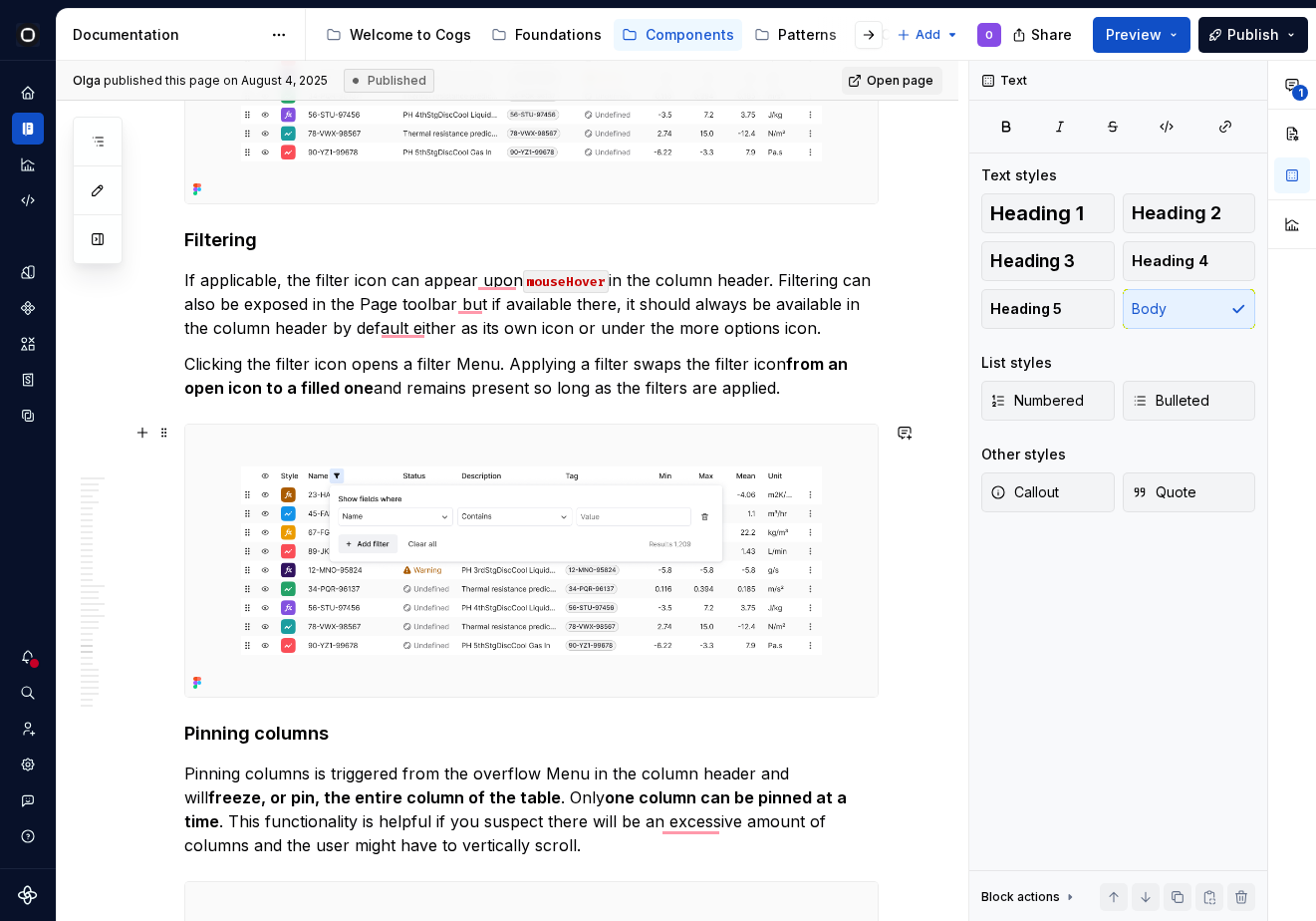scroll, scrollTop: 9864, scrollLeft: 0, axis: vertical 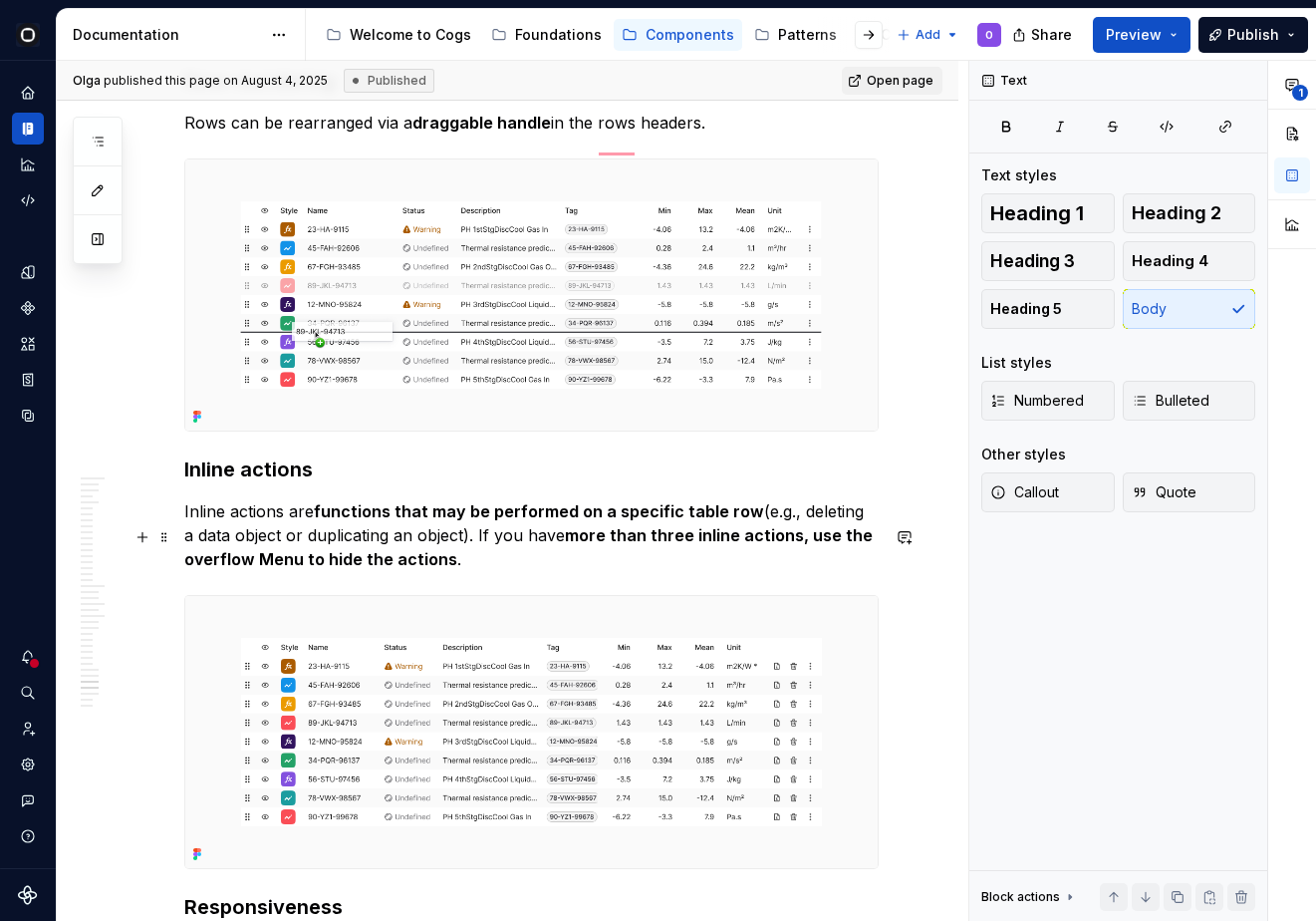 click on "Inline actions are functions that may be performed on a specific table row (e.g., deleting a data object or duplicating an object). If you have more than three inline actions, use the overflow Menu to hide the actions ." at bounding box center (531, 535) 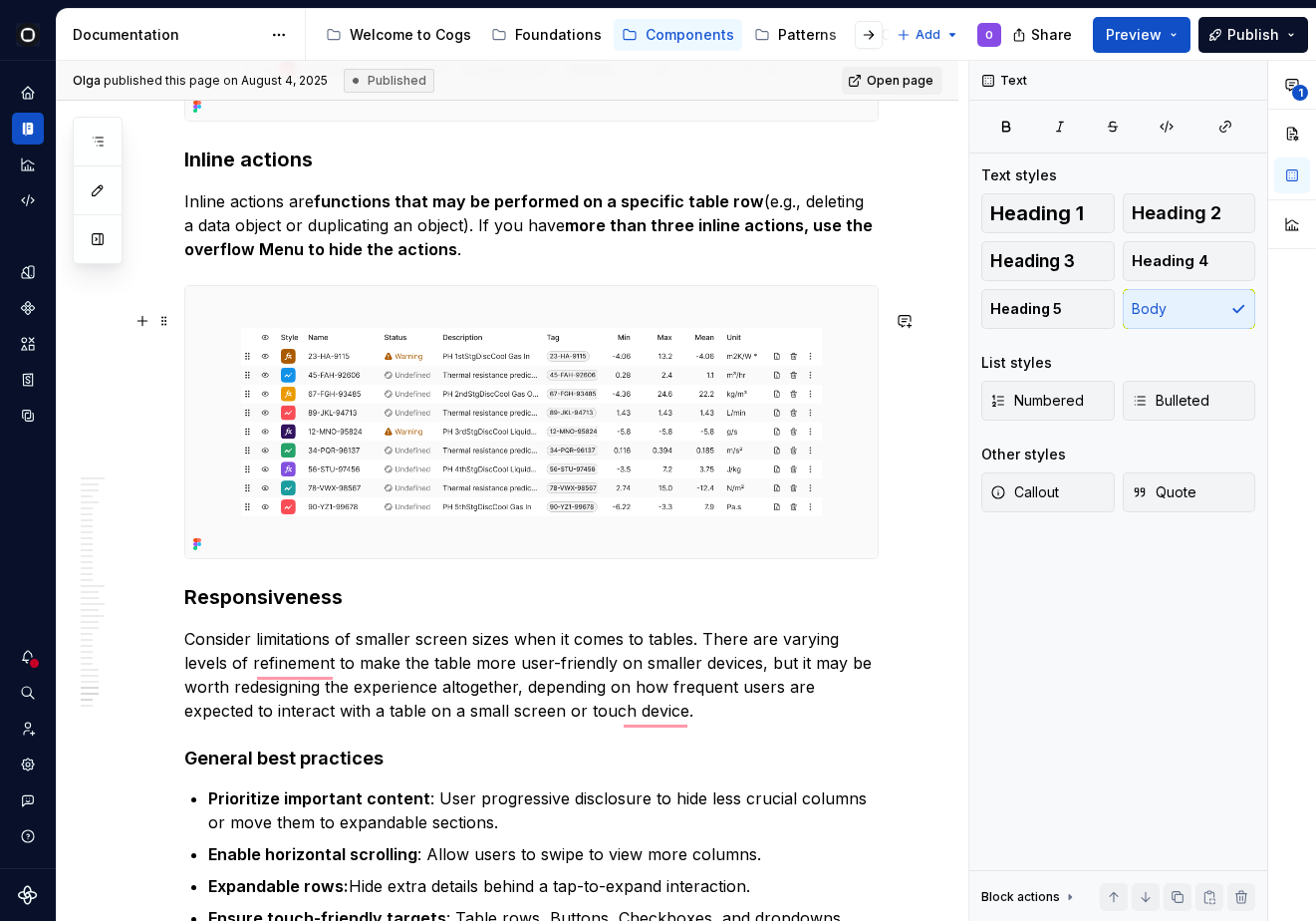 click at bounding box center [531, 422] 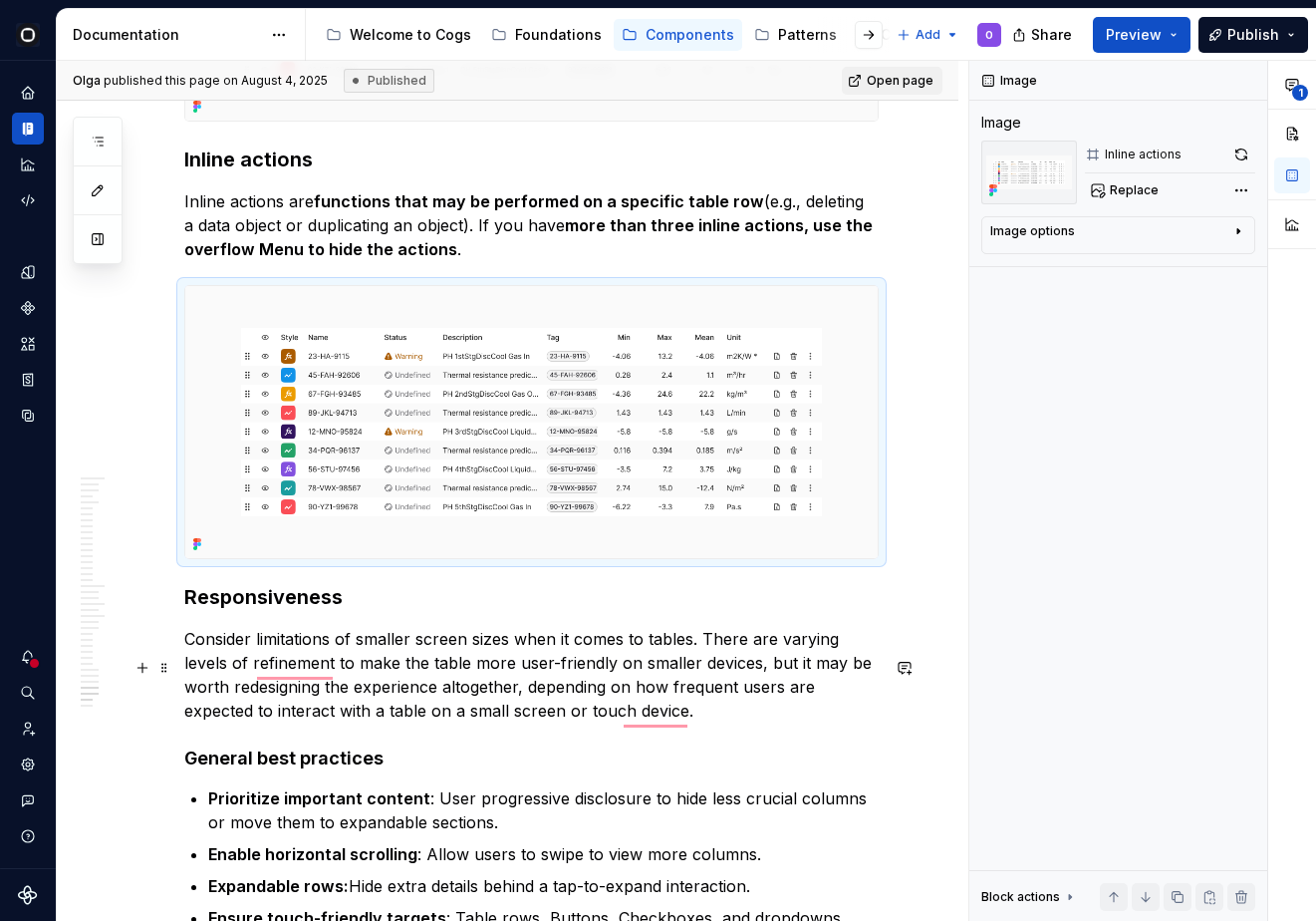 click on "Consider limitations of smaller screen sizes when it comes to tables. There are varying levels of refinement to make the table more user-friendly on smaller devices, but it may be worth redesigning the experience altogether, depending on how frequent users are expected to interact with a table on a small screen or touch device." at bounding box center [531, 675] 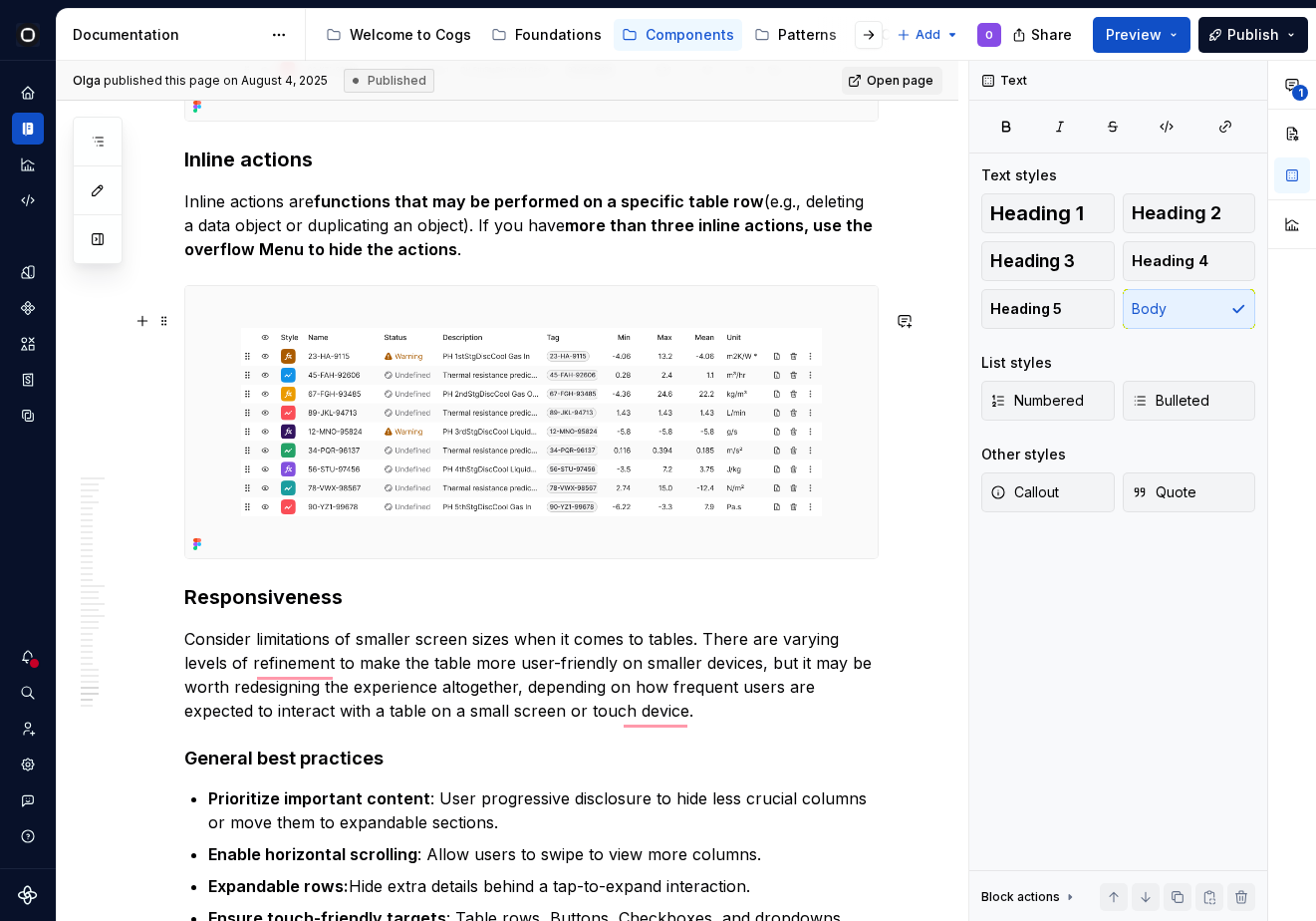 click at bounding box center (531, 422) 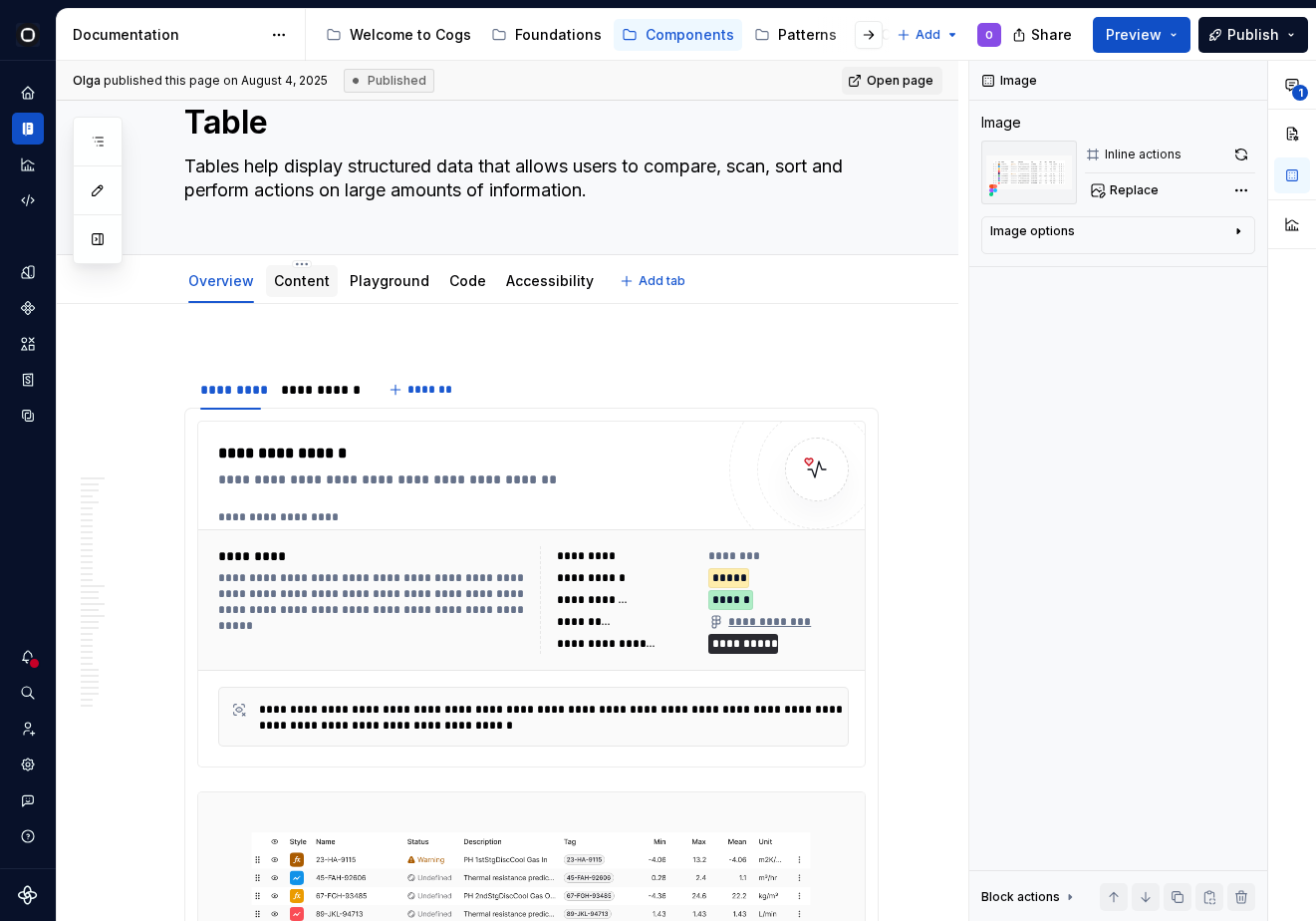 click on "Content" at bounding box center [302, 280] 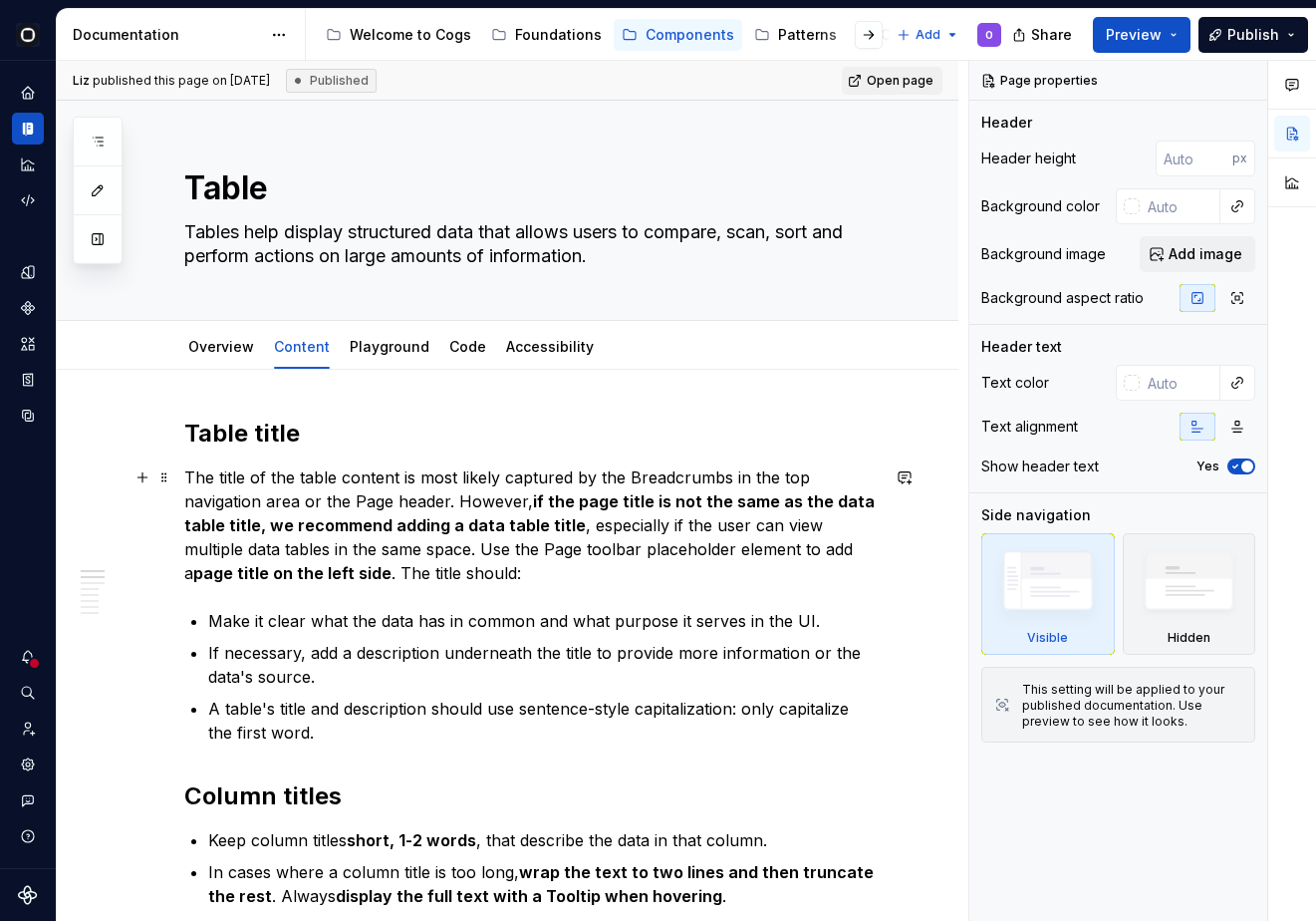 click on "The title of the table content is most likely captured by the Breadcrumbs in the top navigation area or the Page header. However,  if the page title is not the same as the data table title, we recommend adding a data table title , especially if the user can view multiple data tables in the same space. Use the Page toolbar placeholder element to add a  page title on the left side . The title should:" at bounding box center (531, 525) 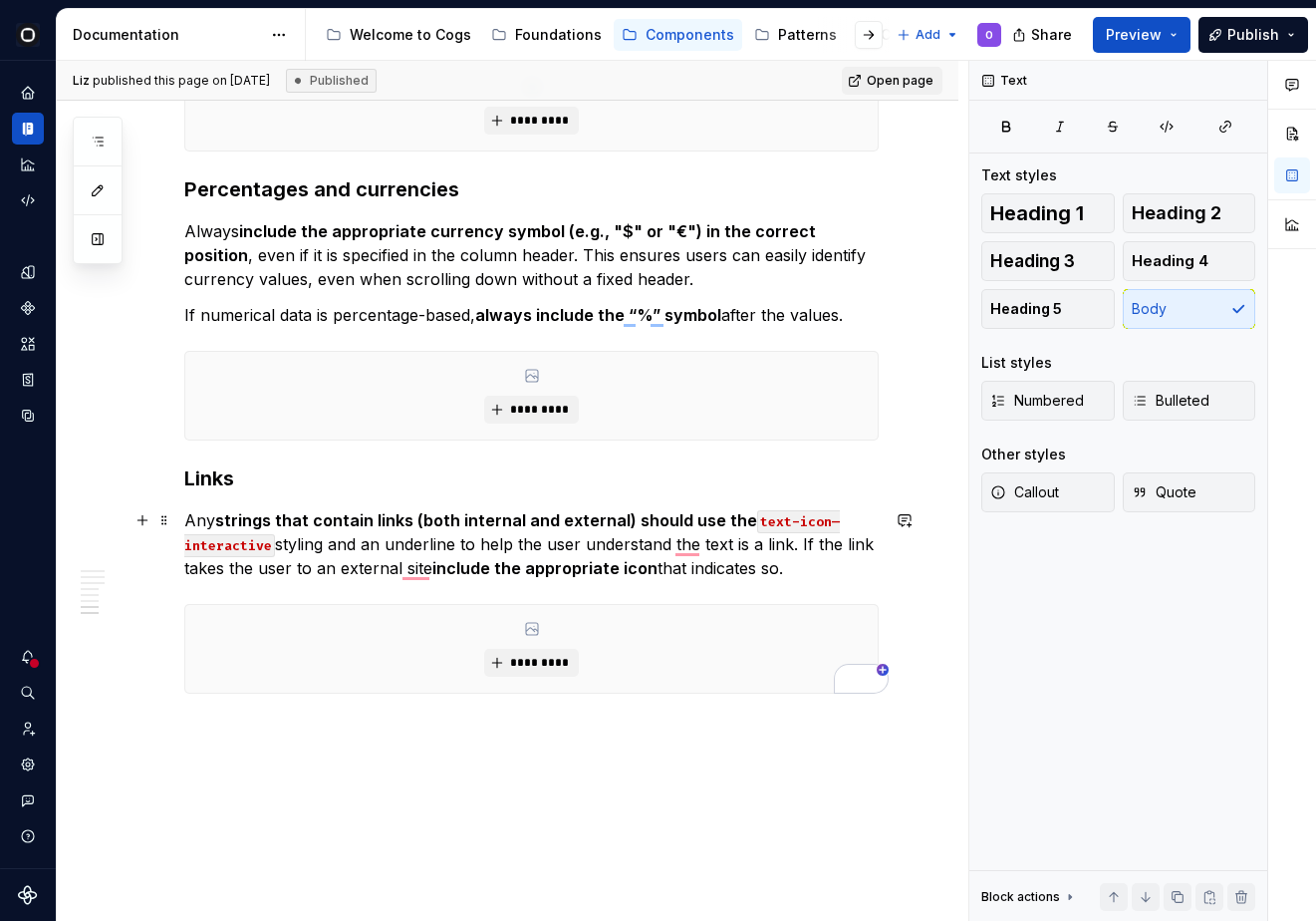 scroll, scrollTop: 1134, scrollLeft: 0, axis: vertical 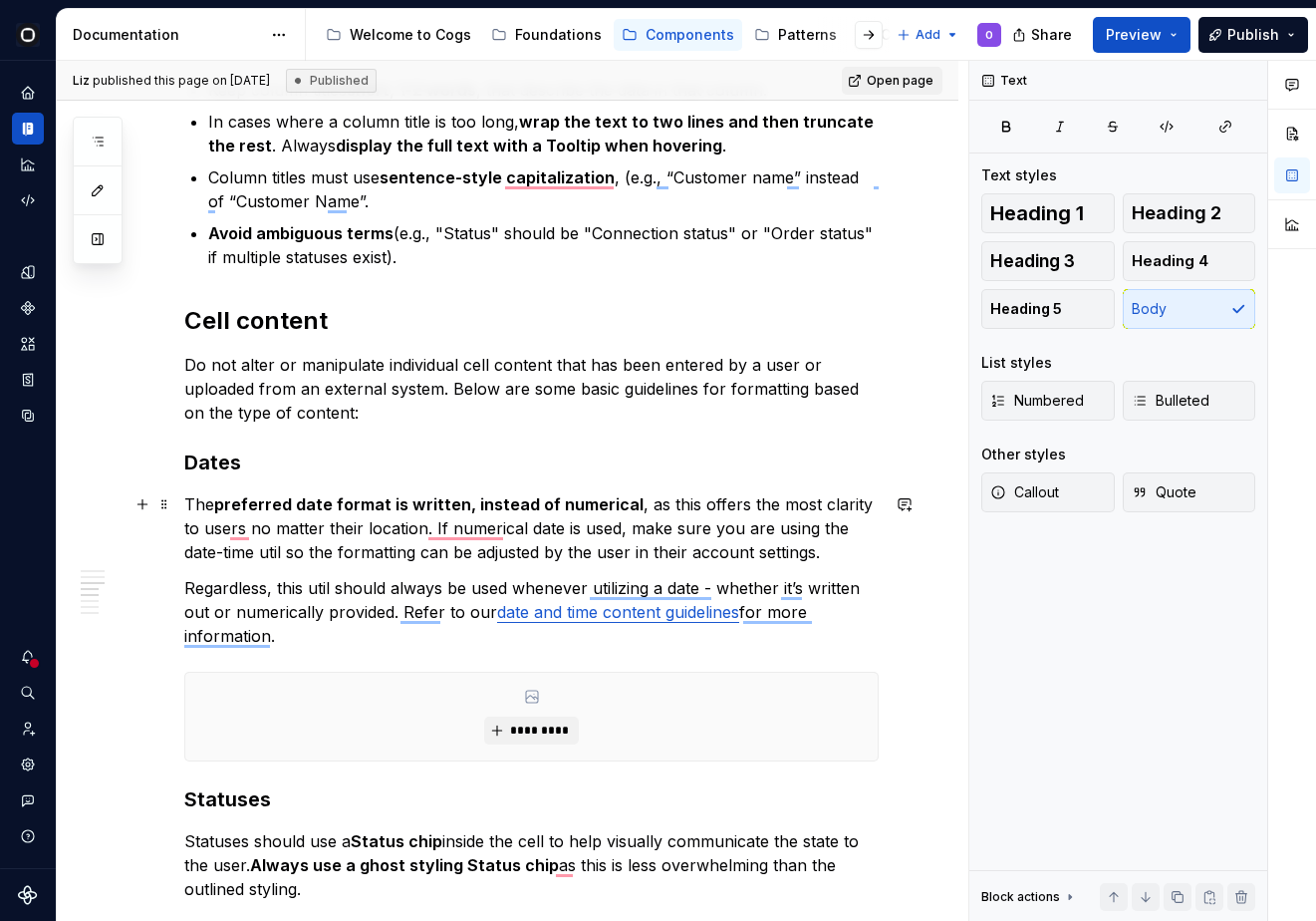 click on "The  preferred date format is written, instead of numerical , as this offers the most clarity to users no matter their location. If numerical date is used, make sure you are using the date-time util so the formatting can be adjusted by the user in their account settings." at bounding box center (531, 528) 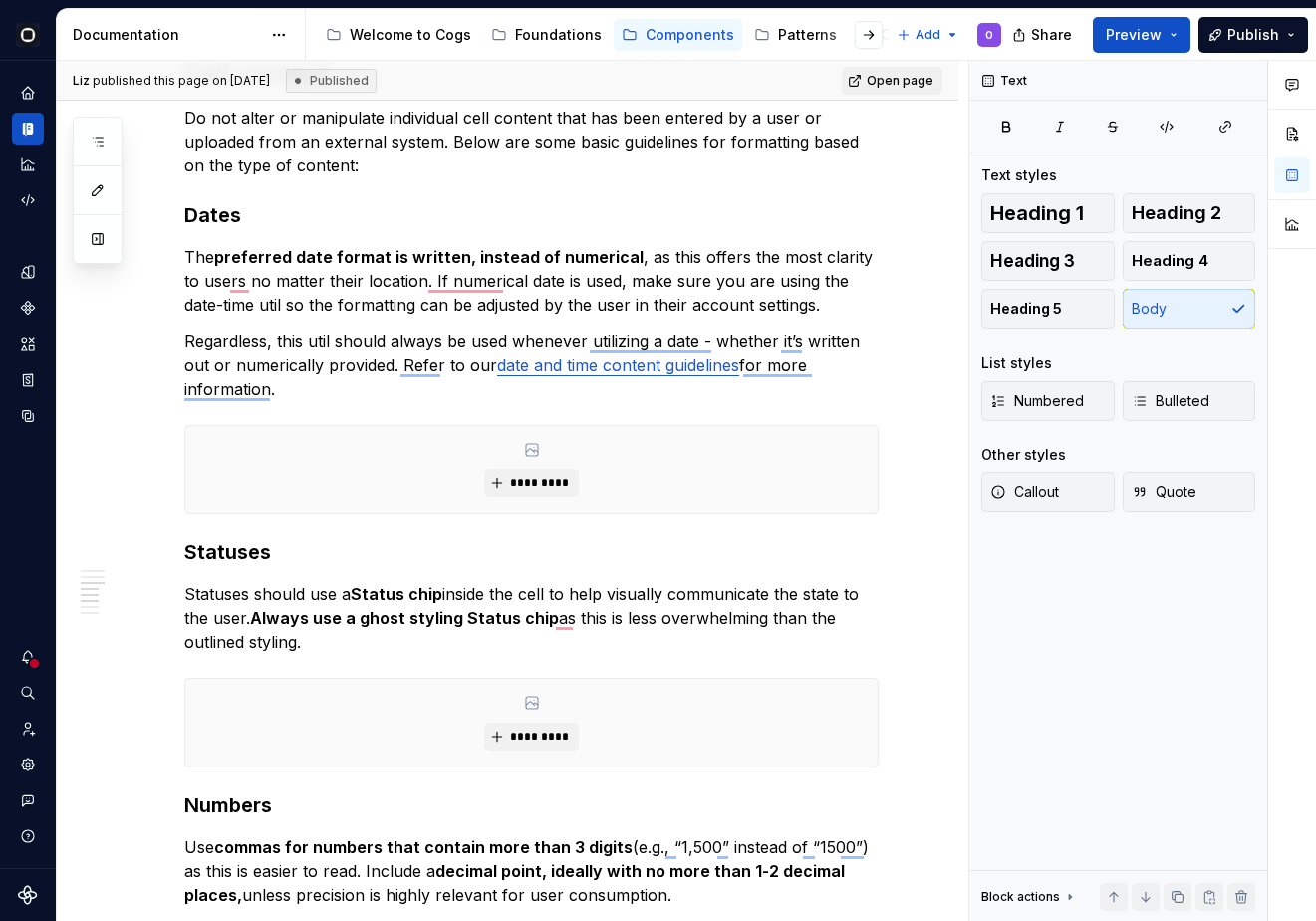 scroll, scrollTop: 944, scrollLeft: 0, axis: vertical 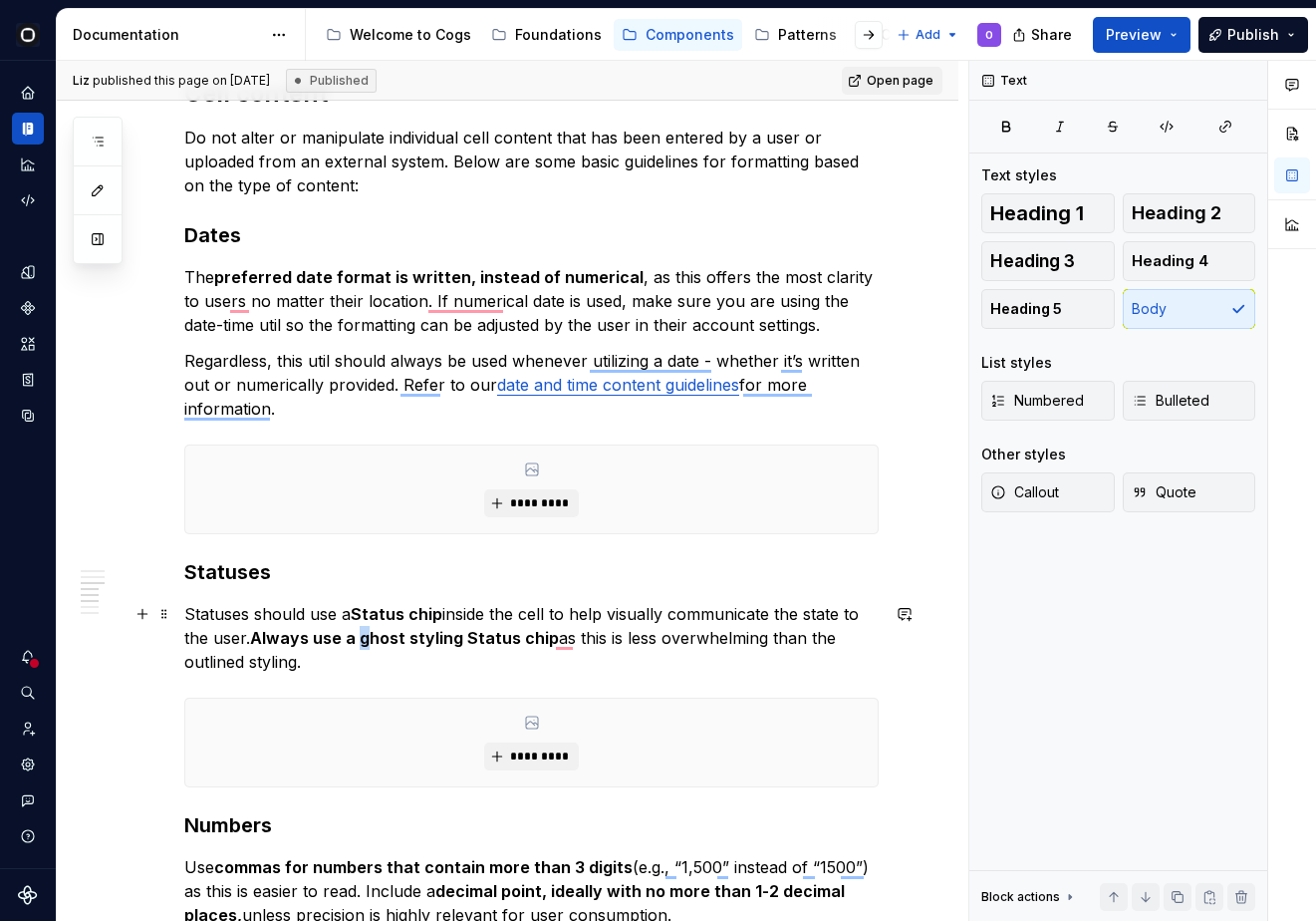 click on "Statuses should use a  Status chip  inside the cell to help visually communicate the state to the user.  Always use a ghost styling Status chip  as this is less overwhelming than the outlined styling." at bounding box center [531, 638] 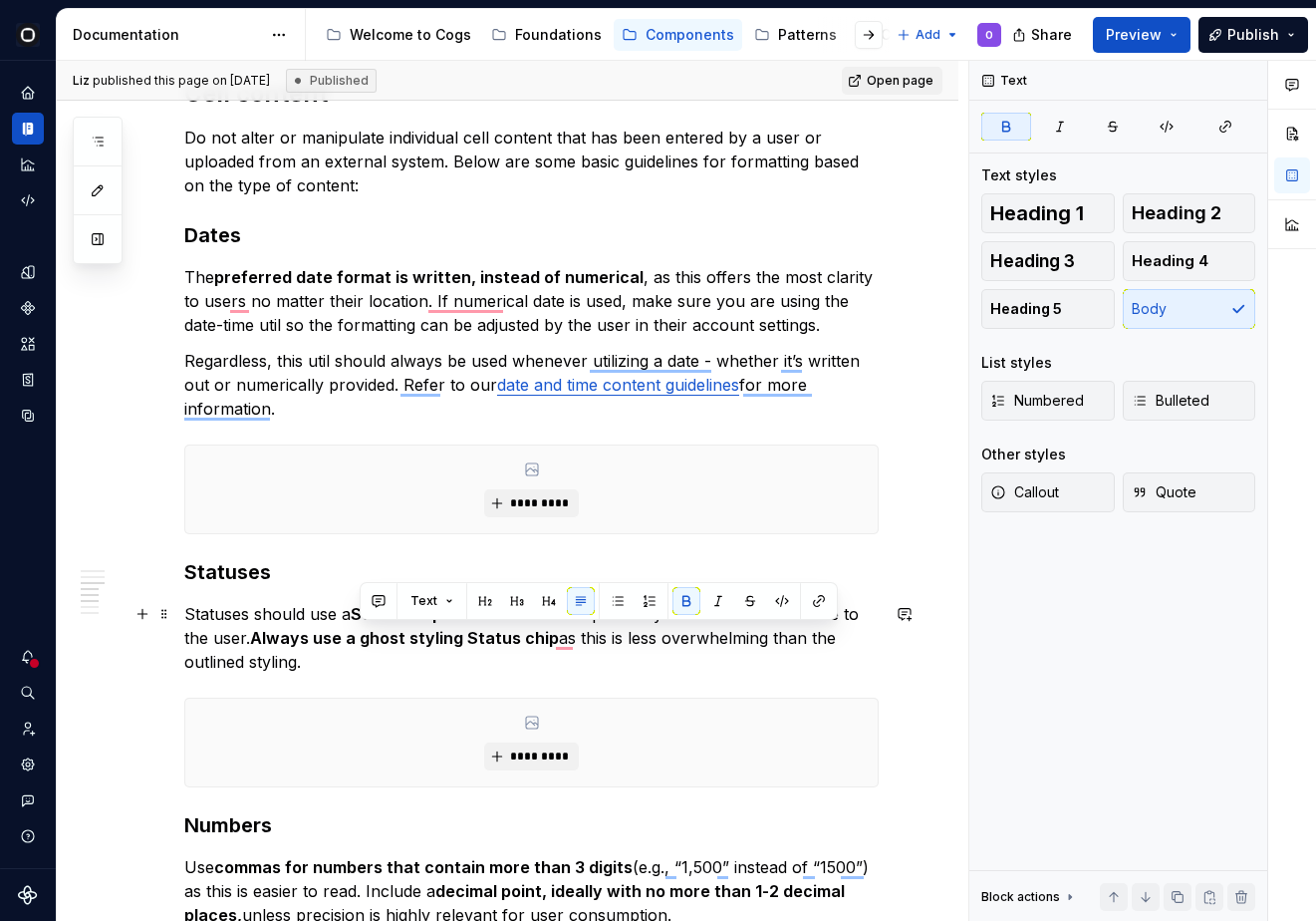 click on "Statuses should use a  Status chip  inside the cell to help visually communicate the state to the user.  Always use a ghost styling Status chip  as this is less overwhelming than the outlined styling." at bounding box center (531, 638) 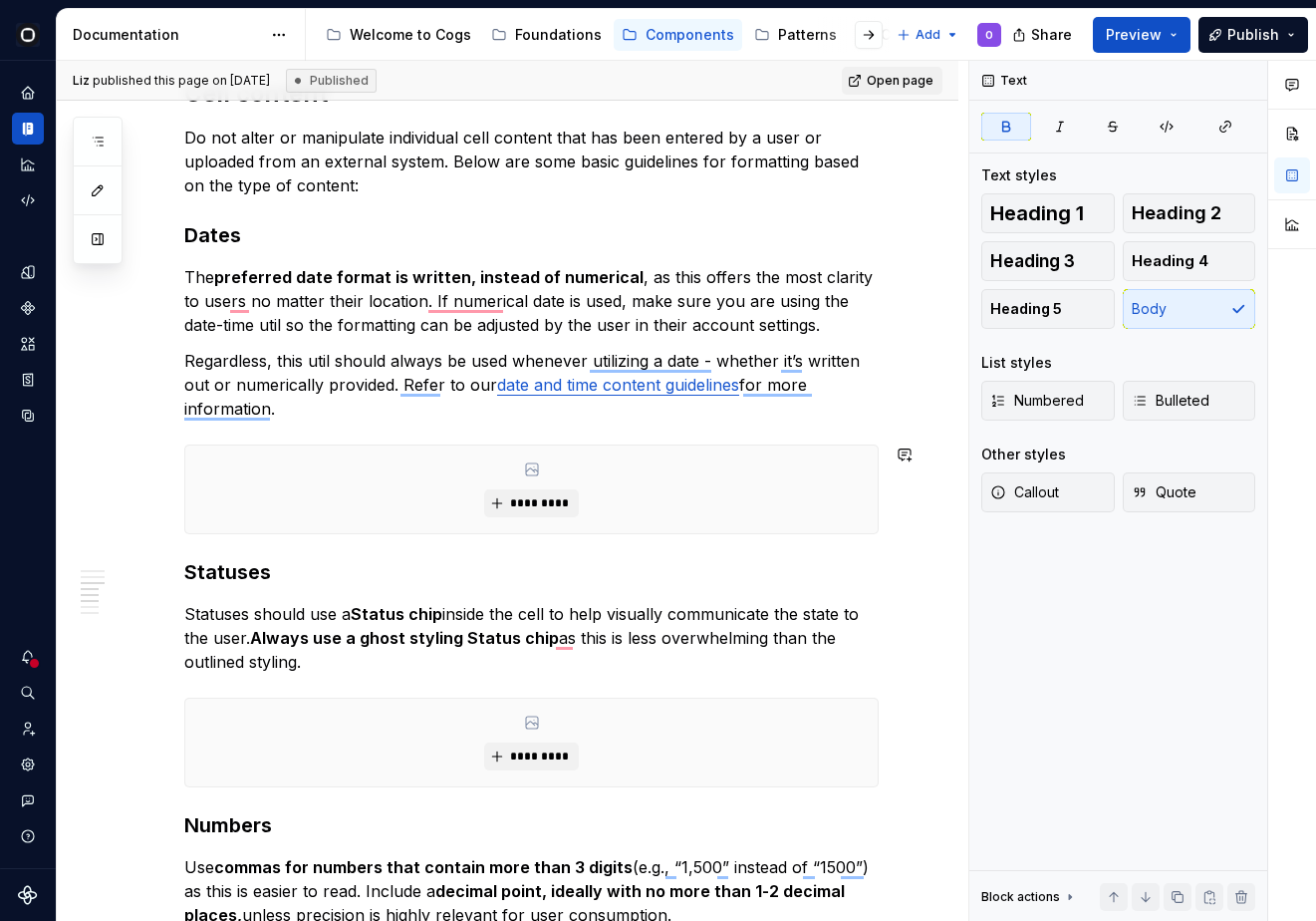 click on "Table title The title of the table content is most likely captured by the Breadcrumbs in the top navigation area or the Page header. However,  if the page title is not the same as the data table title, we recommend adding a data table title , especially if the user can view multiple data tables in the same space. Use the Page toolbar placeholder element to add a  page title on the left side . The title should: Make it clear what the data has in common and what purpose it serves in the UI. If necessary, add a description underneath the title to provide more information or the data's source. A table's title and description should use sentence-style capitalization: only capitalize the first word. Column titles Keep column titles  short, 1-2 words , that describe the data in that column. In cases where a column title is too long,  wrap the text to two lines and then truncate the rest . Always  display the full text with a Tooltip when hovering . Column titles must use  sentence-style capitalization Cell content" at bounding box center (531, 583) 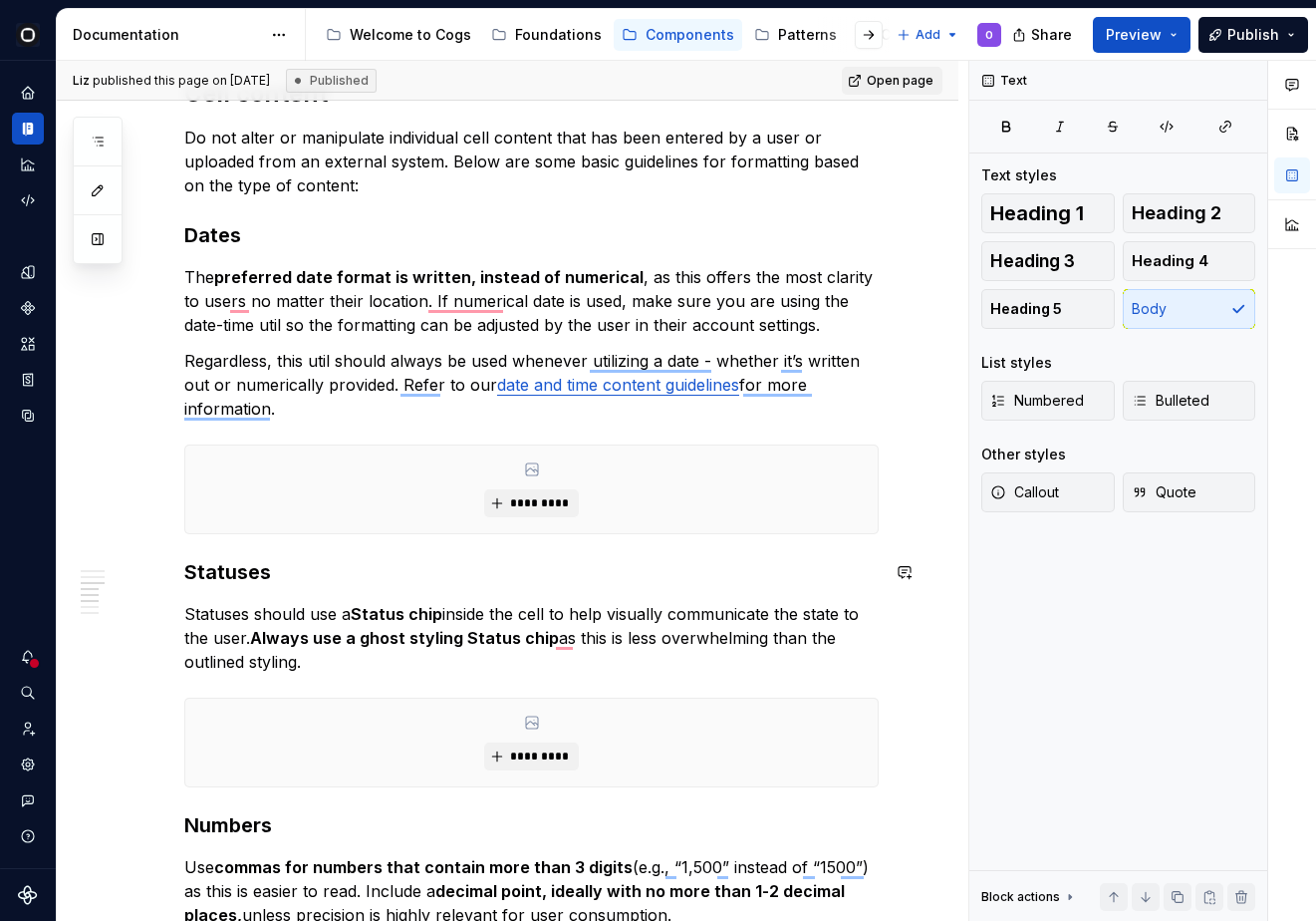 scroll, scrollTop: 991, scrollLeft: 0, axis: vertical 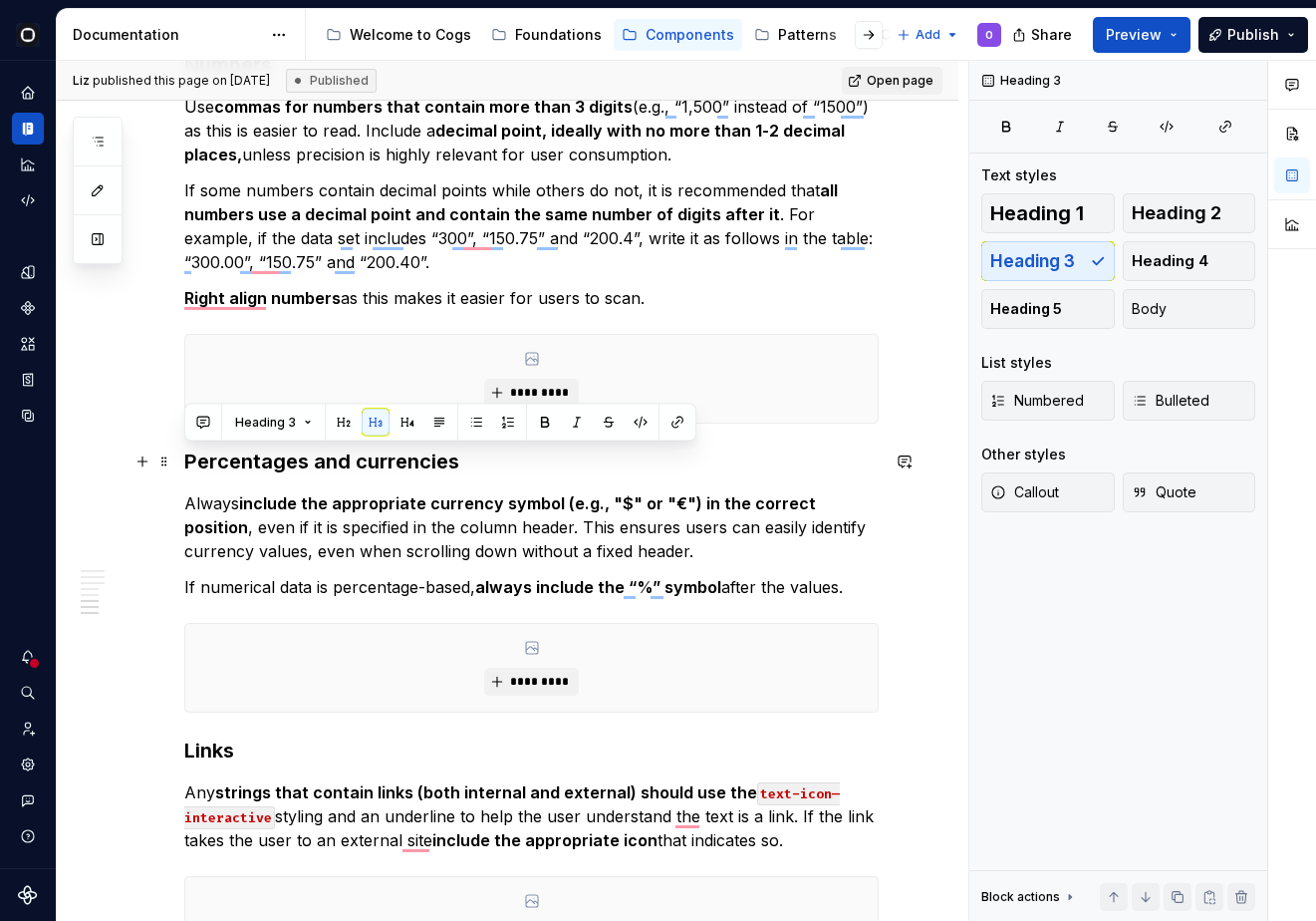 drag, startPoint x: 460, startPoint y: 466, endPoint x: 186, endPoint y: 457, distance: 274.14777 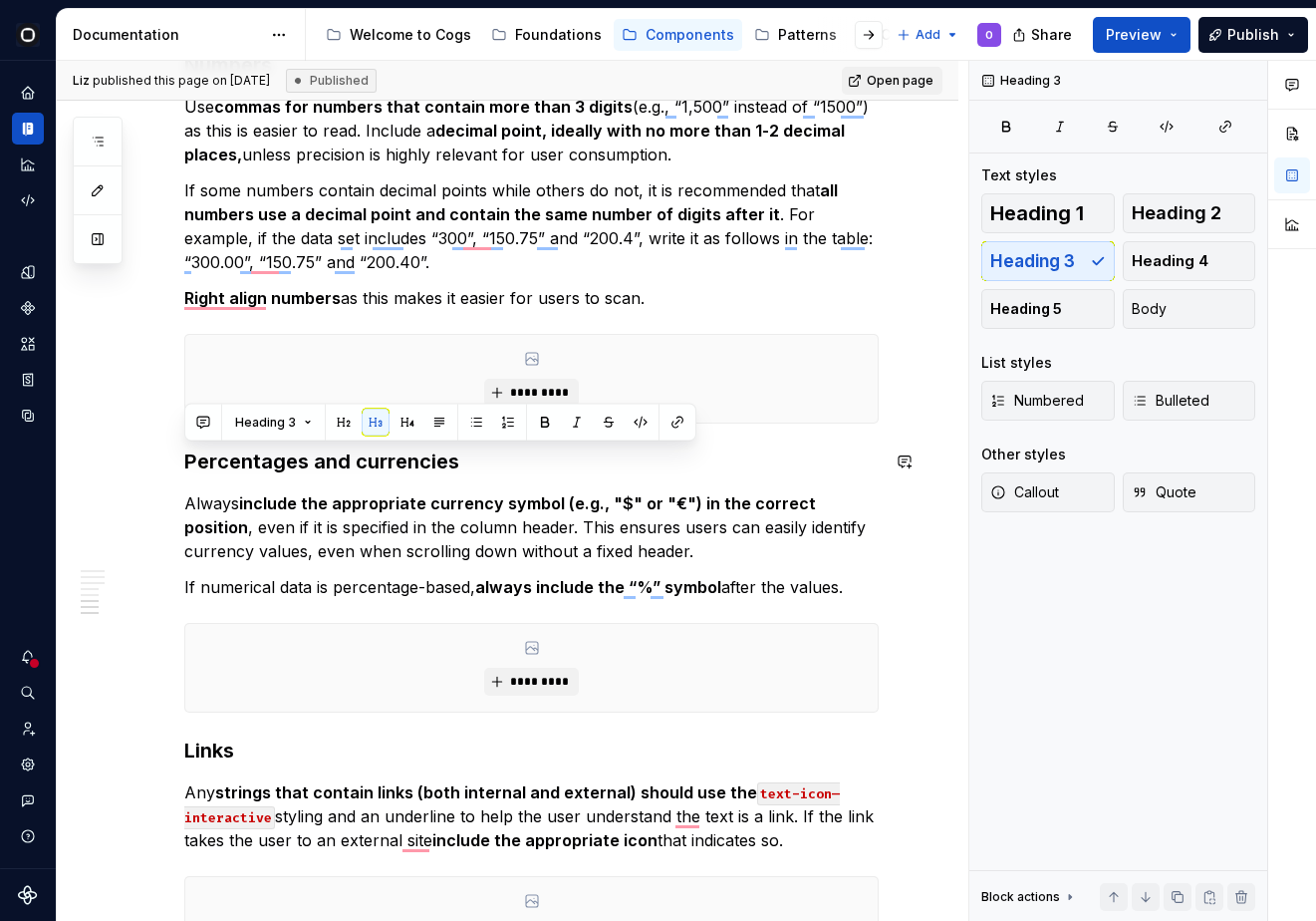 copy on "Percentages and currencies" 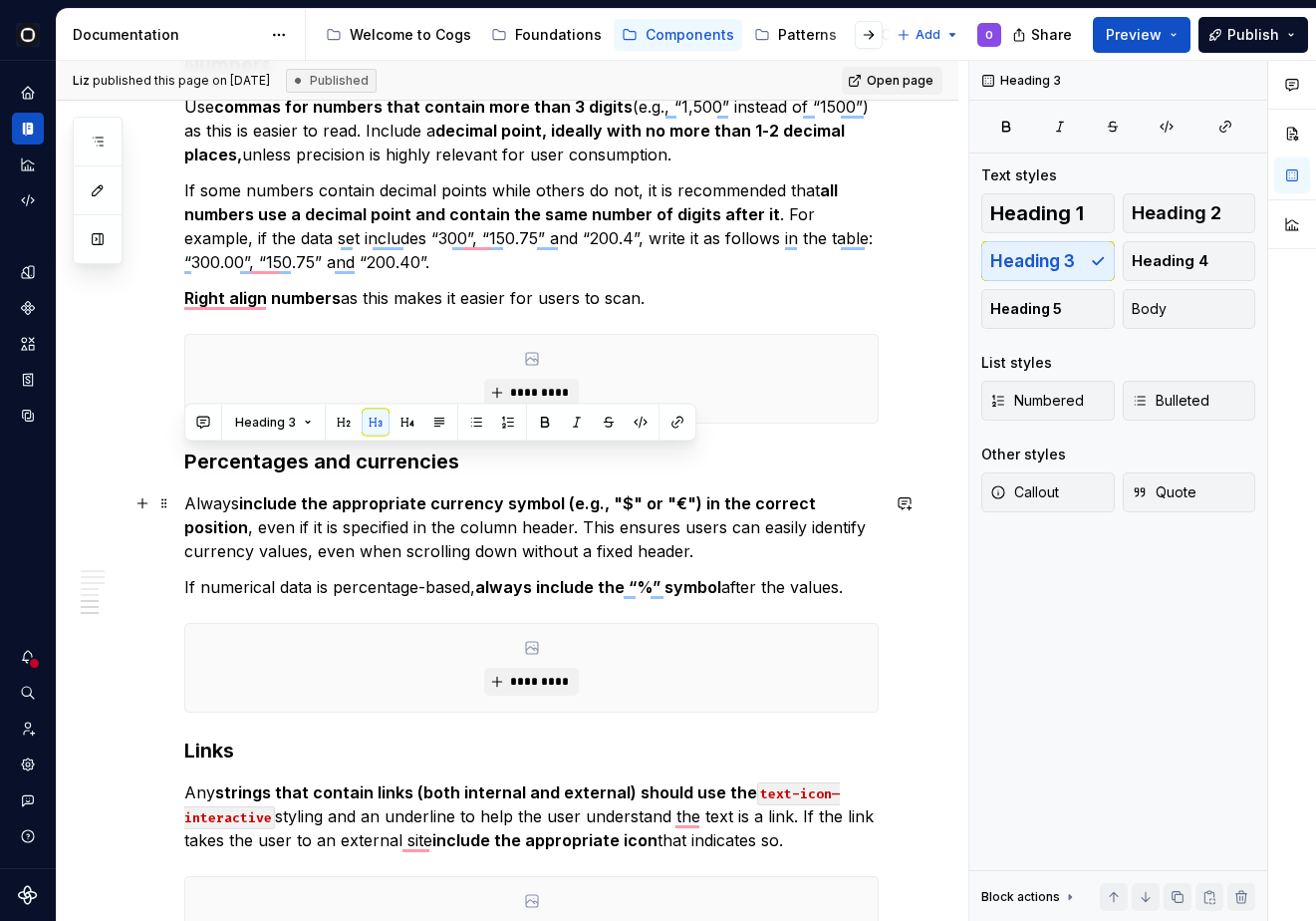 click on "*********" at bounding box center (531, 668) 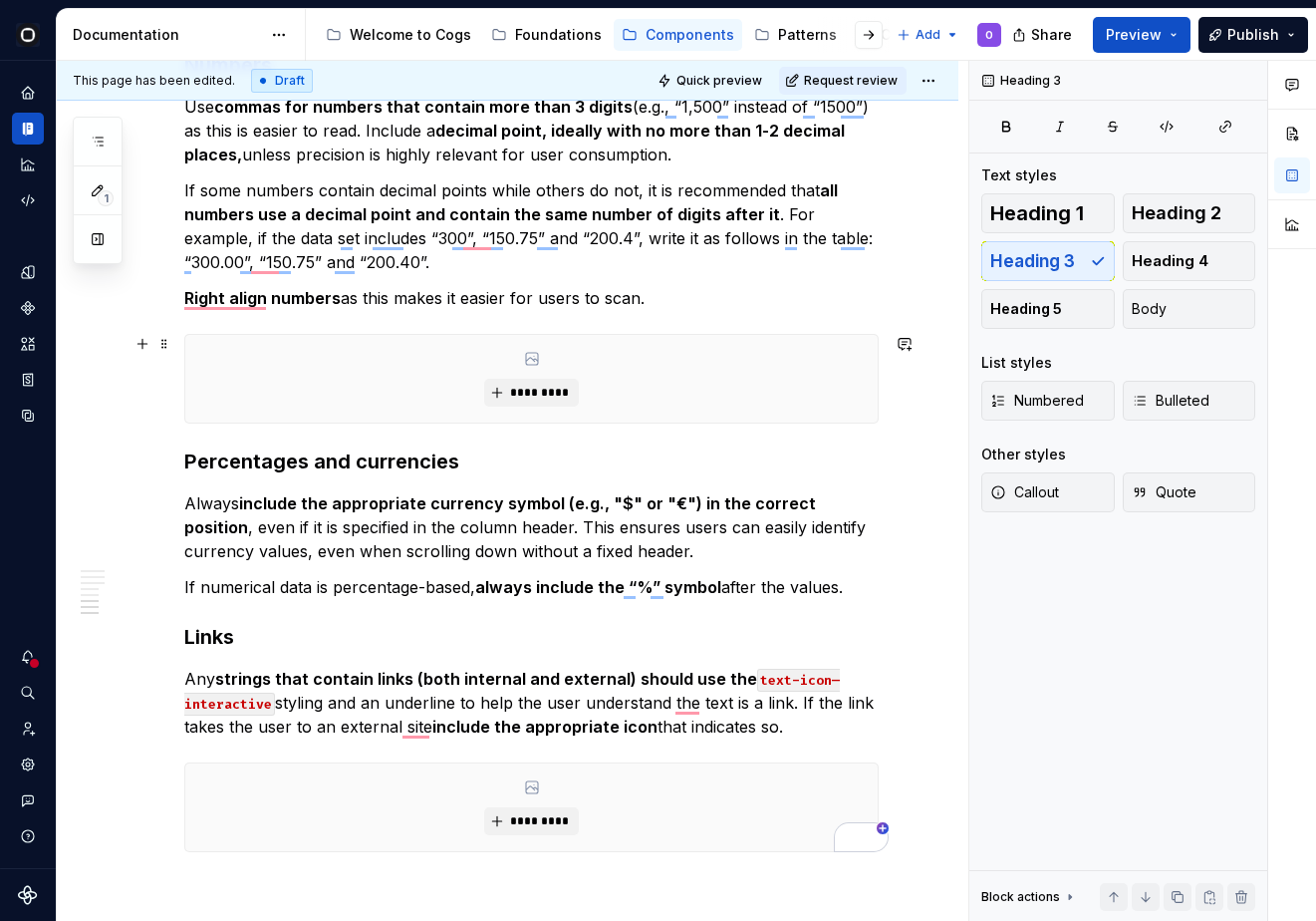 click on "*********" at bounding box center [531, 379] 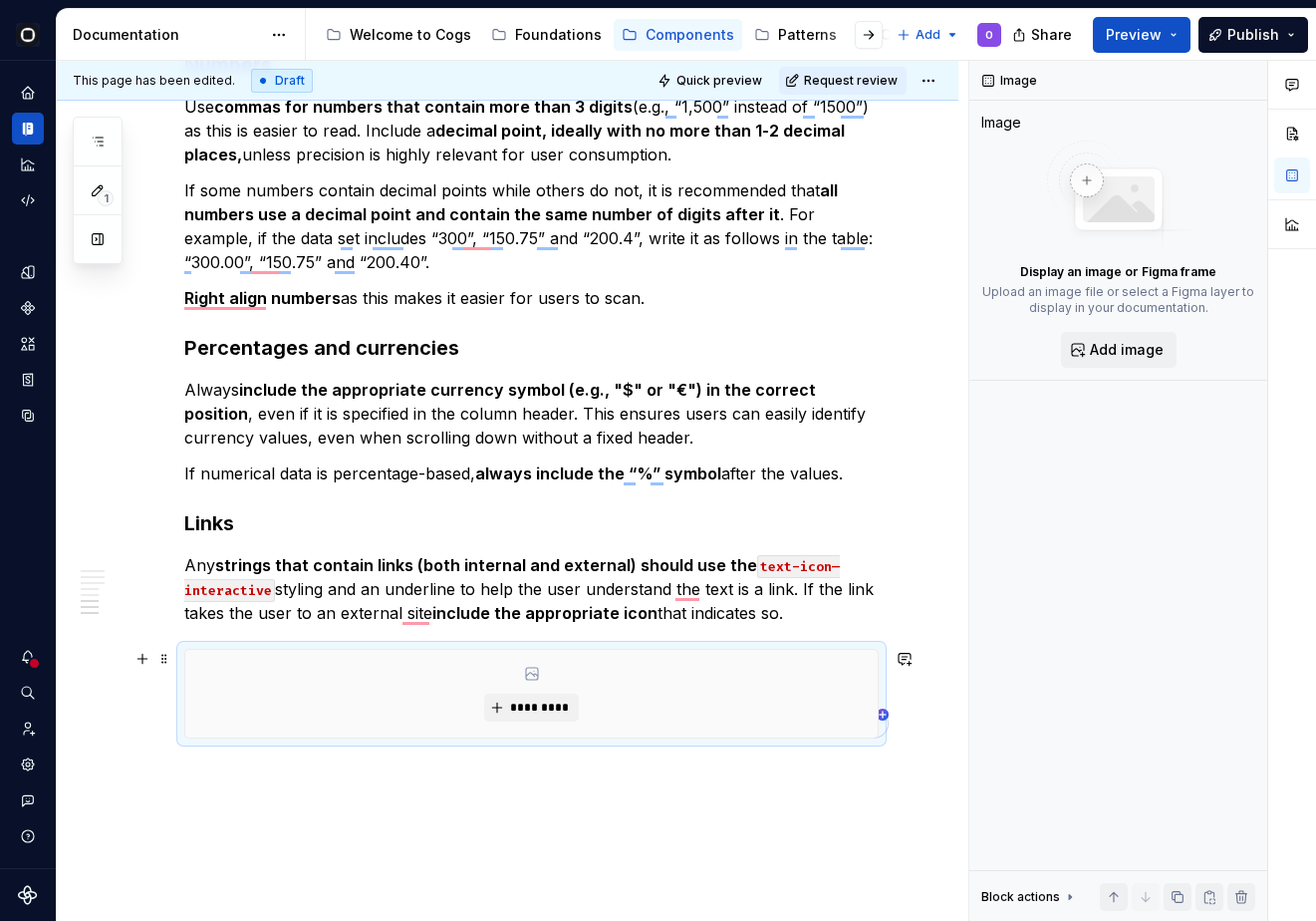 click on "*********" at bounding box center [531, 694] 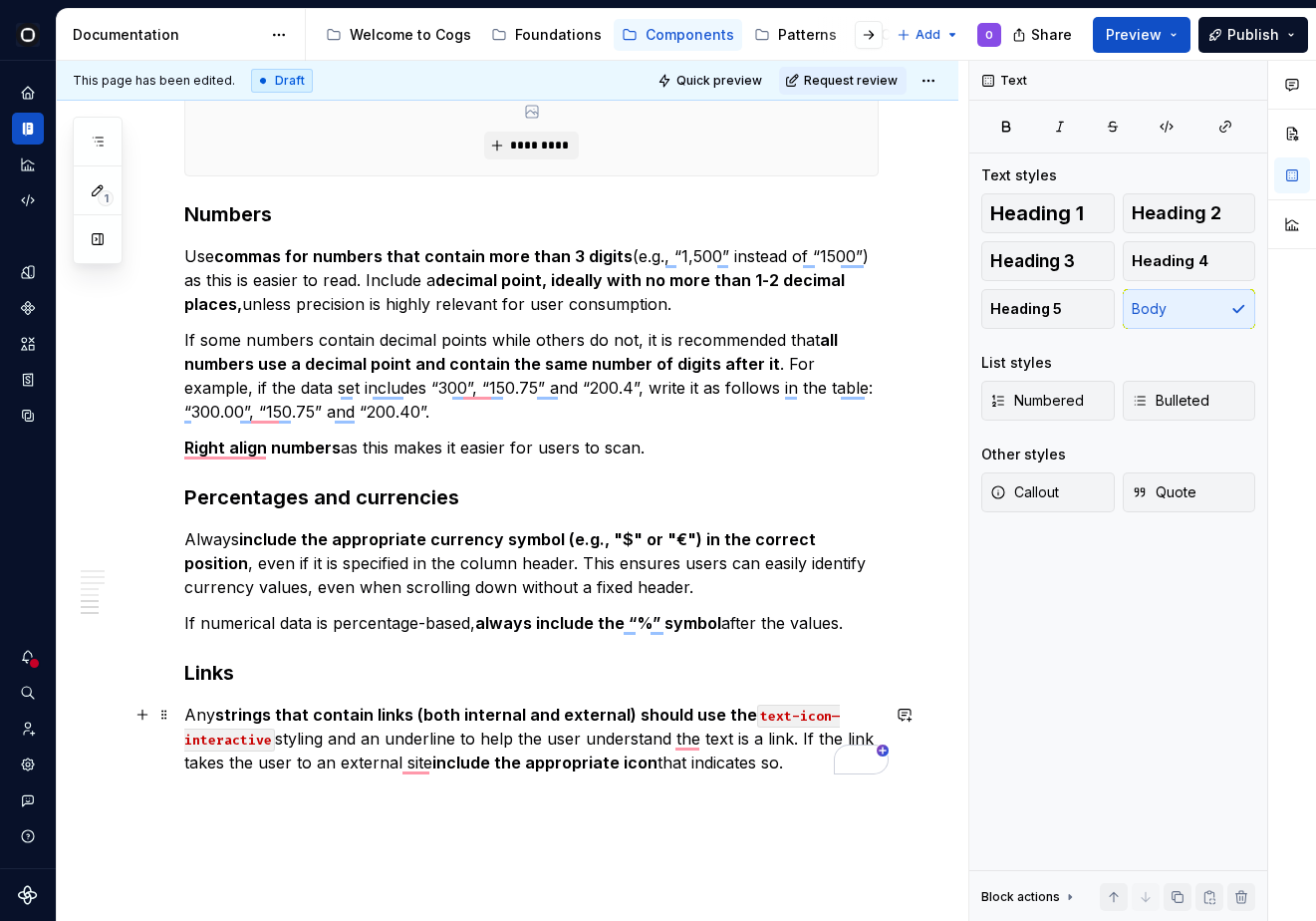 scroll, scrollTop: 1425, scrollLeft: 0, axis: vertical 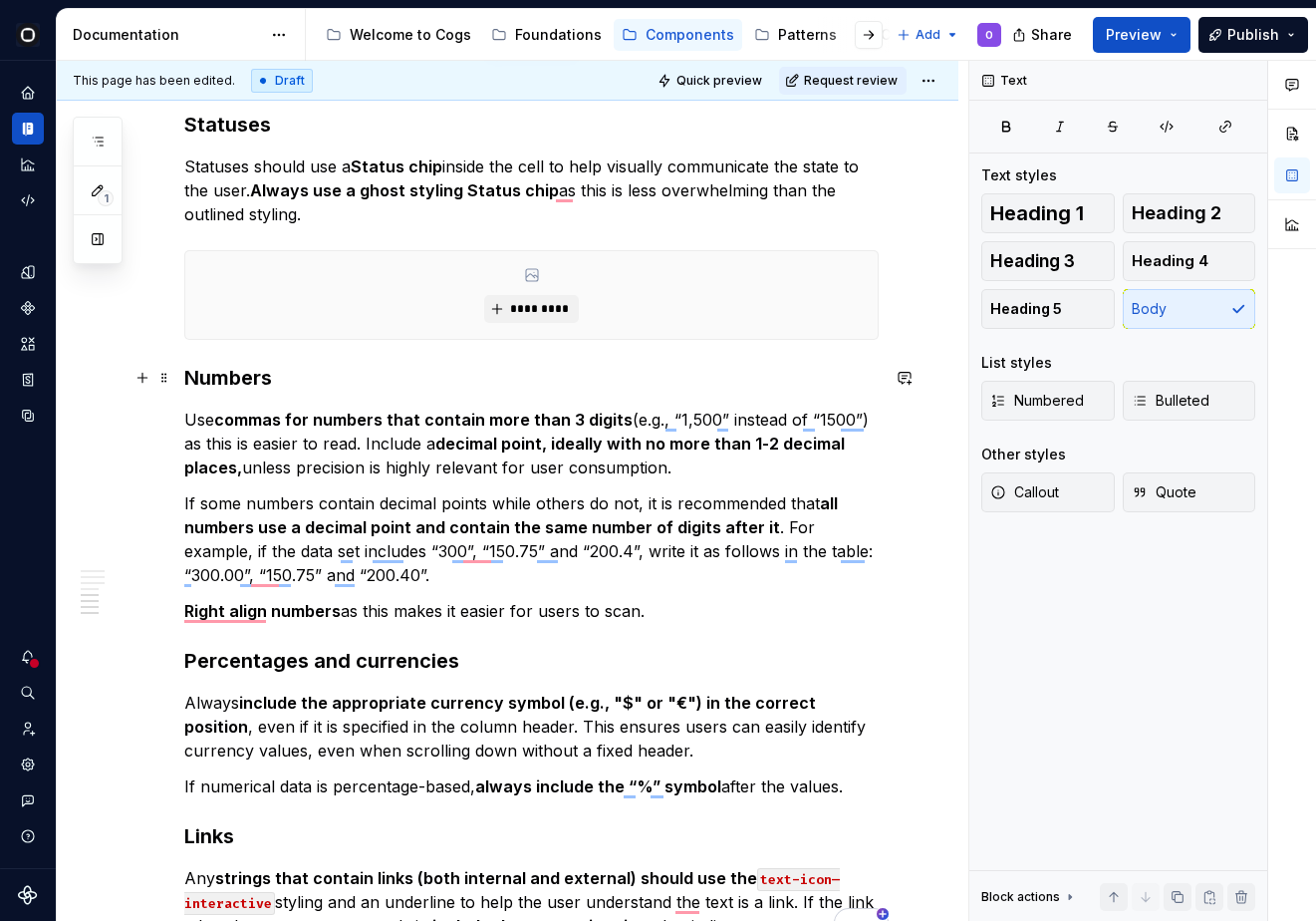 click on "*********" at bounding box center (531, 295) 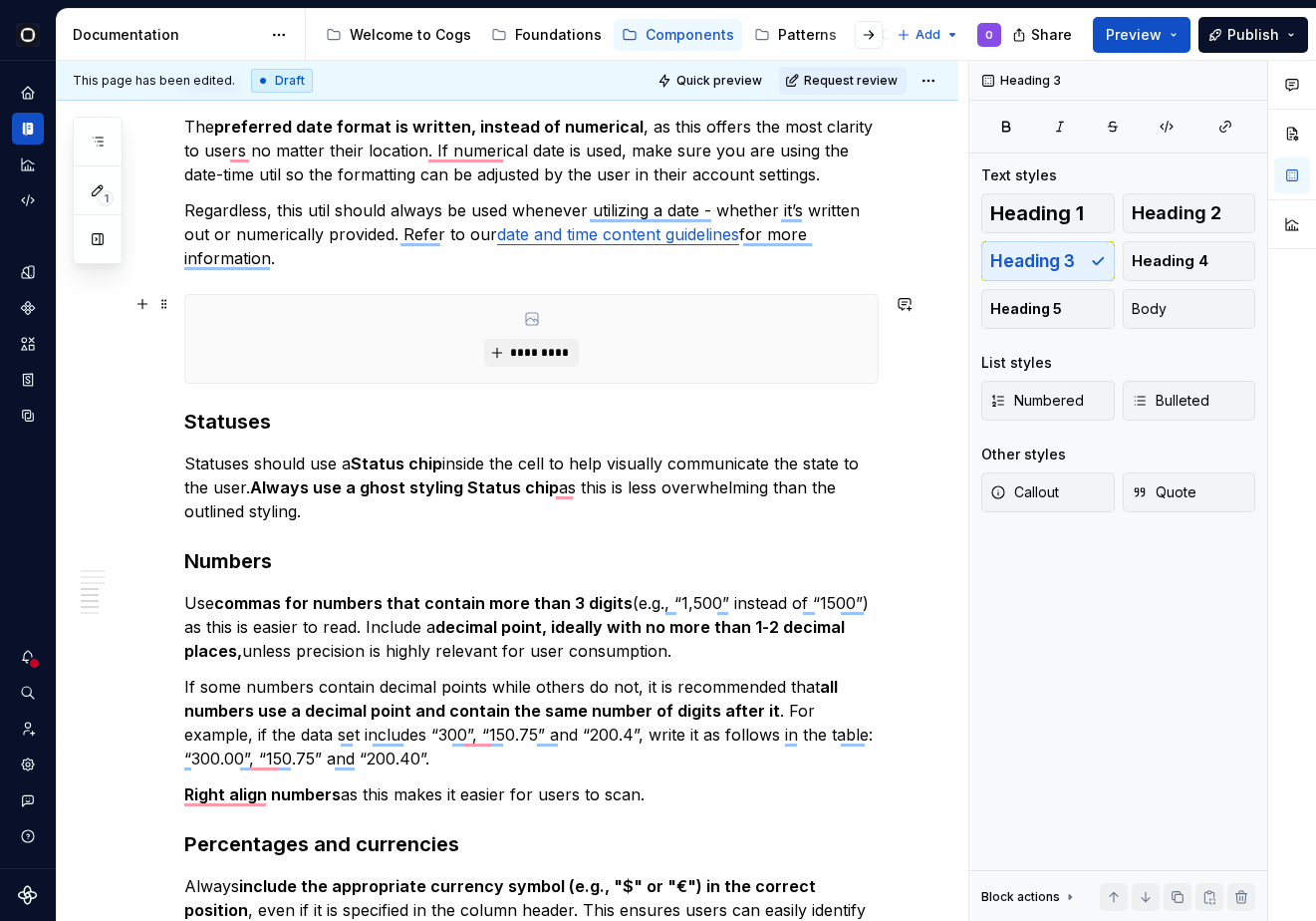 scroll, scrollTop: 1127, scrollLeft: 0, axis: vertical 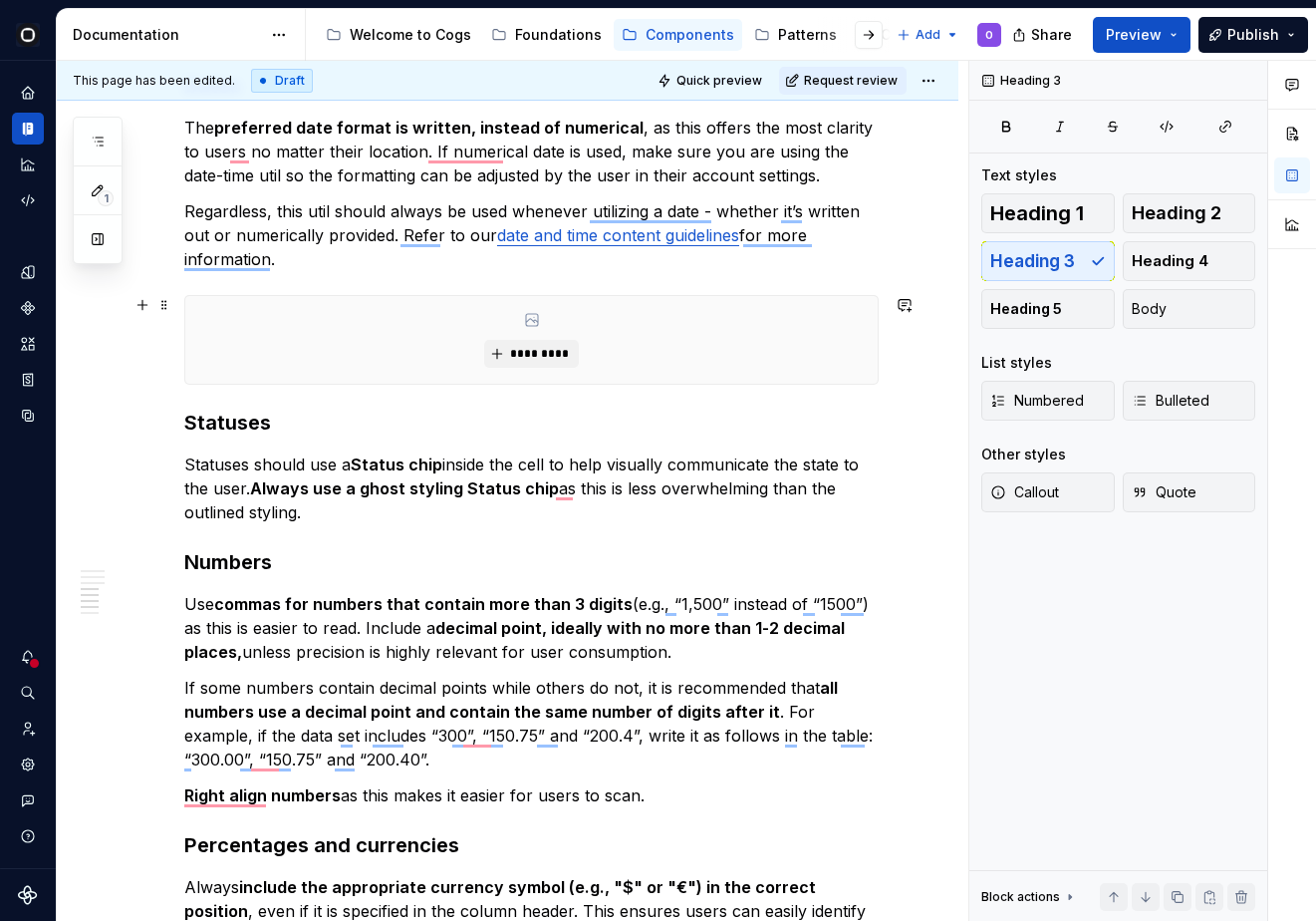 click on "*********" at bounding box center [531, 340] 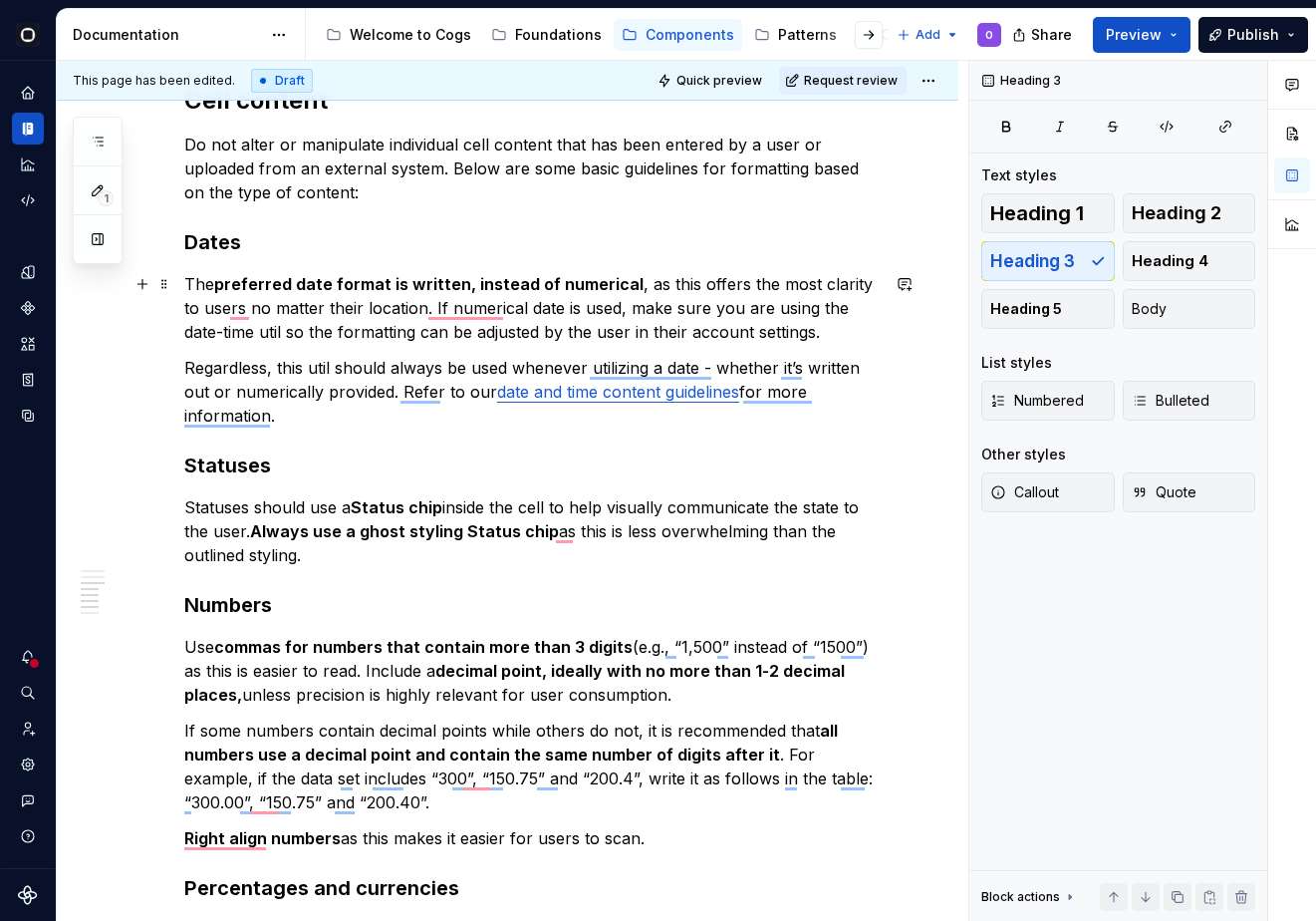 scroll, scrollTop: 969, scrollLeft: 0, axis: vertical 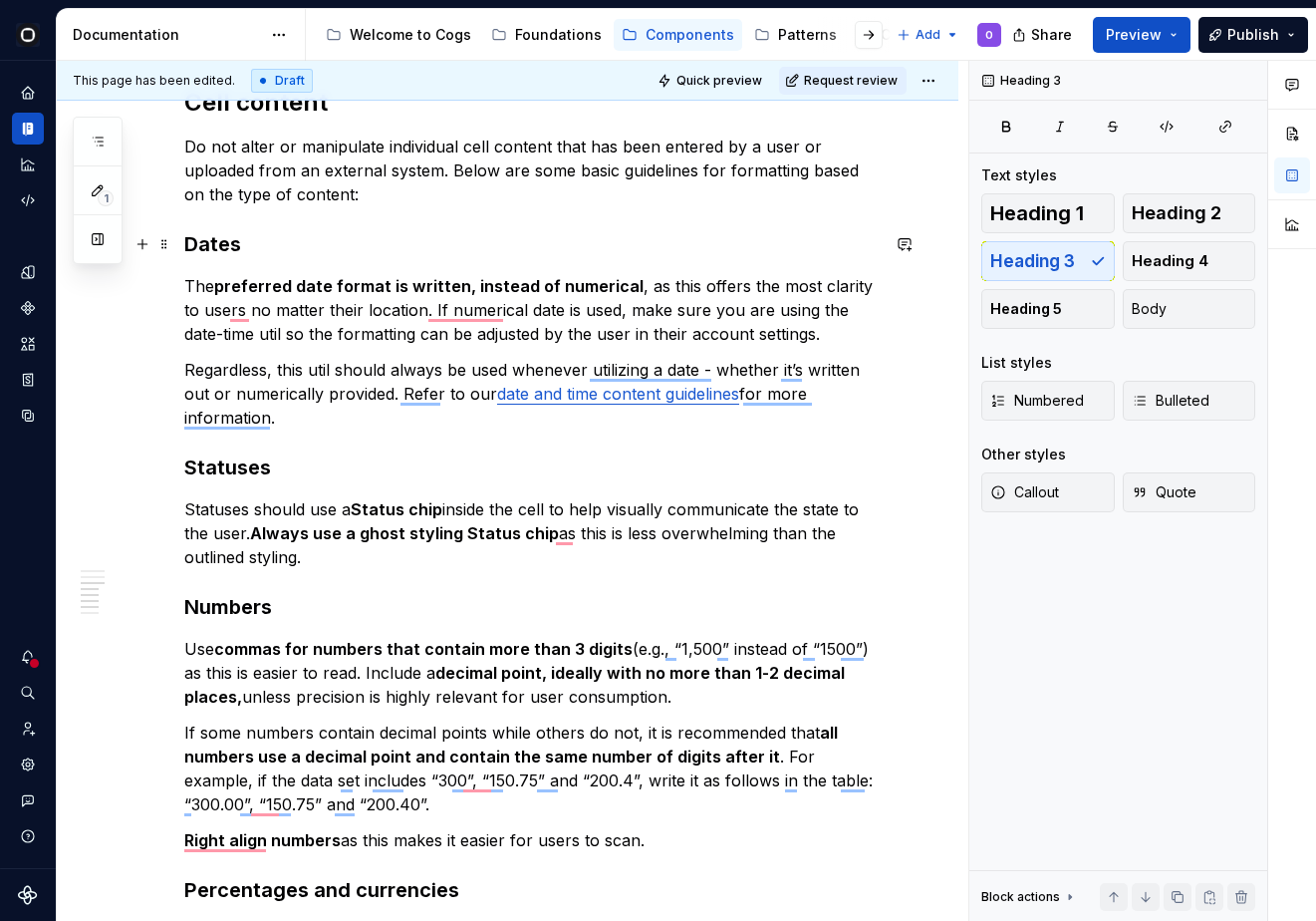 click on "Dates" at bounding box center [531, 244] 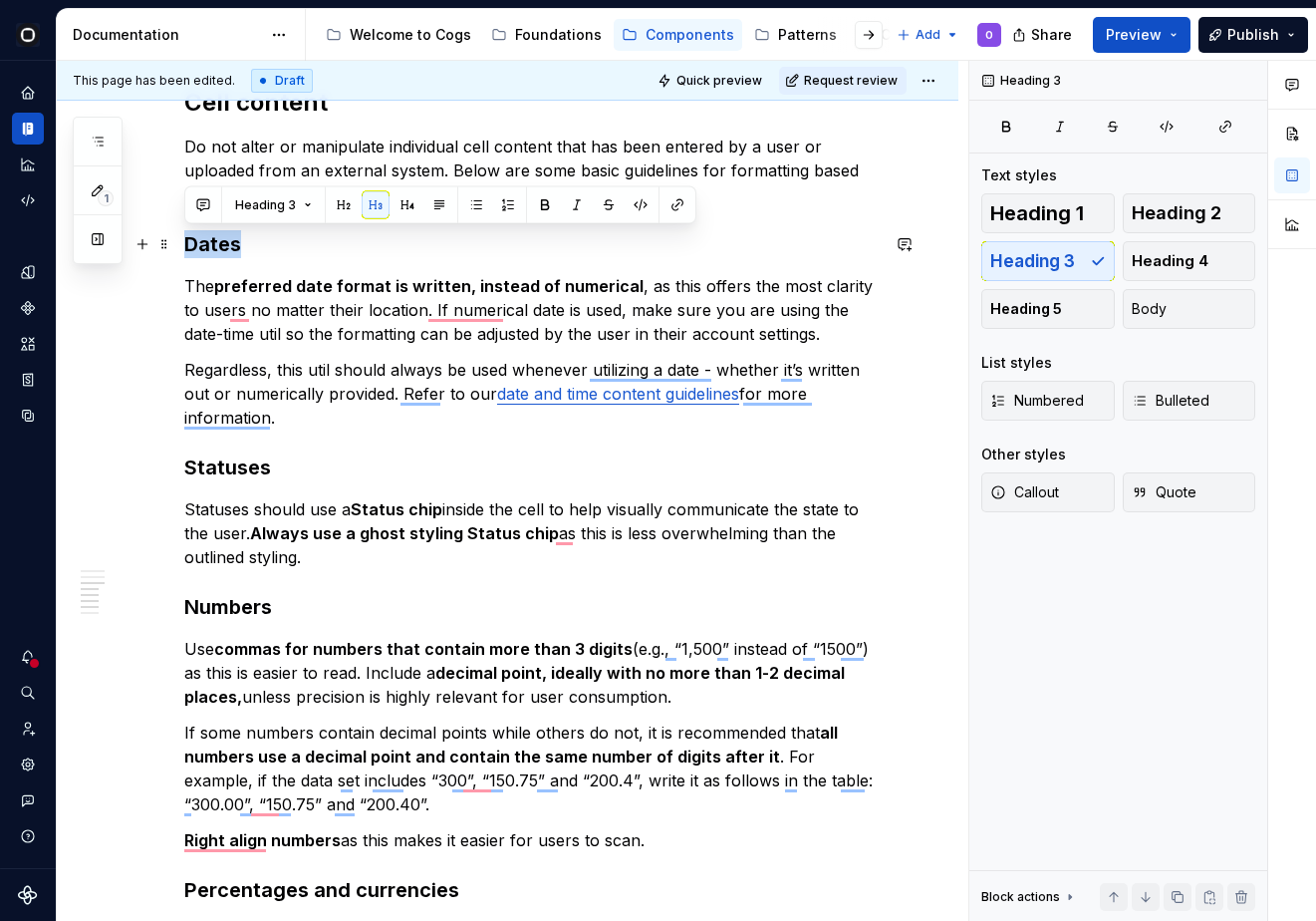 drag, startPoint x: 285, startPoint y: 246, endPoint x: 183, endPoint y: 250, distance: 102.0784 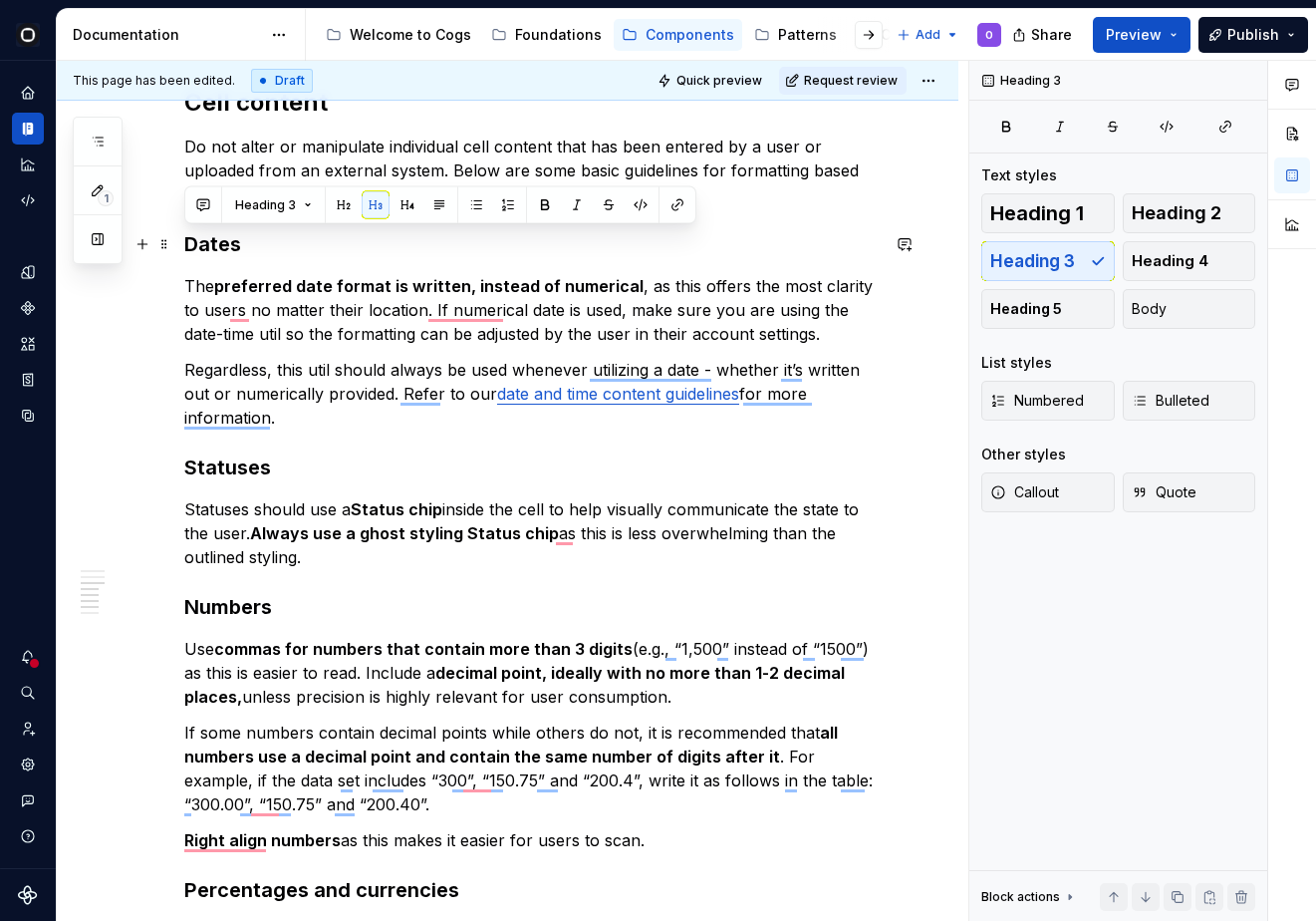 click on "preferred date format is written, instead of numerical" at bounding box center (428, 286) 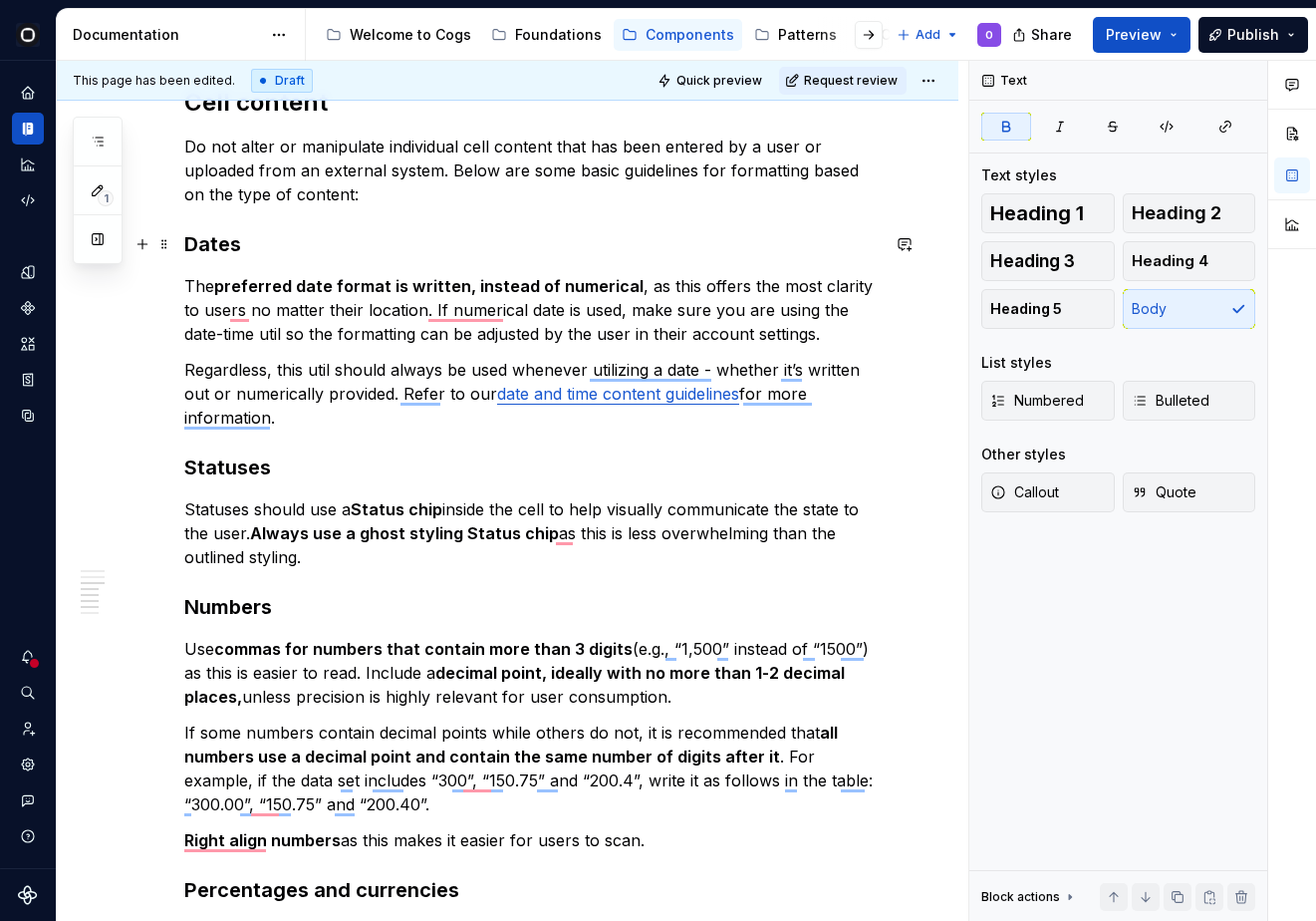 click on "Dates" at bounding box center (531, 244) 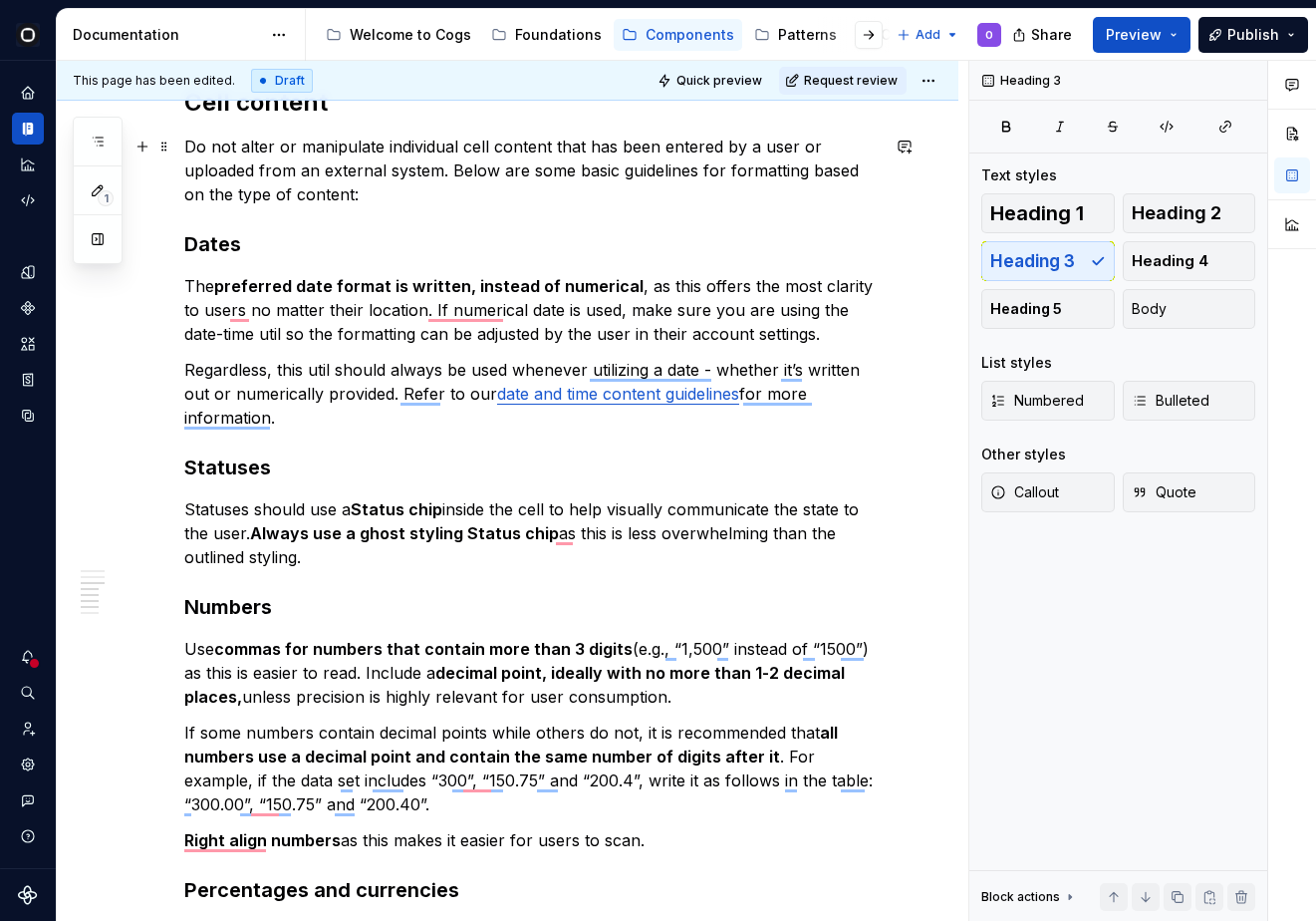 click on "Do not alter or manipulate individual cell content that has been entered by a user or uploaded from an external system. Below are some basic guidelines for formatting based on the type of content:" at bounding box center (531, 170) 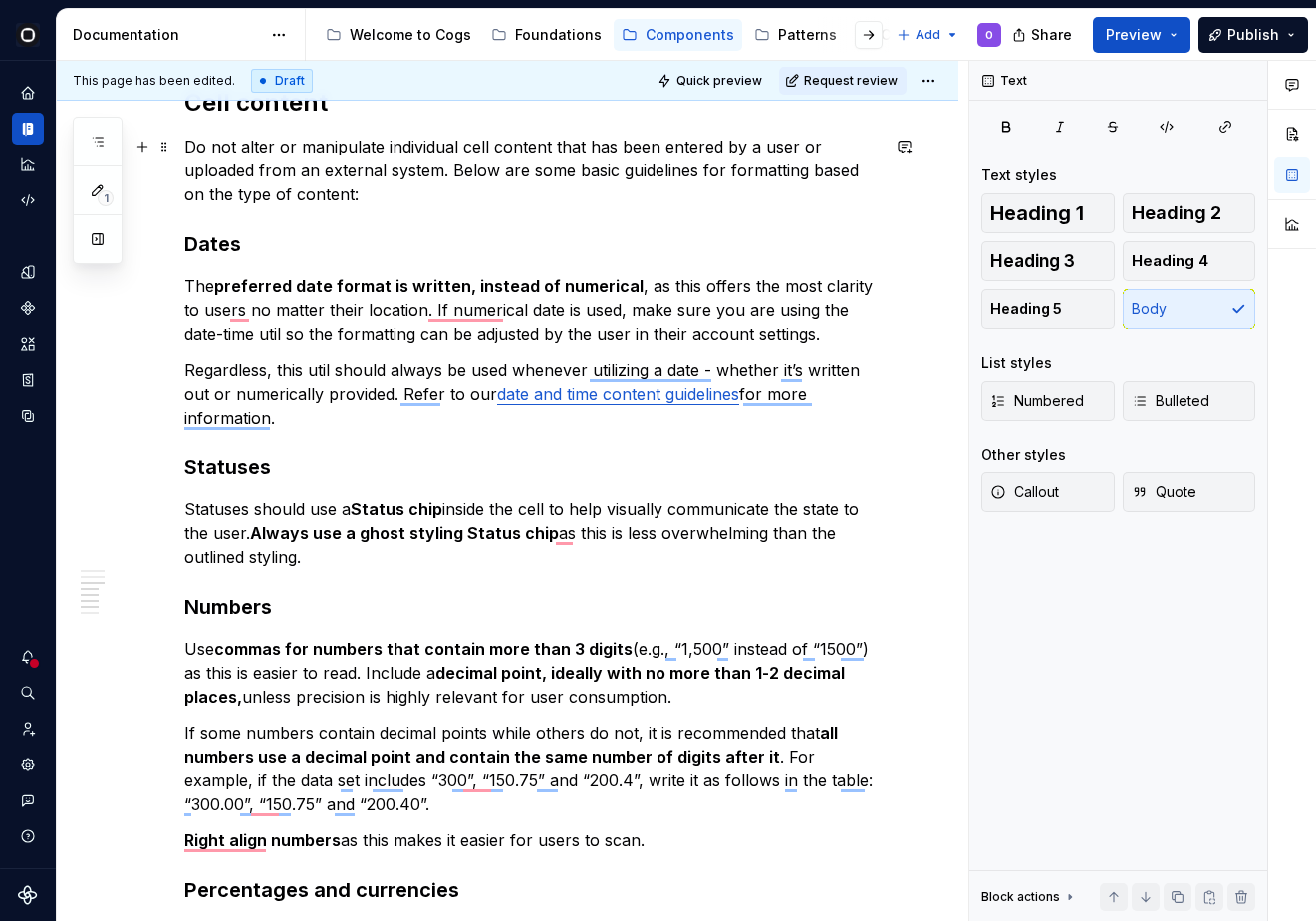 click on "Table title The title of the table content is most likely captured by the Breadcrumbs in the top navigation area or the Page header. However,  if the page title is not the same as the data table title, we recommend adding a data table title , especially if the user can view multiple data tables in the same space. Use the Page toolbar placeholder element to add a  page title on the left side . The title should: Make it clear what the data has in common and what purpose it serves in the UI. If necessary, add a description underneath the title to provide more information or the data's source. A table's title and description should use sentence-style capitalization: only capitalize the first word. Column titles Keep column titles  short, 1-2 words , that describe the data in that column. In cases where a column title is too long,  wrap the text to two lines and then truncate the rest . Always  display the full text with a Tooltip when hovering . Column titles must use  sentence-style capitalization Cell content" at bounding box center [531, 308] 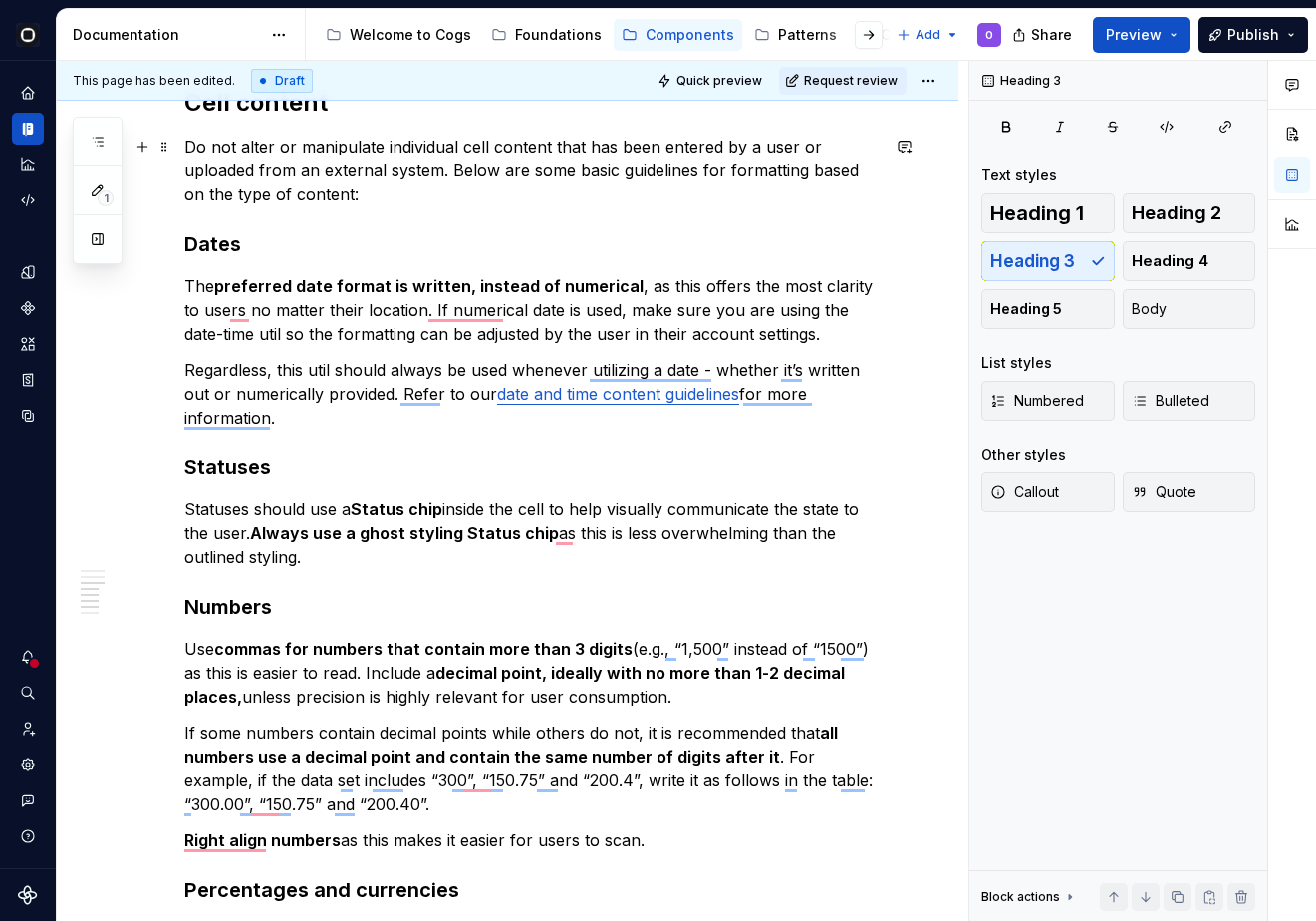 click on "Do not alter or manipulate individual cell content that has been entered by a user or uploaded from an external system. Below are some basic guidelines for formatting based on the type of content:" at bounding box center [531, 170] 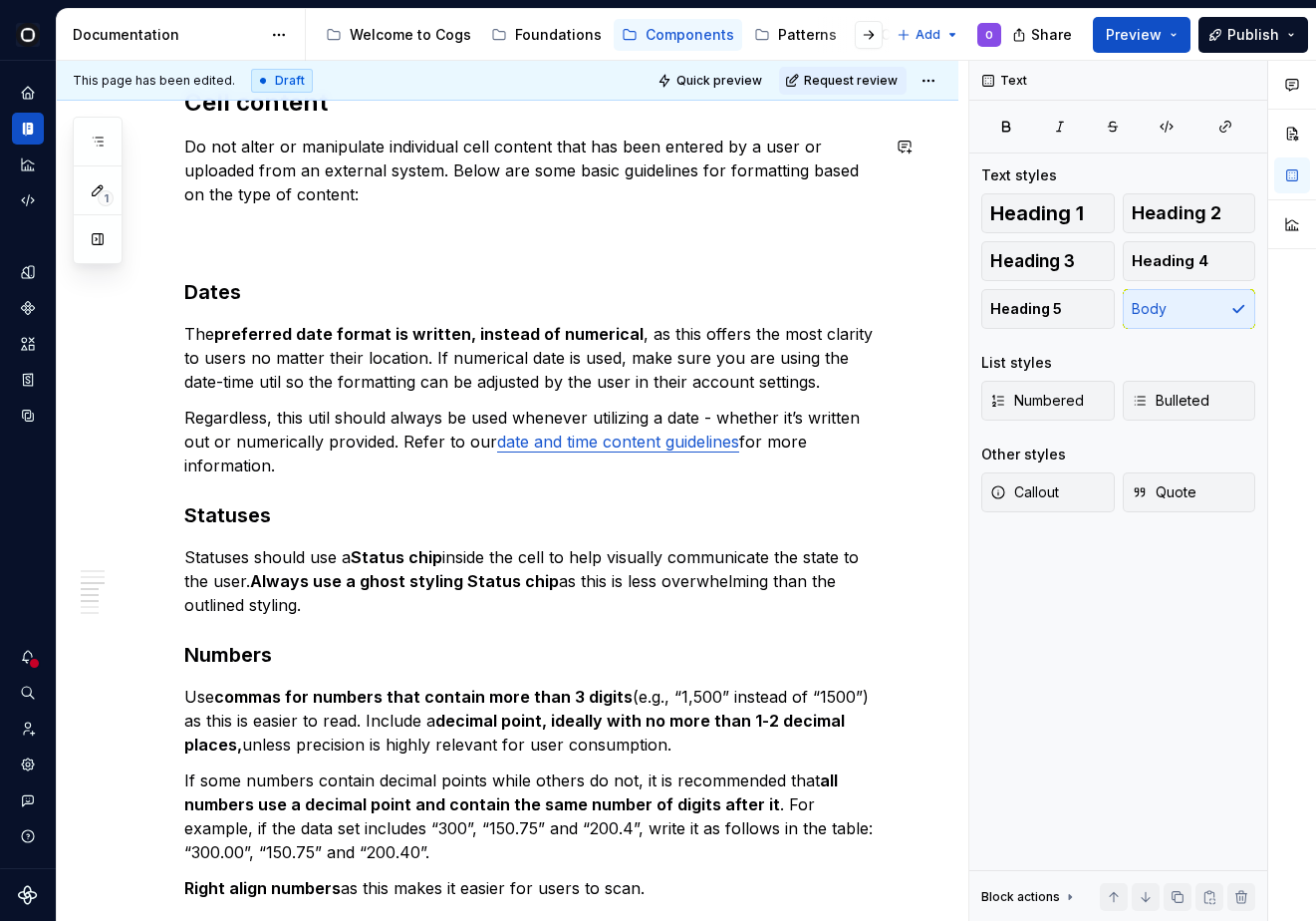 type 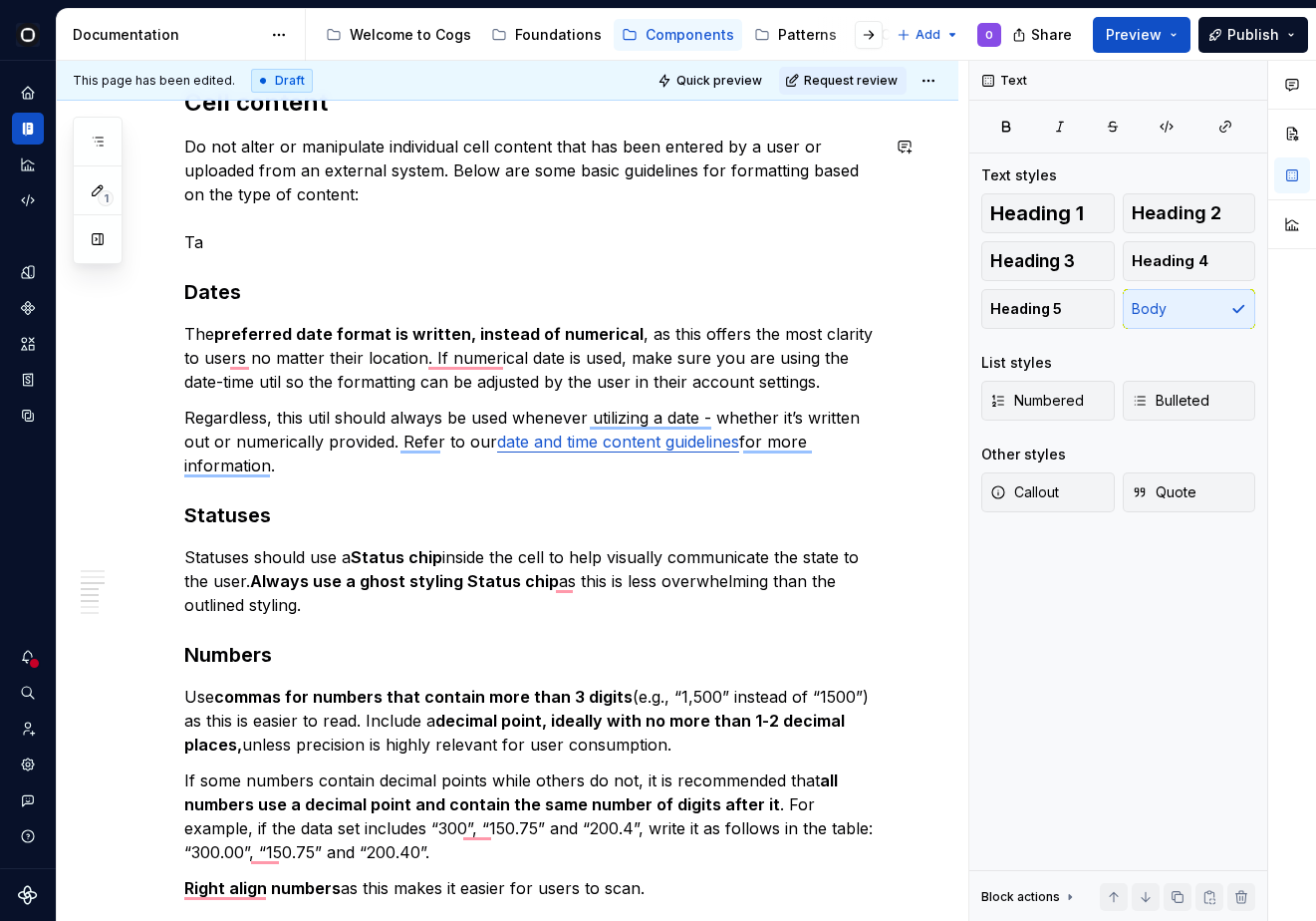 scroll, scrollTop: 969, scrollLeft: 0, axis: vertical 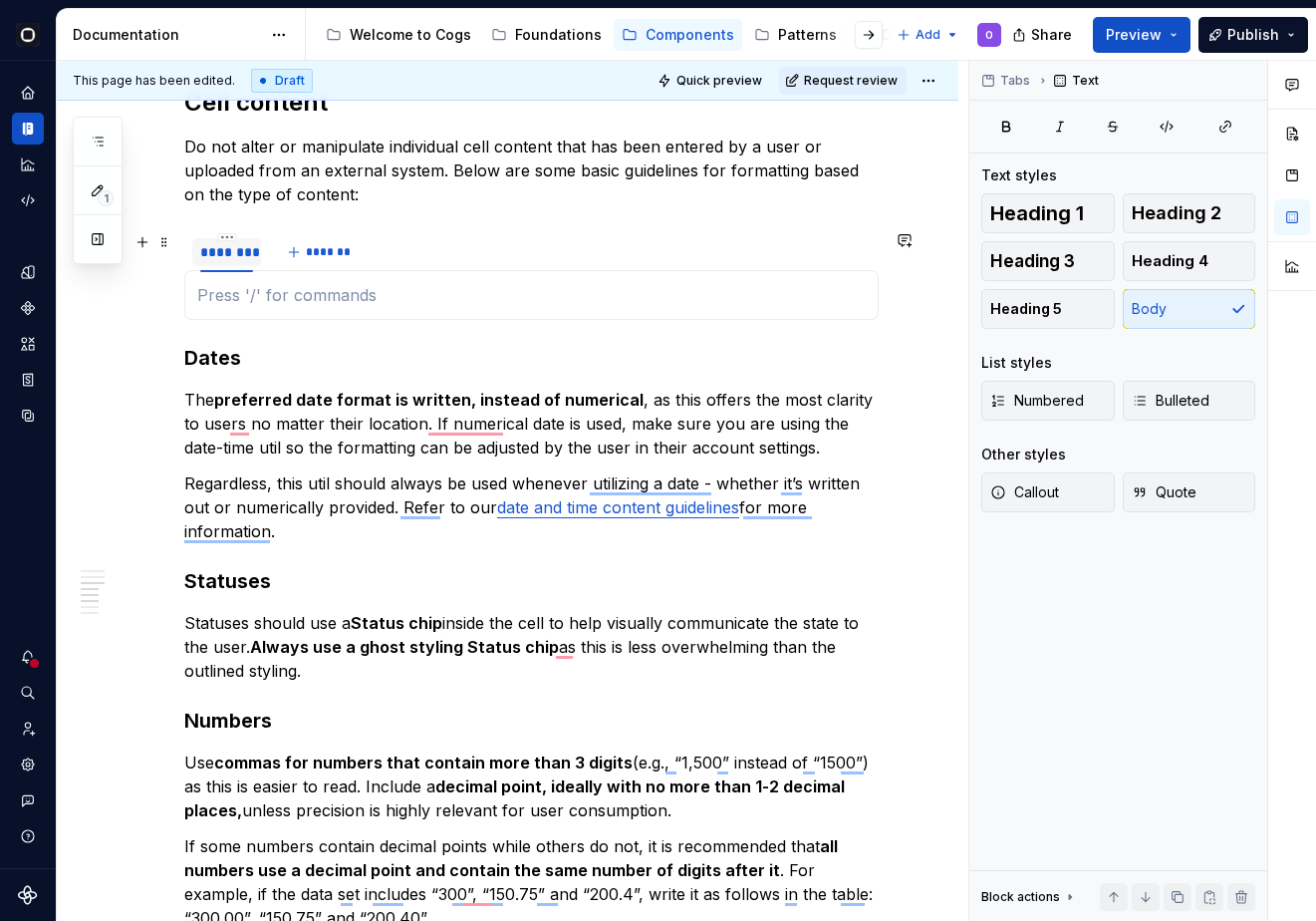click on "********" at bounding box center [226, 252] 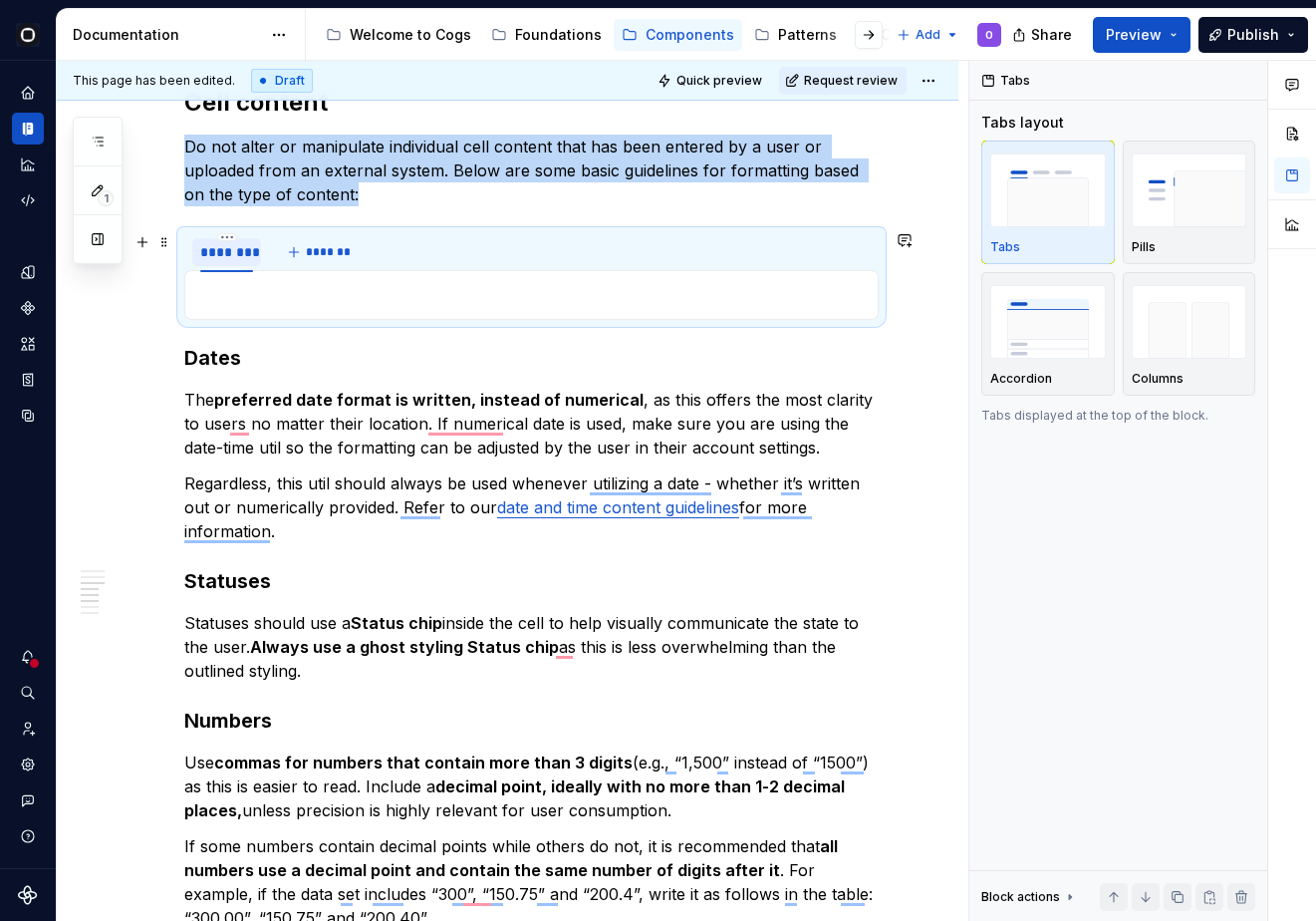 click on "********" at bounding box center (226, 252) 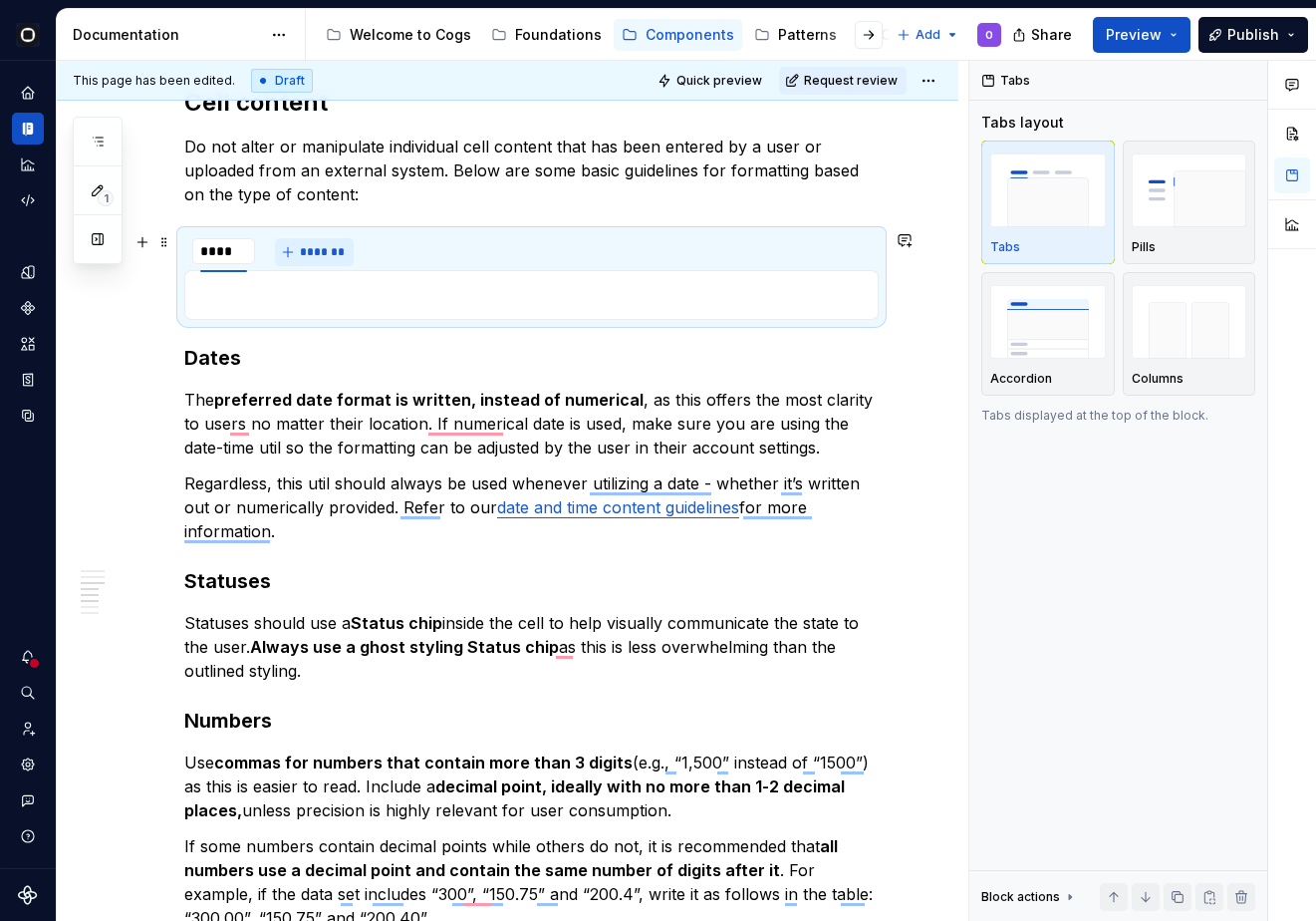 type on "*****" 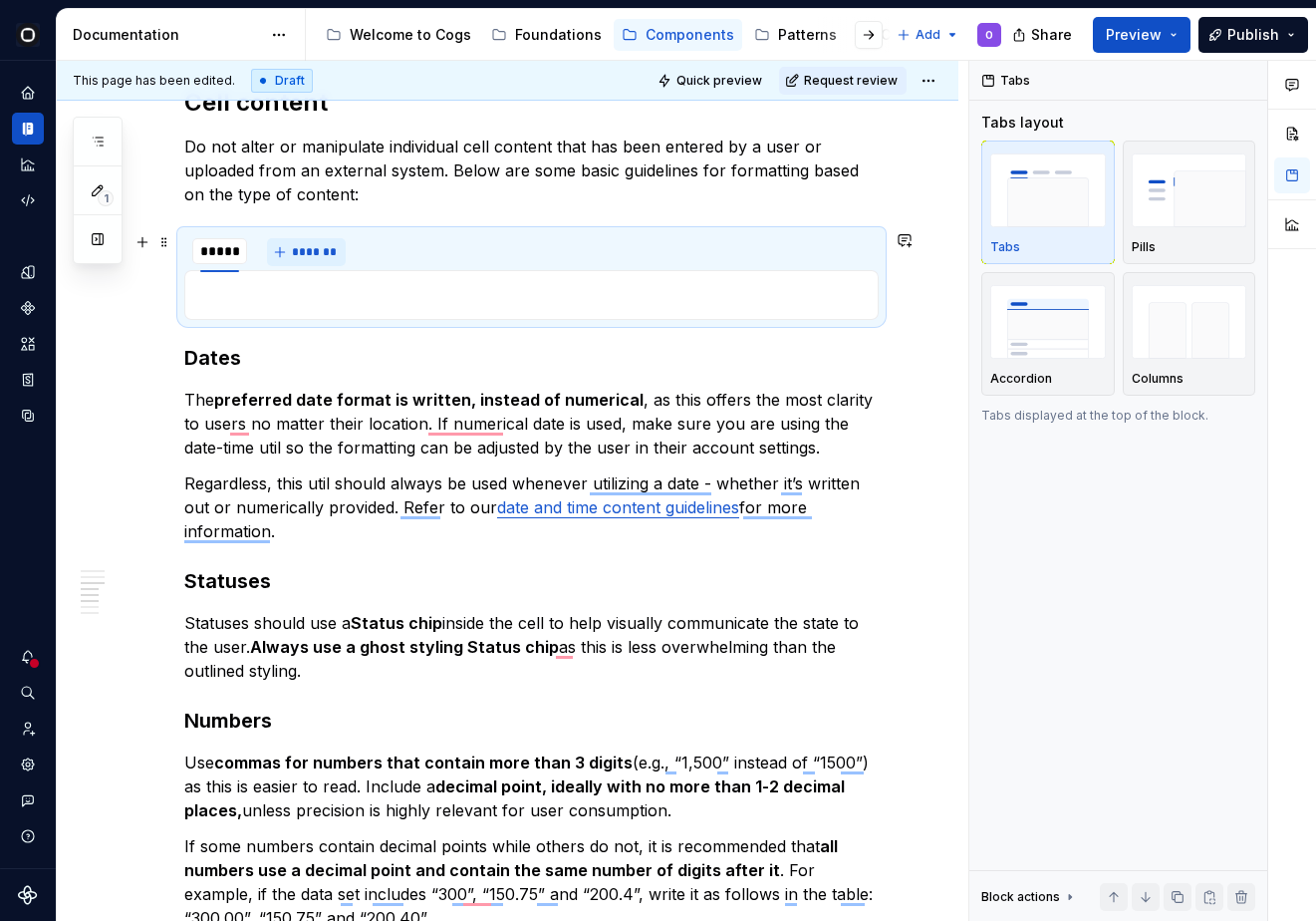 click on "*******" at bounding box center [306, 252] 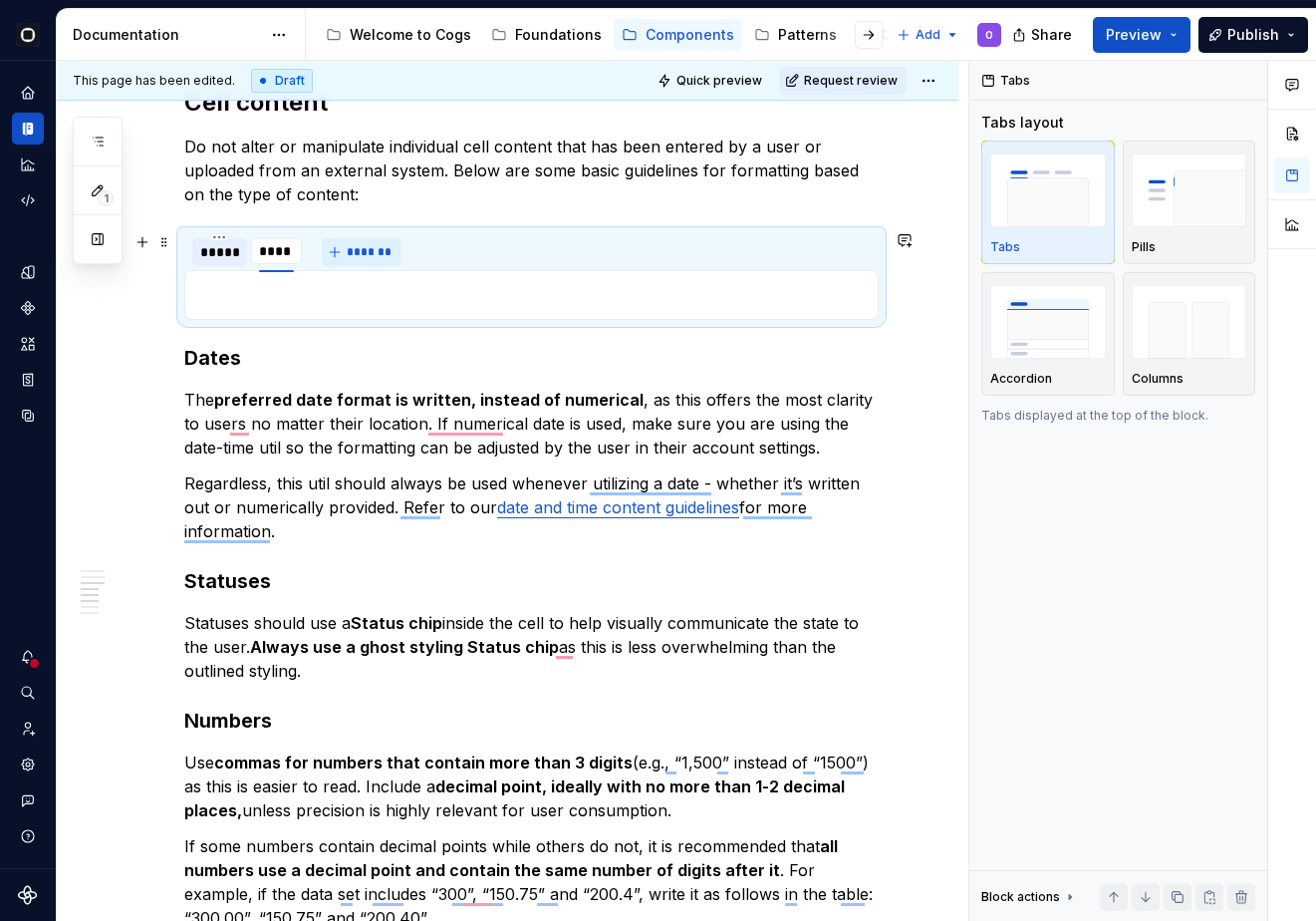 scroll, scrollTop: 0, scrollLeft: 0, axis: both 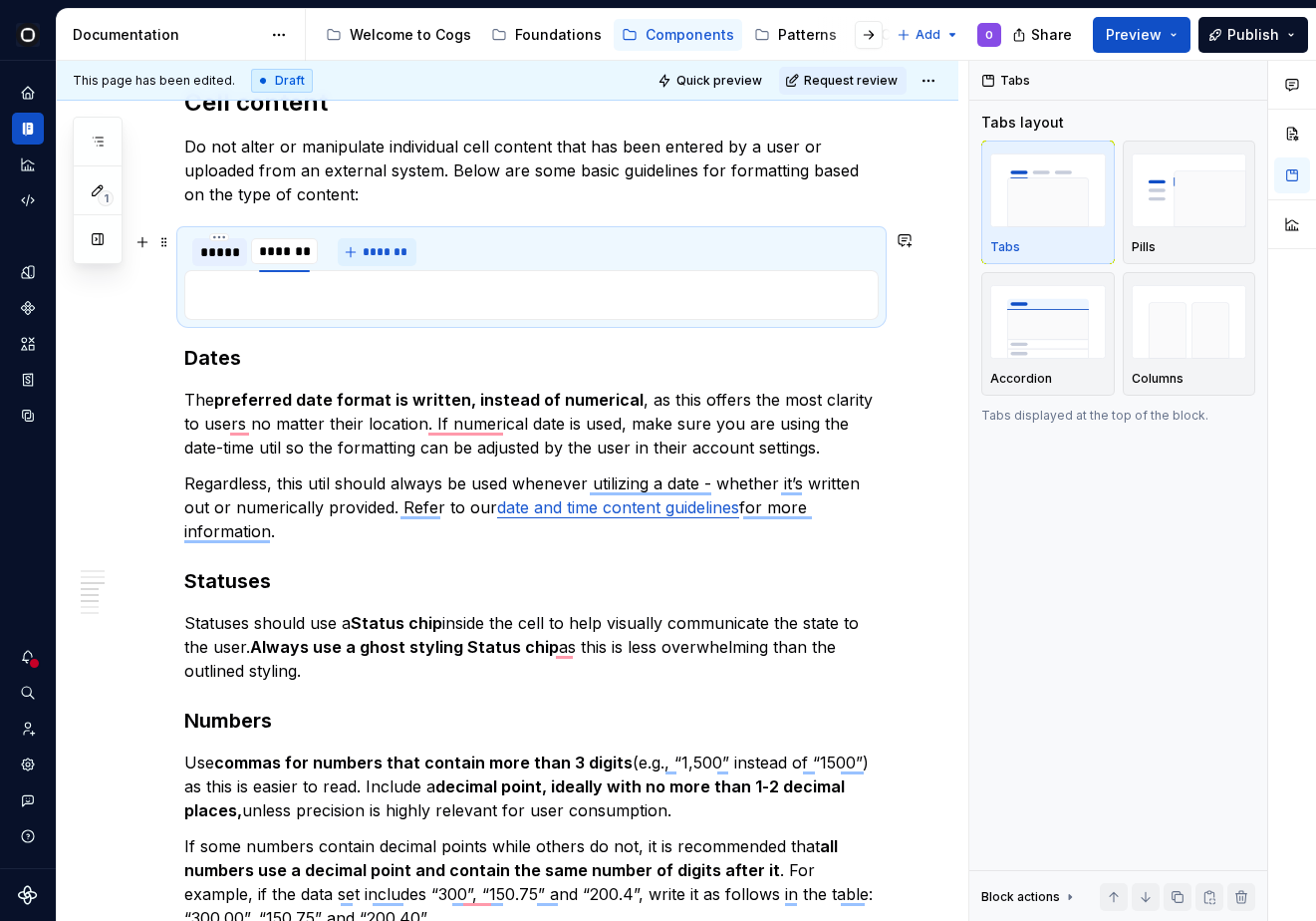 type on "********" 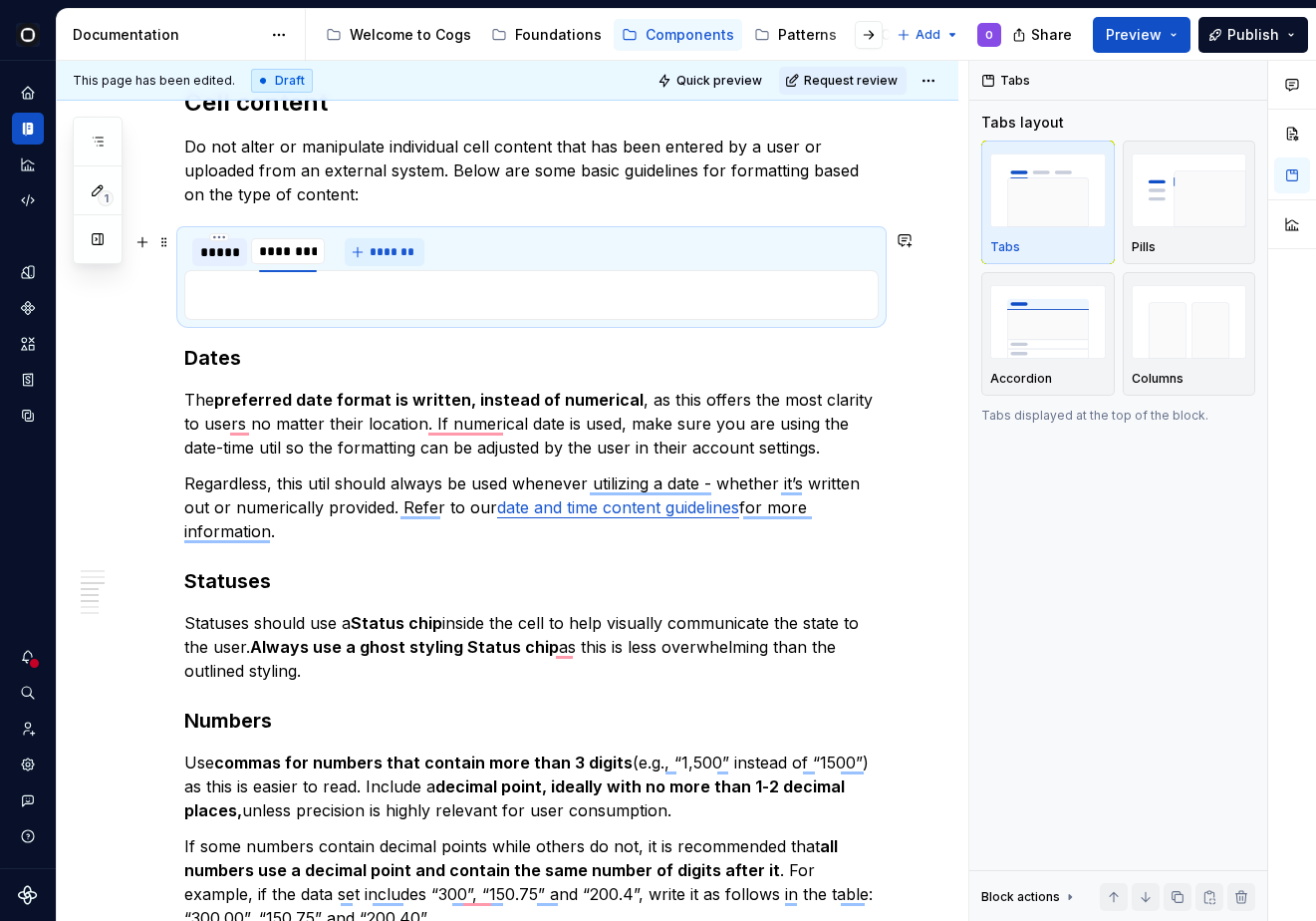 click on "***** ******** ******** *******" at bounding box center [304, 252] 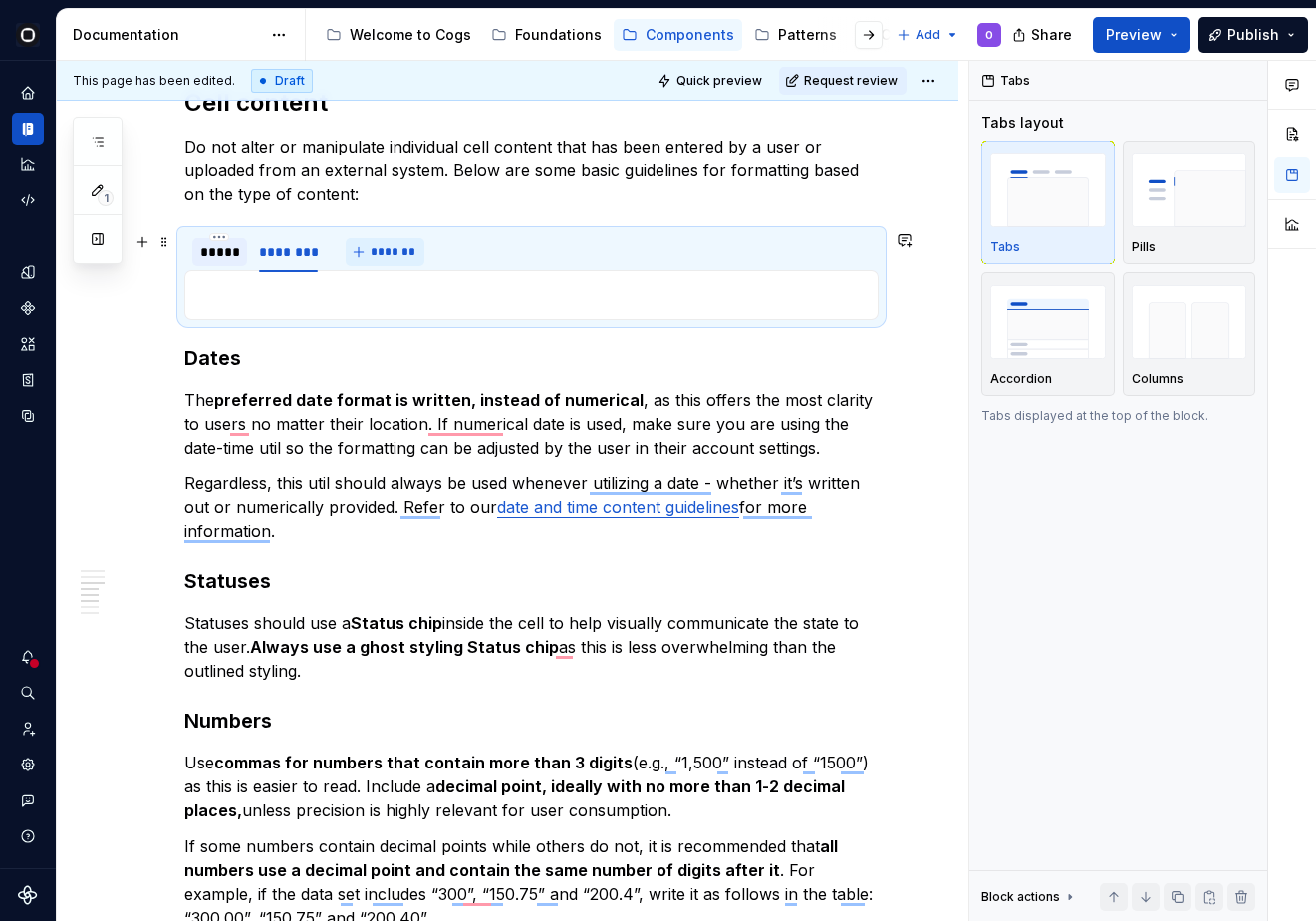 click on "*******" at bounding box center (393, 252) 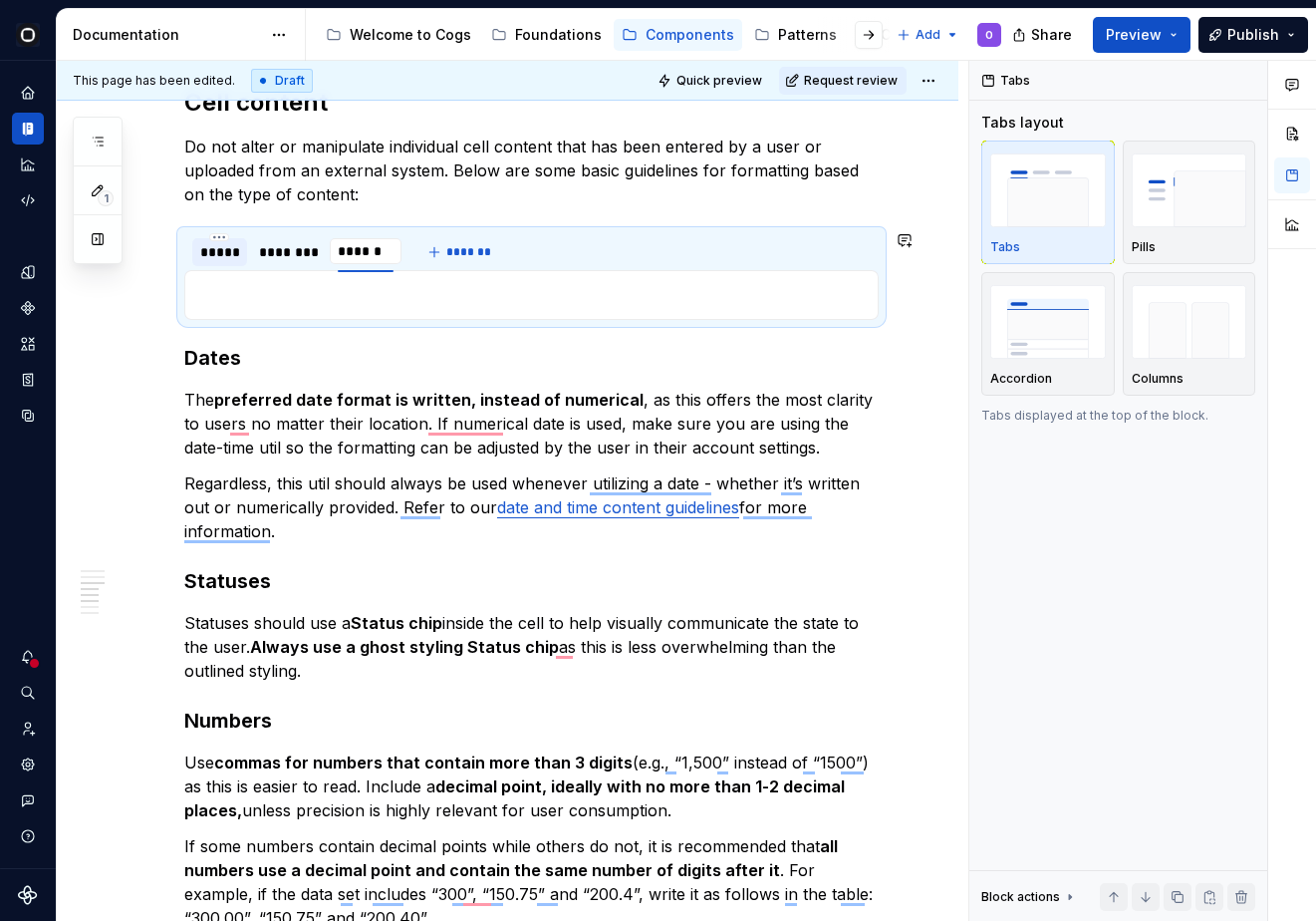 type on "*******" 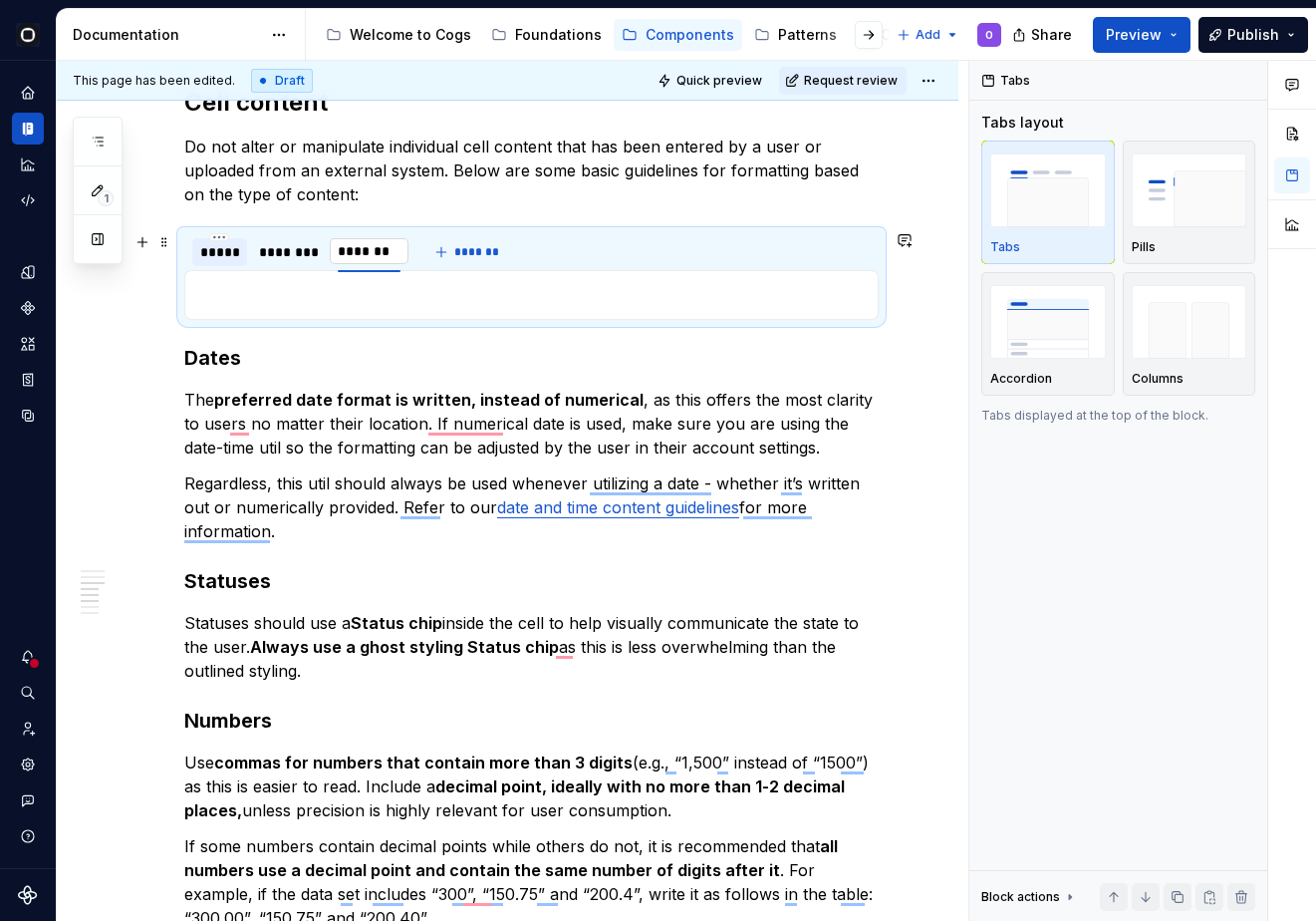 type on "*" 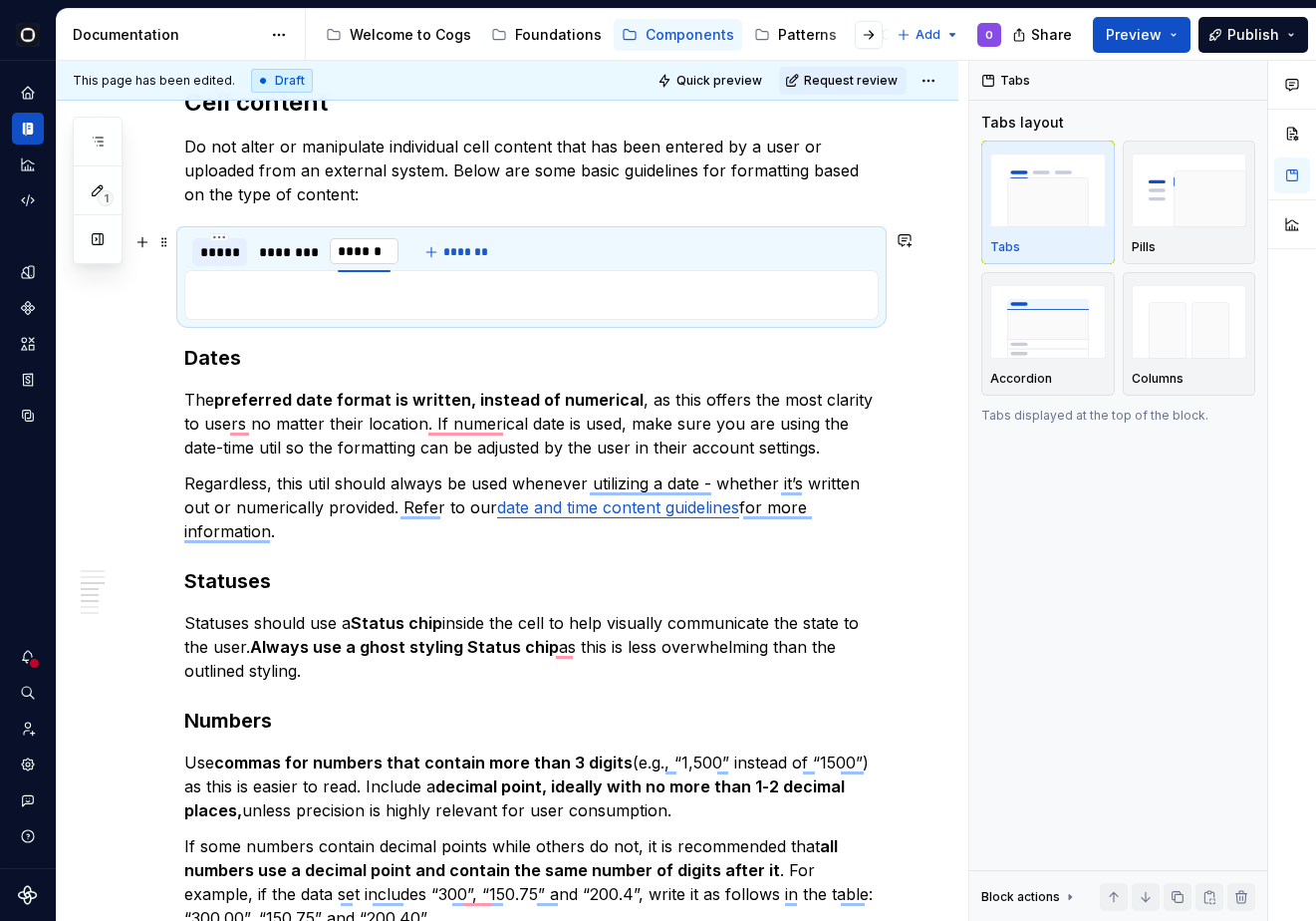 type on "*******" 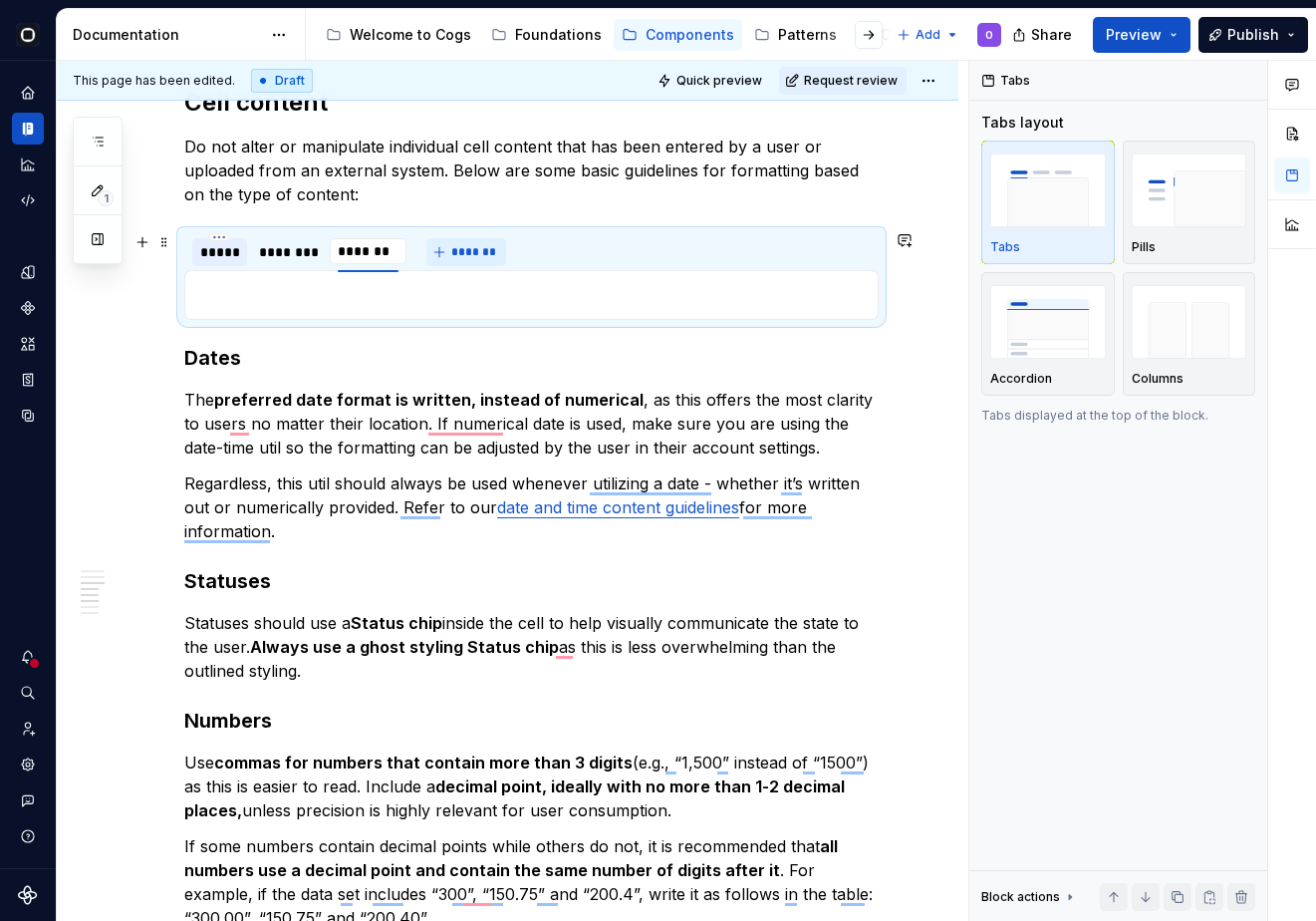 click on "*******" at bounding box center (465, 252) 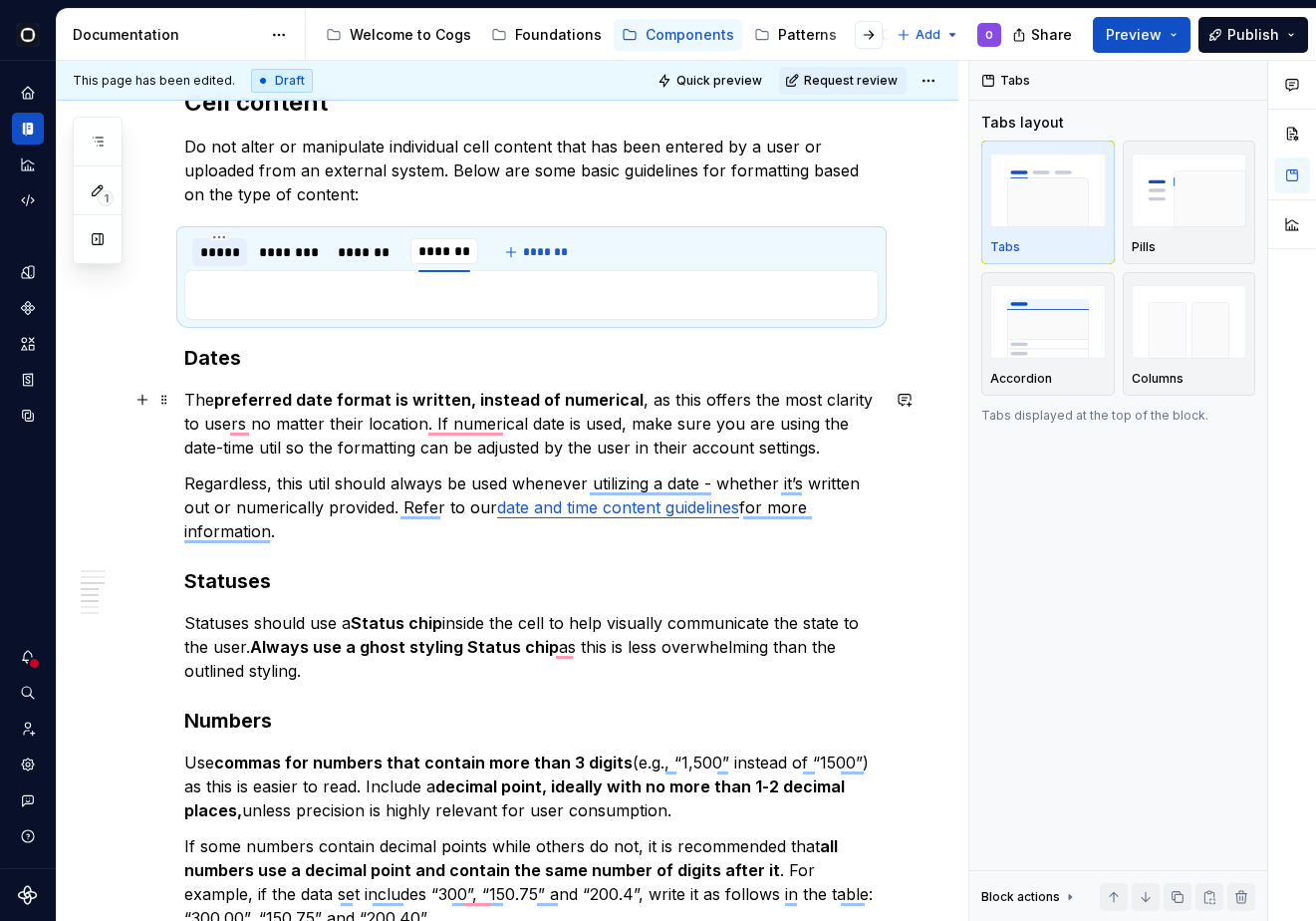 scroll, scrollTop: 1084, scrollLeft: 0, axis: vertical 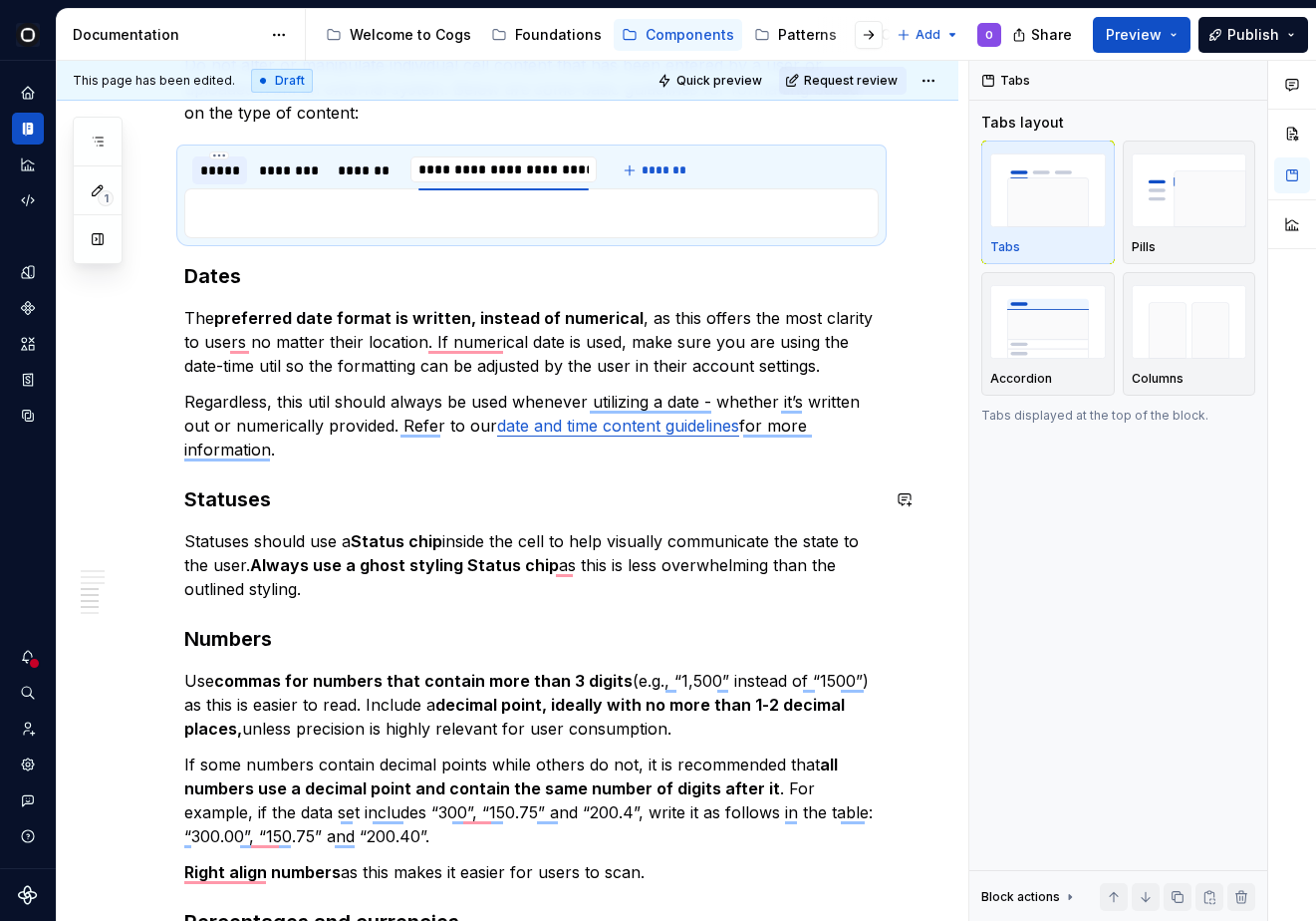 type on "**********" 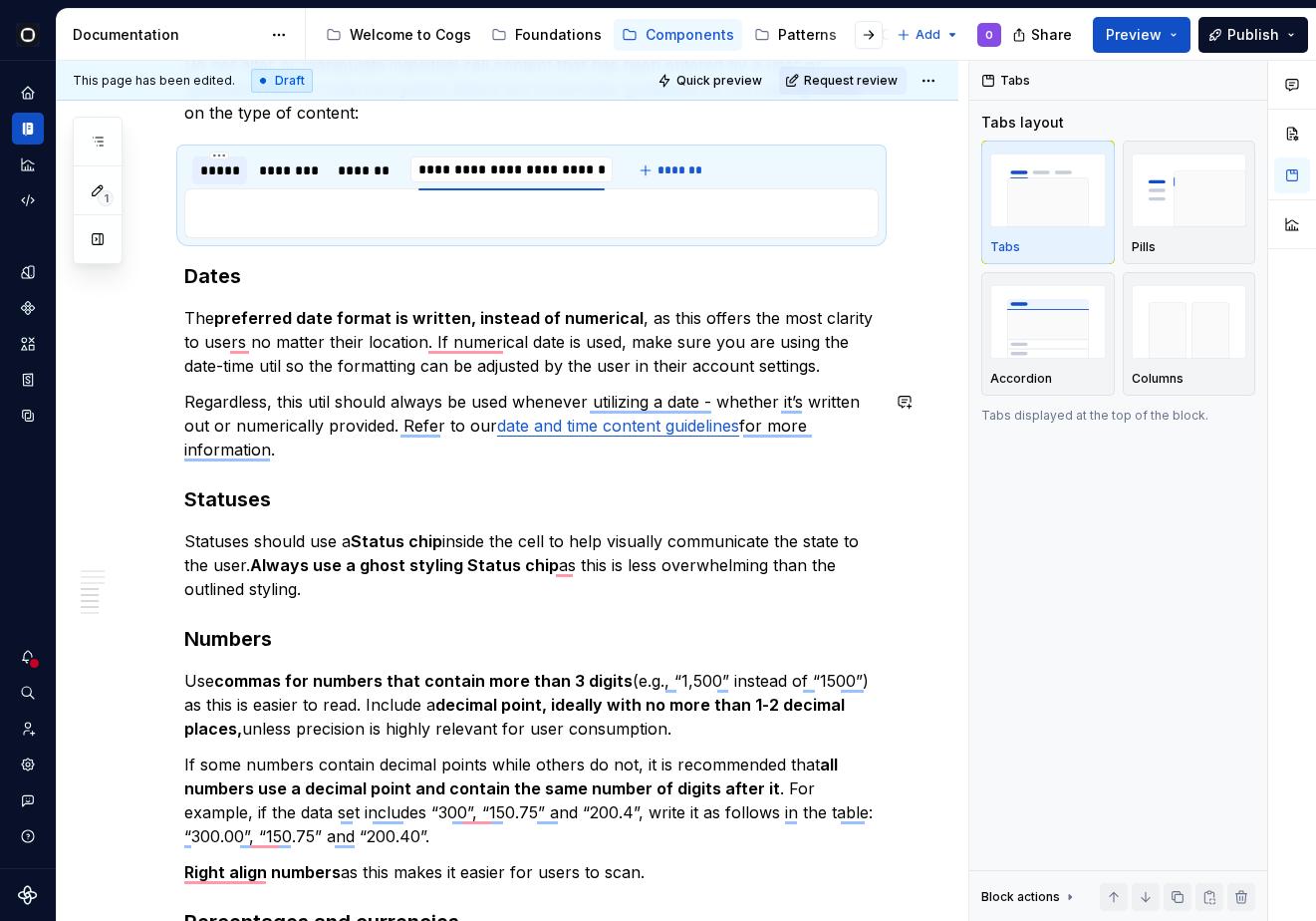 scroll, scrollTop: 1221, scrollLeft: 0, axis: vertical 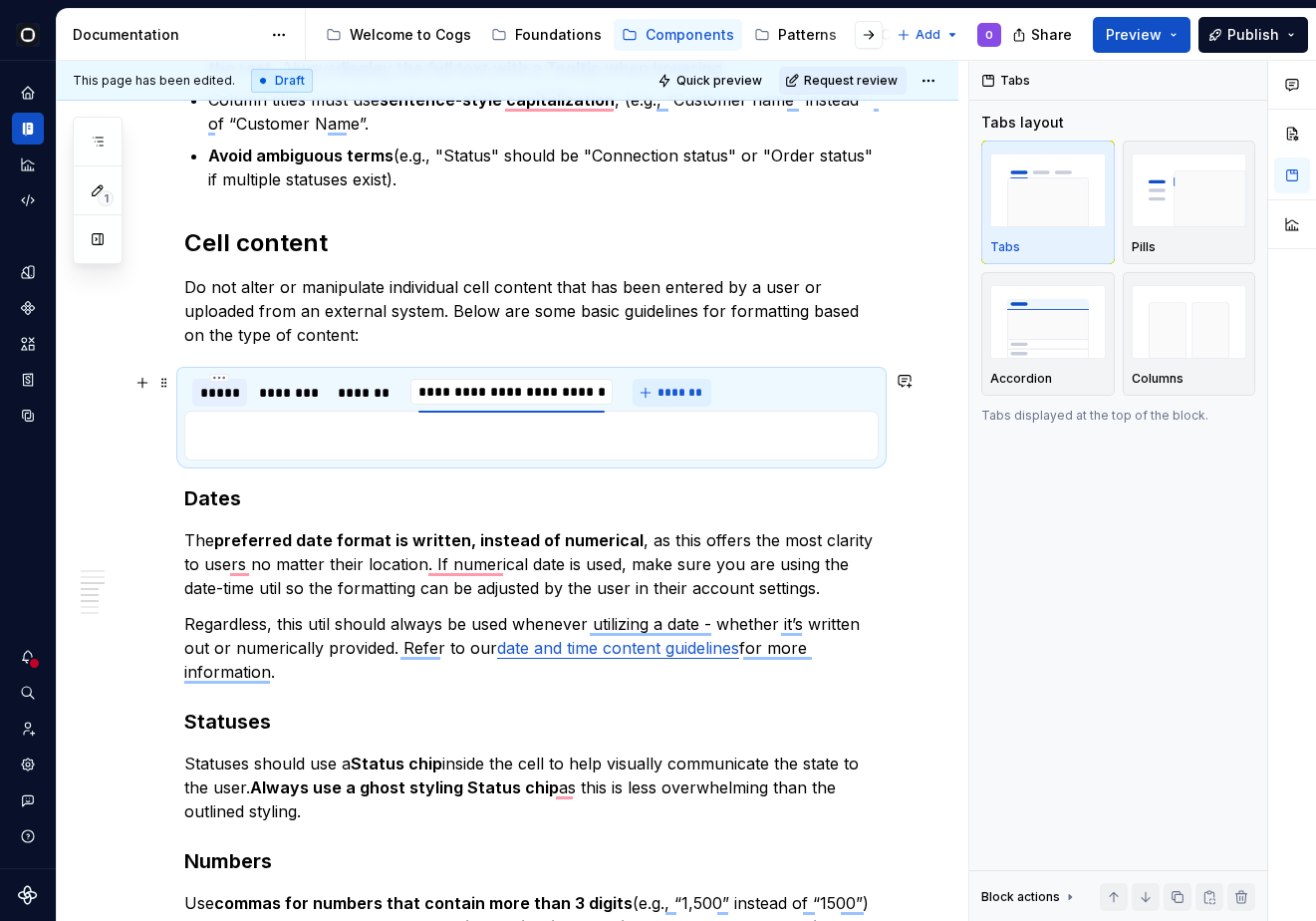 click on "*******" at bounding box center (679, 393) 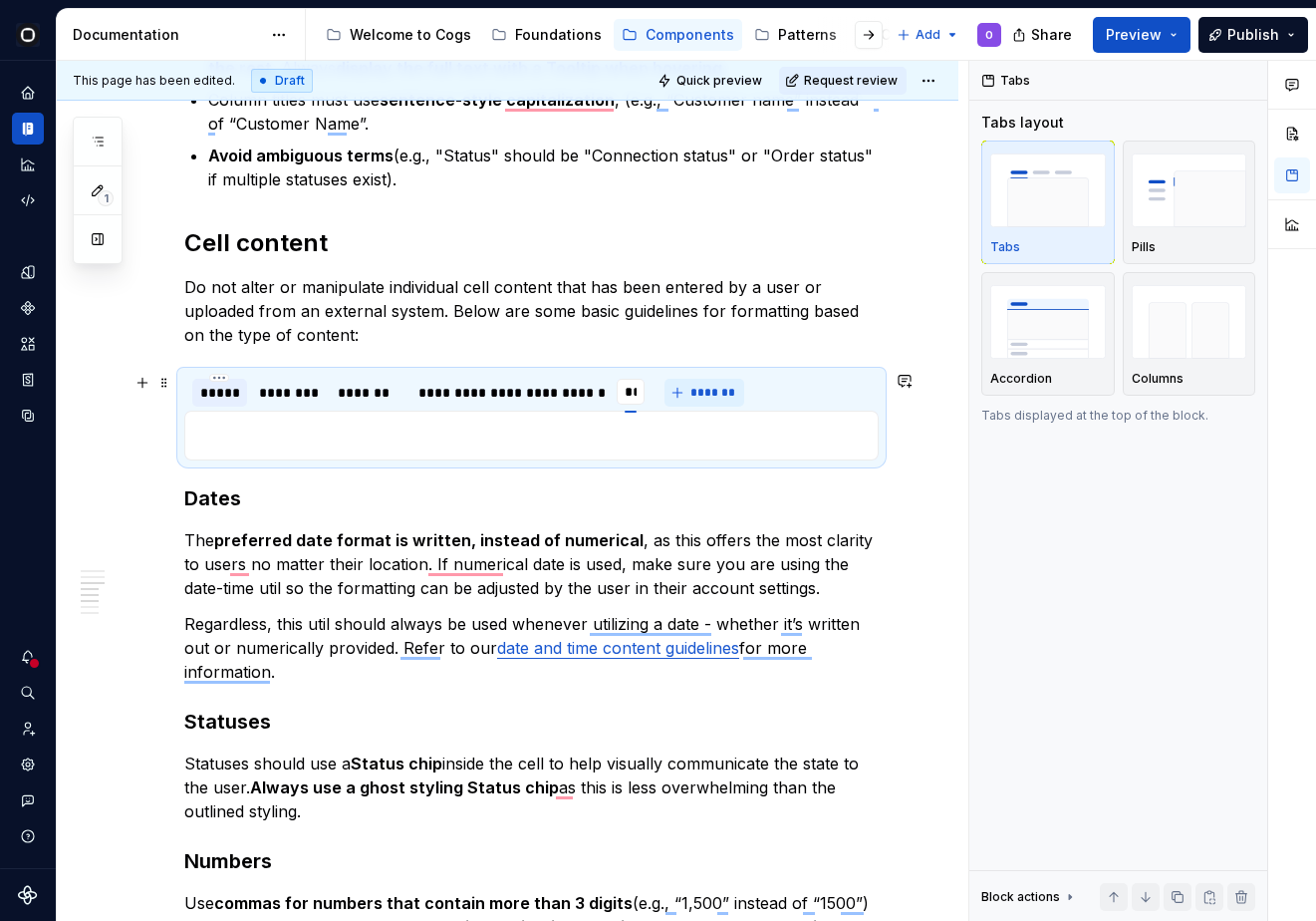 type on "*****" 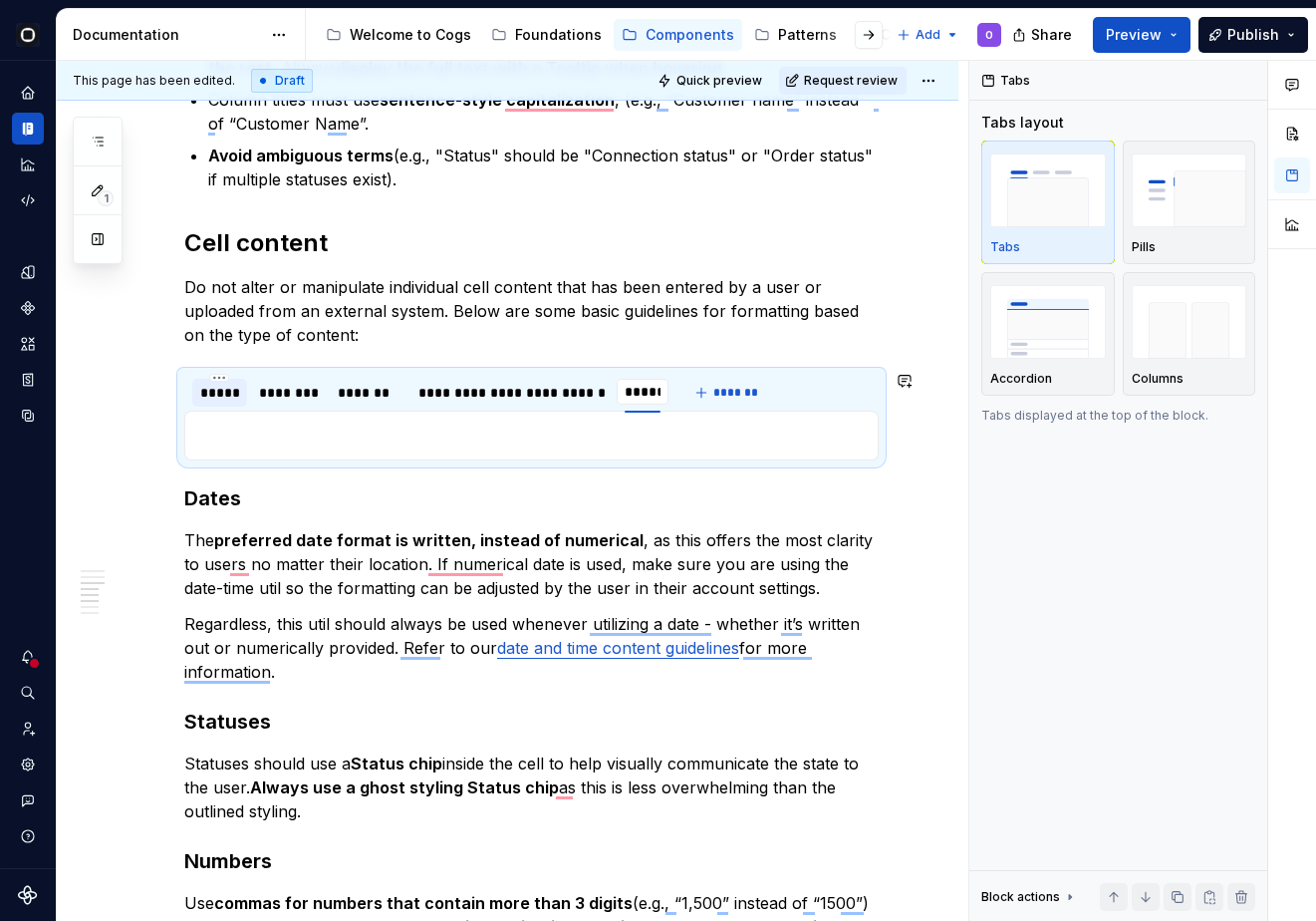 click on "Table title The title of the table content is most likely captured by the Breadcrumbs in the top navigation area or the Page header. However,  if the page title is not the same as the data table title, we recommend adding a data table title , especially if the user can view multiple data tables in the same space. Use the Page toolbar placeholder element to add a  page title on the left side . The title should: Make it clear what the data has in common and what purpose it serves in the UI. If necessary, add a description underneath the title to provide more information or the data's source. A table's title and description should use sentence-style capitalization: only capitalize the first word. Column titles Keep column titles  short, 1-2 words , that describe the data in that column. In cases where a column title is too long,  wrap the text to two lines and then truncate the rest . Always  display the full text with a Tooltip when hovering . Column titles must use  sentence-style capitalization Cell content" at bounding box center (531, 505) 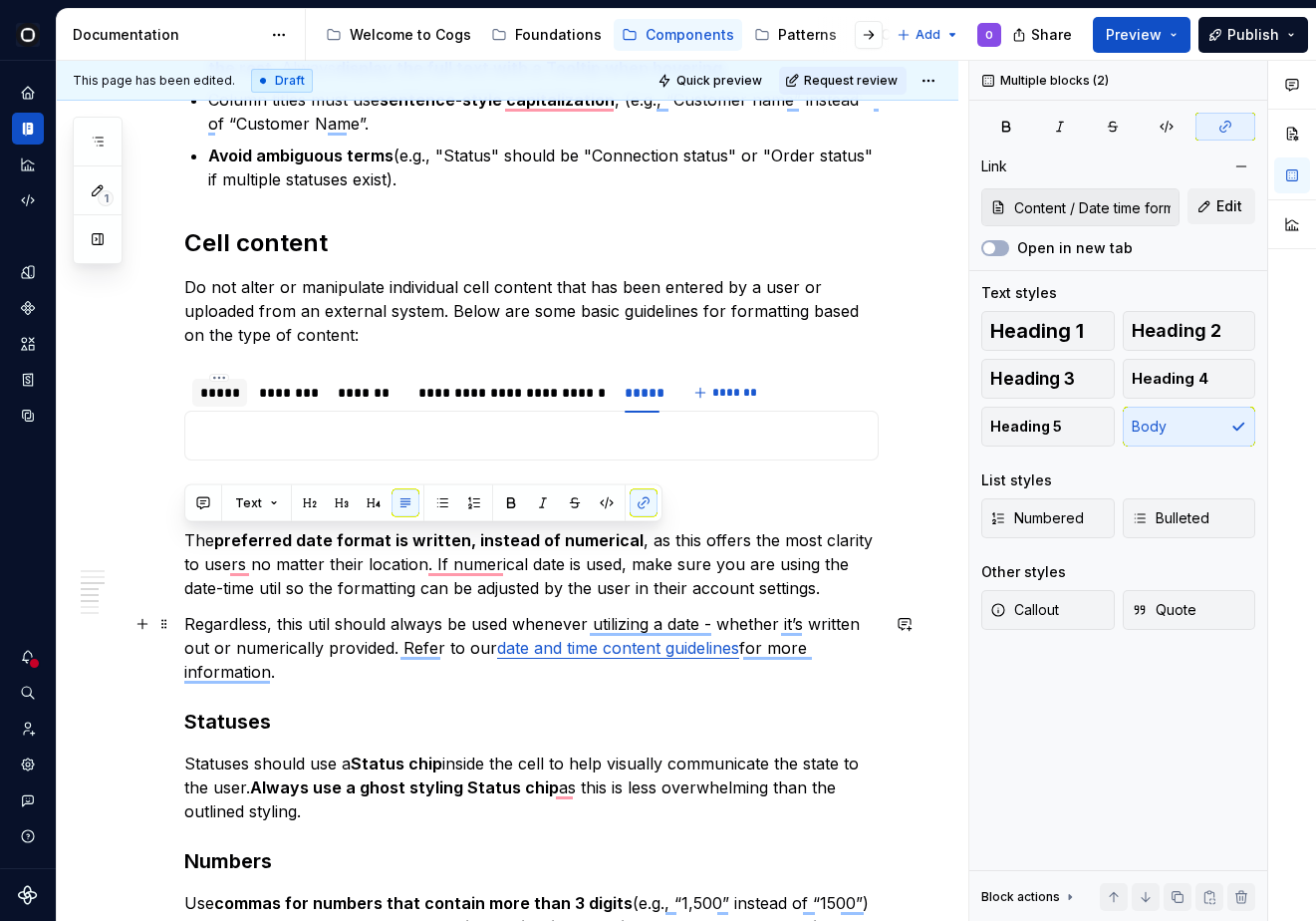 drag, startPoint x: 185, startPoint y: 543, endPoint x: 318, endPoint y: 677, distance: 188.79883 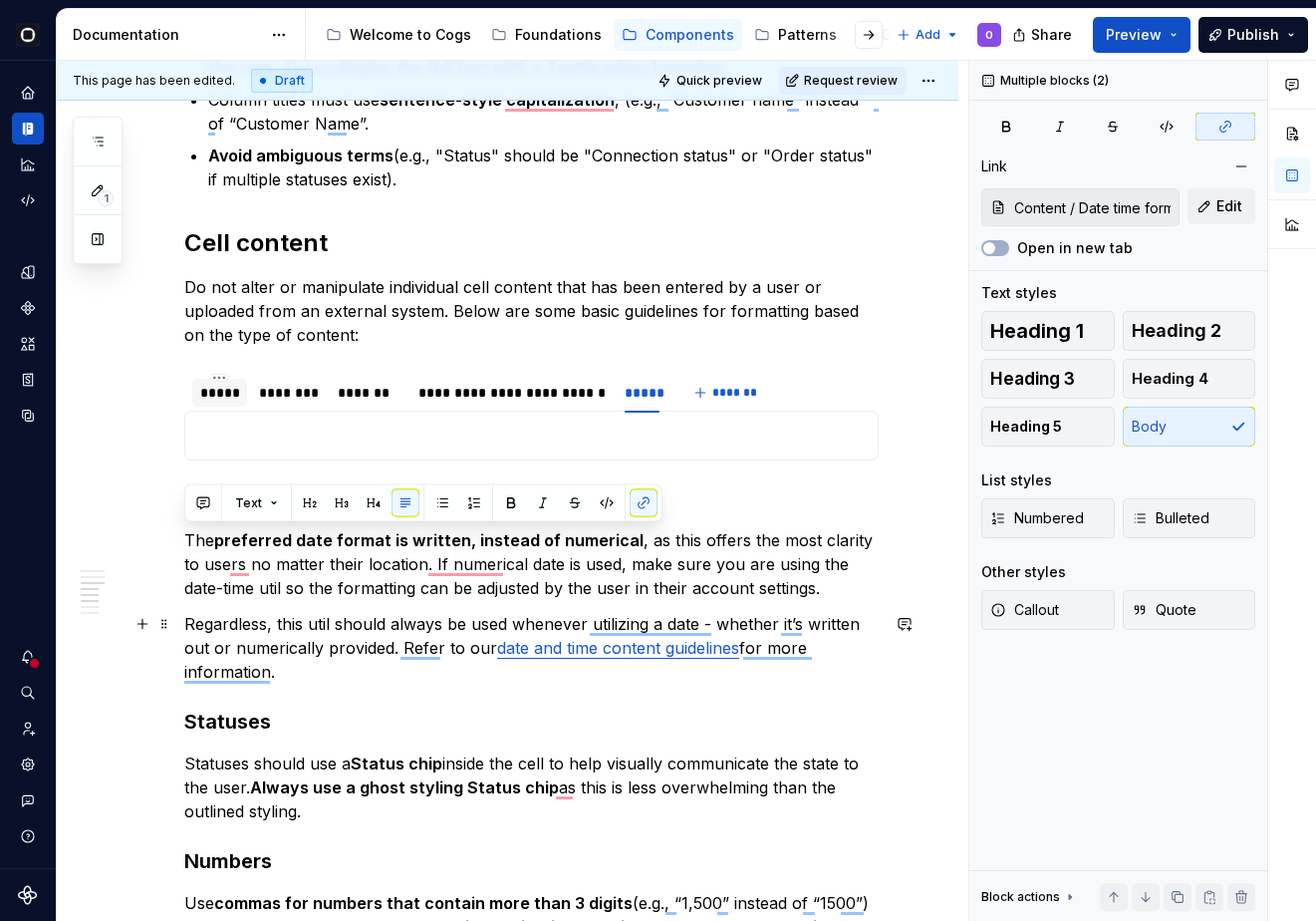 click on "Table title The title of the table content is most likely captured by the Breadcrumbs in the top navigation area or the Page header. However,  if the page title is not the same as the data table title, we recommend adding a data table title , especially if the user can view multiple data tables in the same space. Use the Page toolbar placeholder element to add a  page title on the left side . The title should: Make it clear what the data has in common and what purpose it serves in the UI. If necessary, add a description underneath the title to provide more information or the data's source. A table's title and description should use sentence-style capitalization: only capitalize the first word. Column titles Keep column titles  short, 1-2 words , that describe the data in that column. In cases where a column title is too long,  wrap the text to two lines and then truncate the rest . Always  display the full text with a Tooltip when hovering . Column titles must use  sentence-style capitalization Cell content" at bounding box center [531, 505] 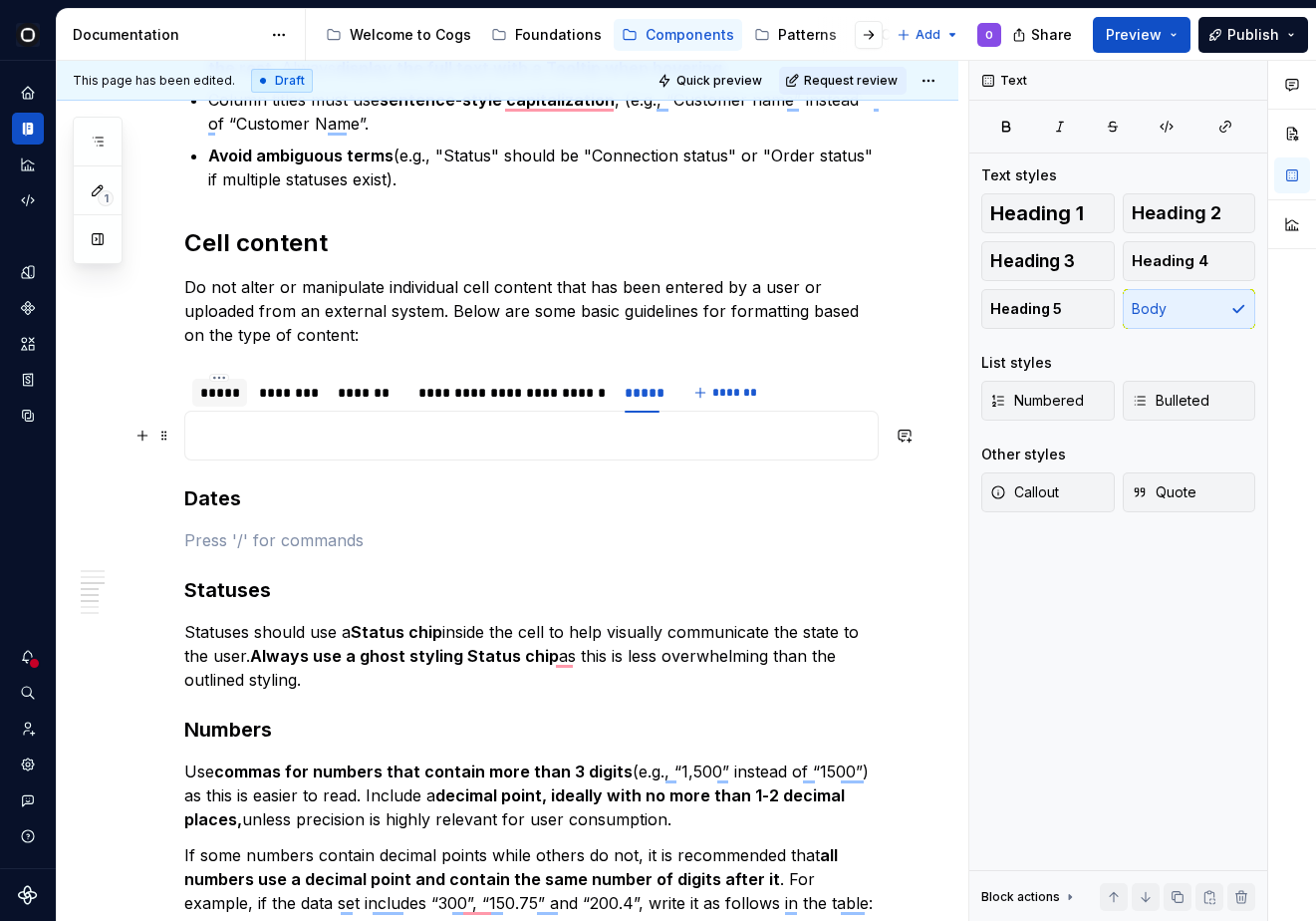 click at bounding box center (531, 436) 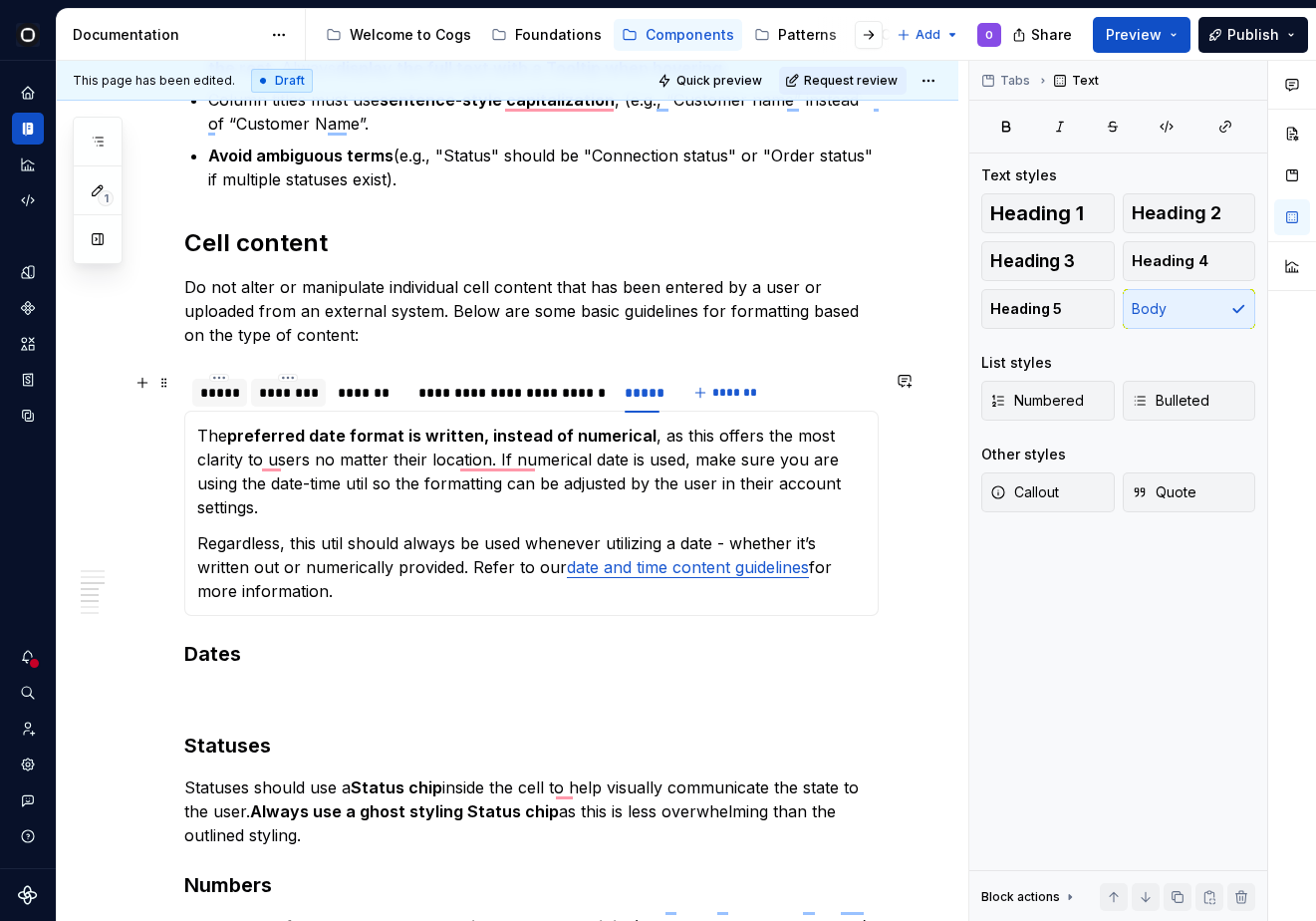 click on "********" at bounding box center (288, 393) 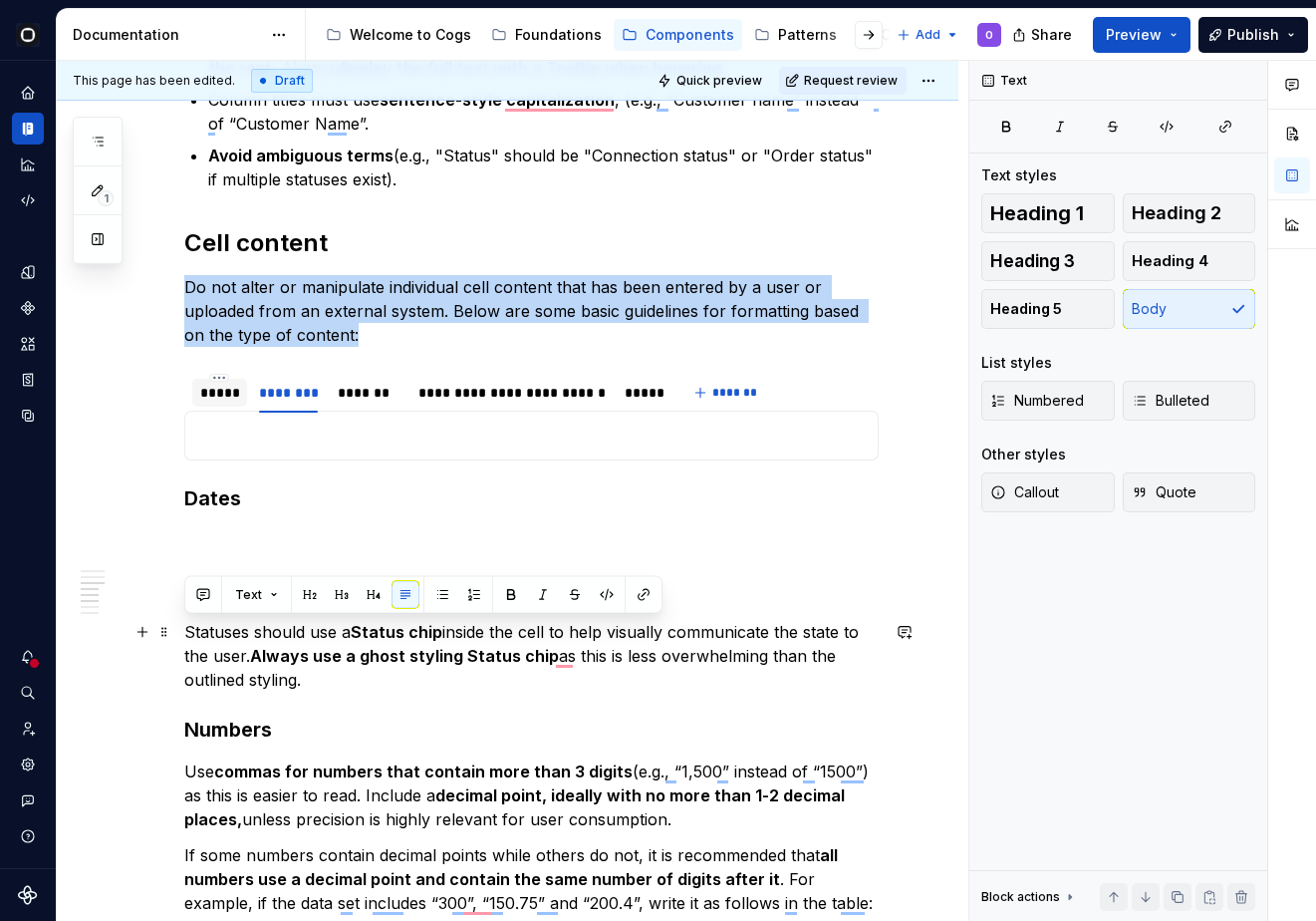 drag, startPoint x: 329, startPoint y: 682, endPoint x: 183, endPoint y: 630, distance: 154.98387 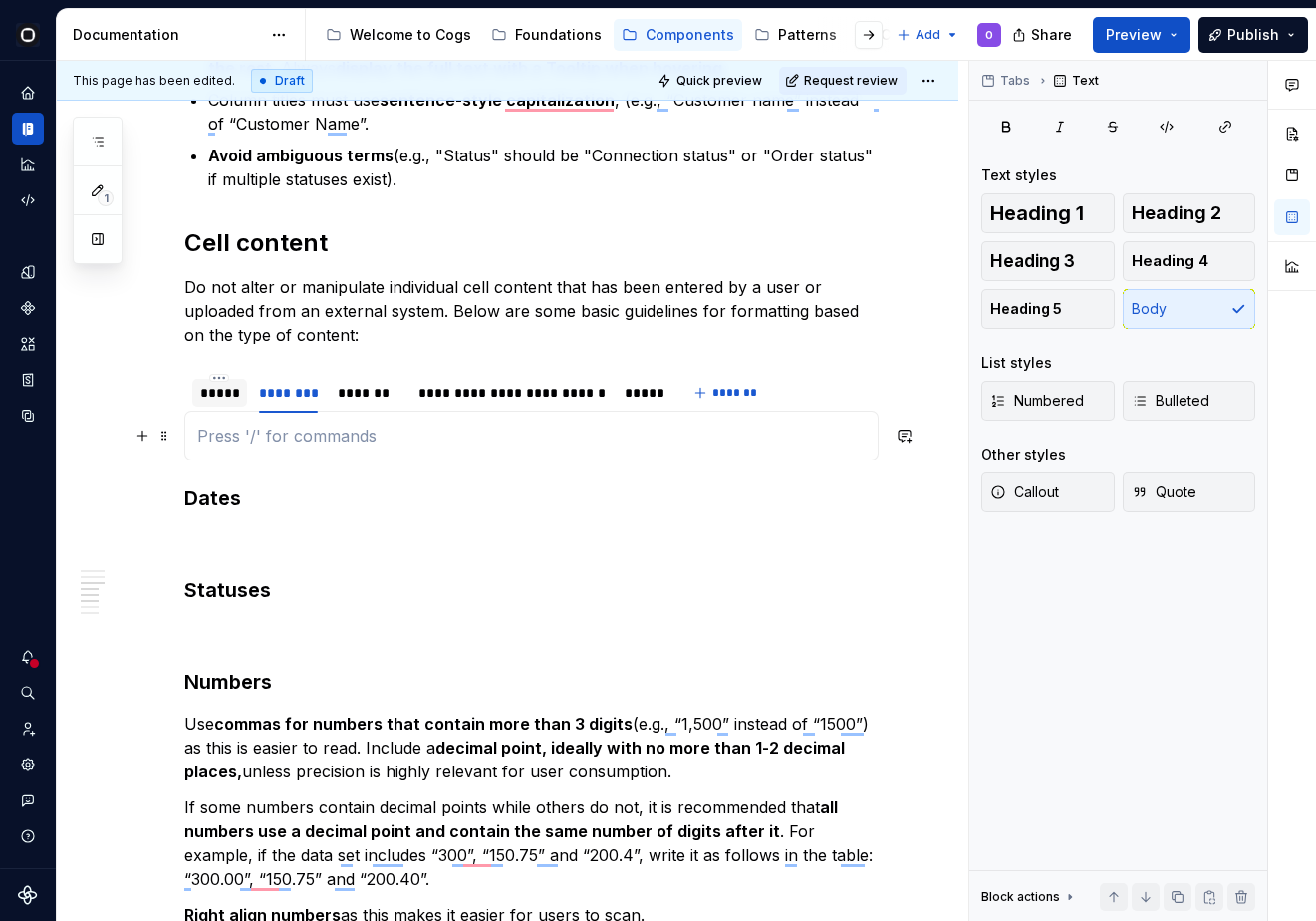 click at bounding box center [531, 436] 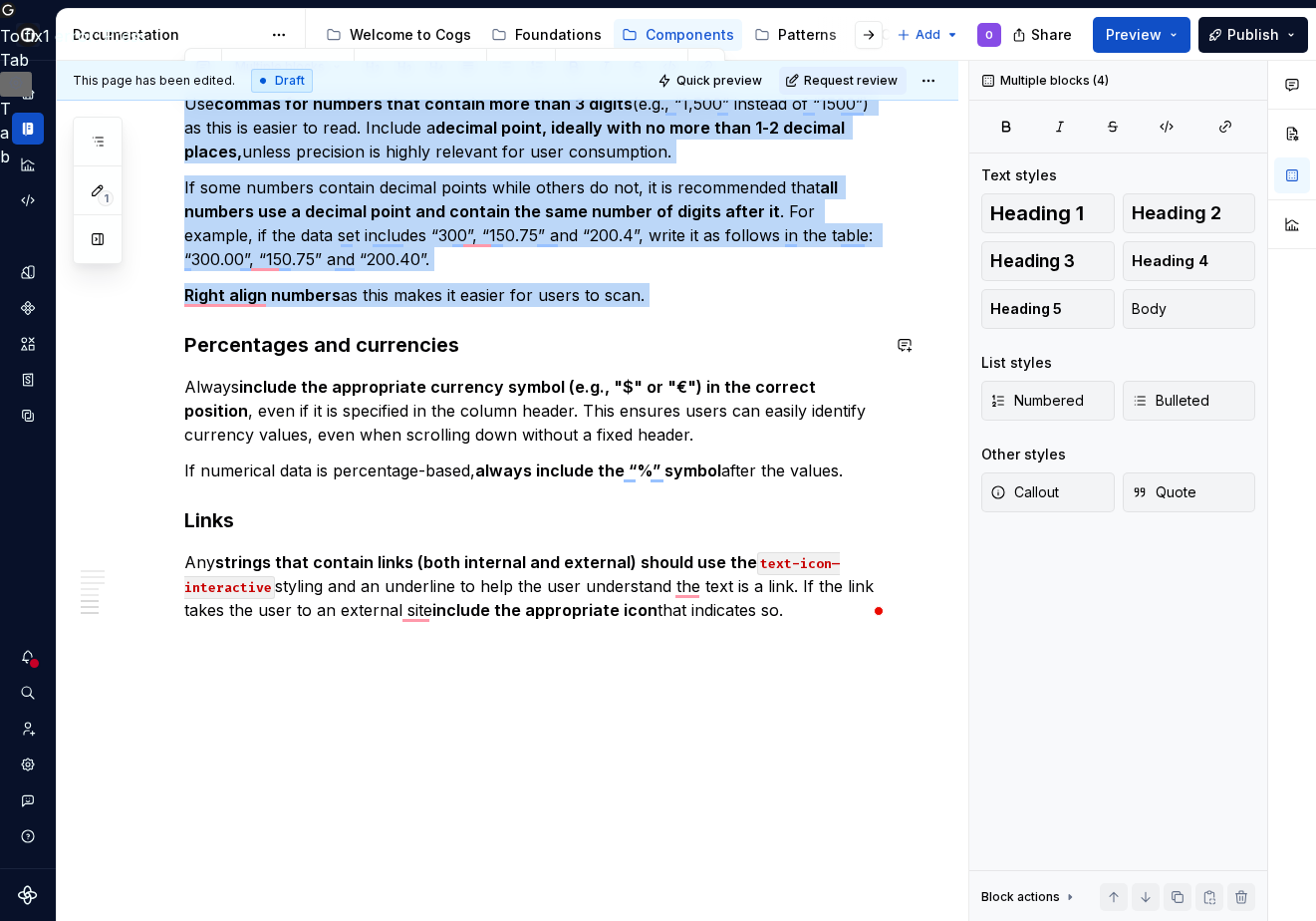 drag, startPoint x: 187, startPoint y: 769, endPoint x: 712, endPoint y: 316, distance: 693.4219 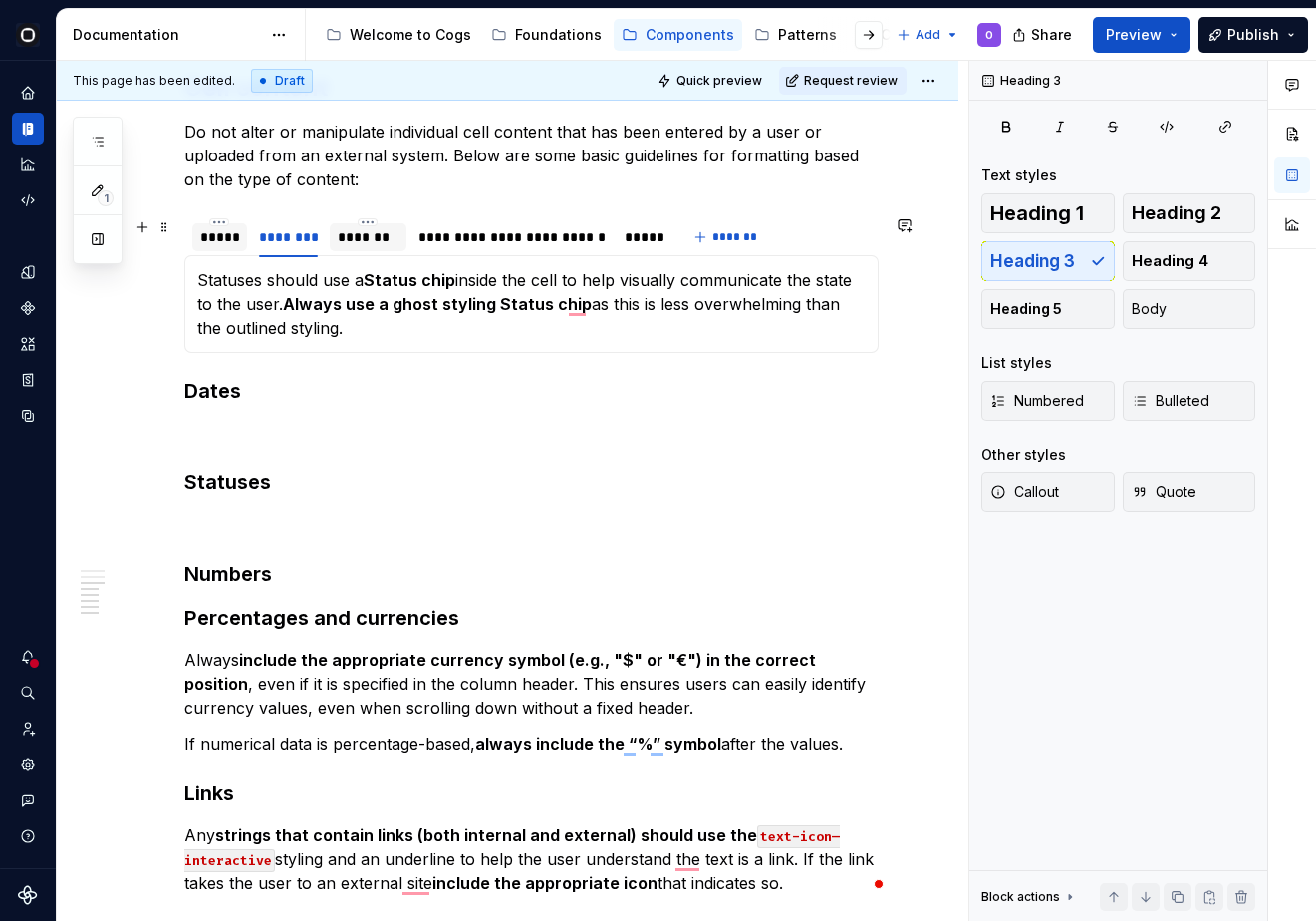 click on "*******" at bounding box center [368, 237] 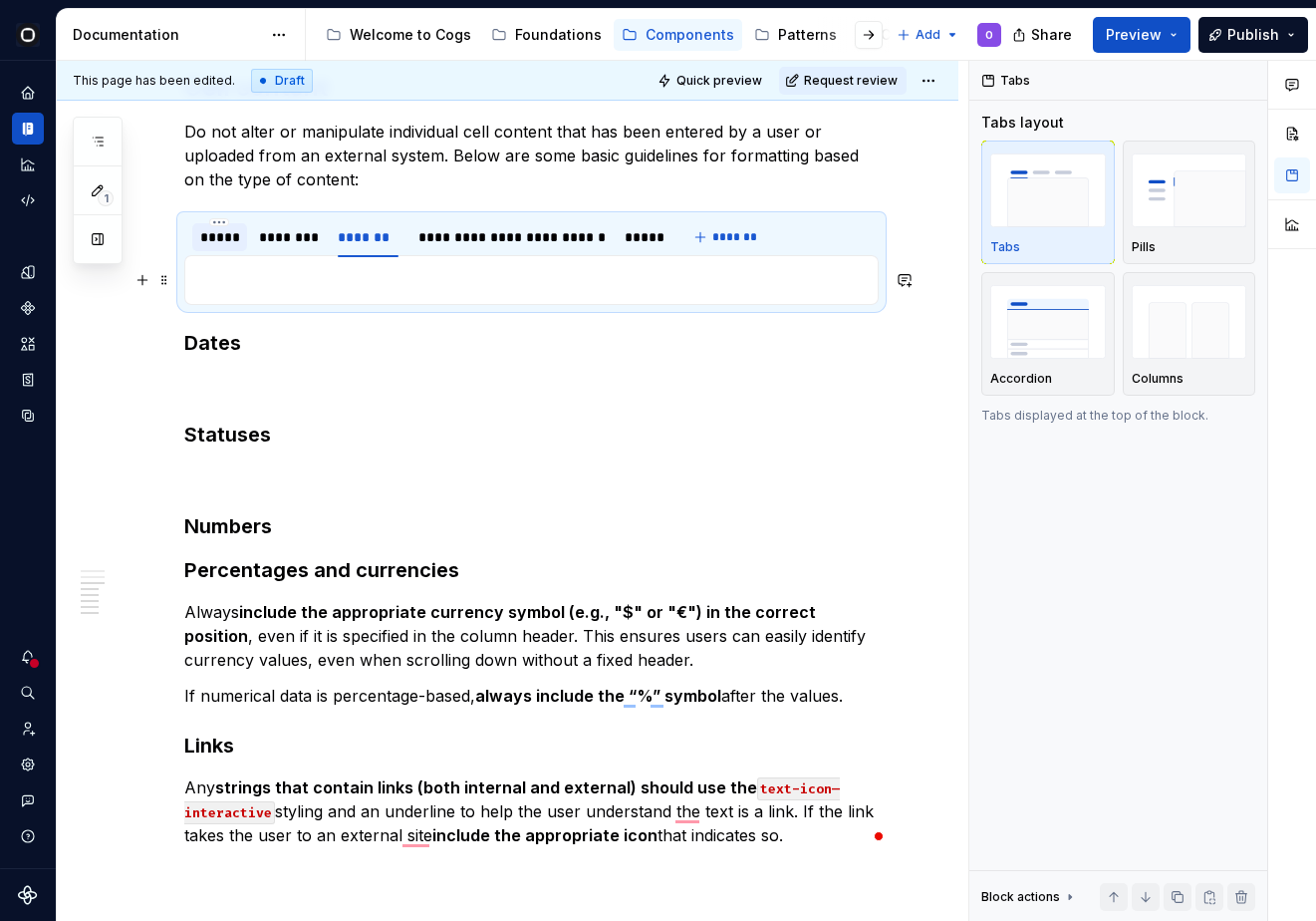 click at bounding box center [531, 280] 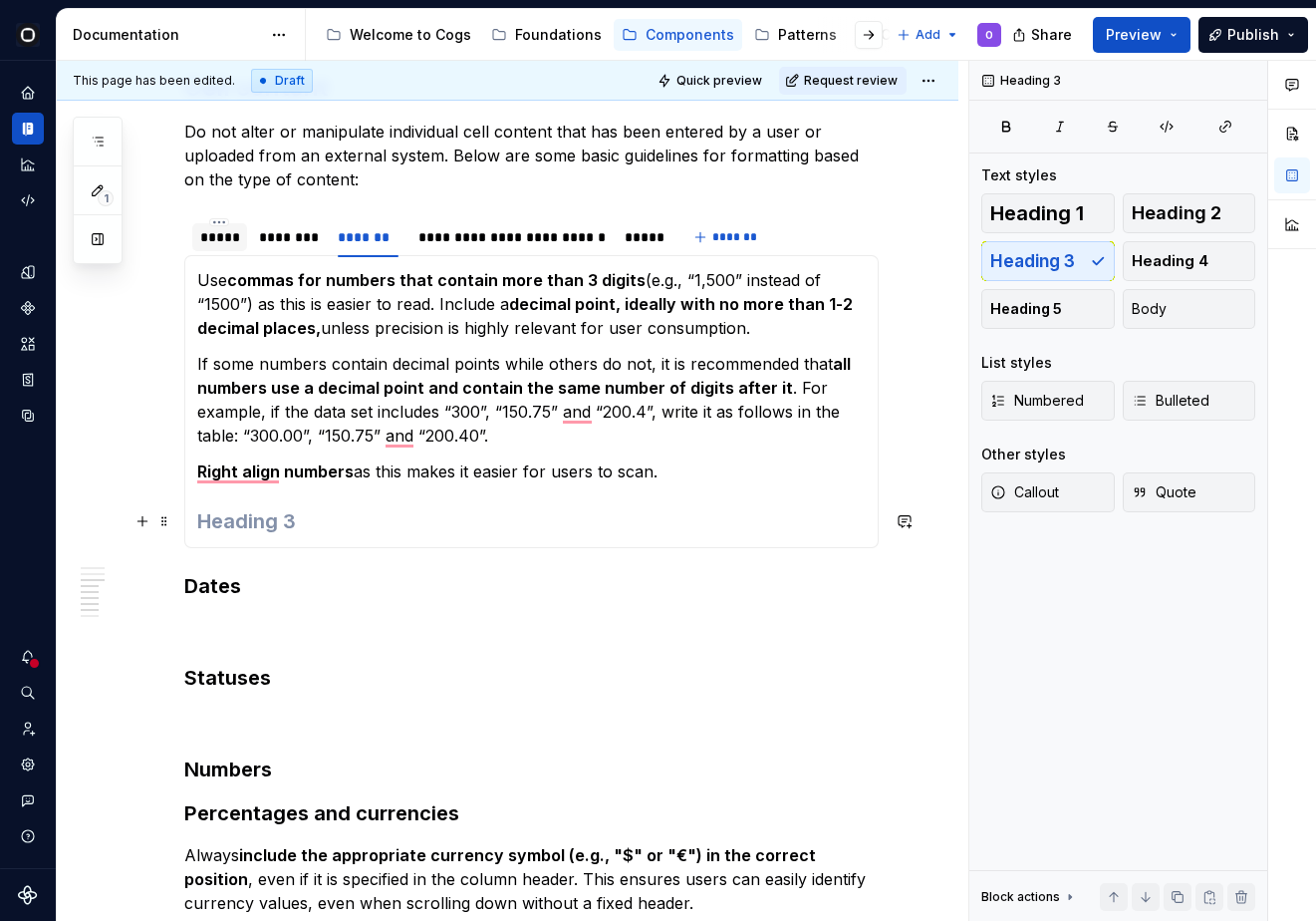 click at bounding box center (531, 521) 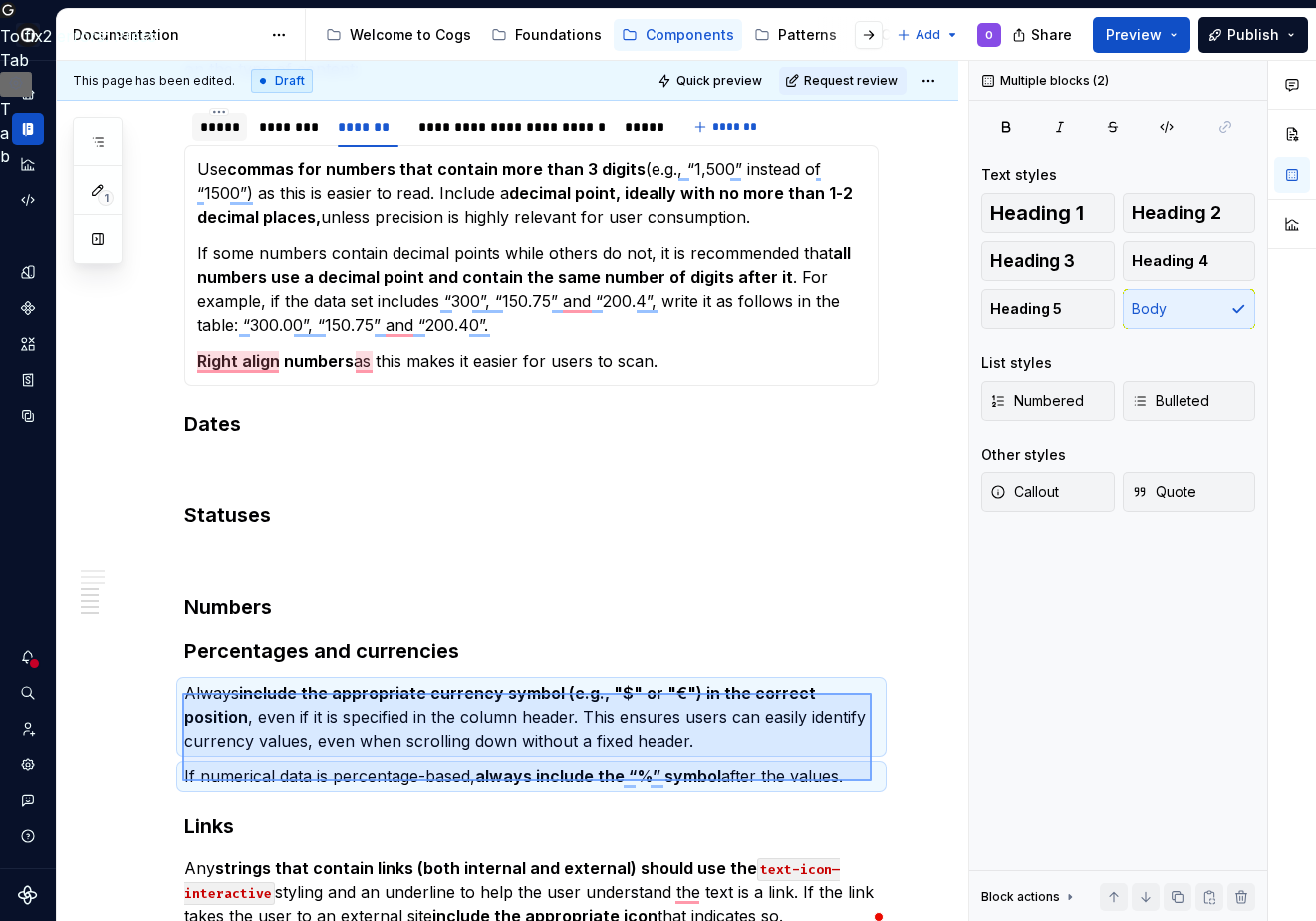 drag, startPoint x: 182, startPoint y: 693, endPoint x: 872, endPoint y: 781, distance: 695.58896 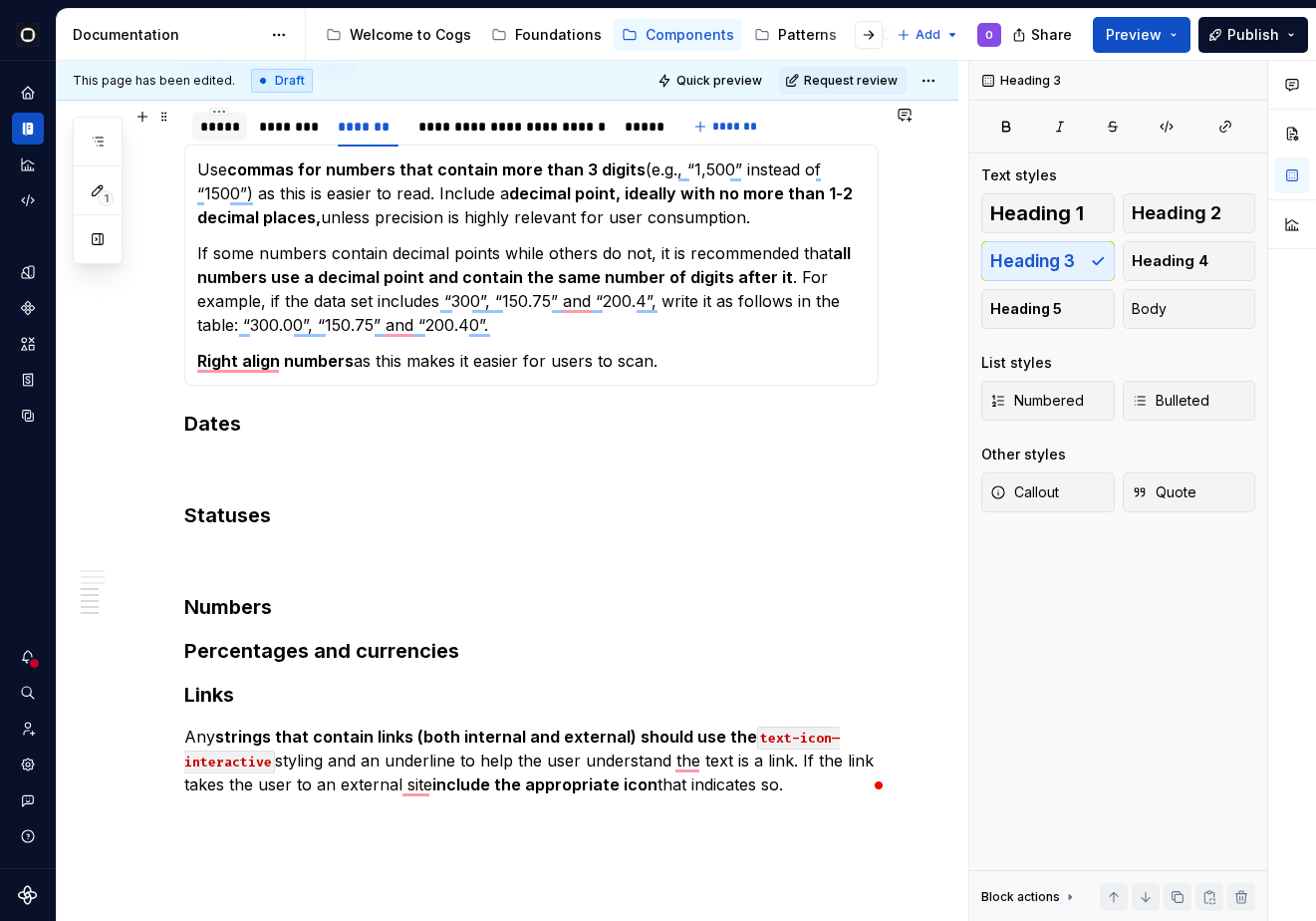 click on "**********" at bounding box center (429, 132) 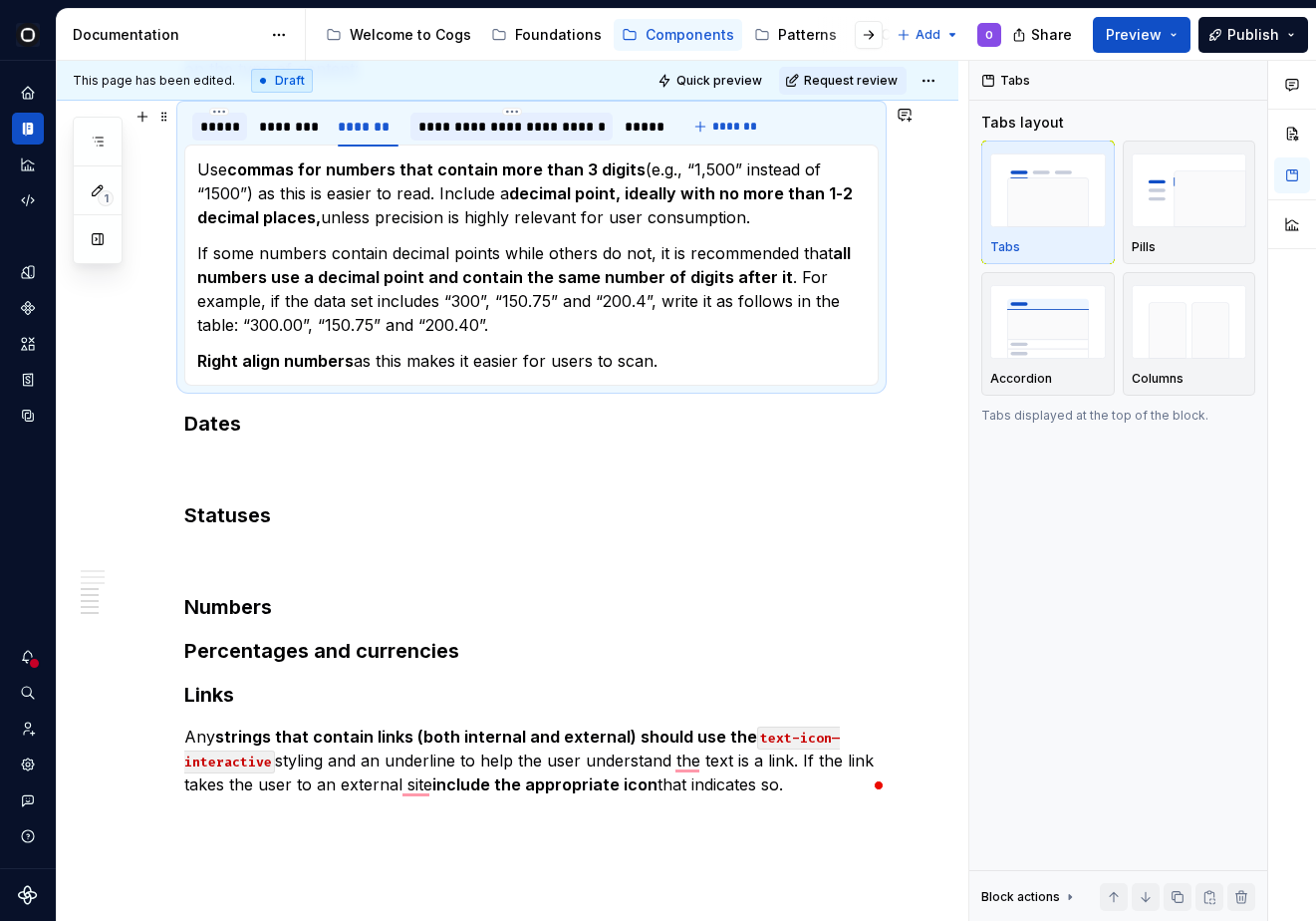 click on "**********" at bounding box center (511, 127) 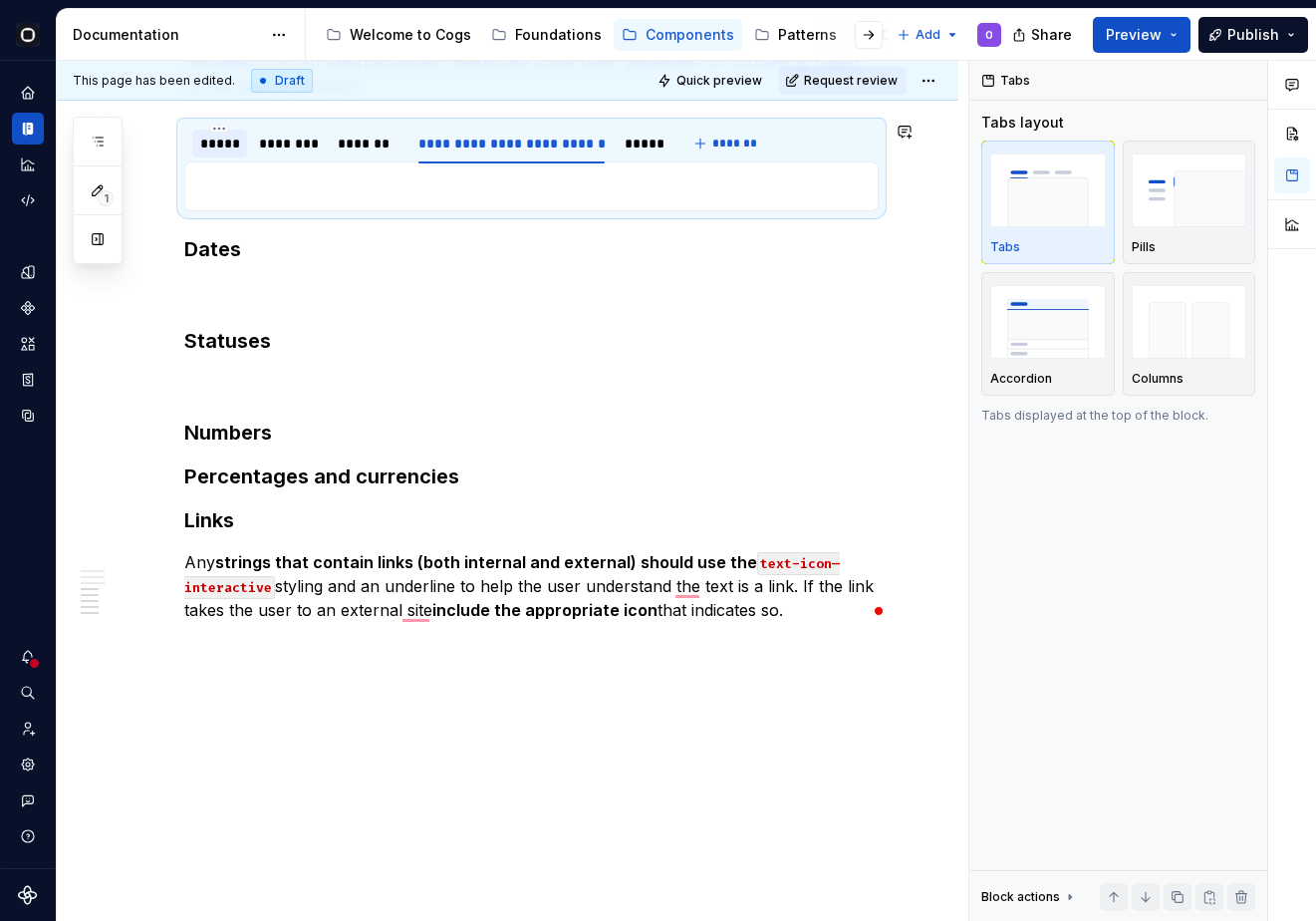 click at bounding box center [531, 186] 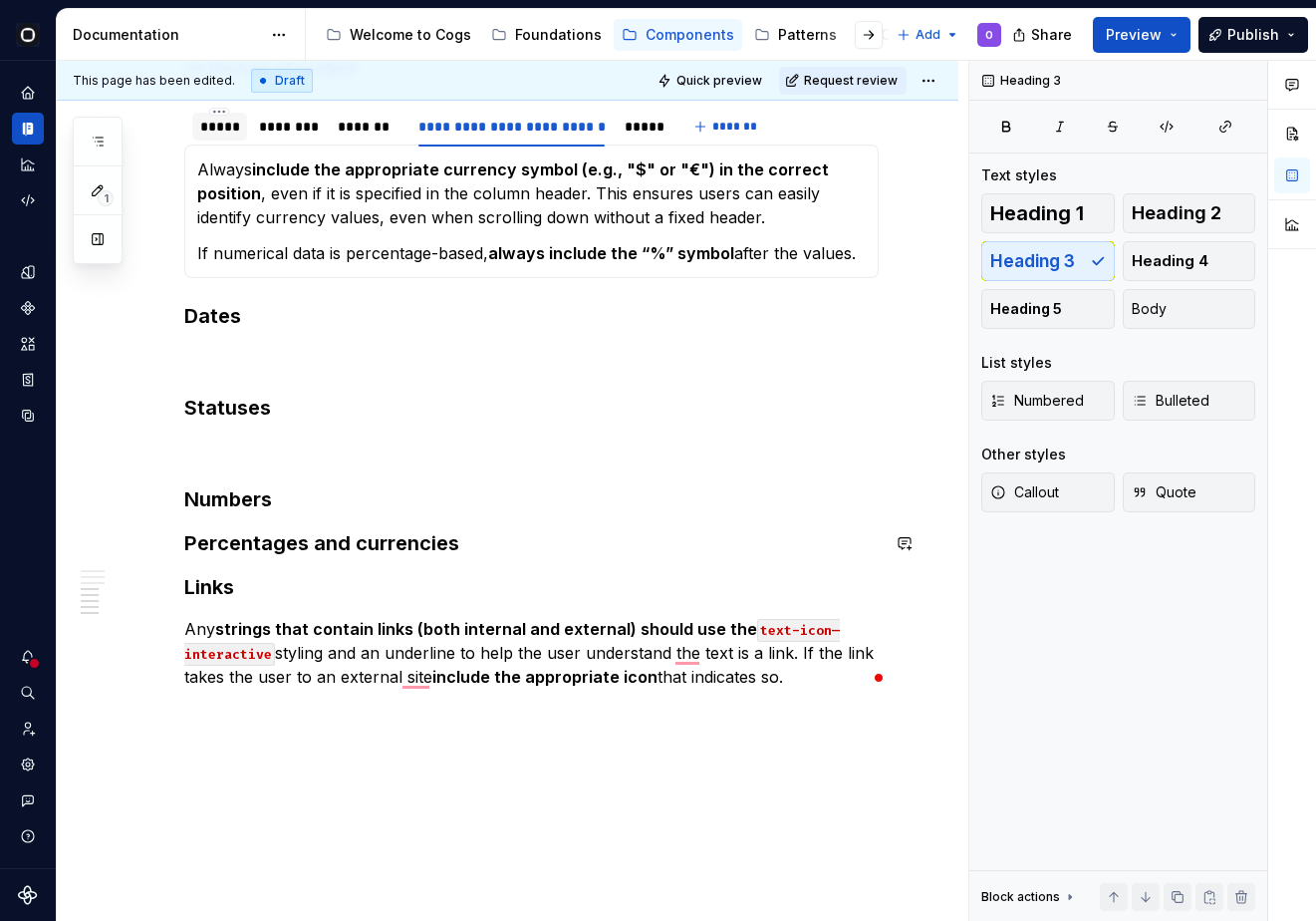 click on "Table title The title of the table content is most likely captured by the Breadcrumbs in the top navigation area or the Page header. However,  if the page title is not the same as the data table title, we recommend adding a data table title , especially if the user can view multiple data tables in the same space. Use the Page toolbar placeholder element to add a  page title on the left side . The title should: Make it clear what the data has in common and what purpose it serves in the UI. If necessary, add a description underneath the title to provide more information or the data's source. A table's title and description should use sentence-style capitalization: only capitalize the first word. Column titles Keep column titles  short, 1-2 words , that describe the data in that column. In cases where a column title is too long,  wrap the text to two lines and then truncate the rest . Always  display the full text with a Tooltip when hovering . Column titles must use  sentence-style capitalization Cell content" at bounding box center [531, 6] 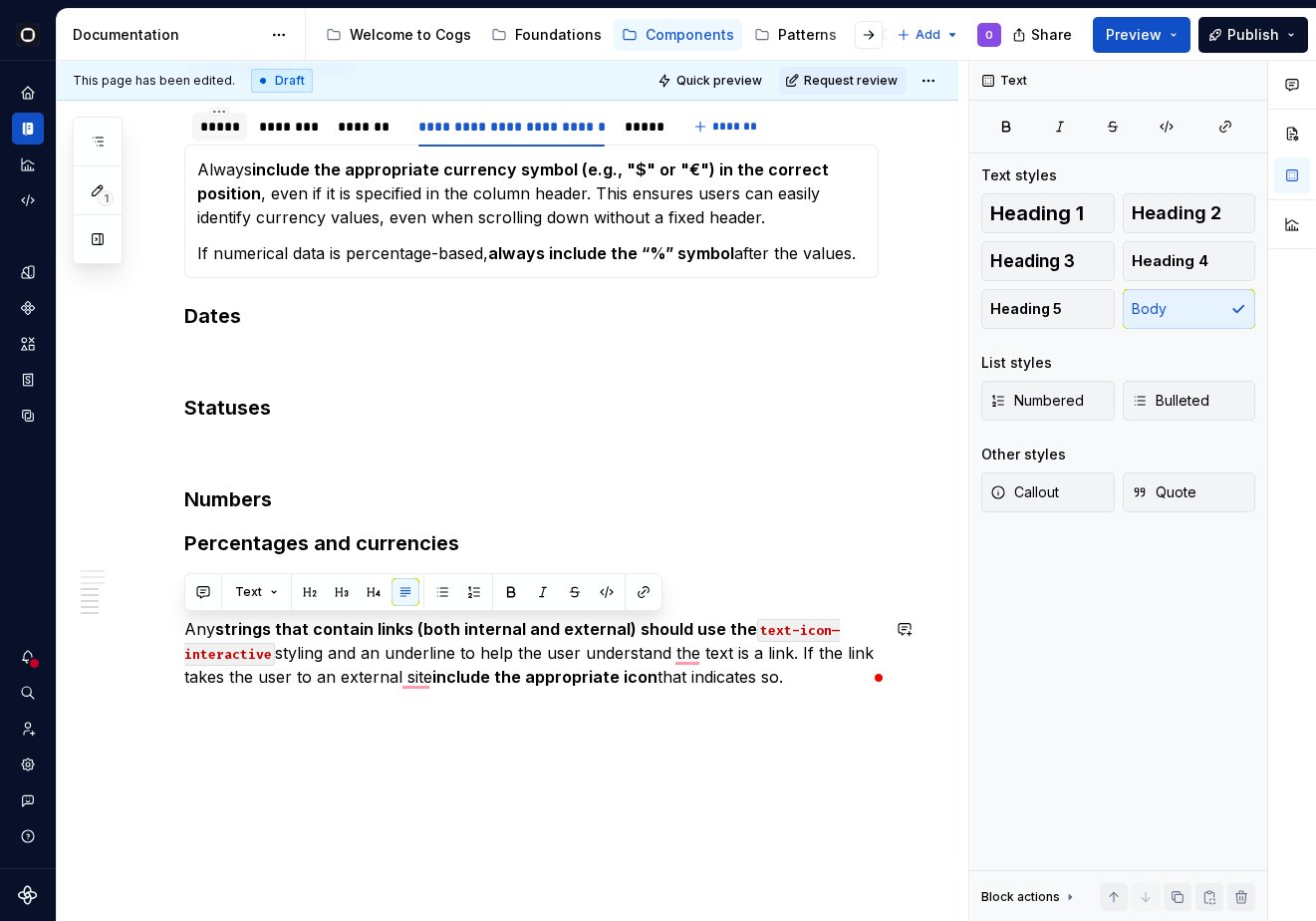 drag, startPoint x: 188, startPoint y: 622, endPoint x: 908, endPoint y: 759, distance: 732.918 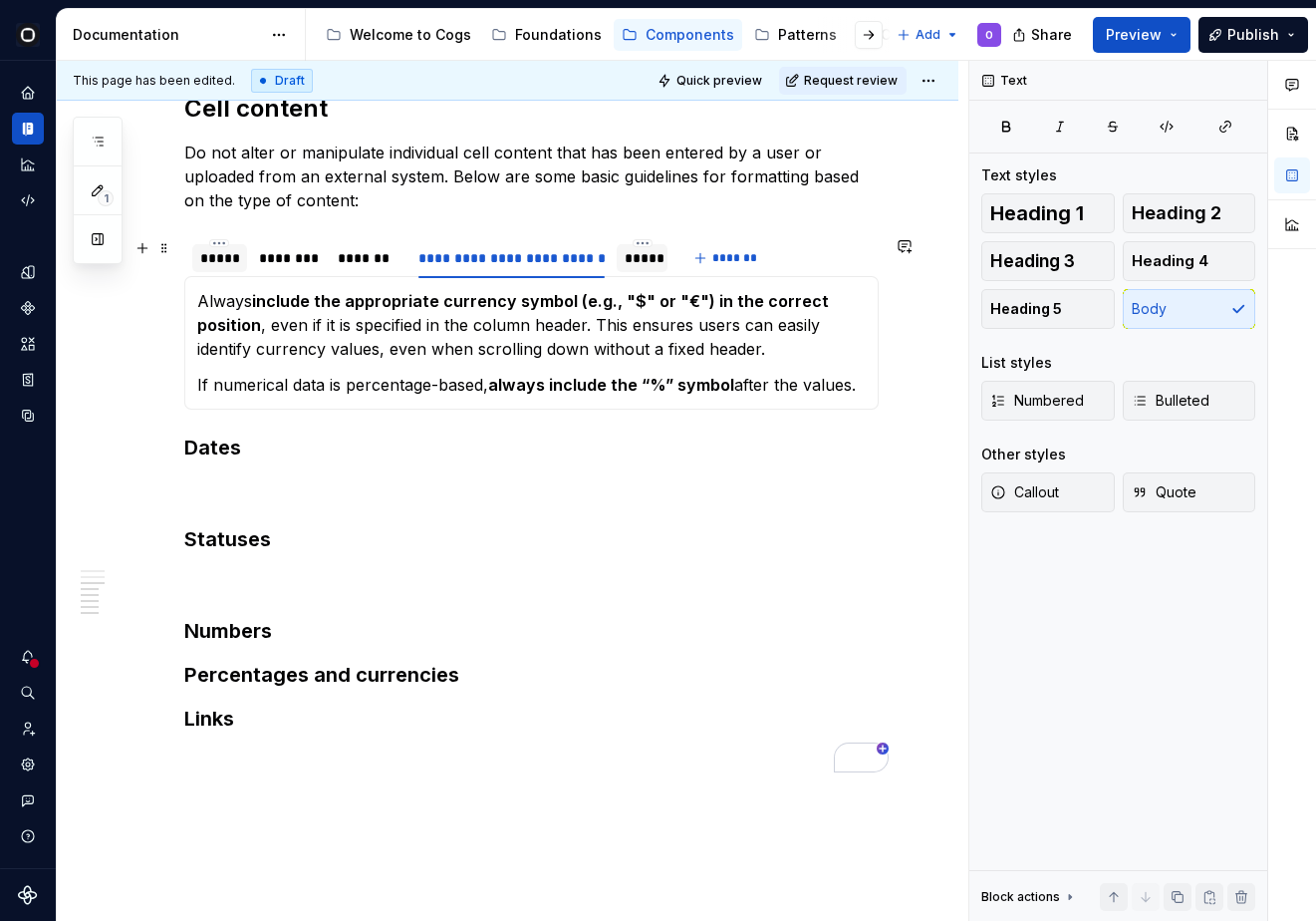 click at bounding box center (642, 275) 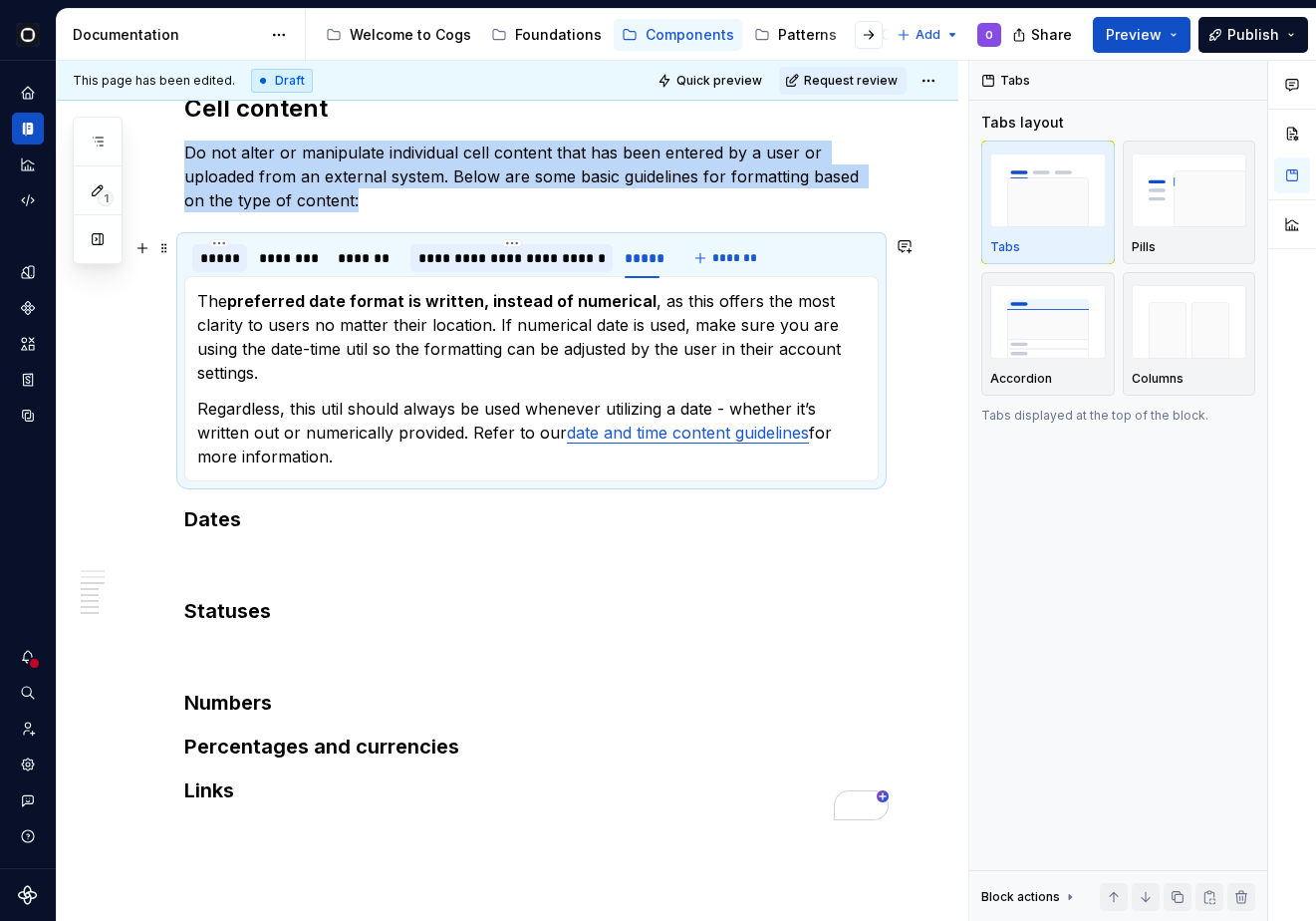 click on "**********" at bounding box center [511, 258] 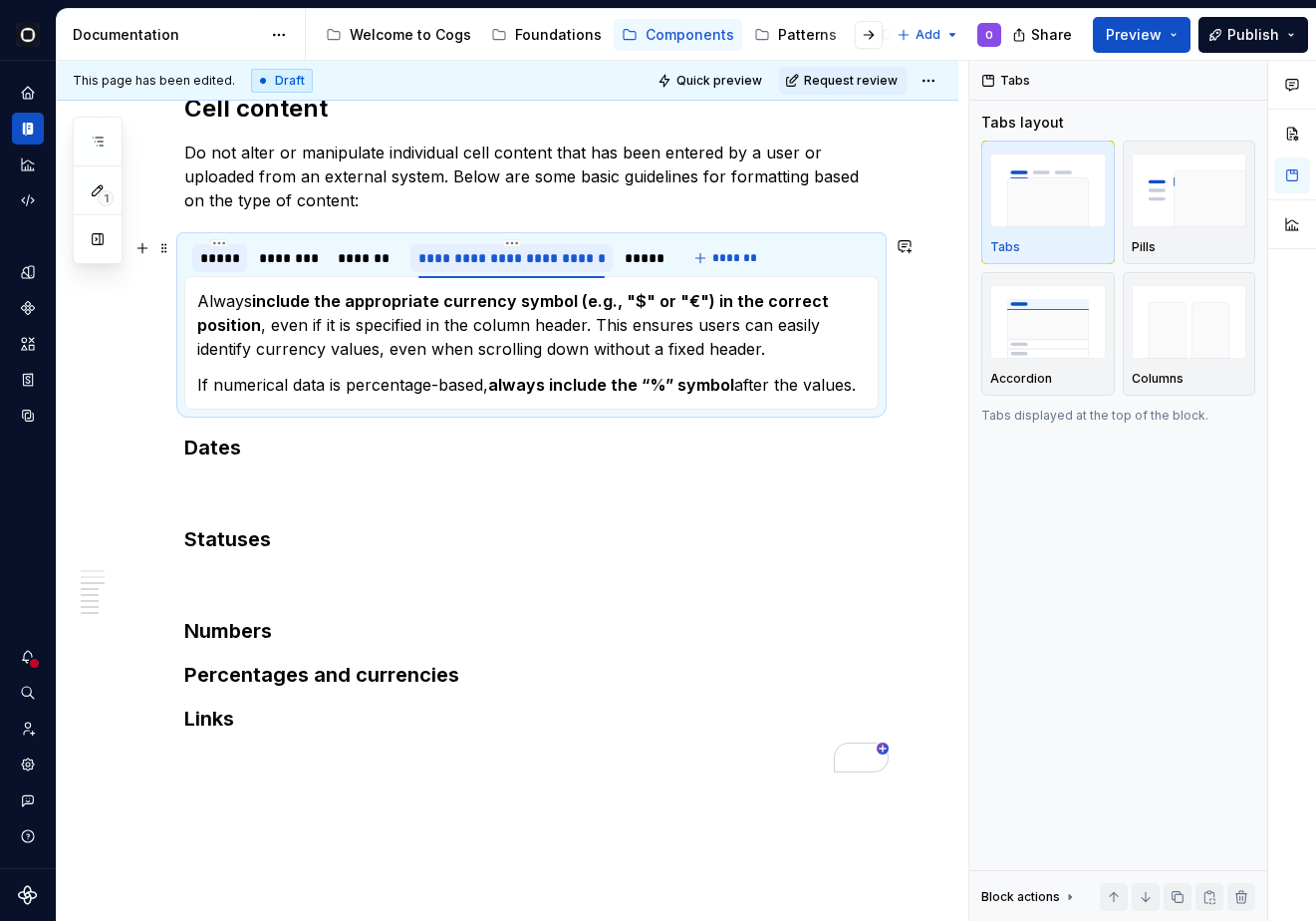 click on "**********" at bounding box center [511, 258] 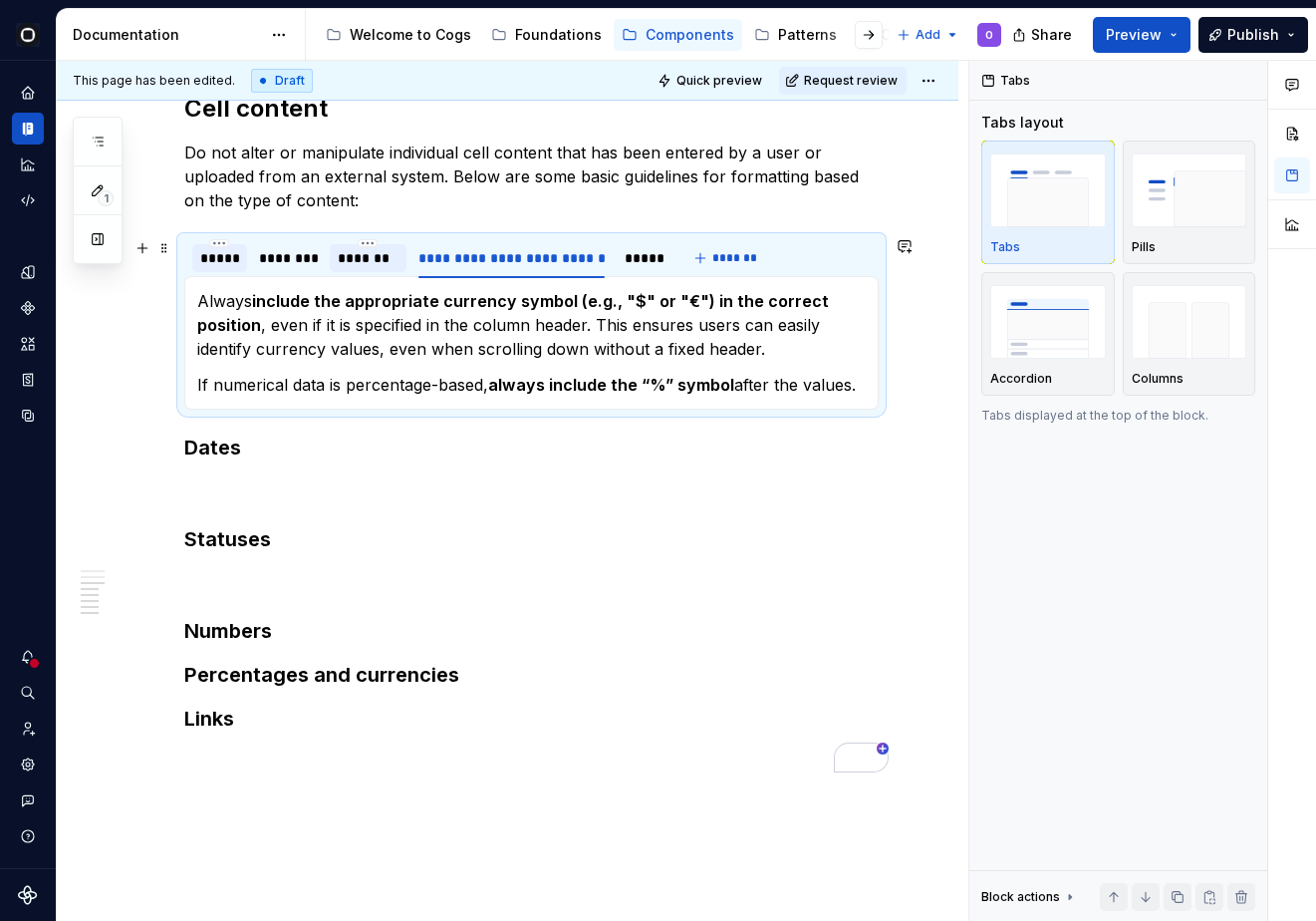 click on "*******" at bounding box center (368, 258) 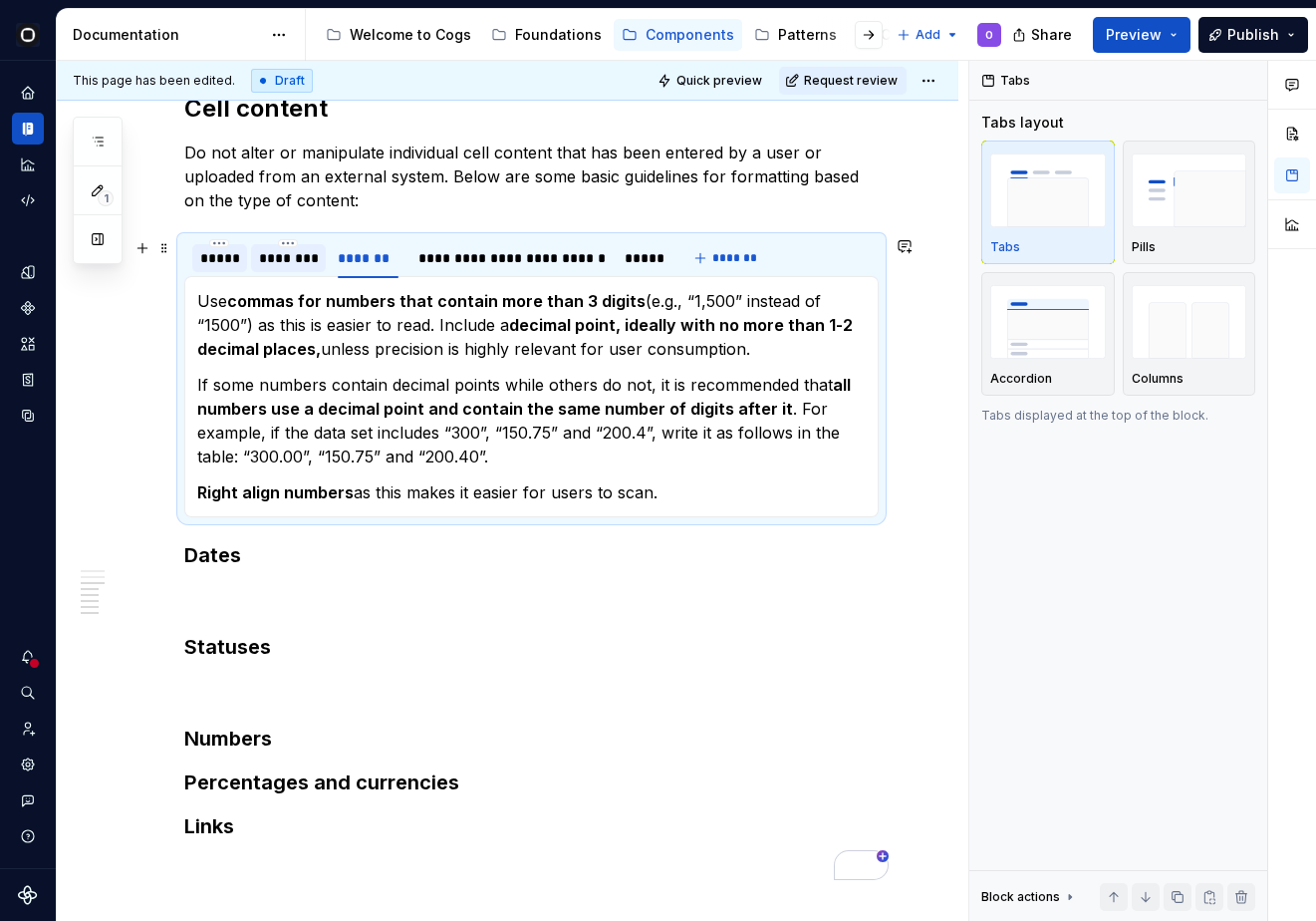 click on "********" at bounding box center [288, 258] 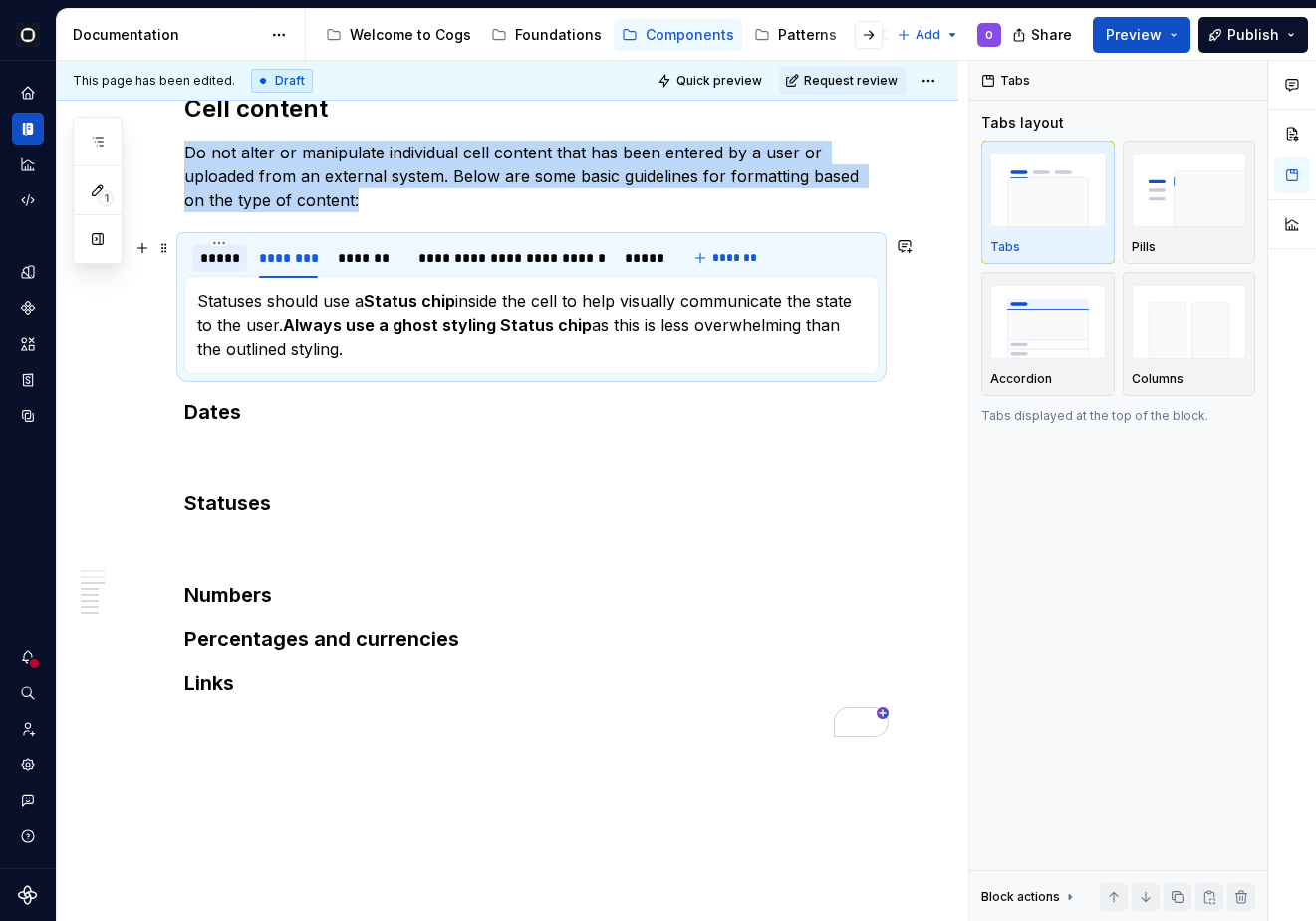 click on "*****" at bounding box center (219, 258) 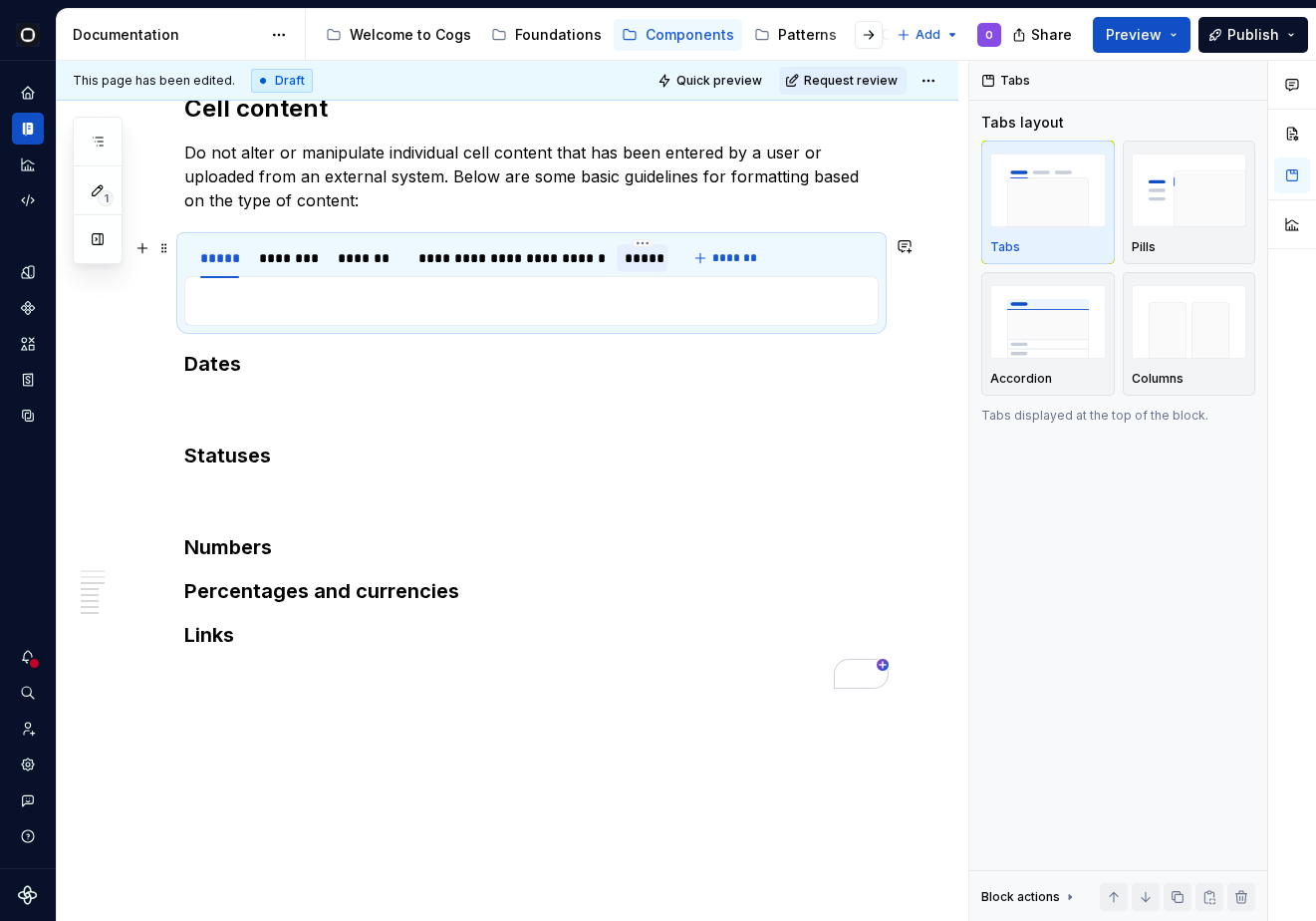 click on "*****" at bounding box center (642, 258) 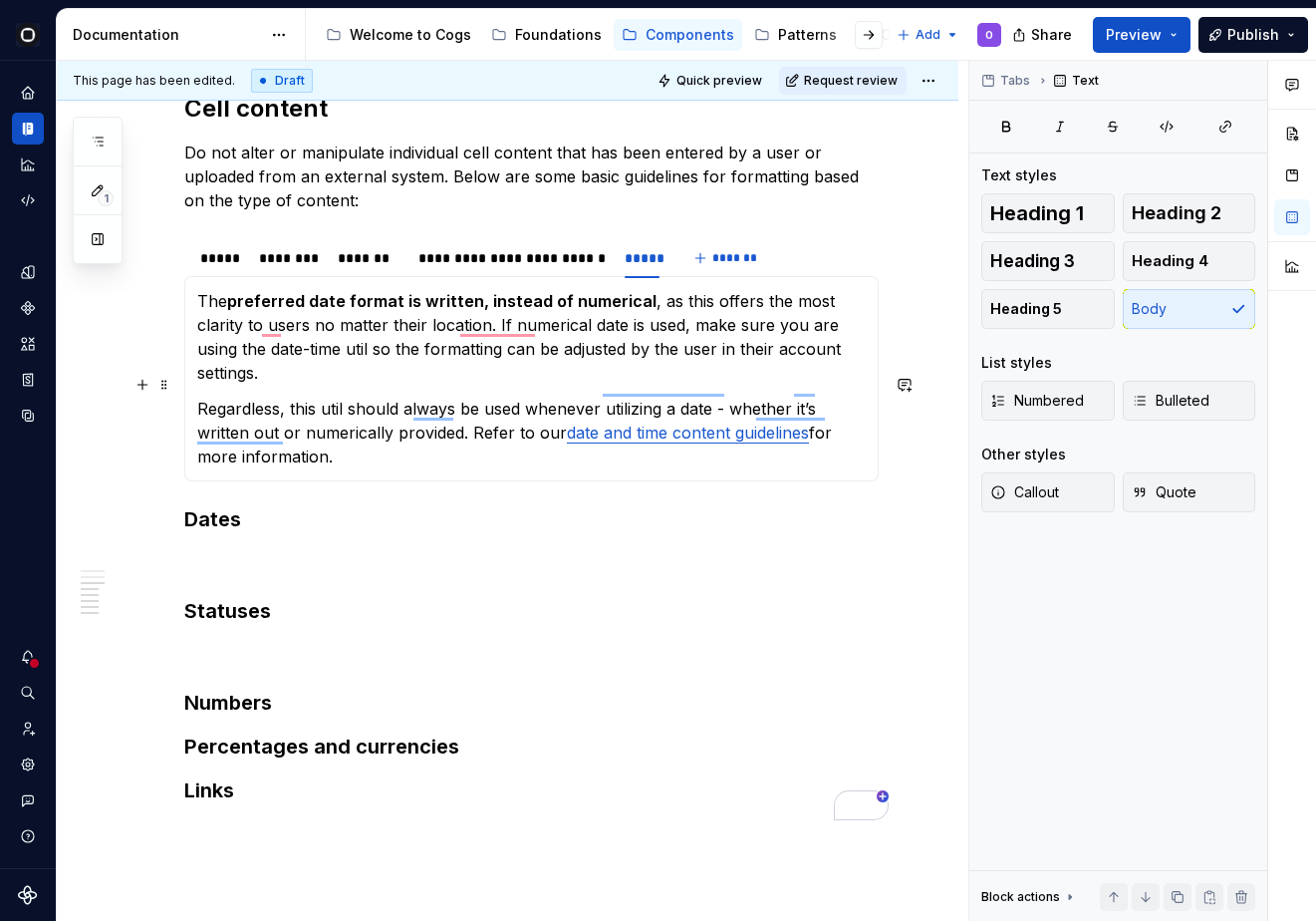 click on "Regardless, this util should always be used whenever utilizing a date - whether it’s written out or numerically provided. Refer to our date and time content guidelines for more information." at bounding box center (531, 433) 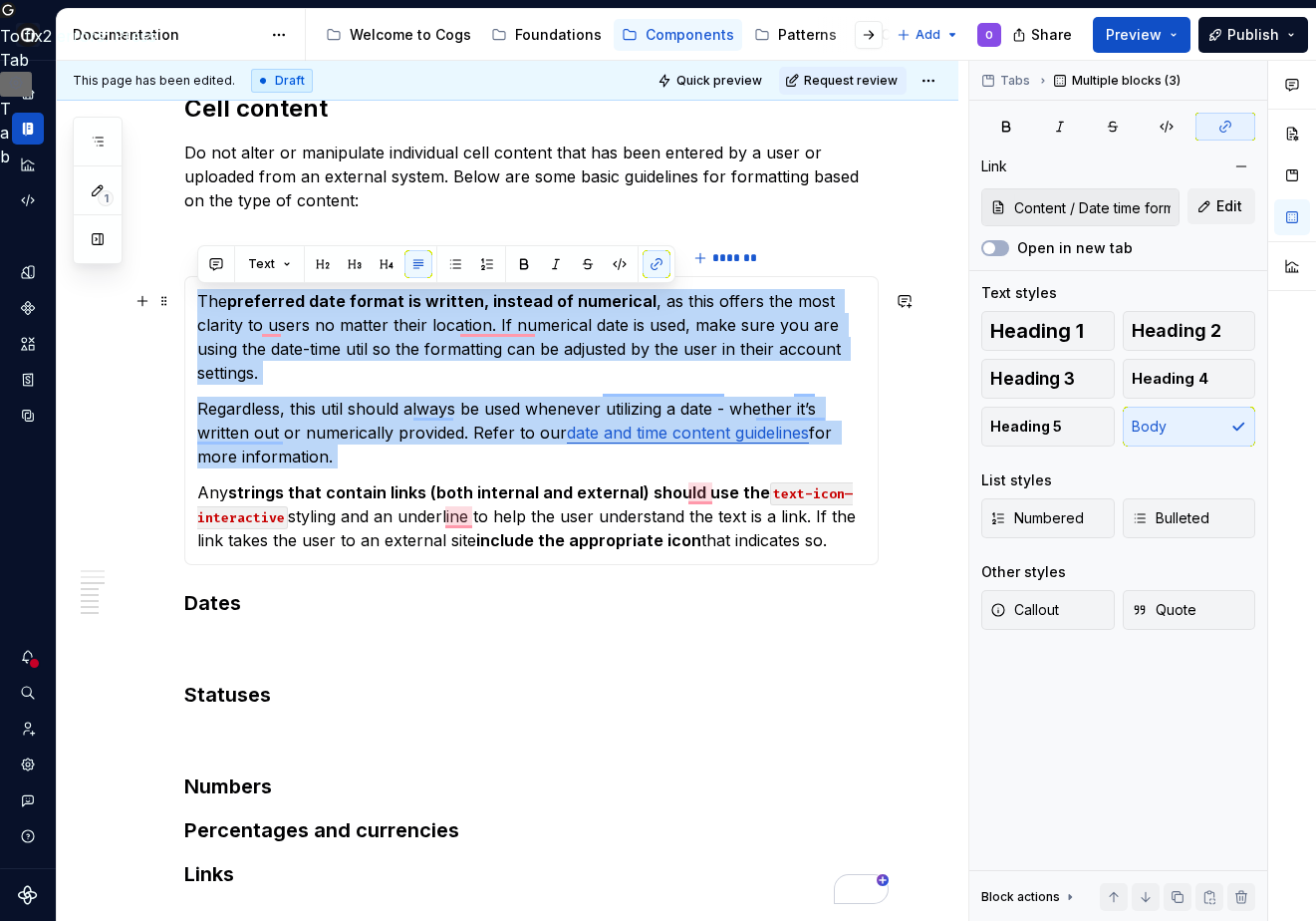 drag, startPoint x: 280, startPoint y: 453, endPoint x: 190, endPoint y: 305, distance: 173.21663 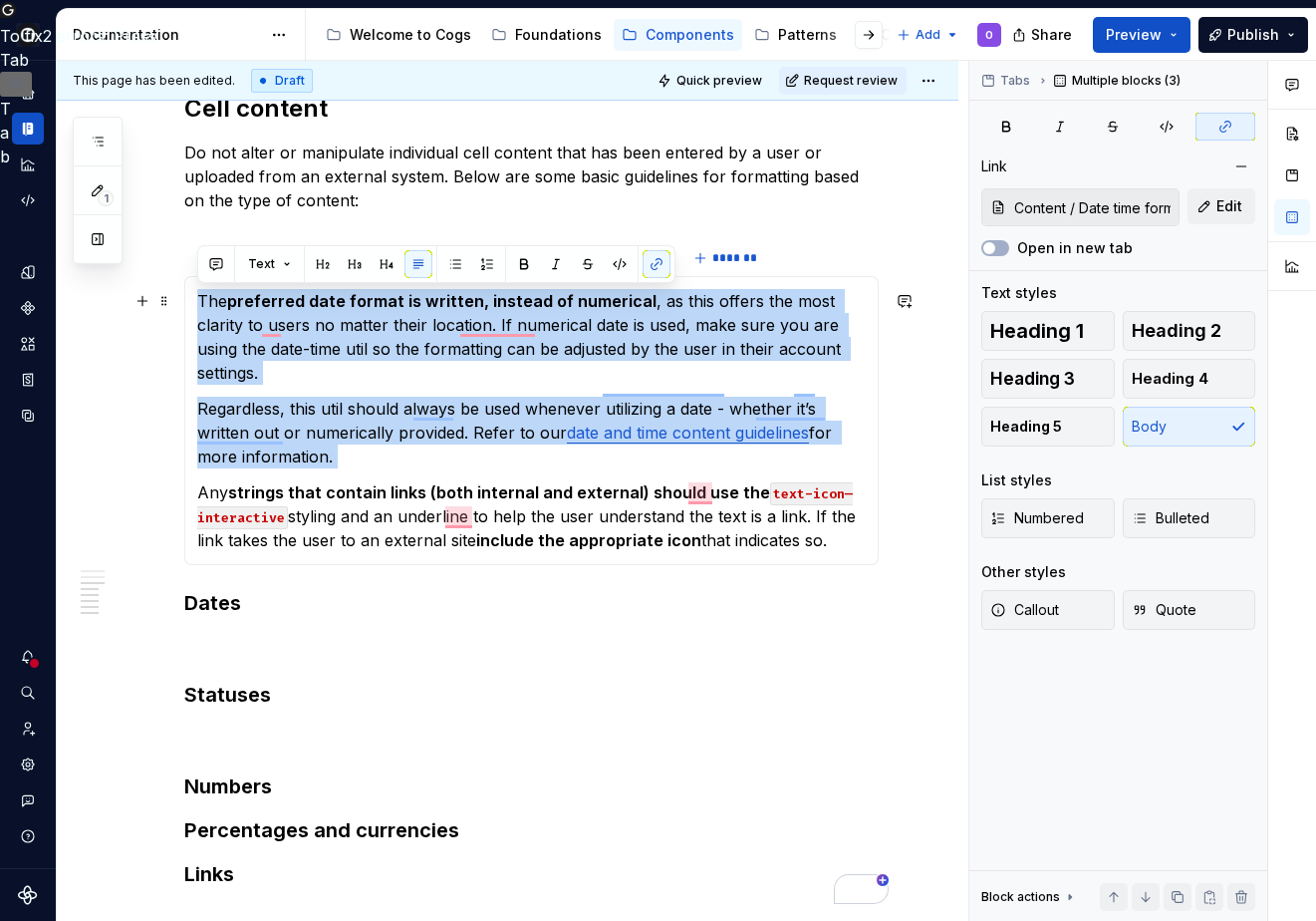 click on "Statuses should use a Status chip inside the cell to help visually communicate the state to the user. Always use a ghost styling Status chip as this is less overwhelming than the outlined styling. Use commas for numbers that contain more than 3 digits (e.g., “1,500” instead of “1500”) as this is easier to read. Include a decimal point, ideally with no more than 1-2 decimal places, unless precision is highly relevant for user consumption. If some numbers contain decimal points while others do not, it is recommended that all numbers use a decimal point and contain the same number of digits after it . For example, if the data set includes “300”, “150.75” and “200.4”, write it as follows in the table: “300.00”, “150.75” and “200.40”. Right align numbers as this makes it easier for users to scan. Always include the appropriate currency symbol (e.g., "$" or "€") in the correct position If numerical data is percentage-based, always include the “%” symbol The" at bounding box center [531, 421] 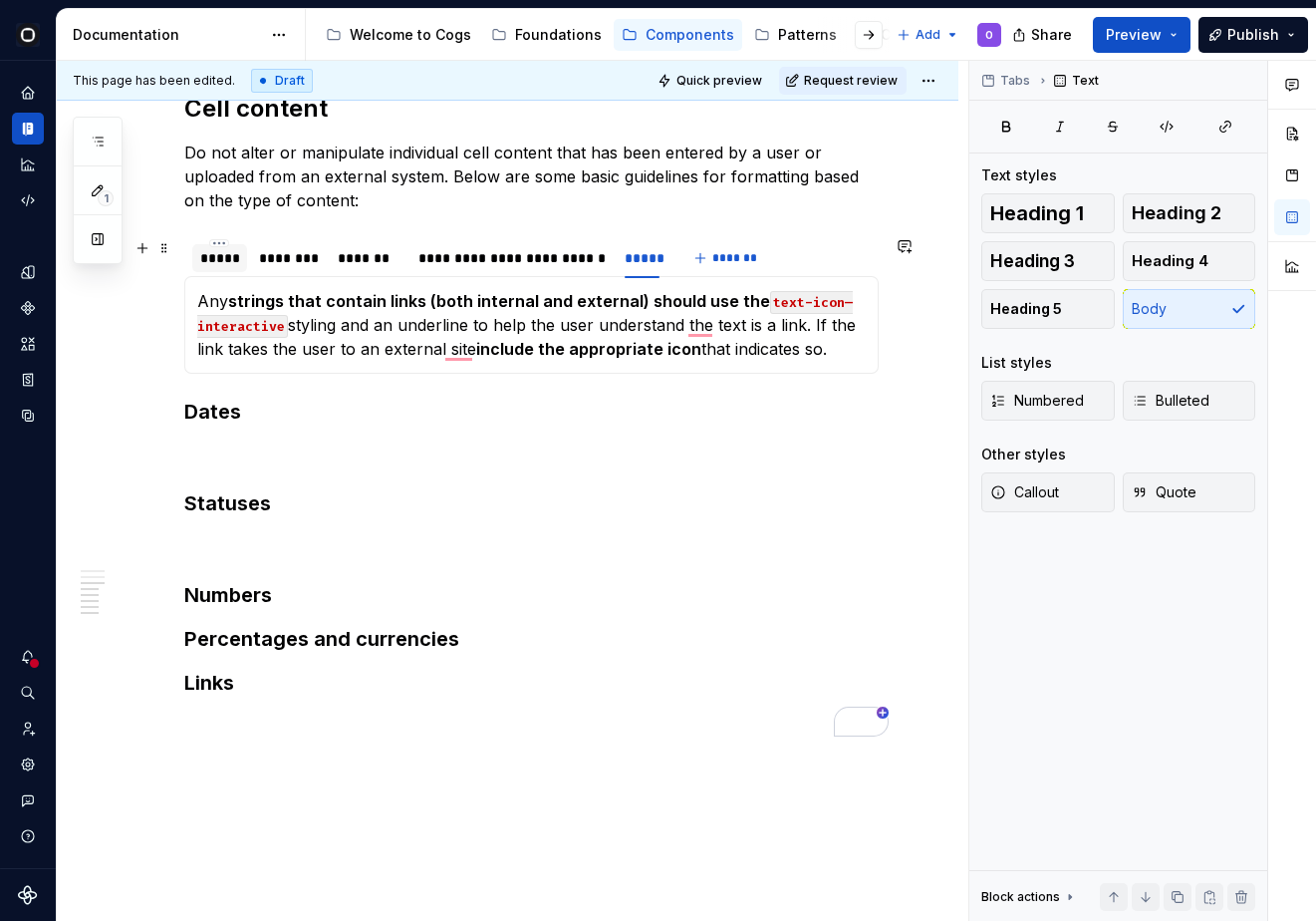 click on "*****" at bounding box center [219, 258] 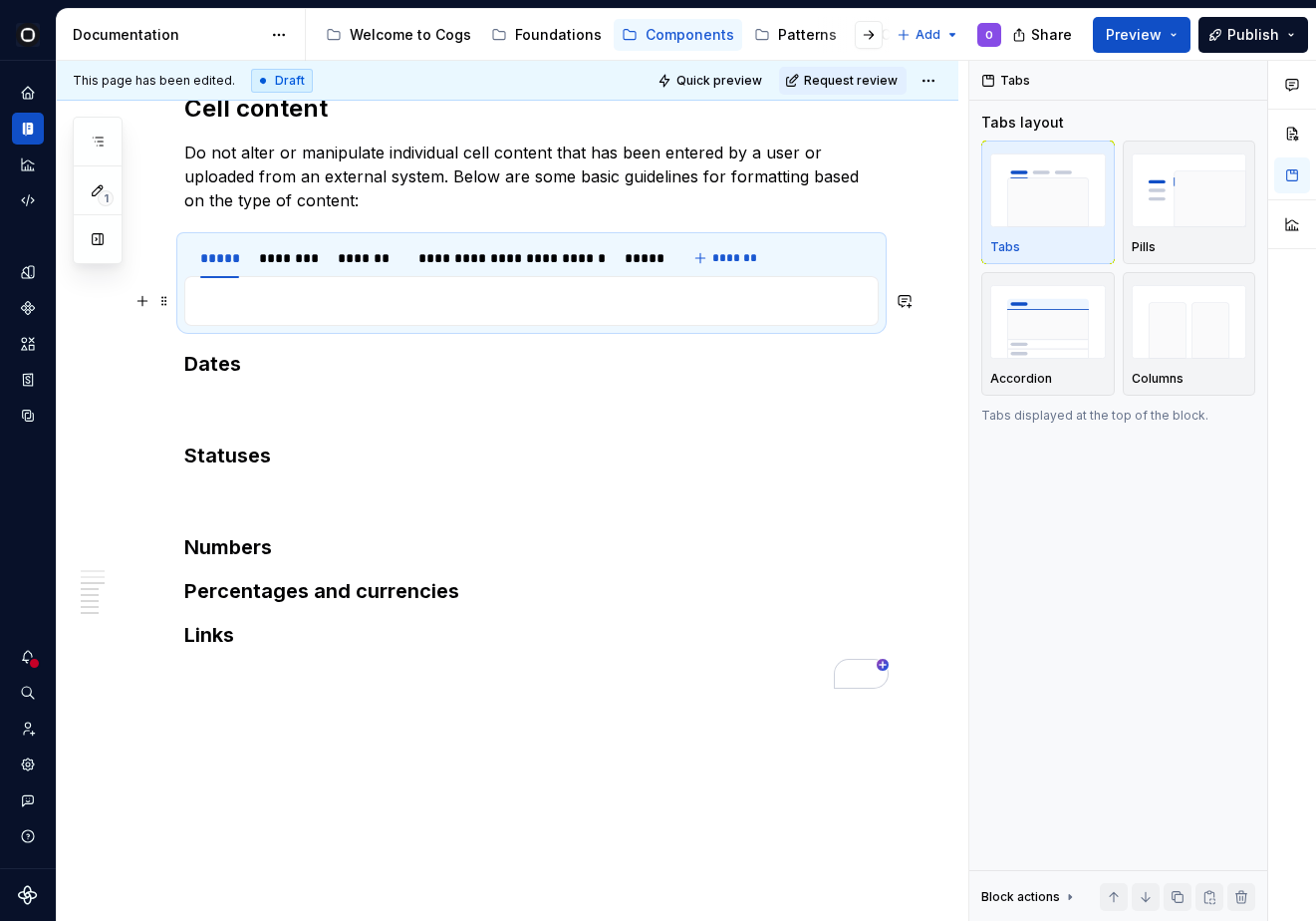click at bounding box center (531, 301) 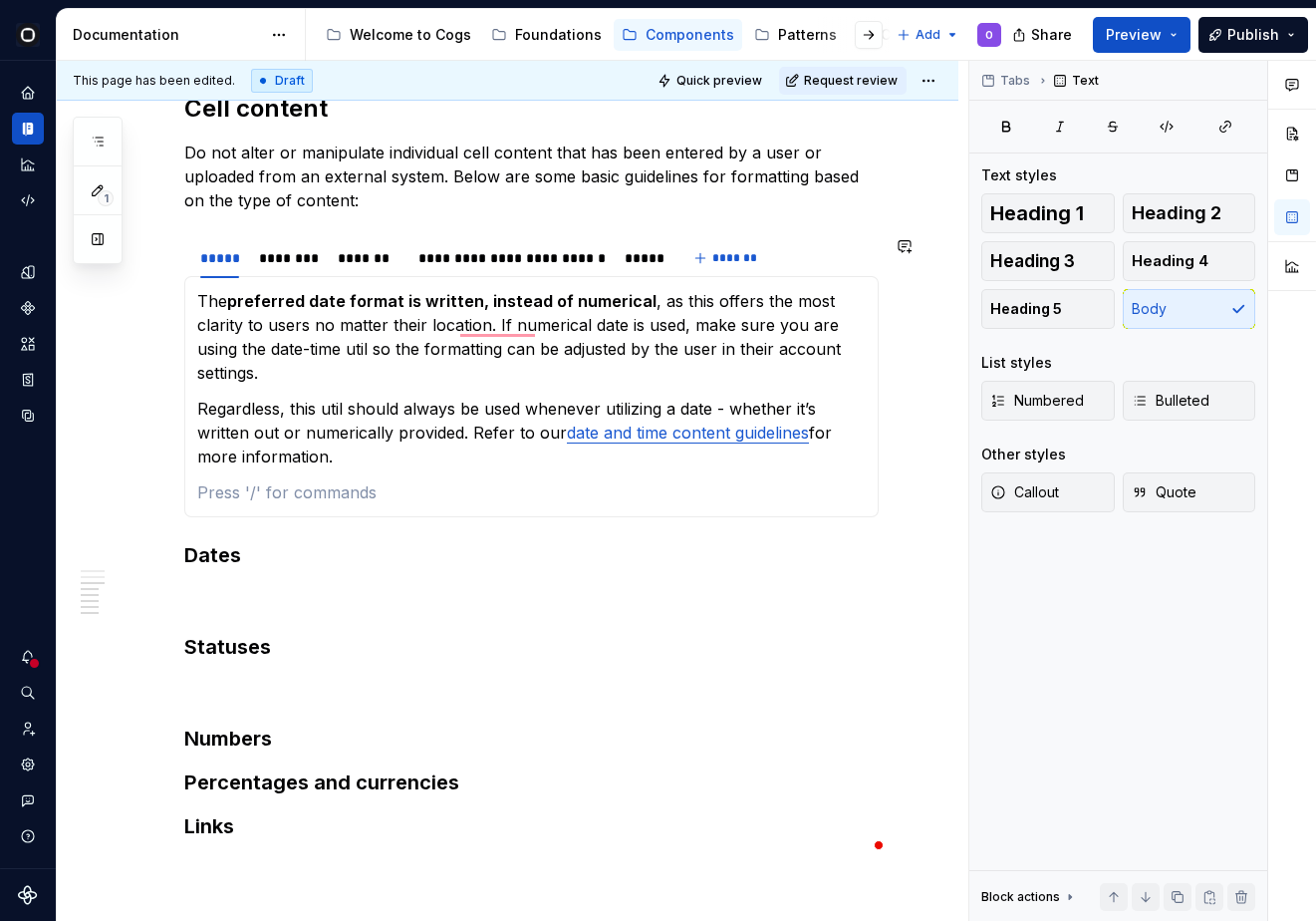 click on "Dates" at bounding box center [531, 555] 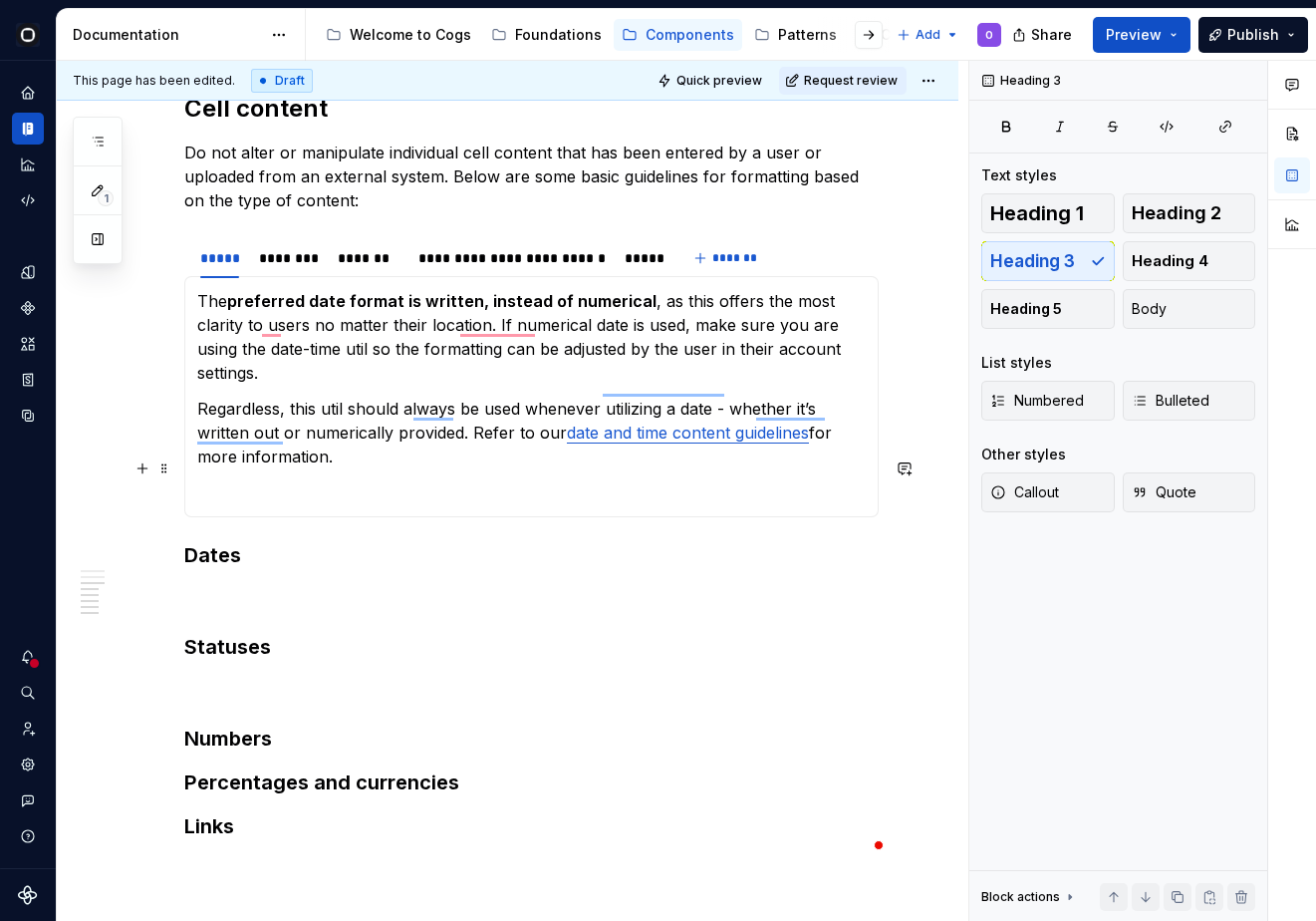 click on "The preferred date format is written, instead of numerical , as this offers the most clarity to users no matter their location. If numerical date is used, make sure you are using the date-time util so the formatting can be adjusted by the user in their account settings. Regardless, this util should always be used whenever utilizing a date - whether it’s written out or numerically provided. Refer to our date and time content guidelines for more information." at bounding box center (531, 397) 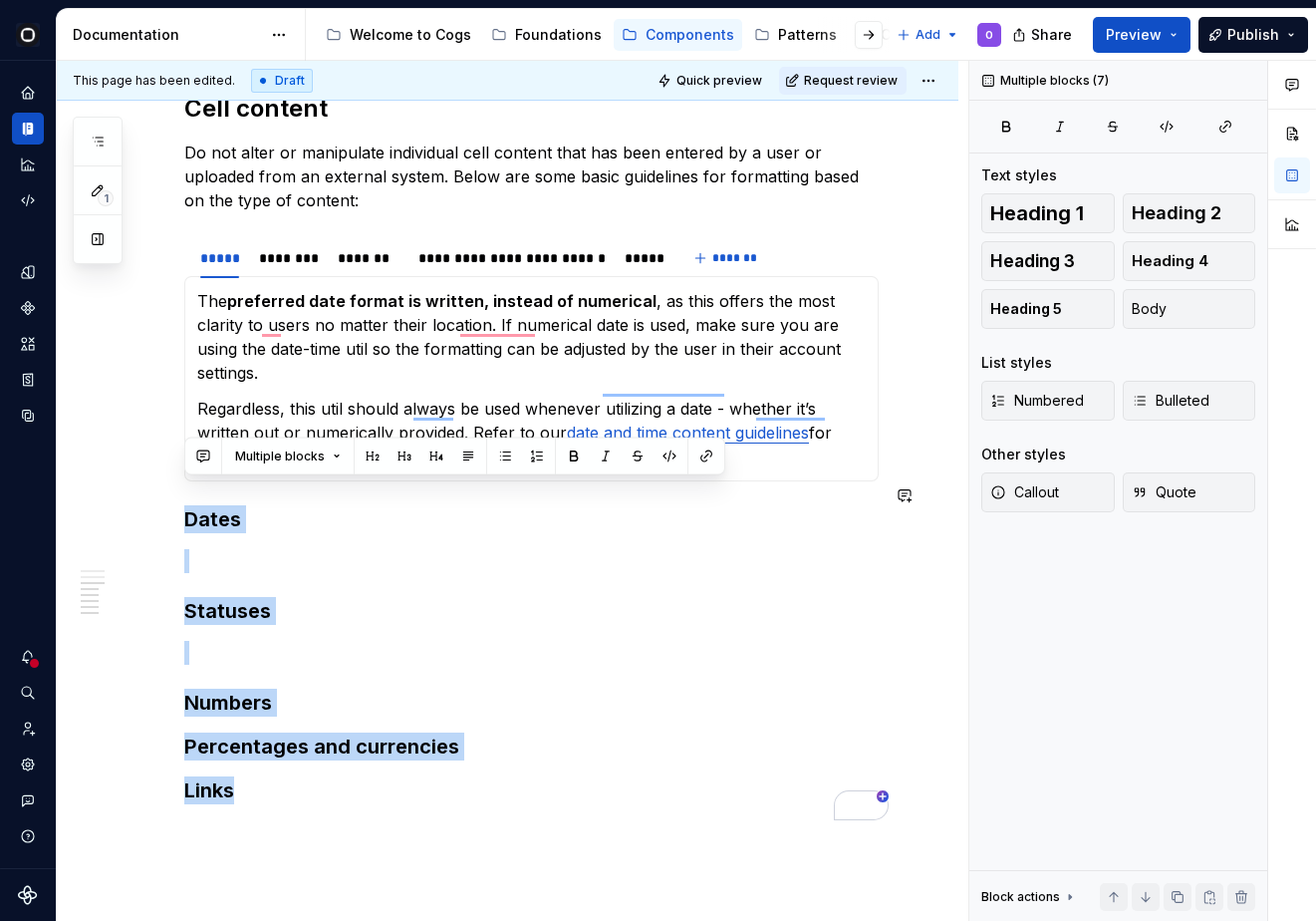 drag, startPoint x: 280, startPoint y: 779, endPoint x: 169, endPoint y: 468, distance: 330.21508 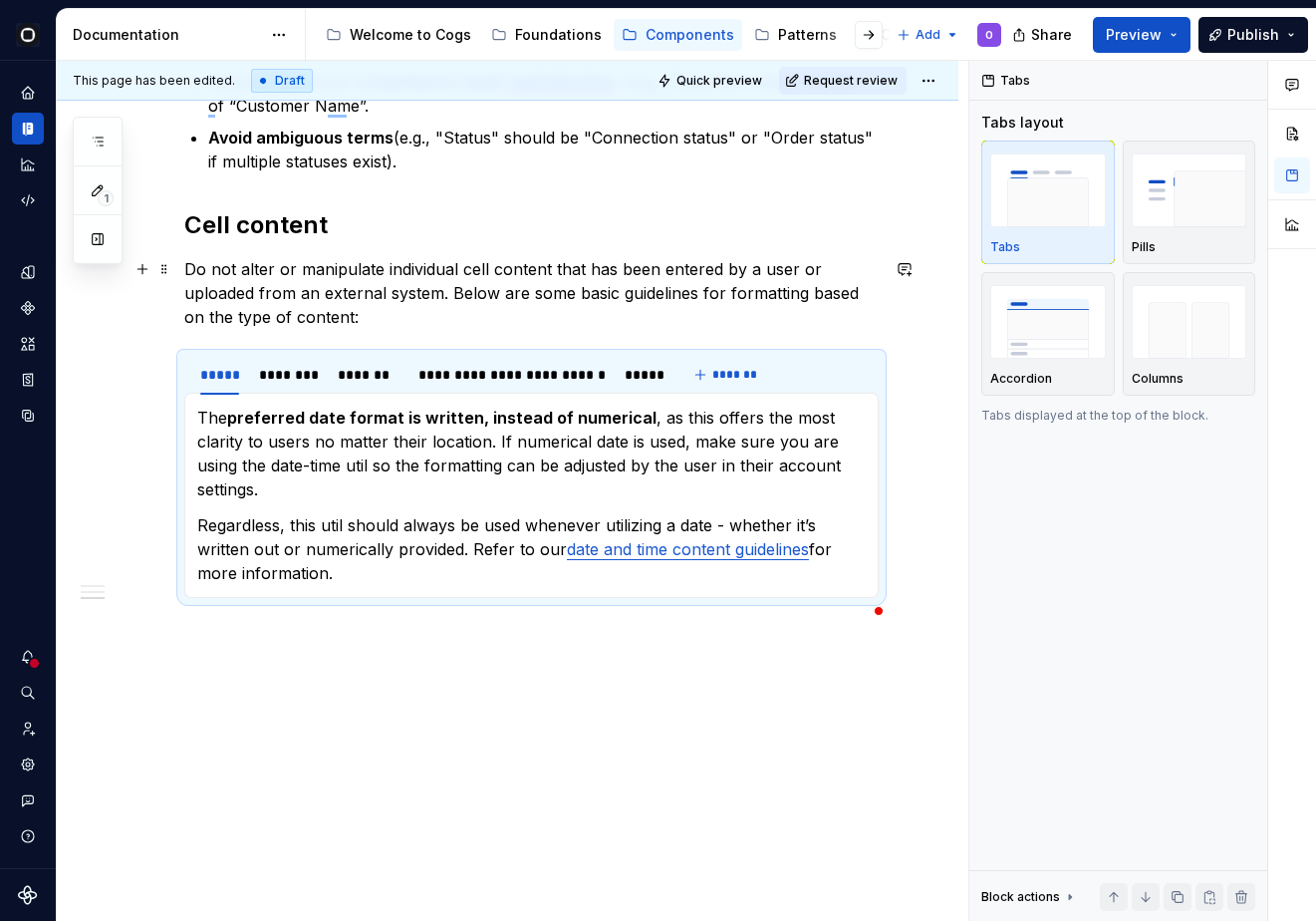 click on "Do not alter or manipulate individual cell content that has been entered by a user or uploaded from an external system. Below are some basic guidelines for formatting based on the type of content:" at bounding box center [531, 293] 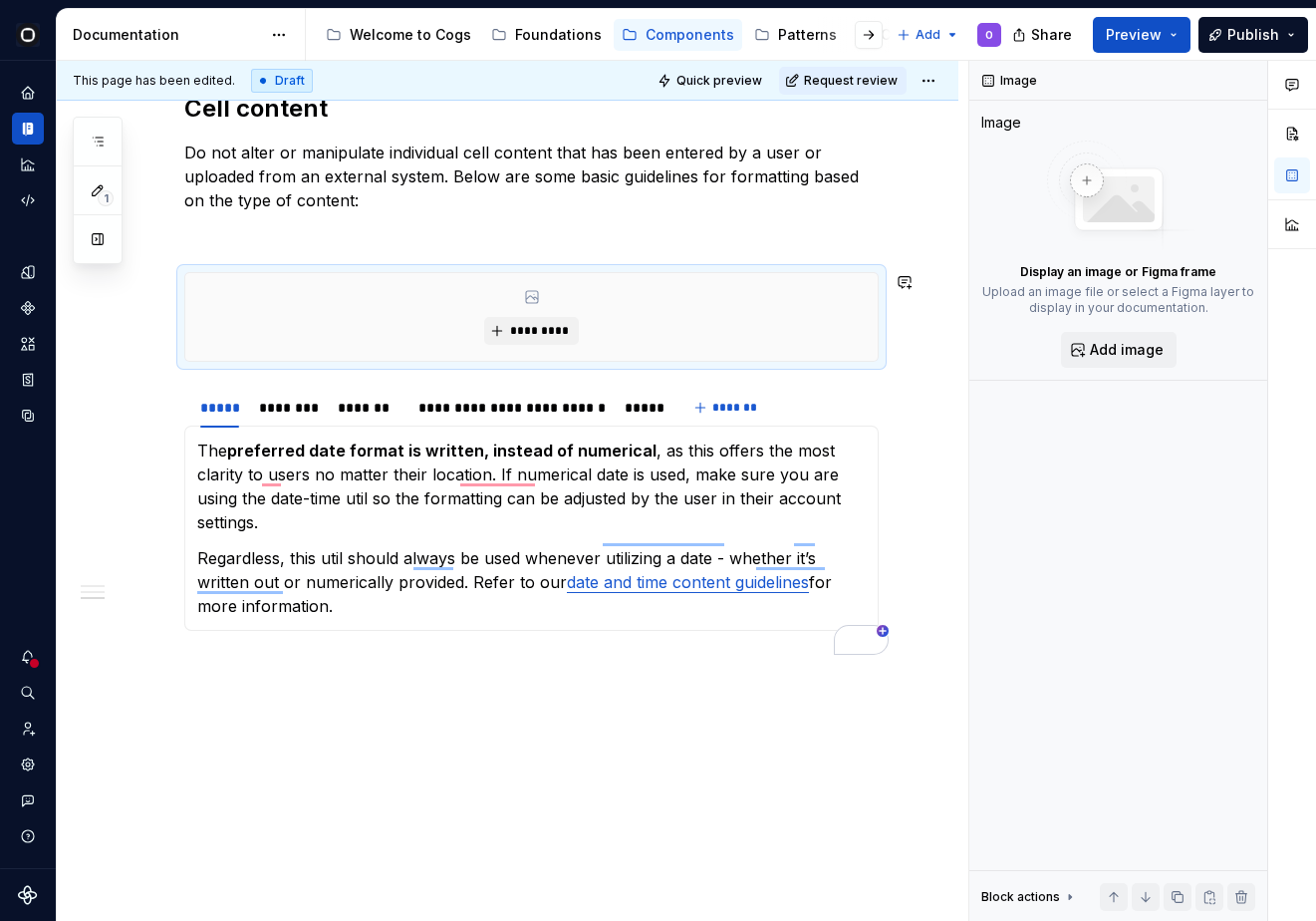 click at bounding box center (531, 236) 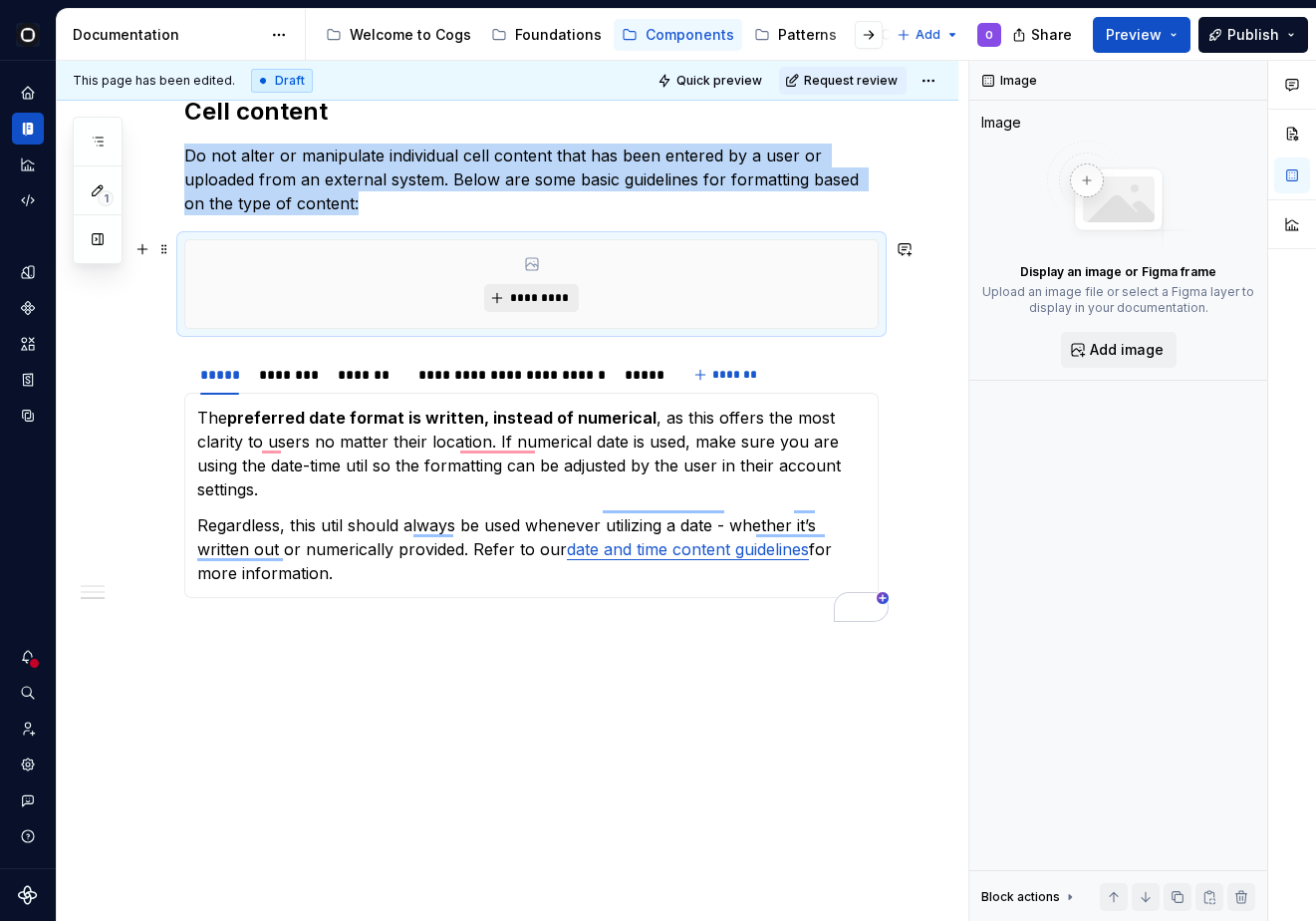 click on "*********" at bounding box center [539, 298] 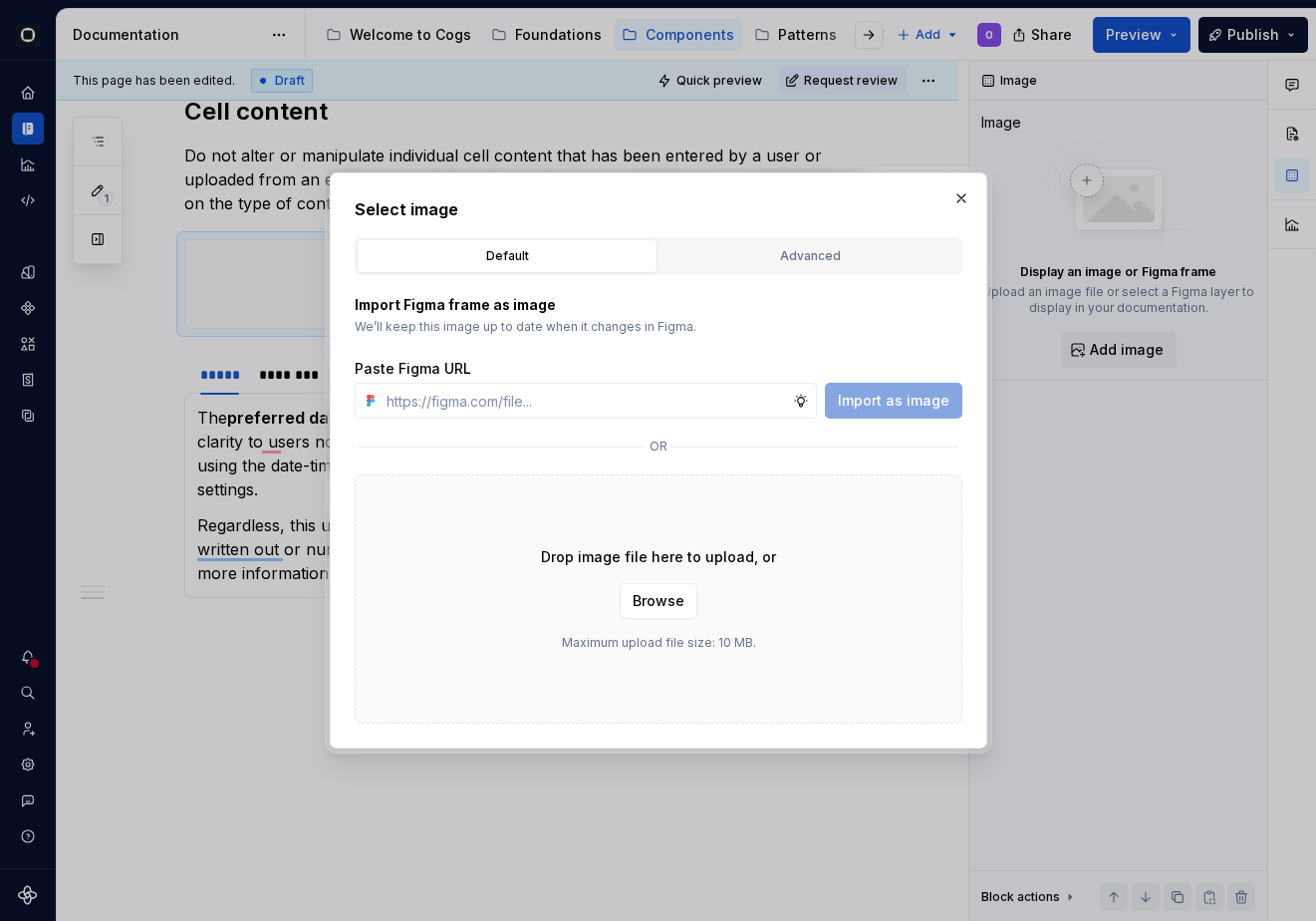 click on "Advanced" at bounding box center [810, 256] 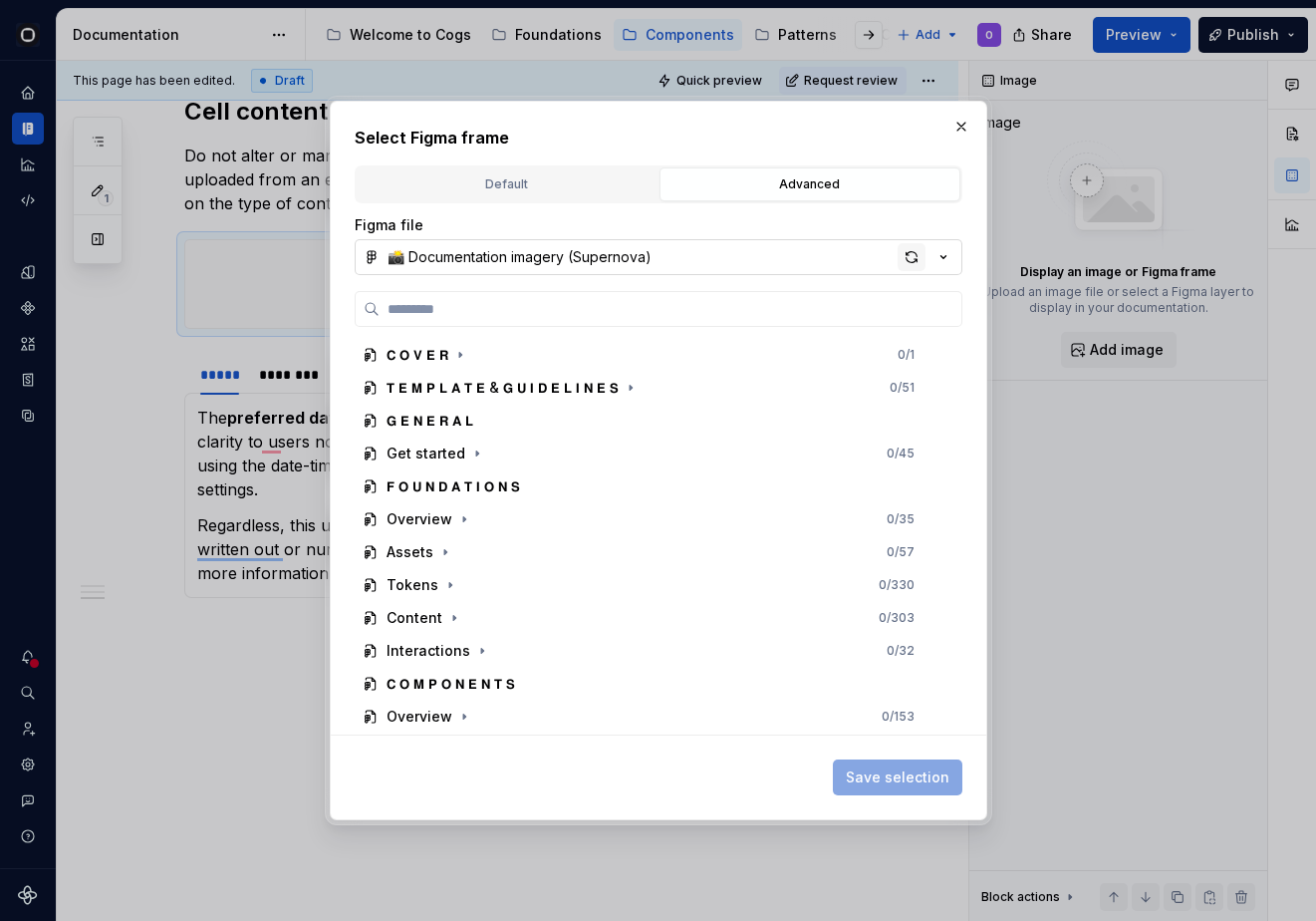 click at bounding box center (912, 257) 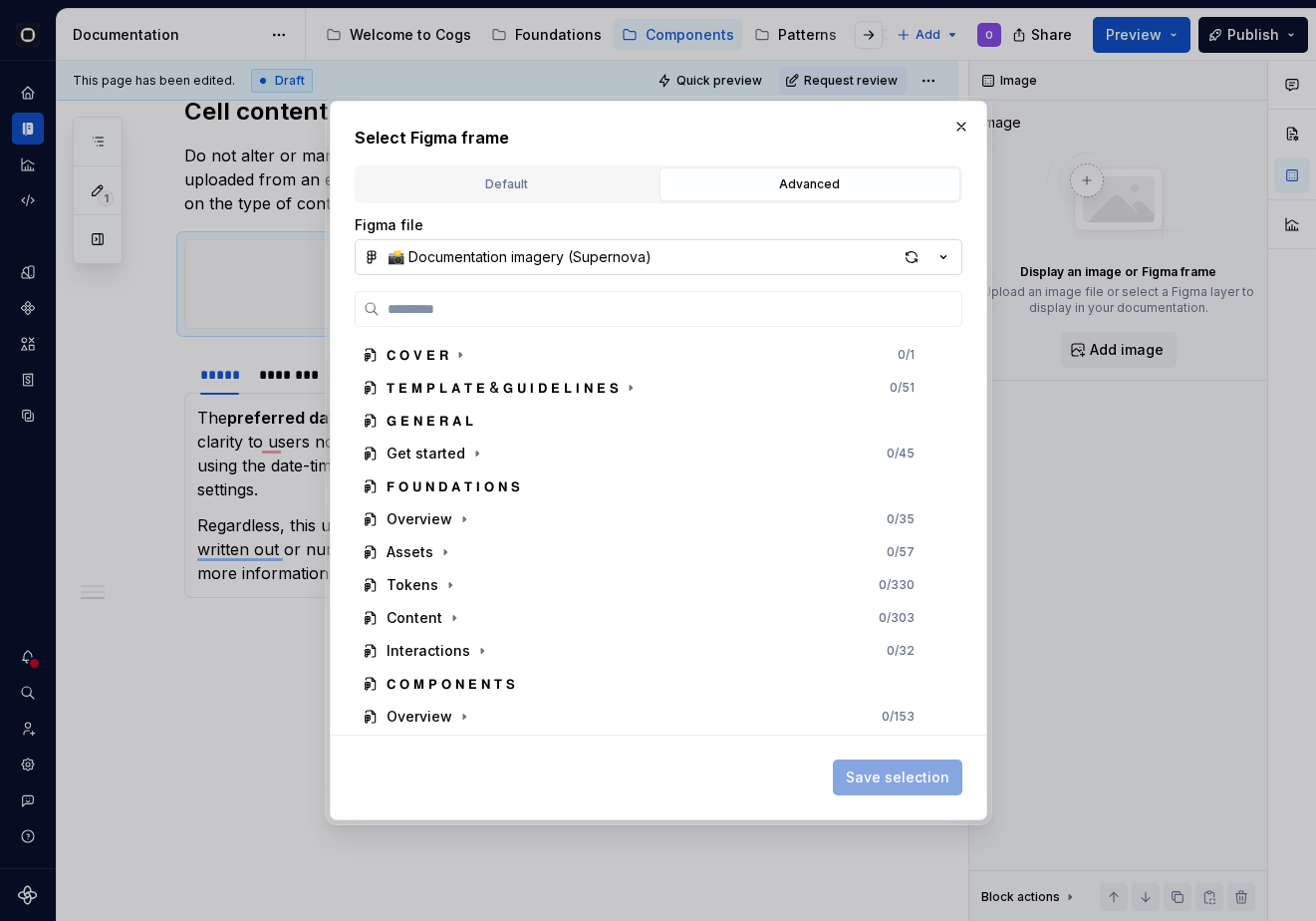type on "*" 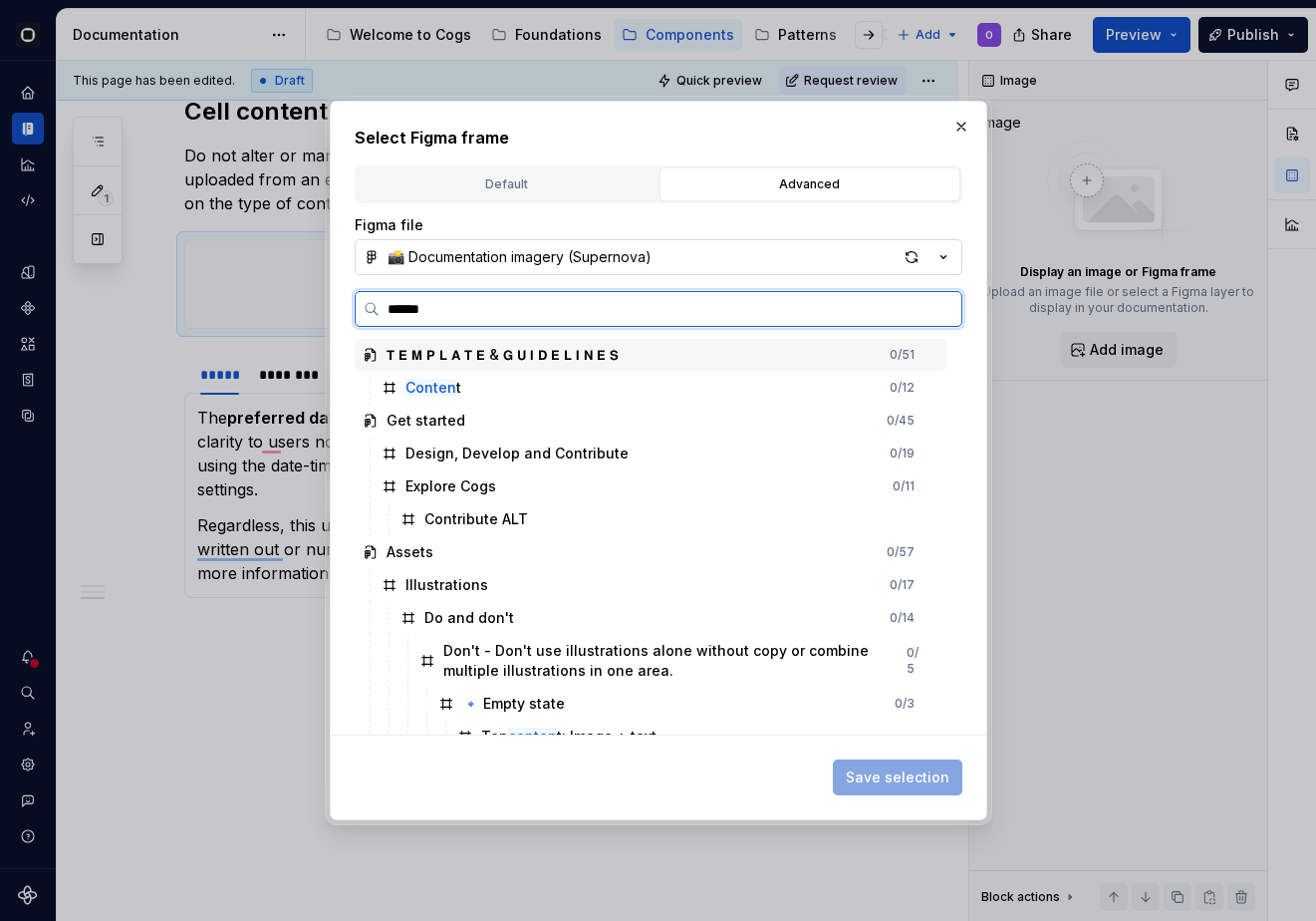 type on "*******" 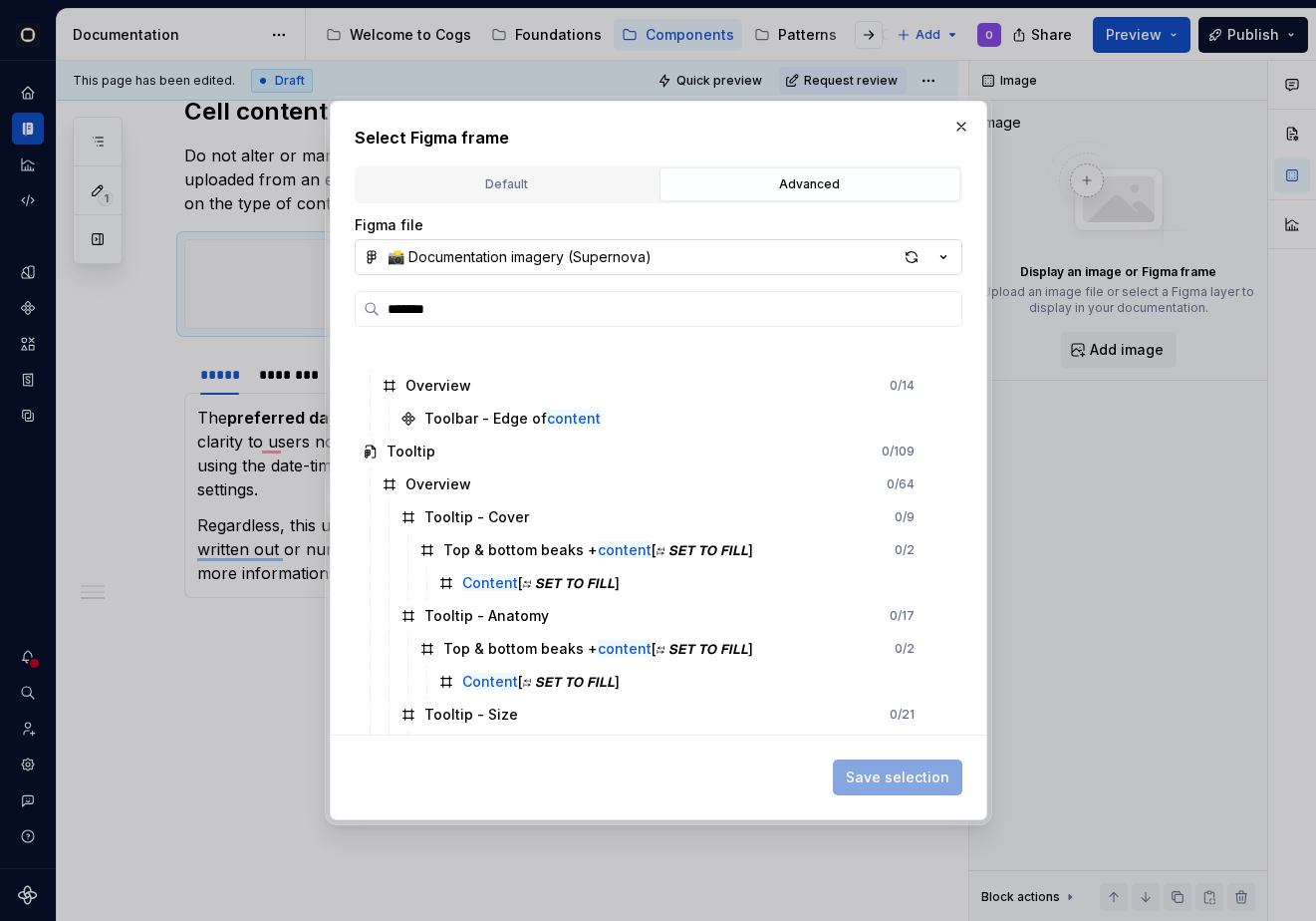 scroll, scrollTop: 3922, scrollLeft: 0, axis: vertical 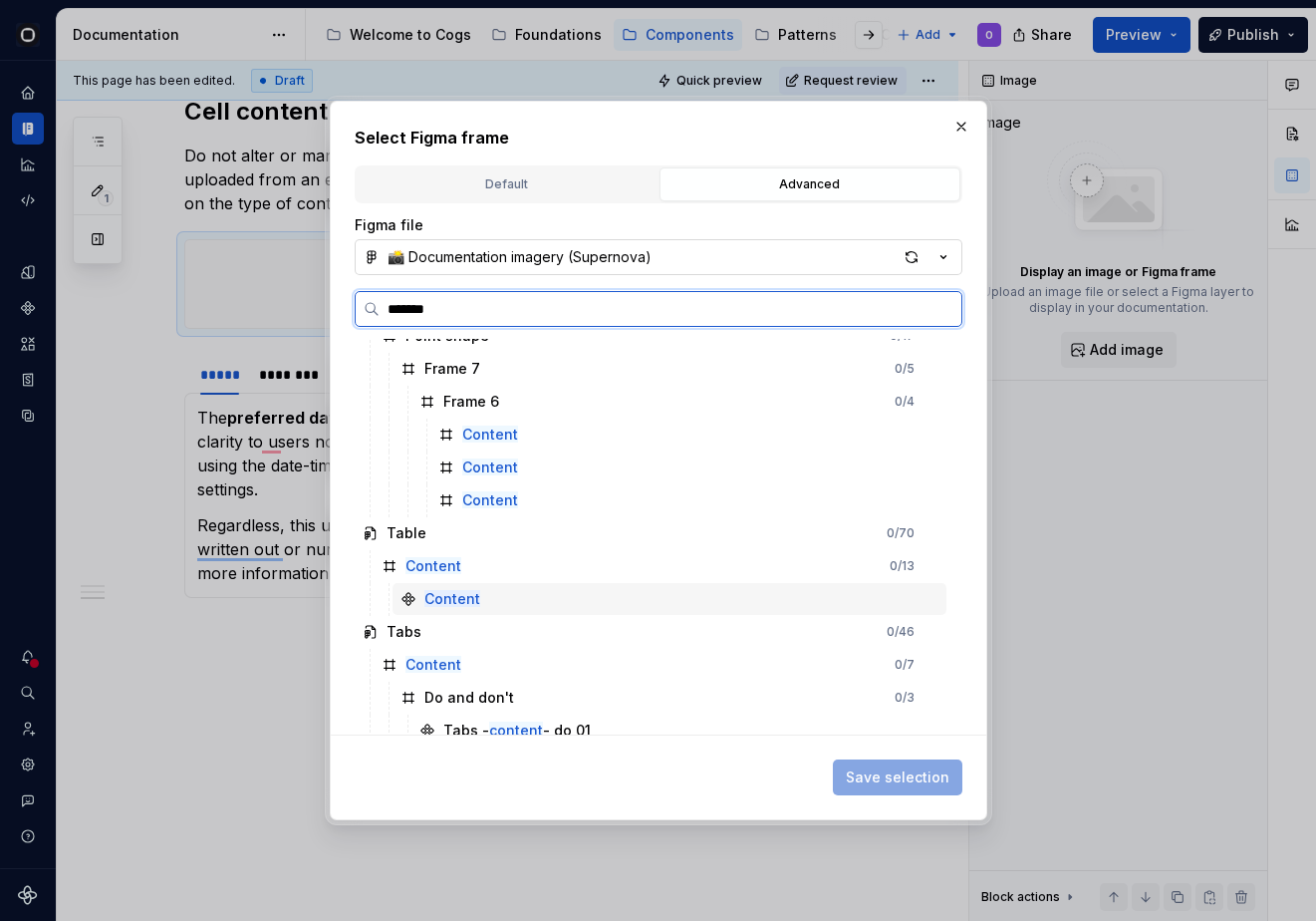 click on "Content" at bounding box center (452, 598) 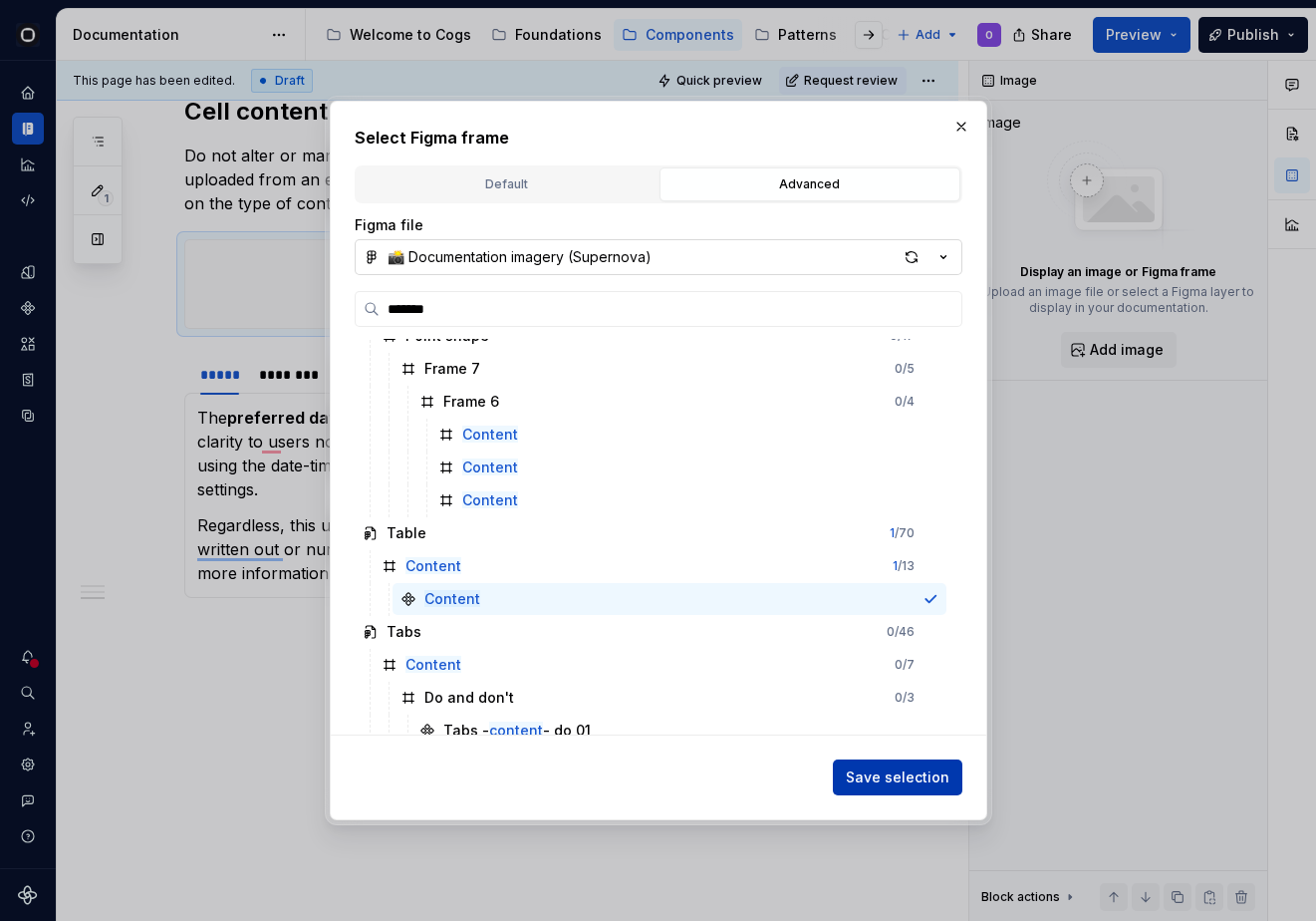 click on "Save selection" at bounding box center [898, 777] 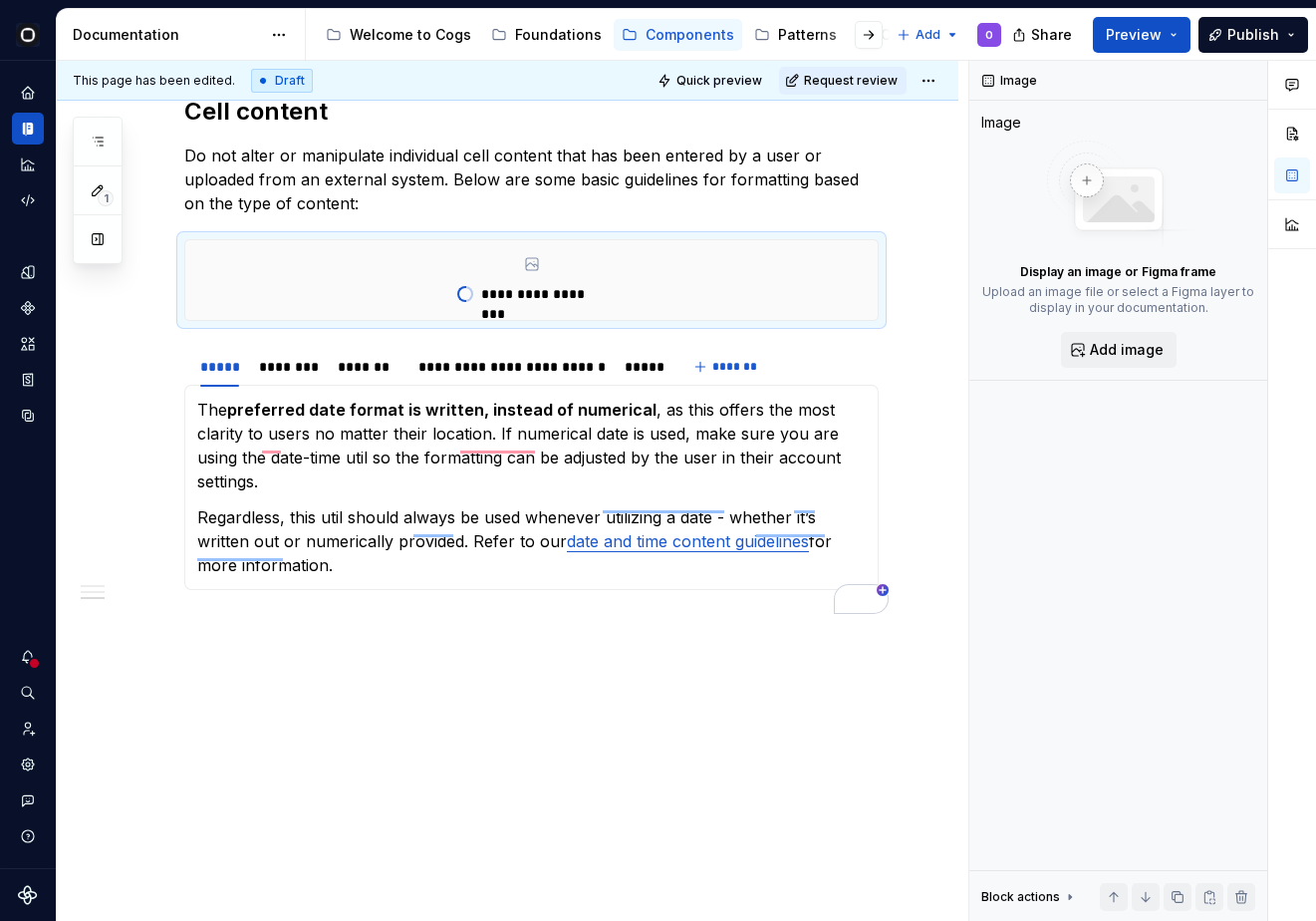 scroll, scrollTop: 952, scrollLeft: 0, axis: vertical 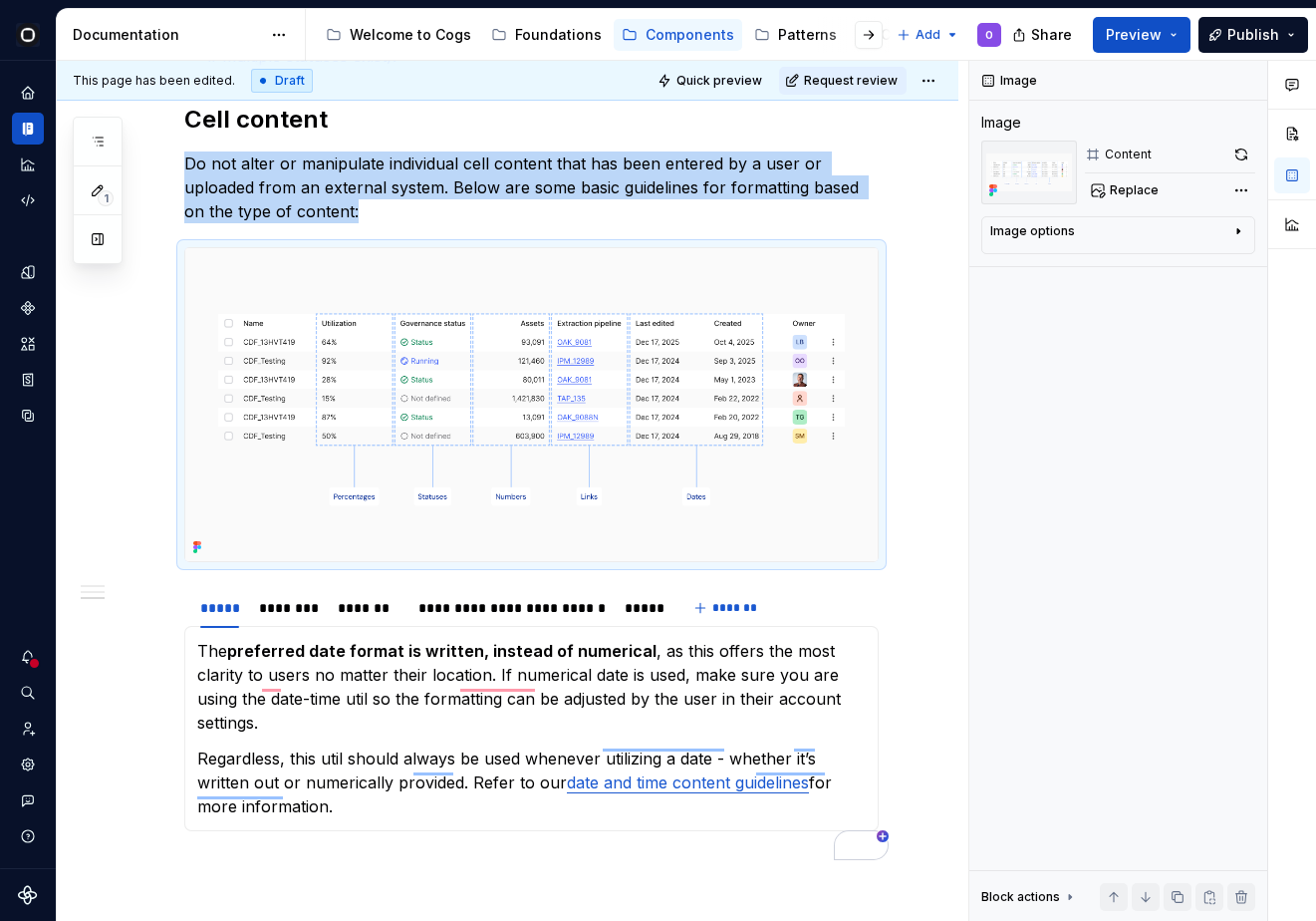 click on "Table title The title of the table content is most likely captured by the Breadcrumbs in the top navigation area or the Page header. However,  if the page title is not the same as the data table title, we recommend adding a data table title , especially if the user can view multiple data tables in the same space. Use the Page toolbar placeholder element to add a  page title on the left side . The title should: Make it clear what the data has in common and what purpose it serves in the UI. If necessary, add a description underneath the title to provide more information or the data's source. A table's title and description should use sentence-style capitalization: only capitalize the first word. Column titles Keep column titles  short, 1-2 words , that describe the data in that column. In cases where a column title is too long,  wrap the text to two lines and then truncate the rest . Always  display the full text with a Tooltip when hovering . Column titles must use  sentence-style capitalization Cell content" at bounding box center [507, 299] 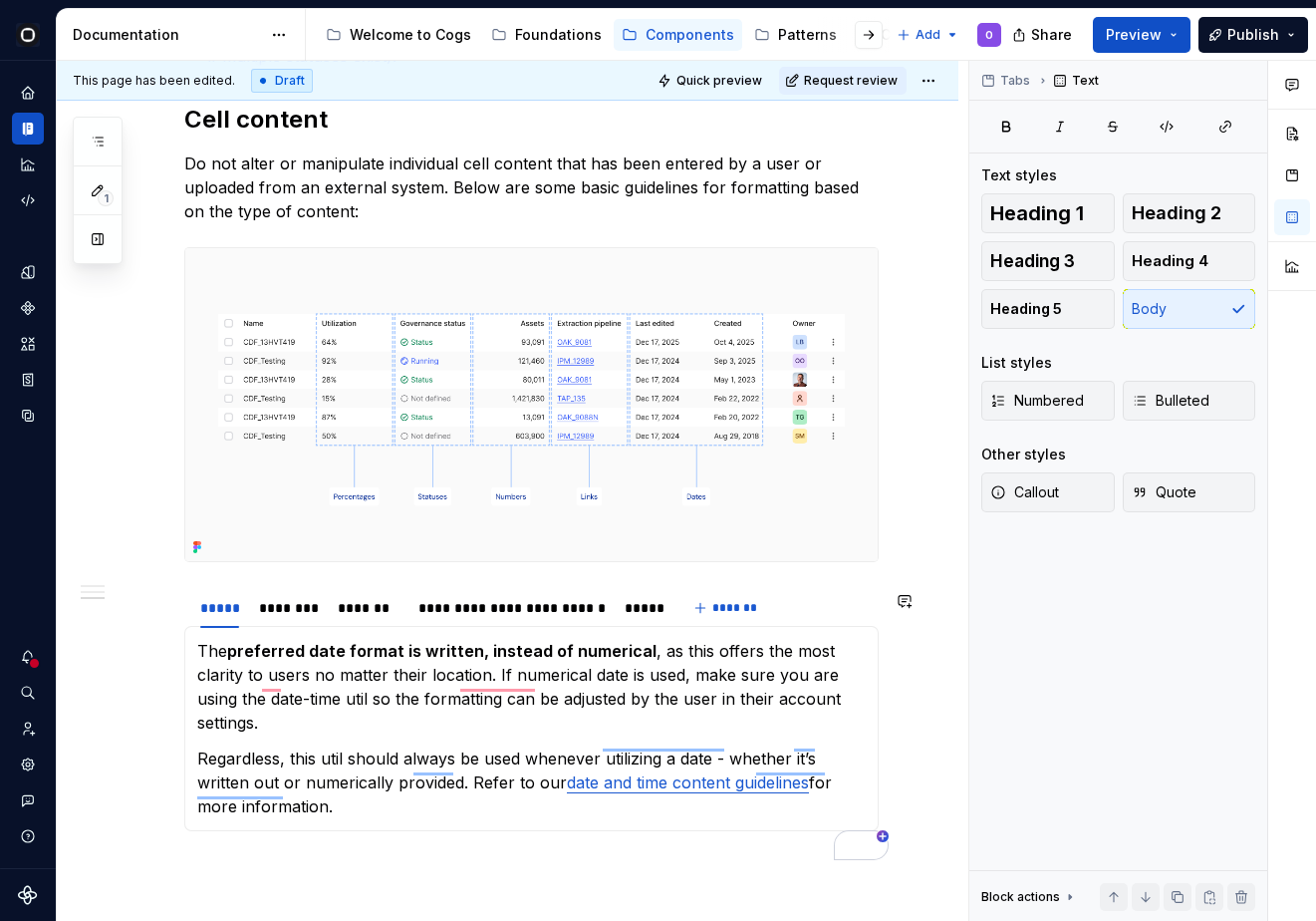 click on "The preferred date format is written, instead of numerical , as this offers the most clarity to users no matter their location. If numerical date is used, make sure you are using the date-time util so the formatting can be adjusted by the user in their account settings. Regardless, this util should always be used whenever utilizing a date - whether it’s written out or numerically provided. Refer to our date and time content guidelines for more information. Statuses should use a Status chip inside the cell to help visually communicate the state to the user. Always use a ghost styling Status chip as this is less overwhelming than the outlined styling. Use commas for numbers that contain more than 3 digits (e.g., “1,500” instead of “1500”) as this is easier to read. Include a decimal point, ideally with no more than 1-2 decimal places, unless precision is highly relevant for user consumption. If some numbers contain decimal points while others do not, it is recommended that all numbers use a decimal point and contain the same number of digits after it . For example, if the data set includes “300”, “150.75” and “200.4”, write it as follows in the table: “300.00”, “150.75” and “200.40”. Right align numbers as this makes it easier for users to scan. Always include the appropriate currency symbol (e.g., "$" or "€") in the correct position If numerical data is percentage-based, always include the “%” symbol The" at bounding box center (531, 729) 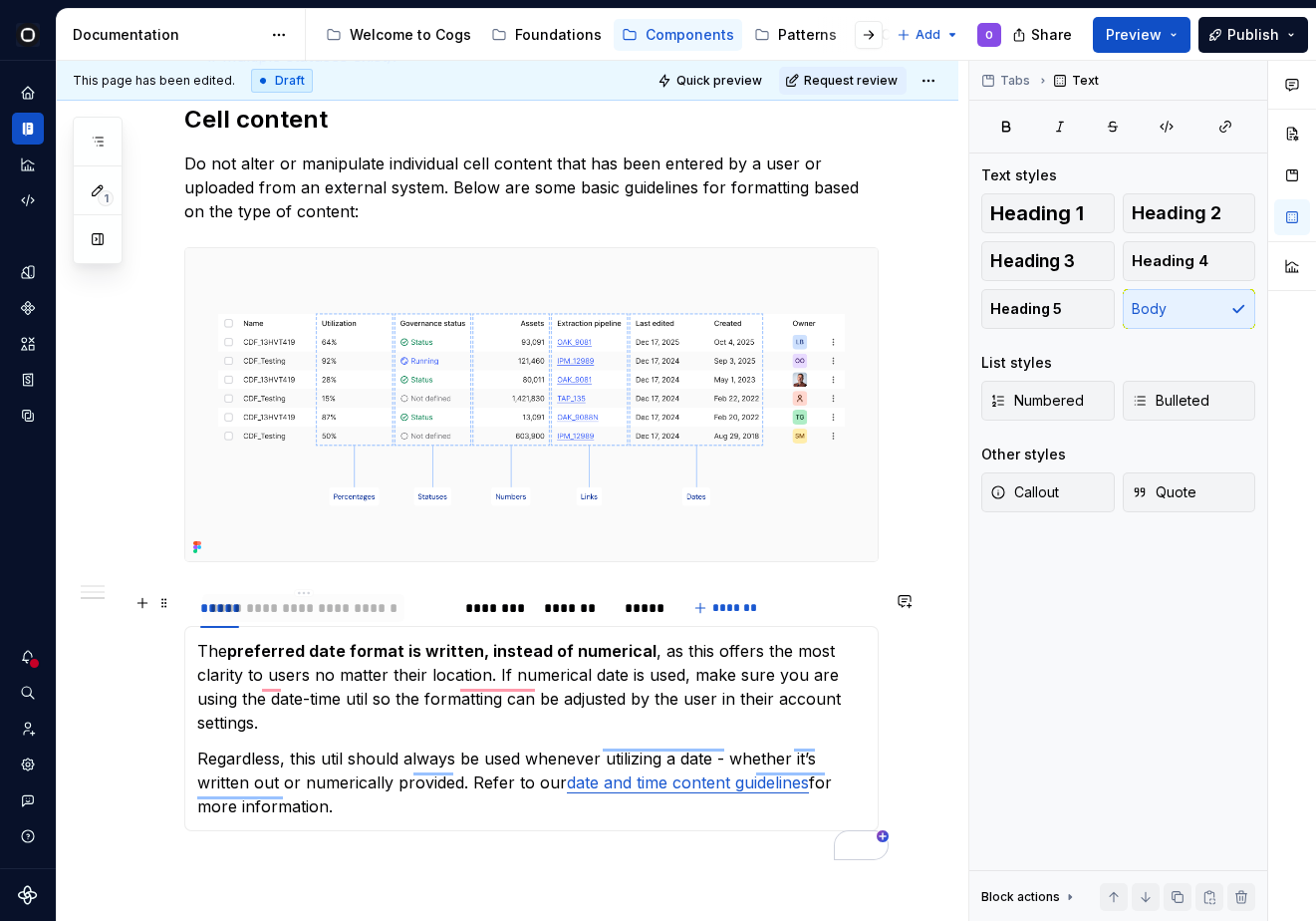 drag, startPoint x: 515, startPoint y: 609, endPoint x: 308, endPoint y: 615, distance: 207.08694 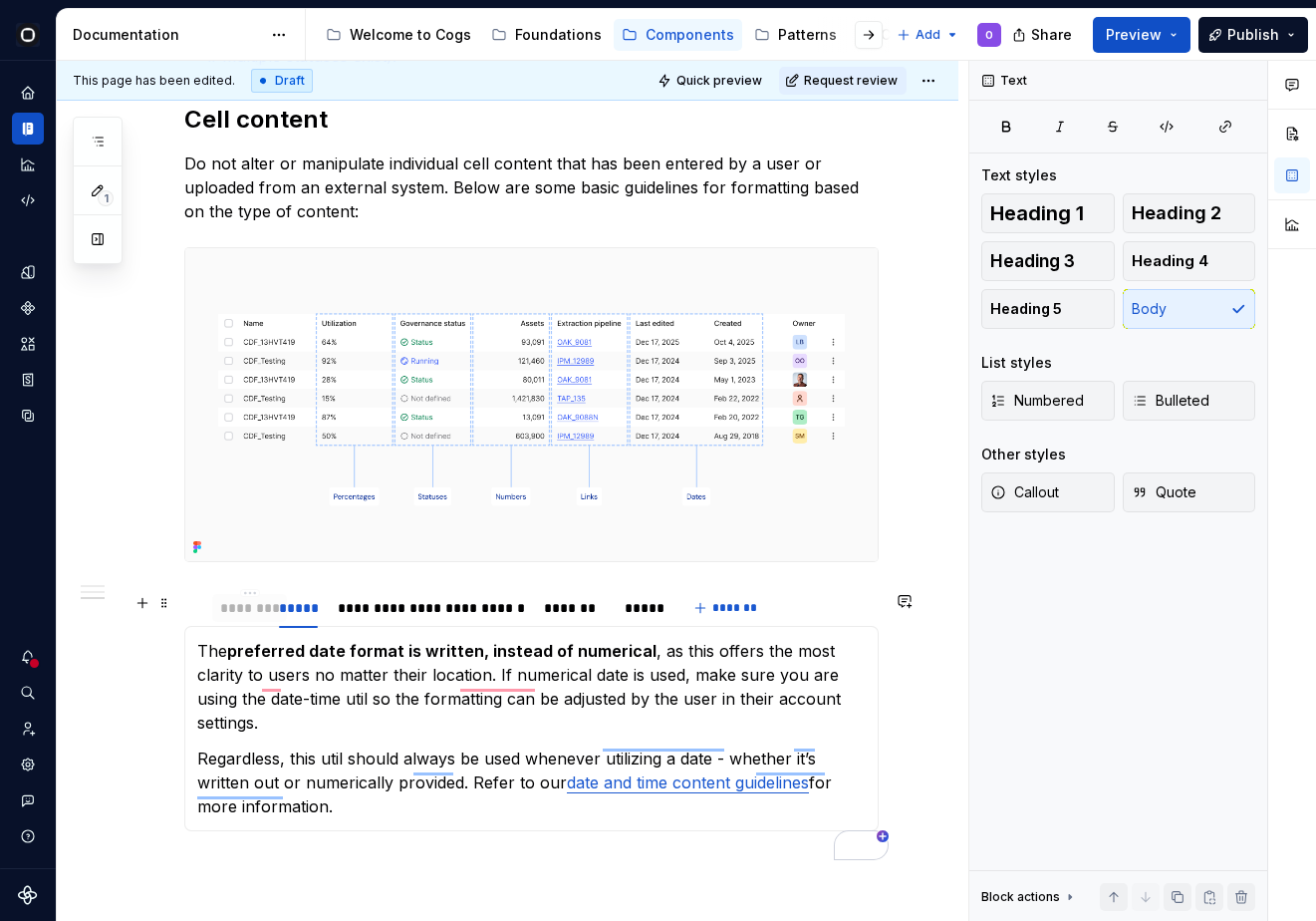 drag, startPoint x: 498, startPoint y: 617, endPoint x: 253, endPoint y: 623, distance: 245.07346 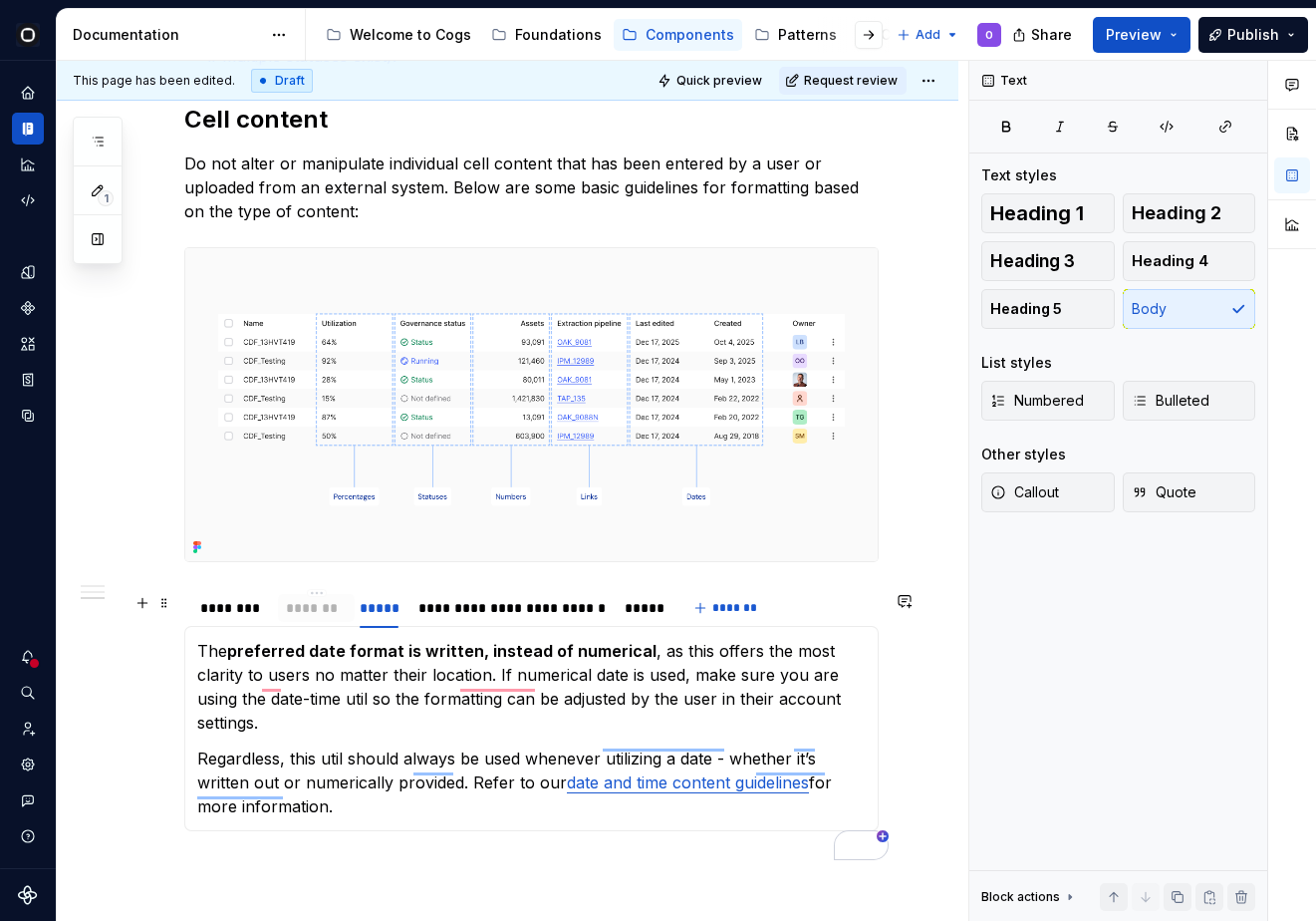 drag, startPoint x: 589, startPoint y: 608, endPoint x: 331, endPoint y: 608, distance: 258 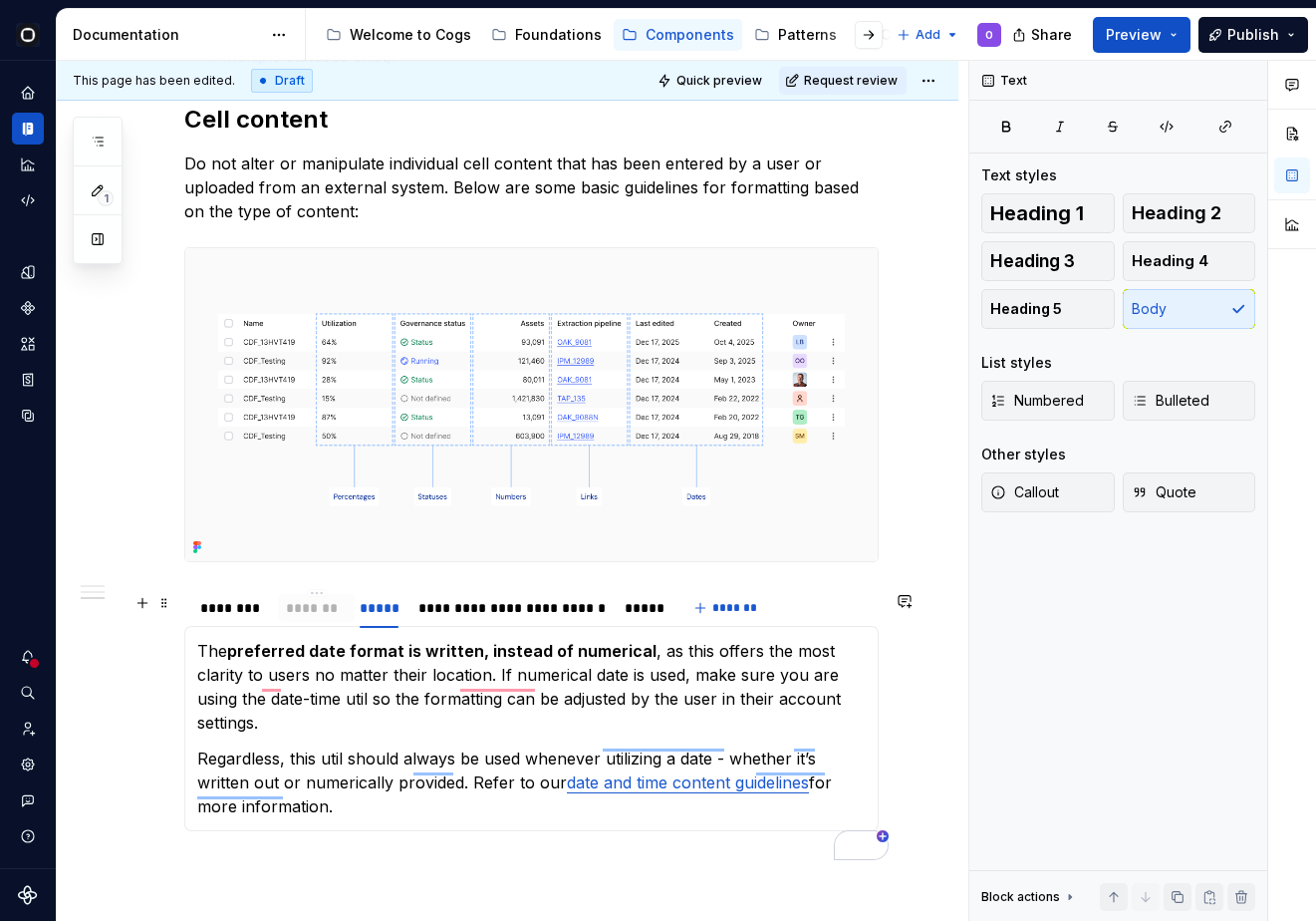click on "*******" at bounding box center [316, 608] 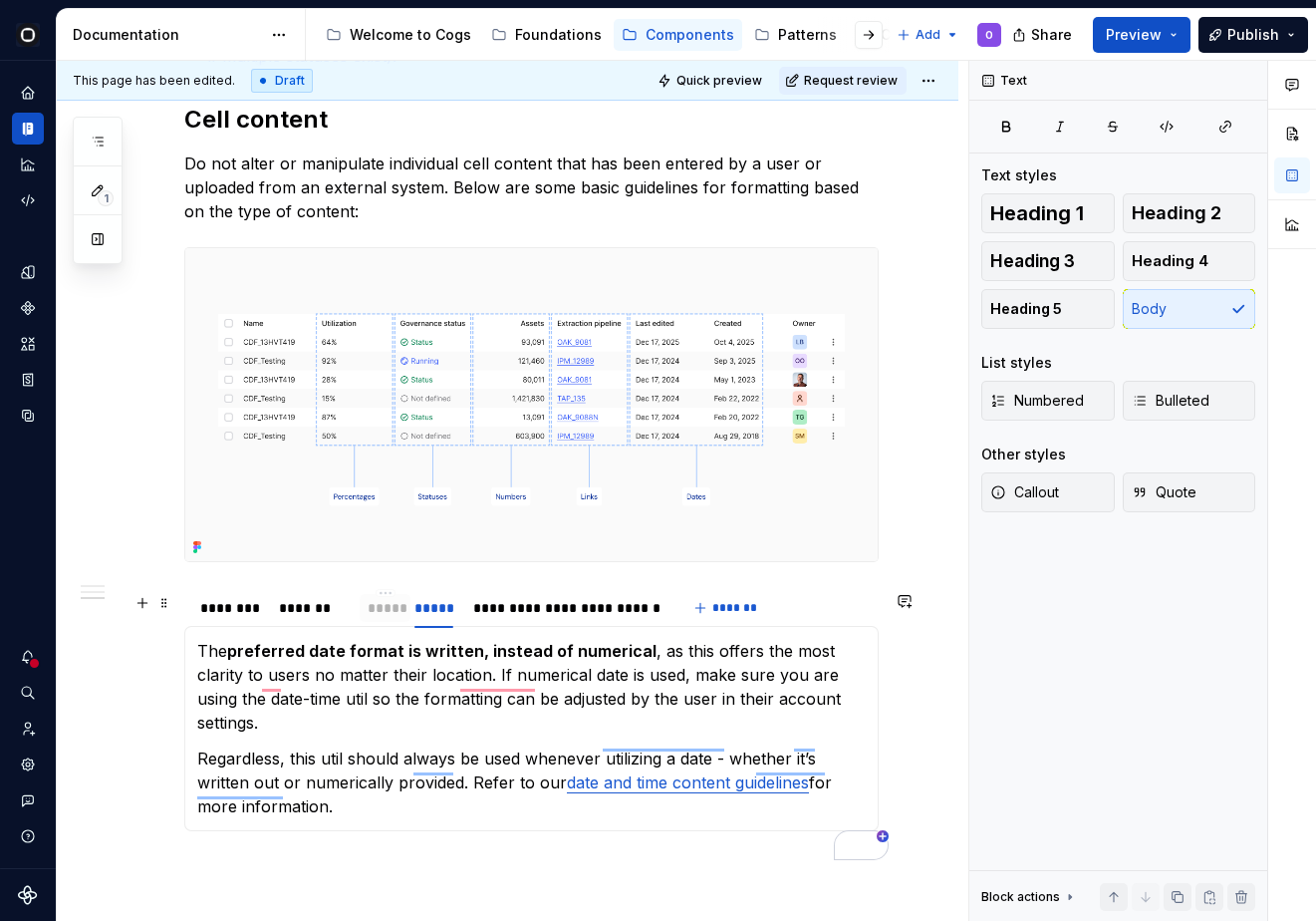 drag, startPoint x: 646, startPoint y: 623, endPoint x: 389, endPoint y: 630, distance: 257.09531 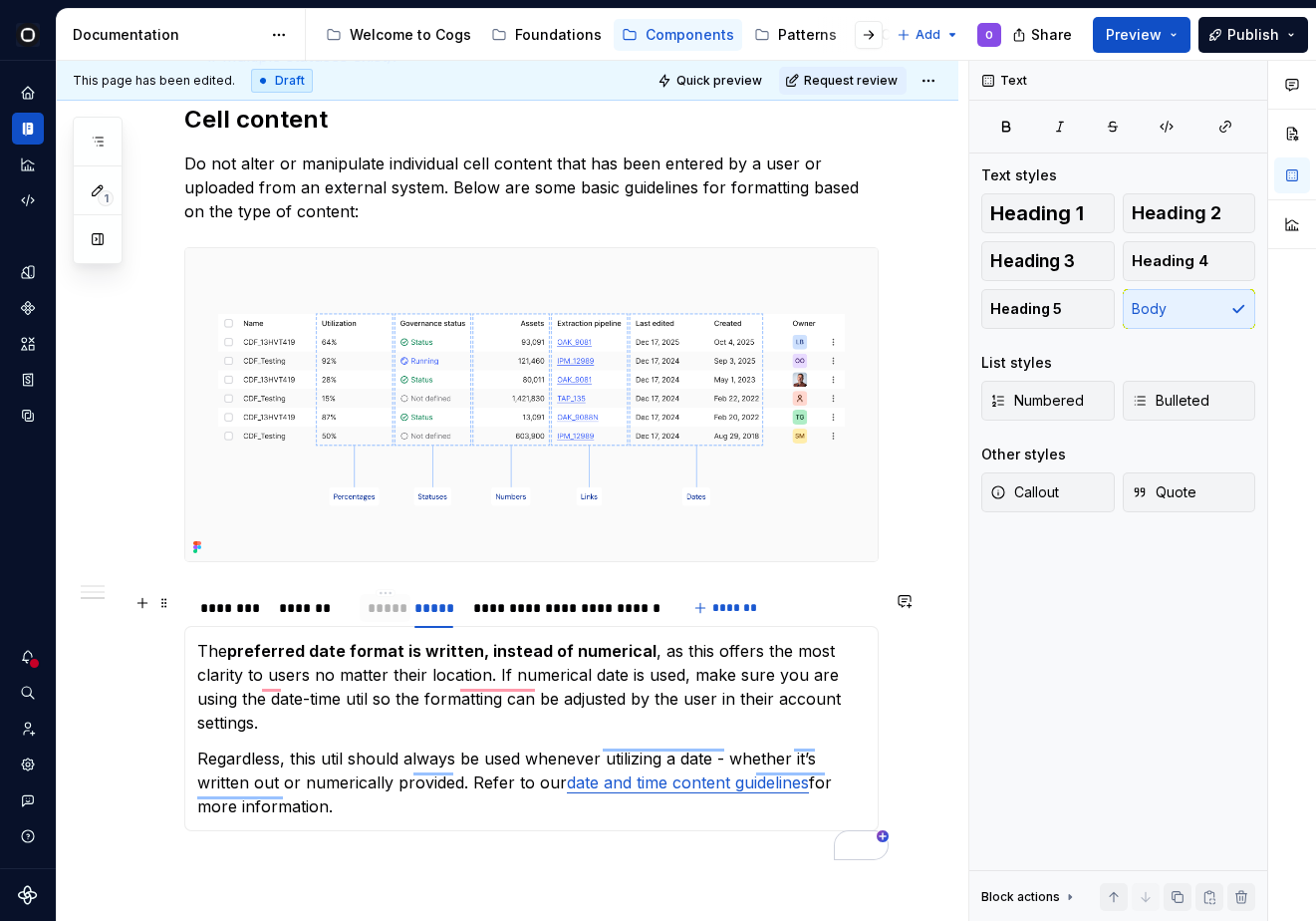 click on "*****" at bounding box center (385, 607) 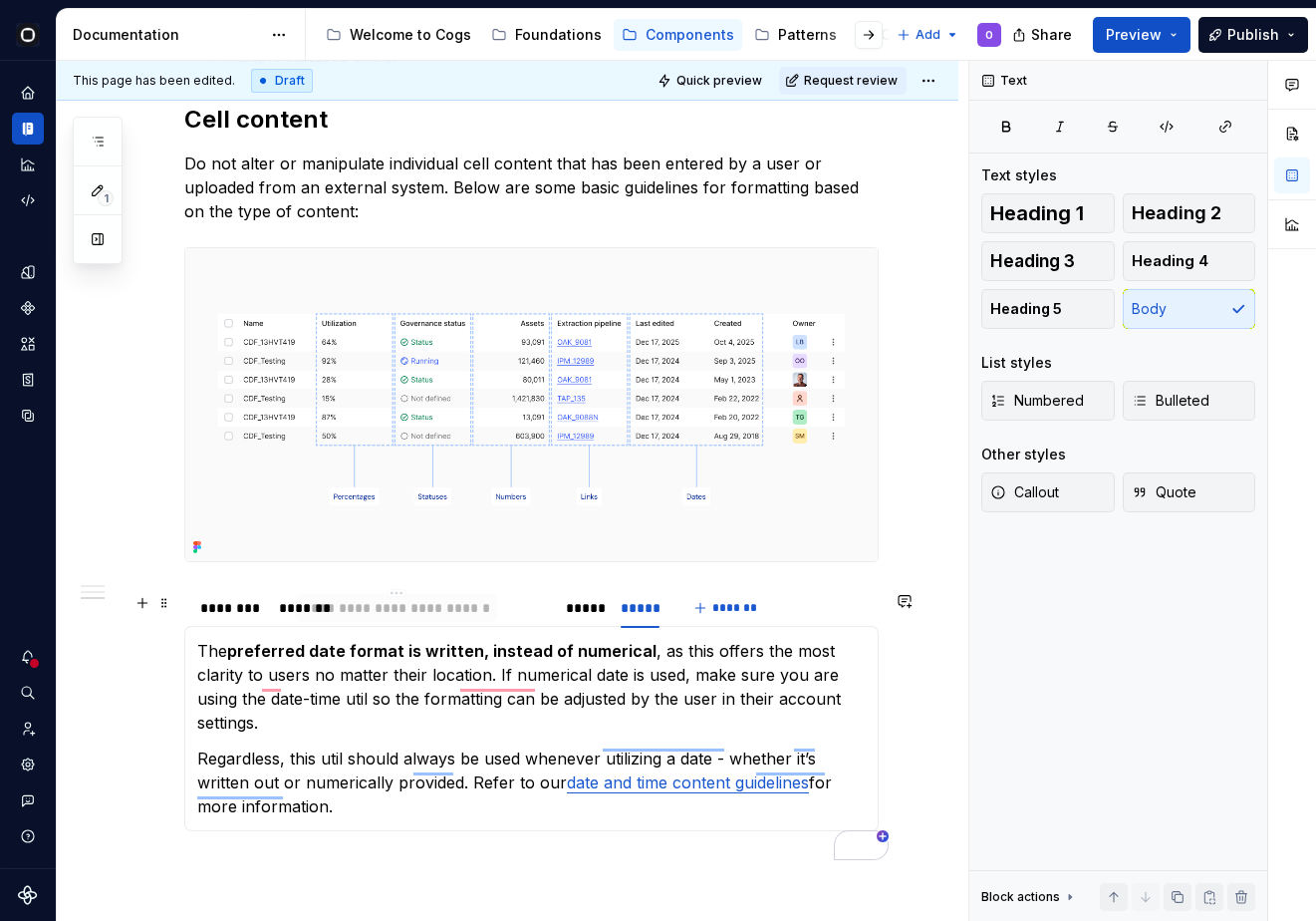 drag, startPoint x: 533, startPoint y: 619, endPoint x: 363, endPoint y: 623, distance: 170.04705 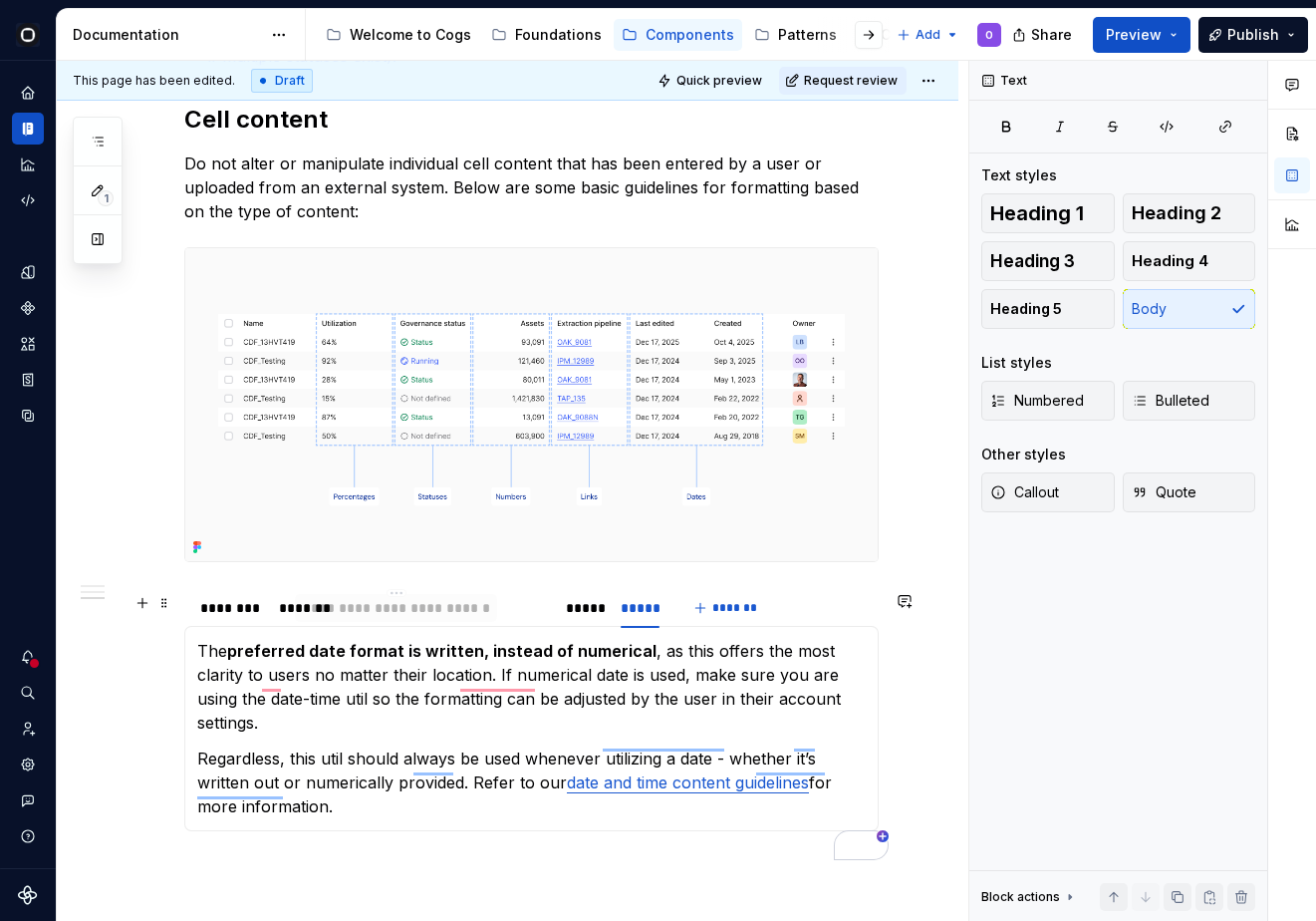 click on "**********" at bounding box center (395, 608) 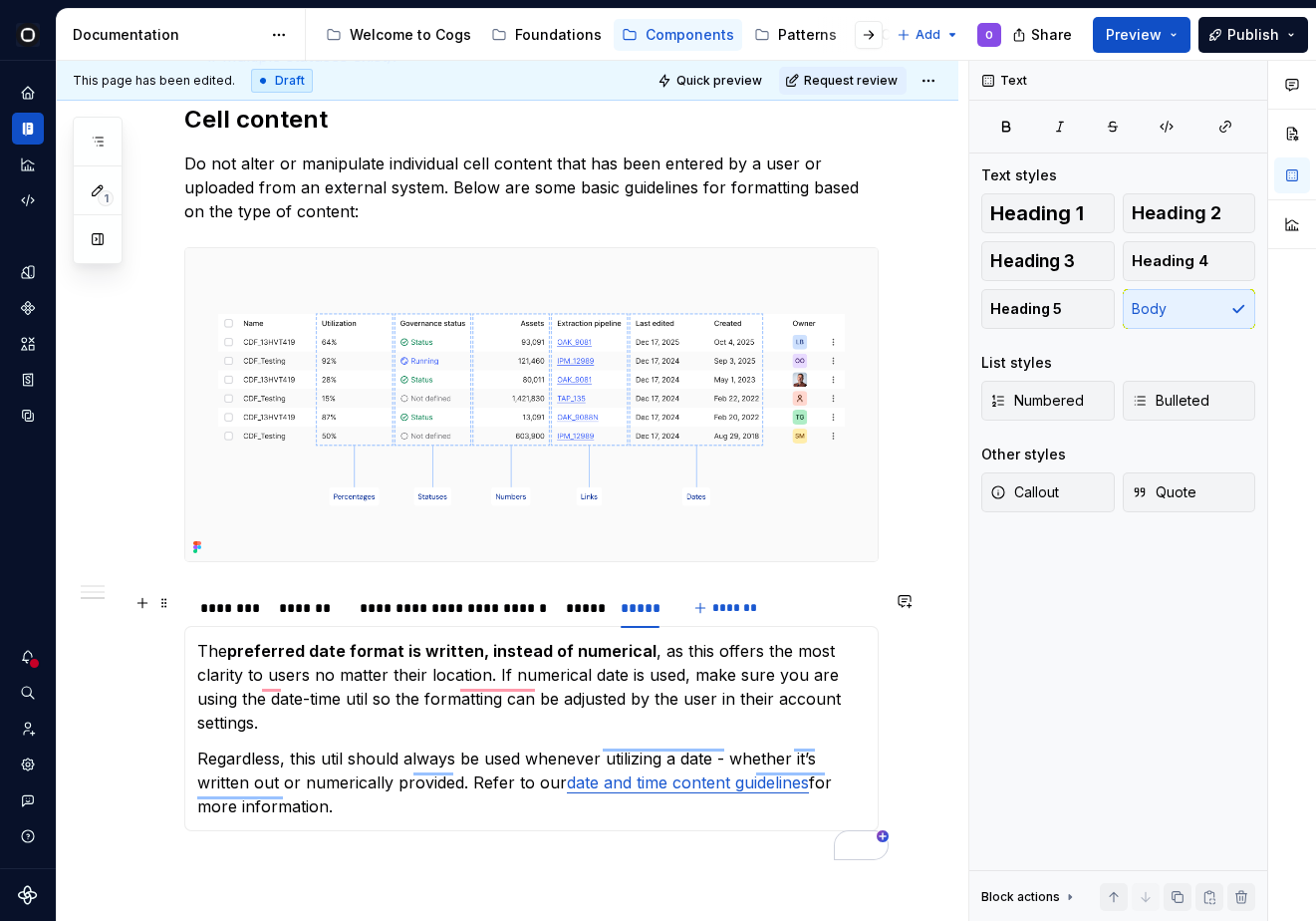 click at bounding box center (531, 405) 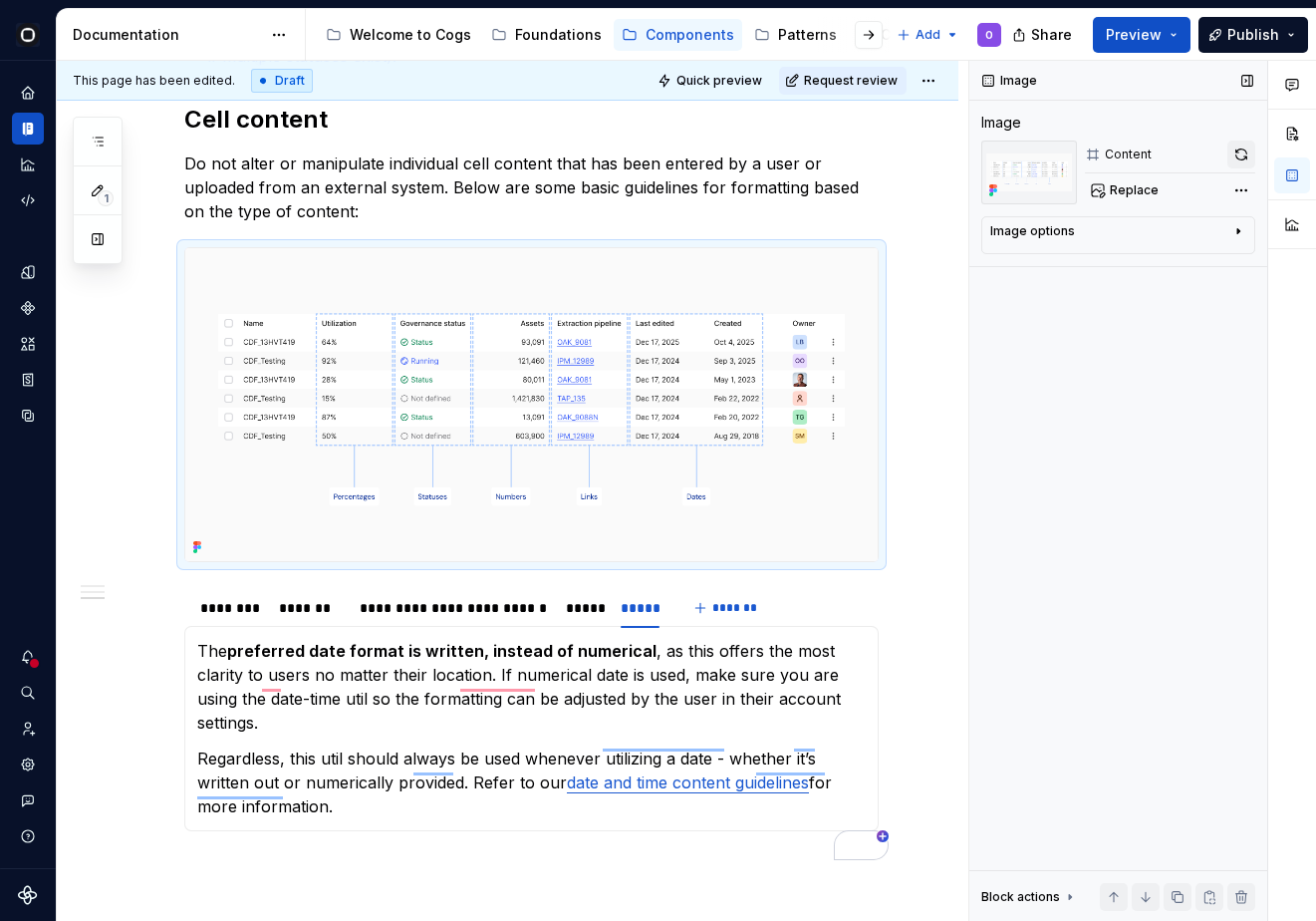 click at bounding box center [1241, 154] 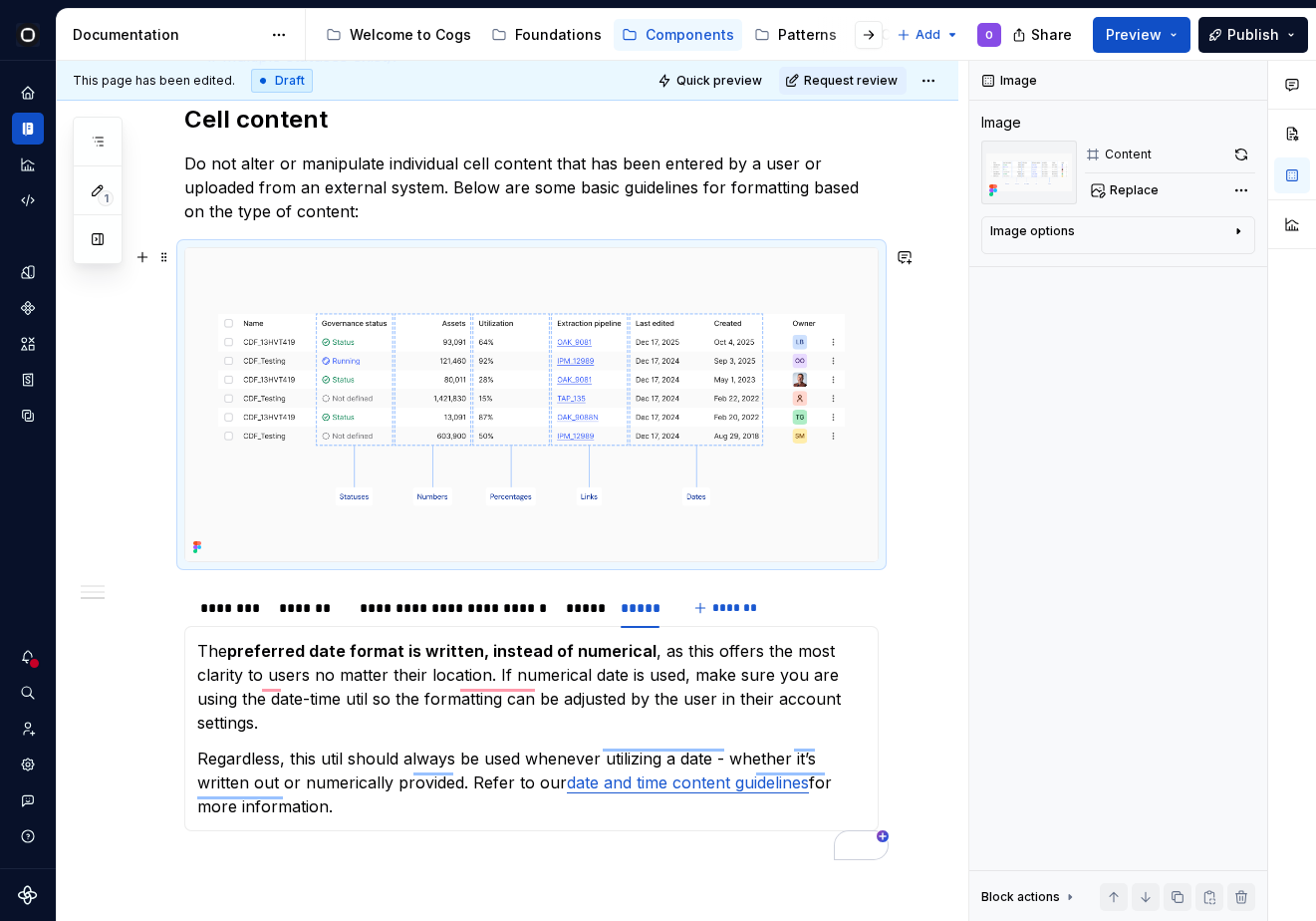 click at bounding box center [531, 405] 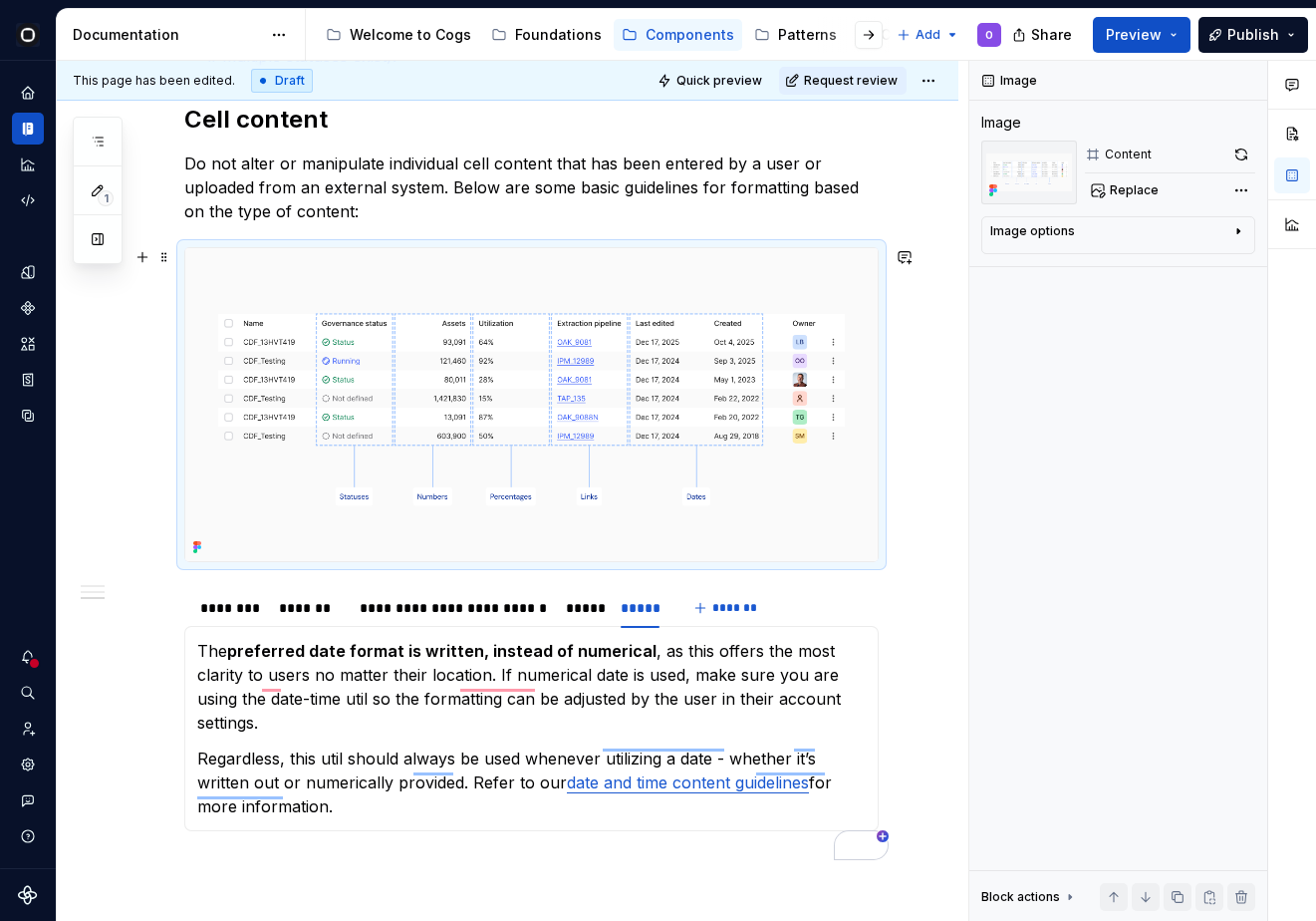 scroll, scrollTop: 1132, scrollLeft: 0, axis: vertical 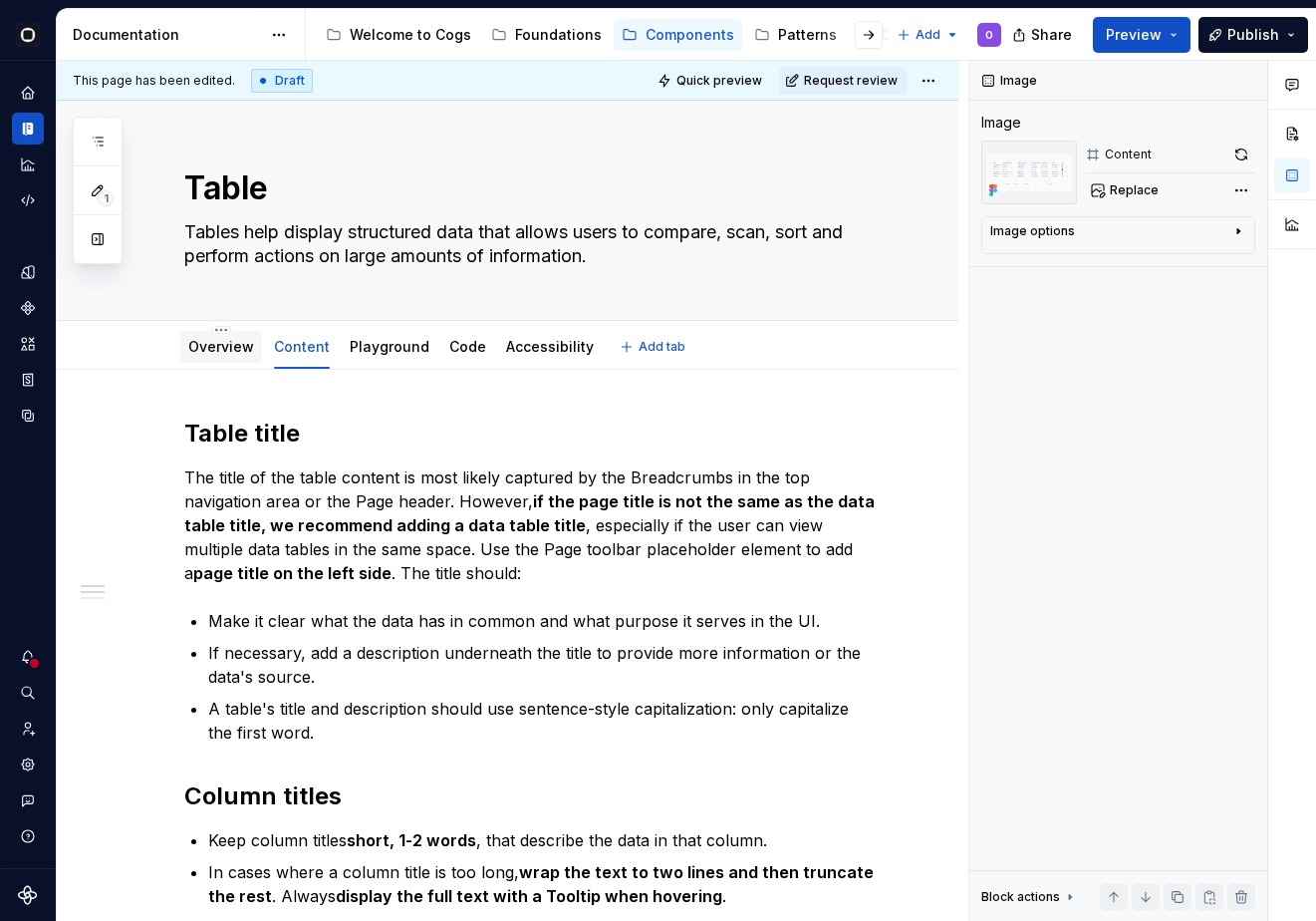 click on "Overview" at bounding box center (221, 347) 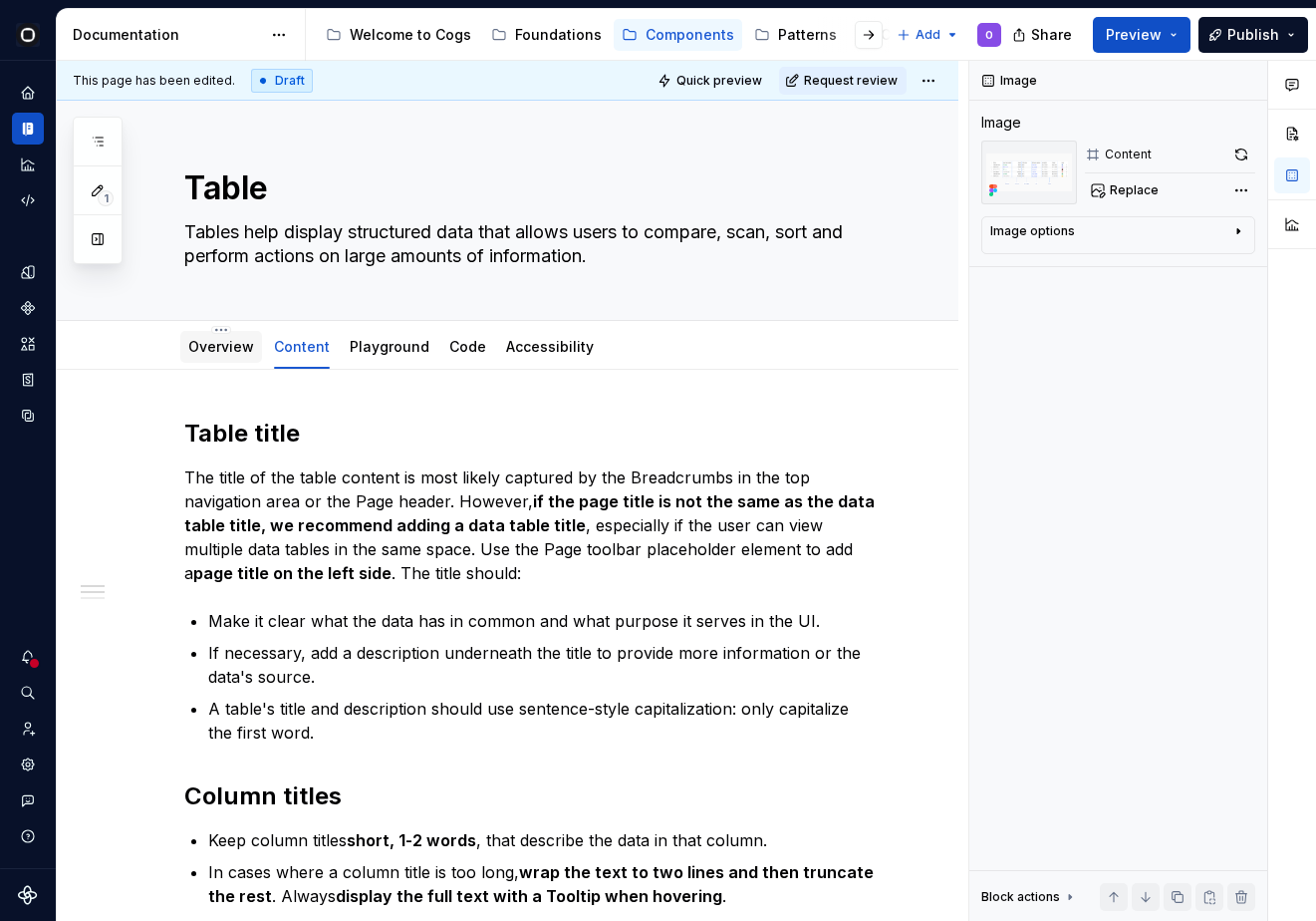 click on "Overview" at bounding box center (221, 347) 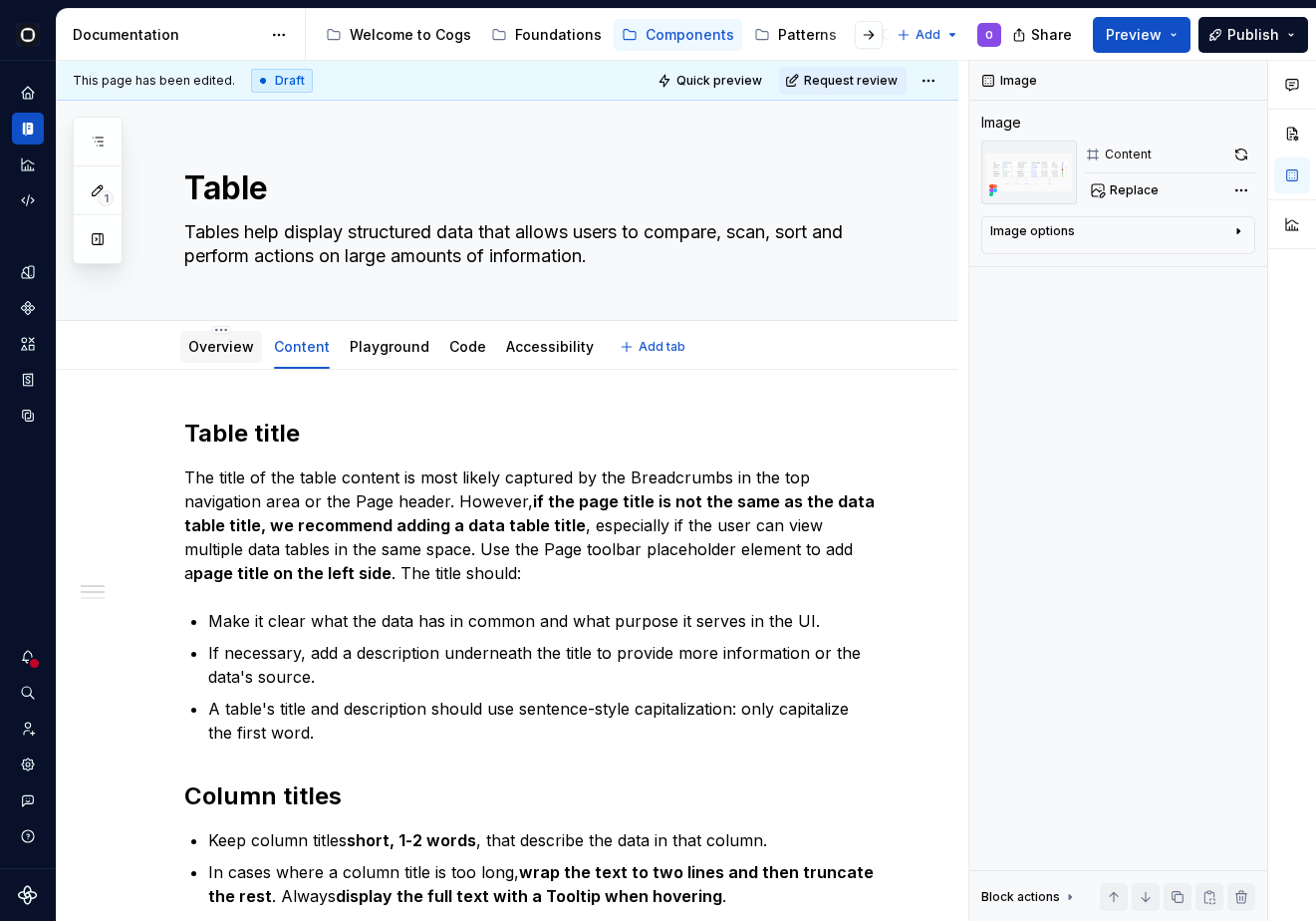 click on "Overview" at bounding box center [221, 347] 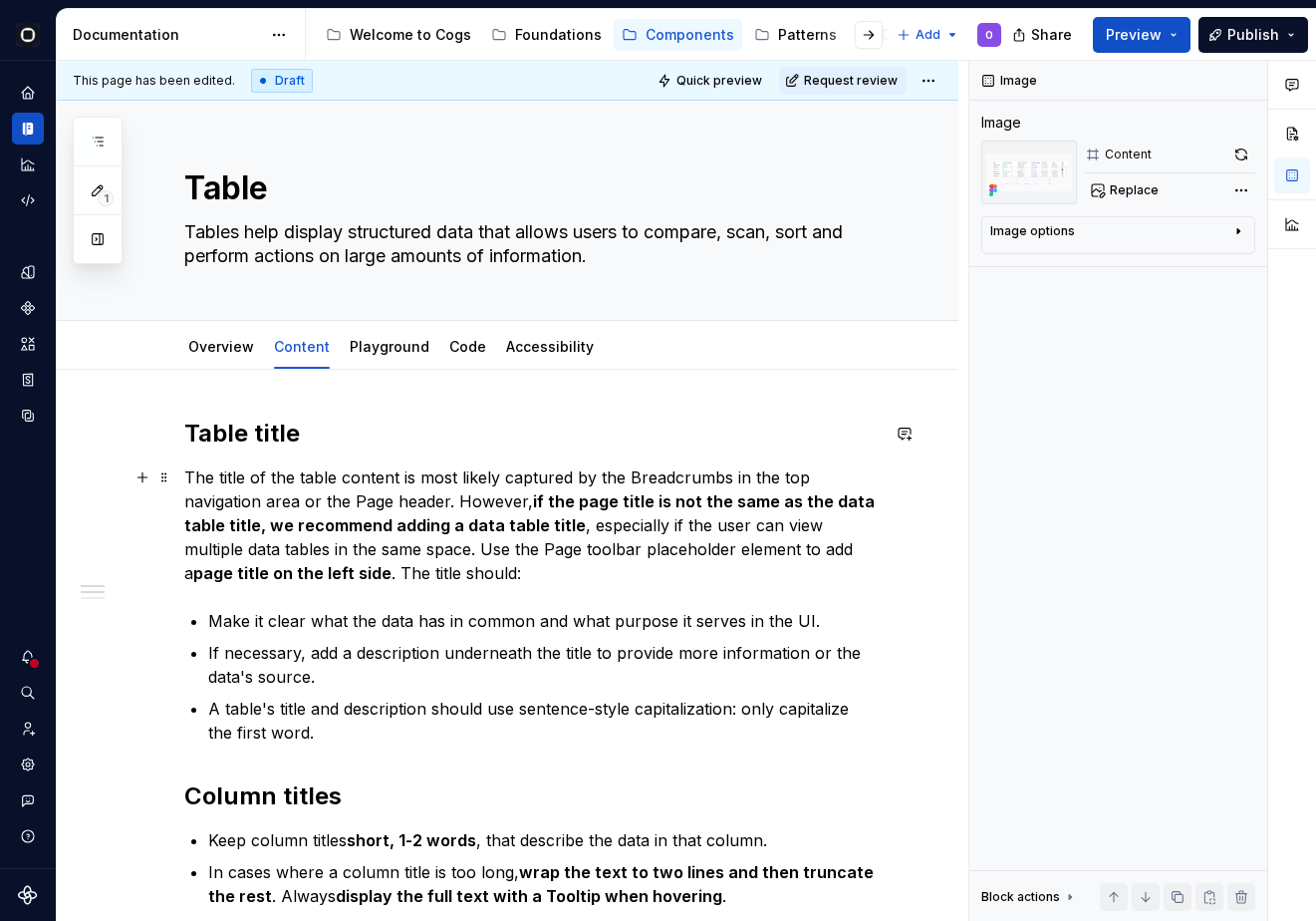 scroll, scrollTop: 625, scrollLeft: 0, axis: vertical 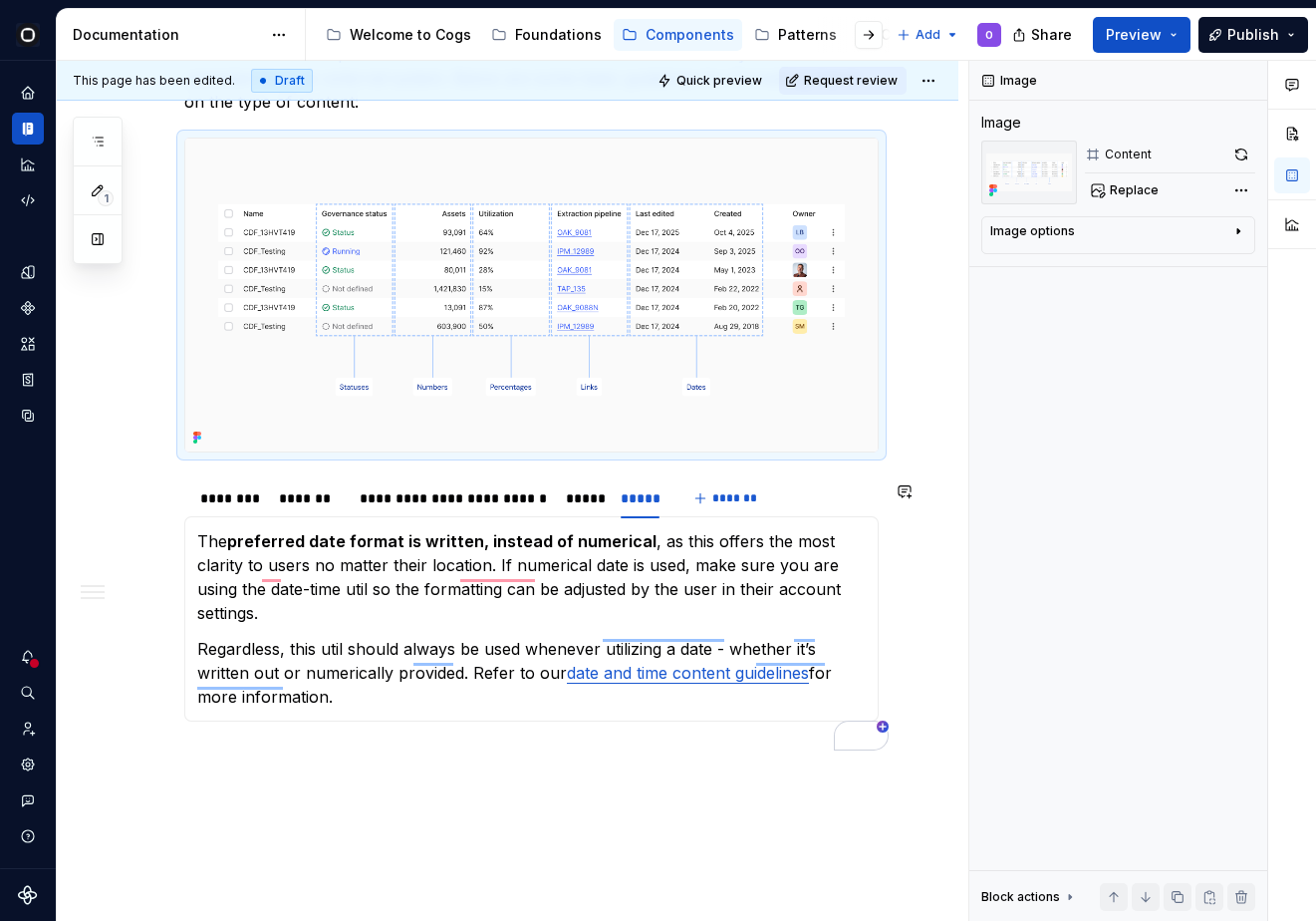 click at bounding box center (531, 758) 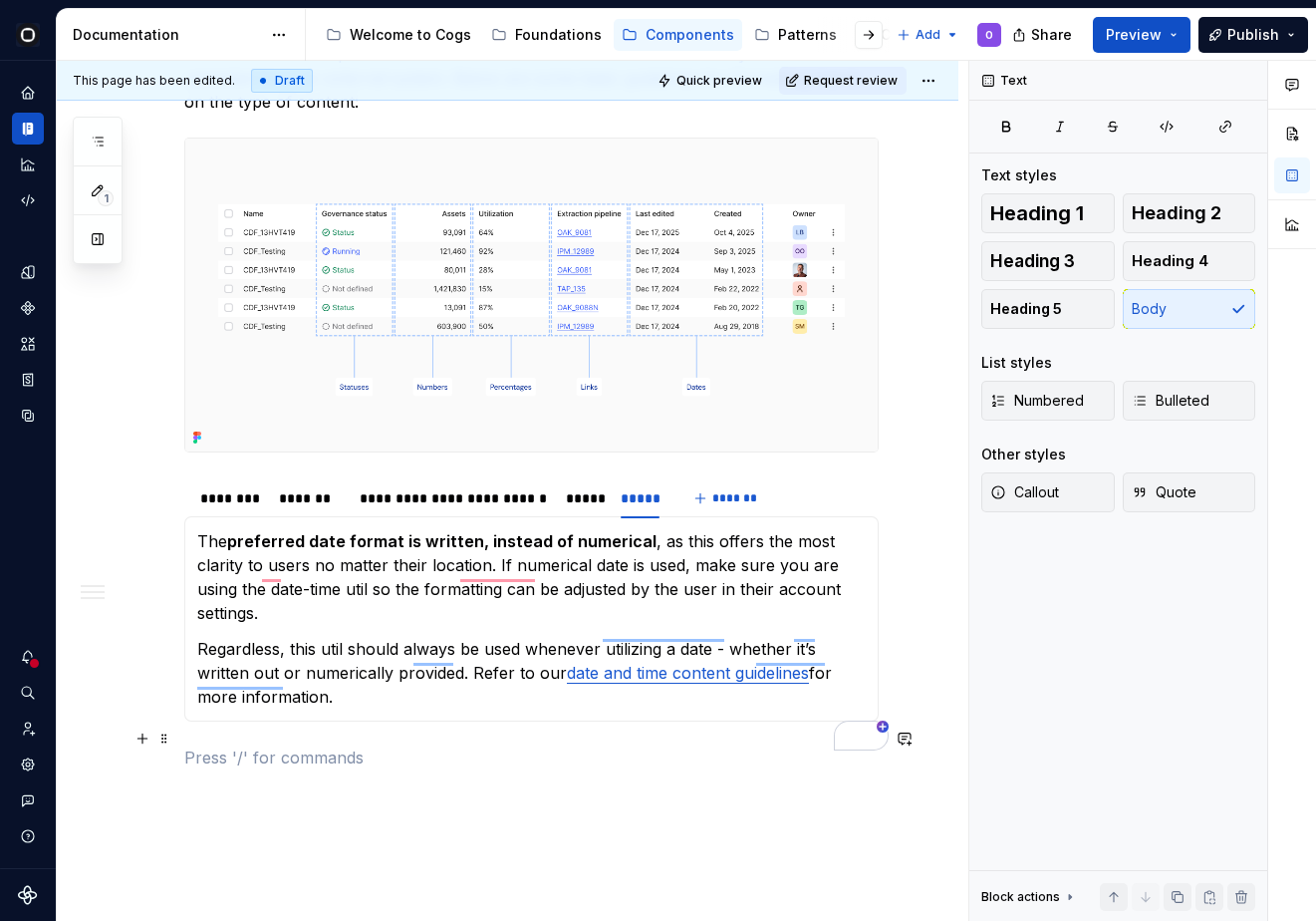 scroll, scrollTop: 674, scrollLeft: 0, axis: vertical 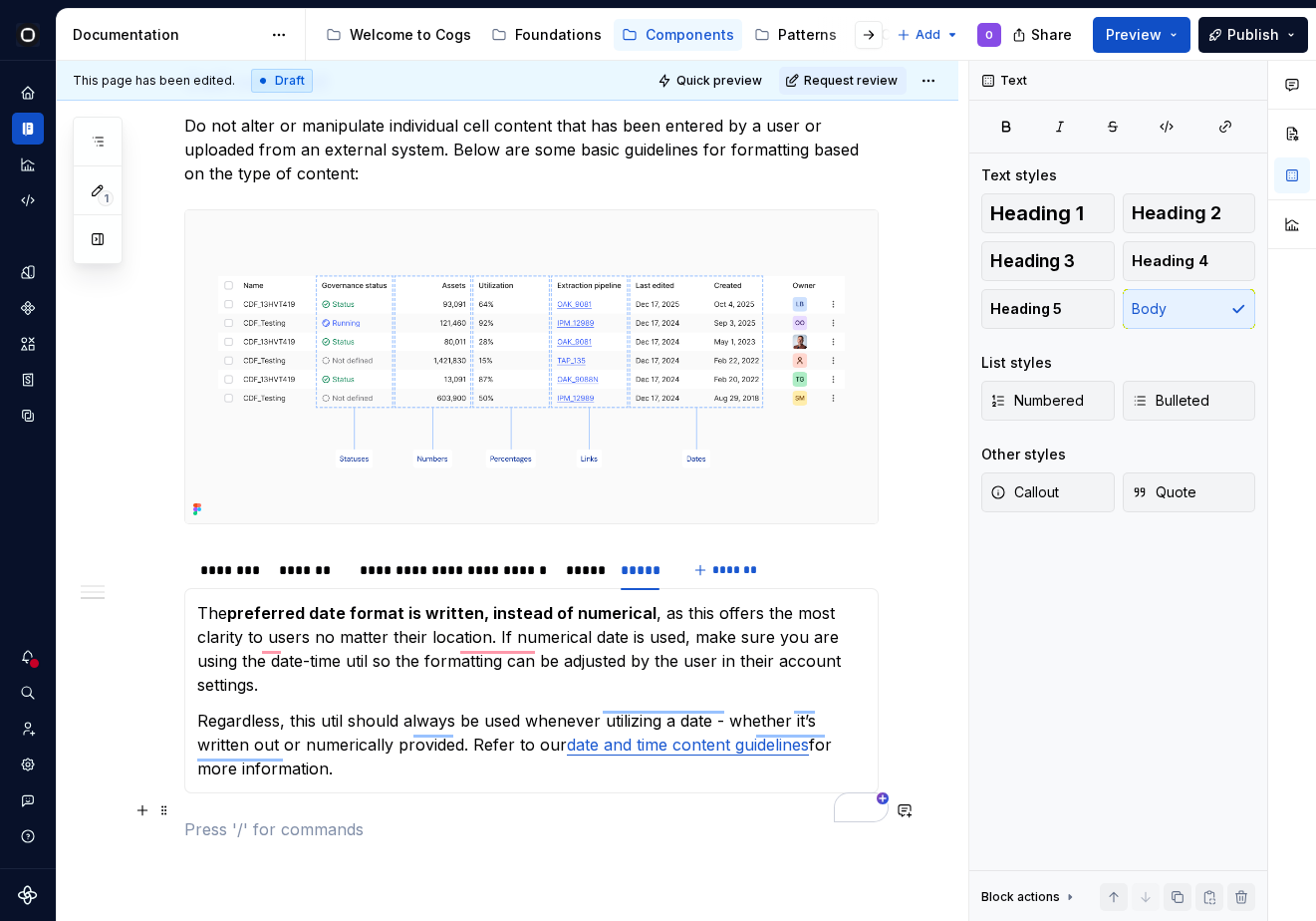click at bounding box center [531, 829] 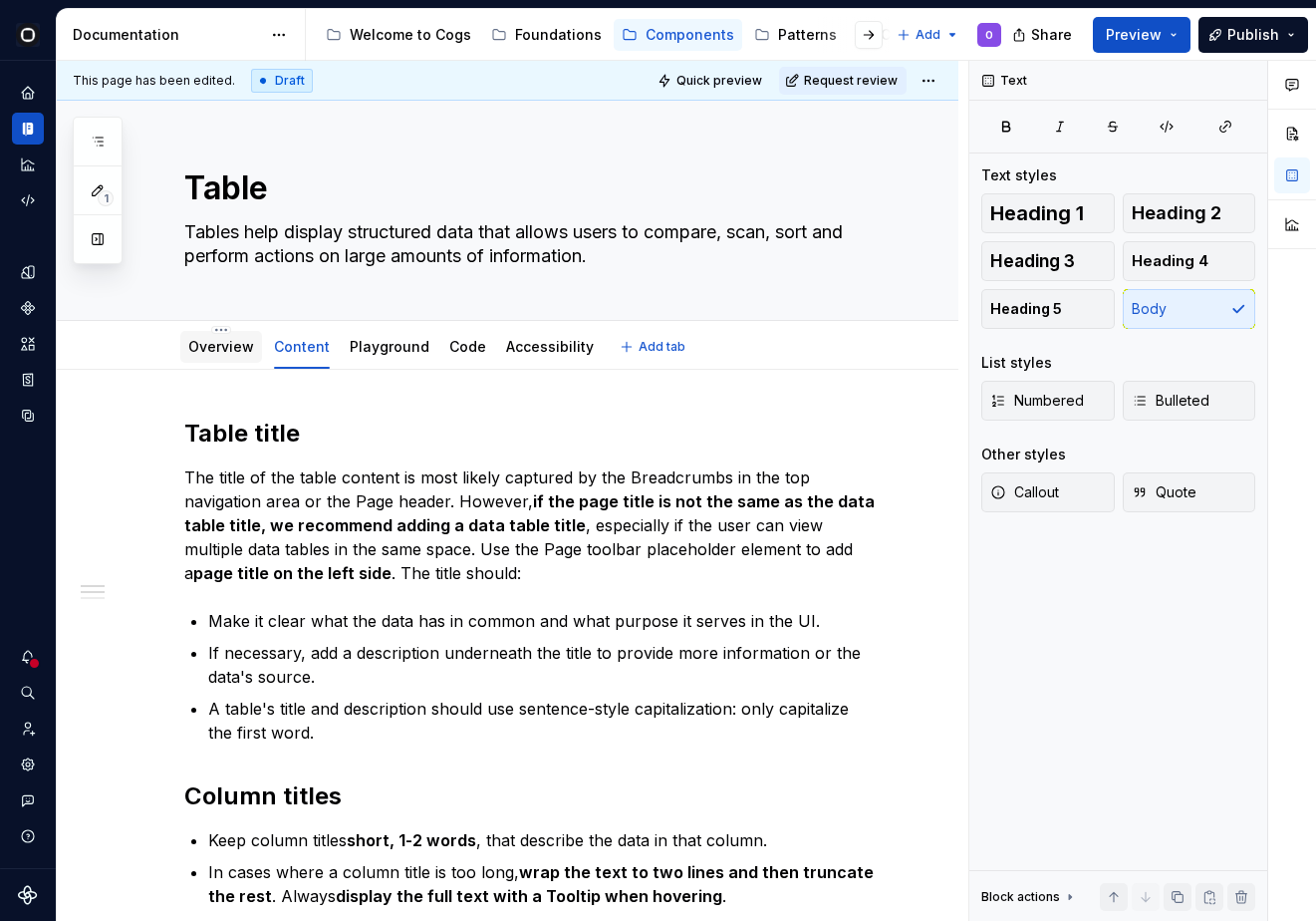 click on "Overview" at bounding box center [221, 346] 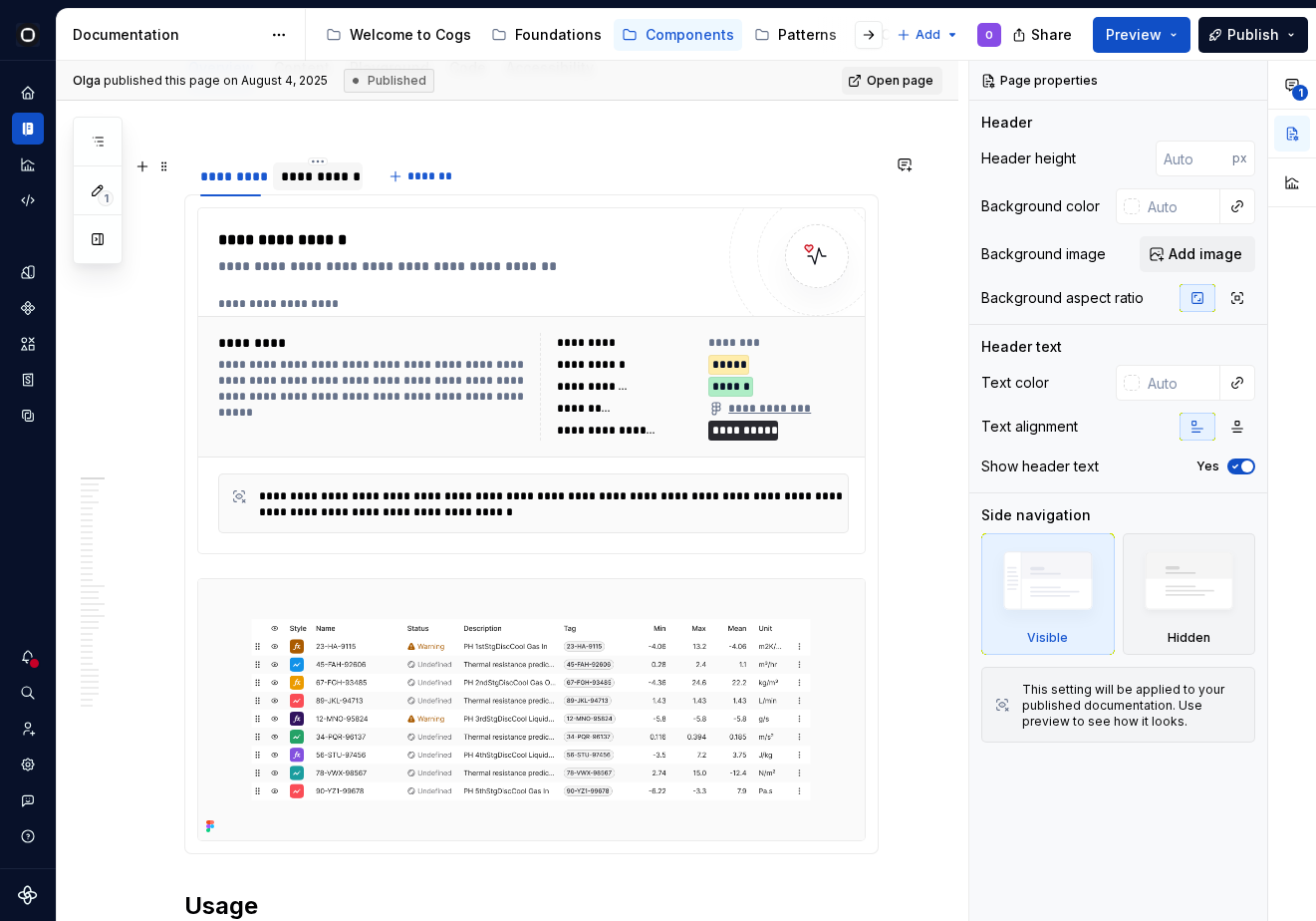 click on "**********" at bounding box center [318, 176] 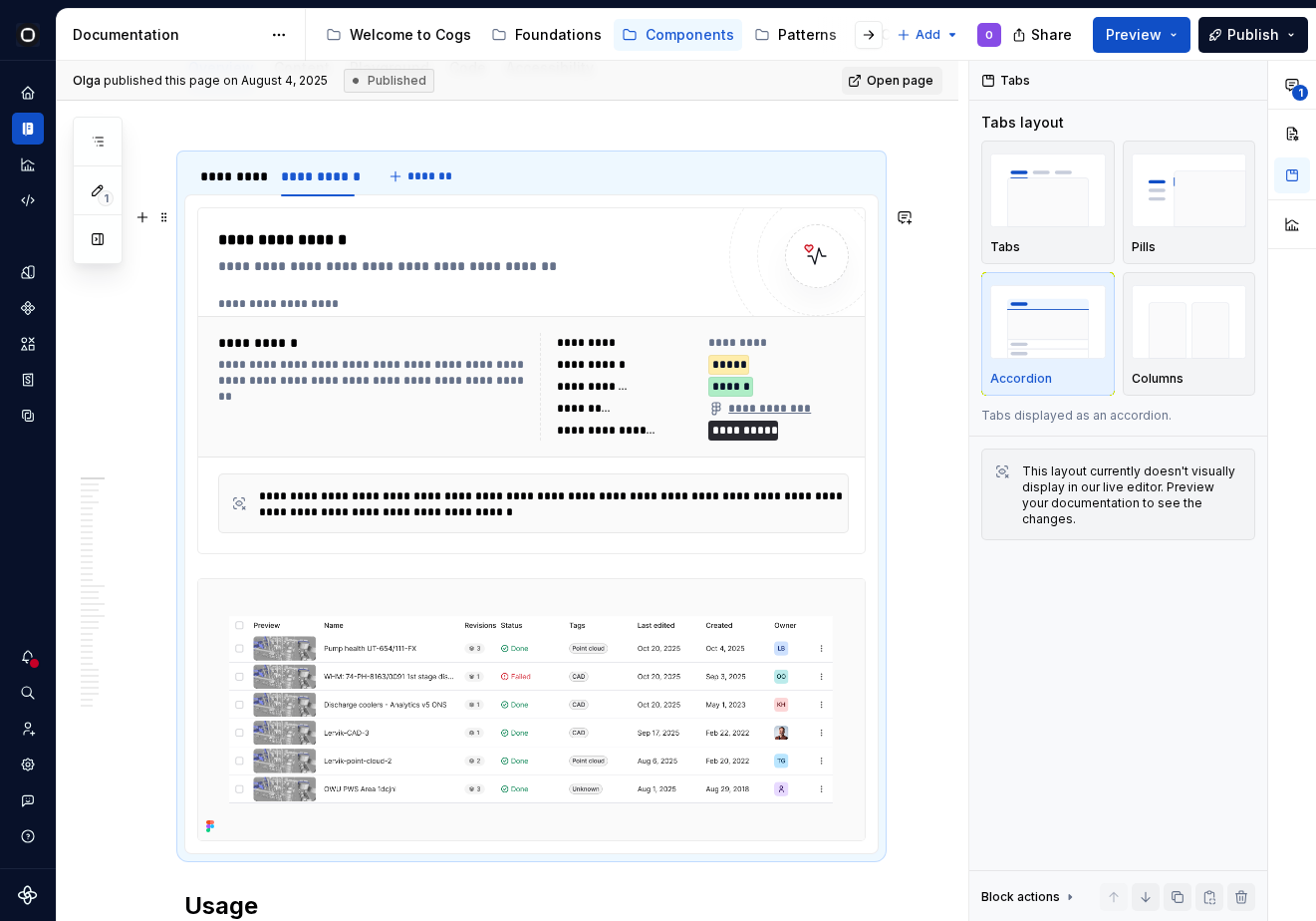 click on "**********" at bounding box center [507, 7521] 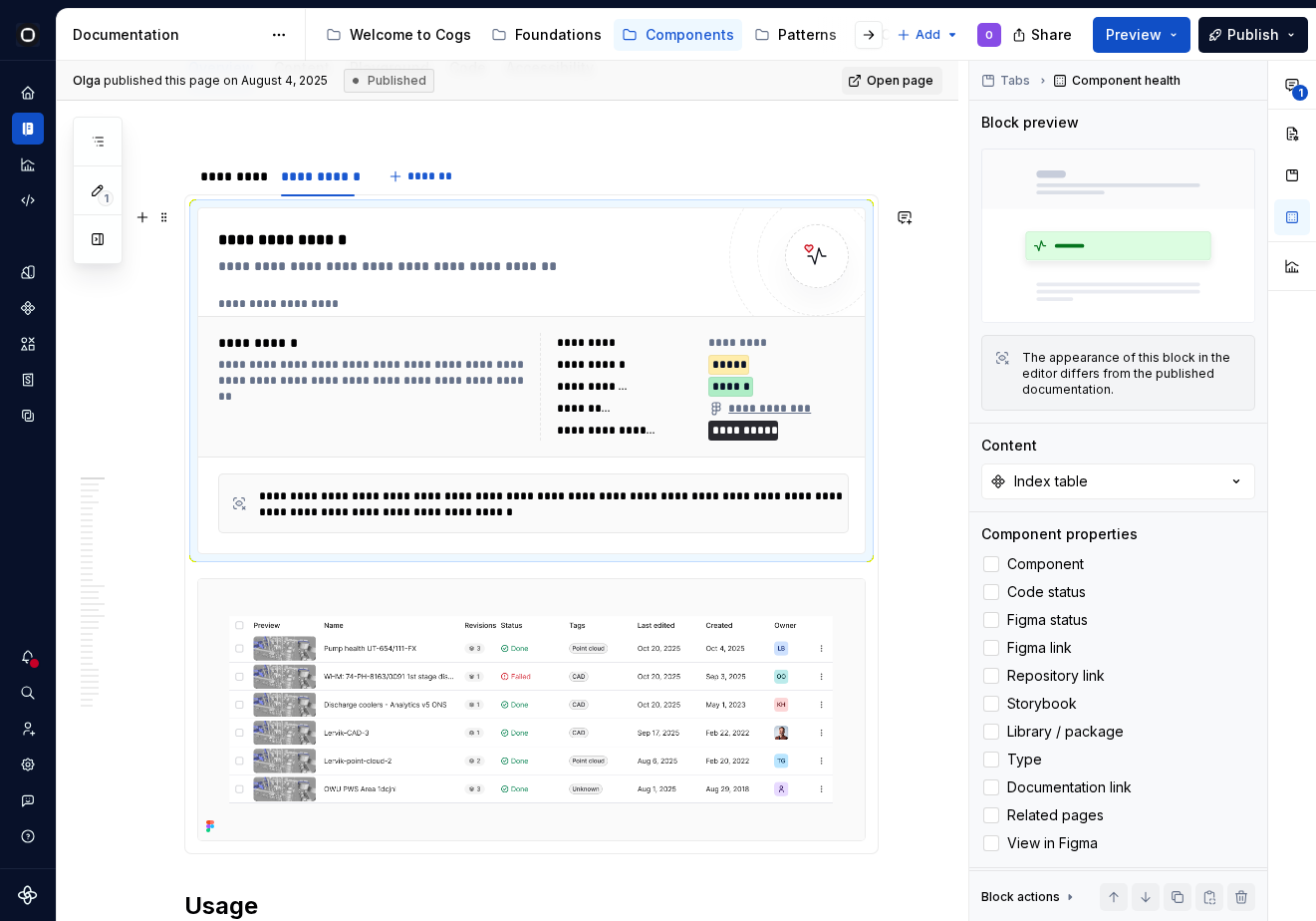 click on "**********" at bounding box center (507, 7521) 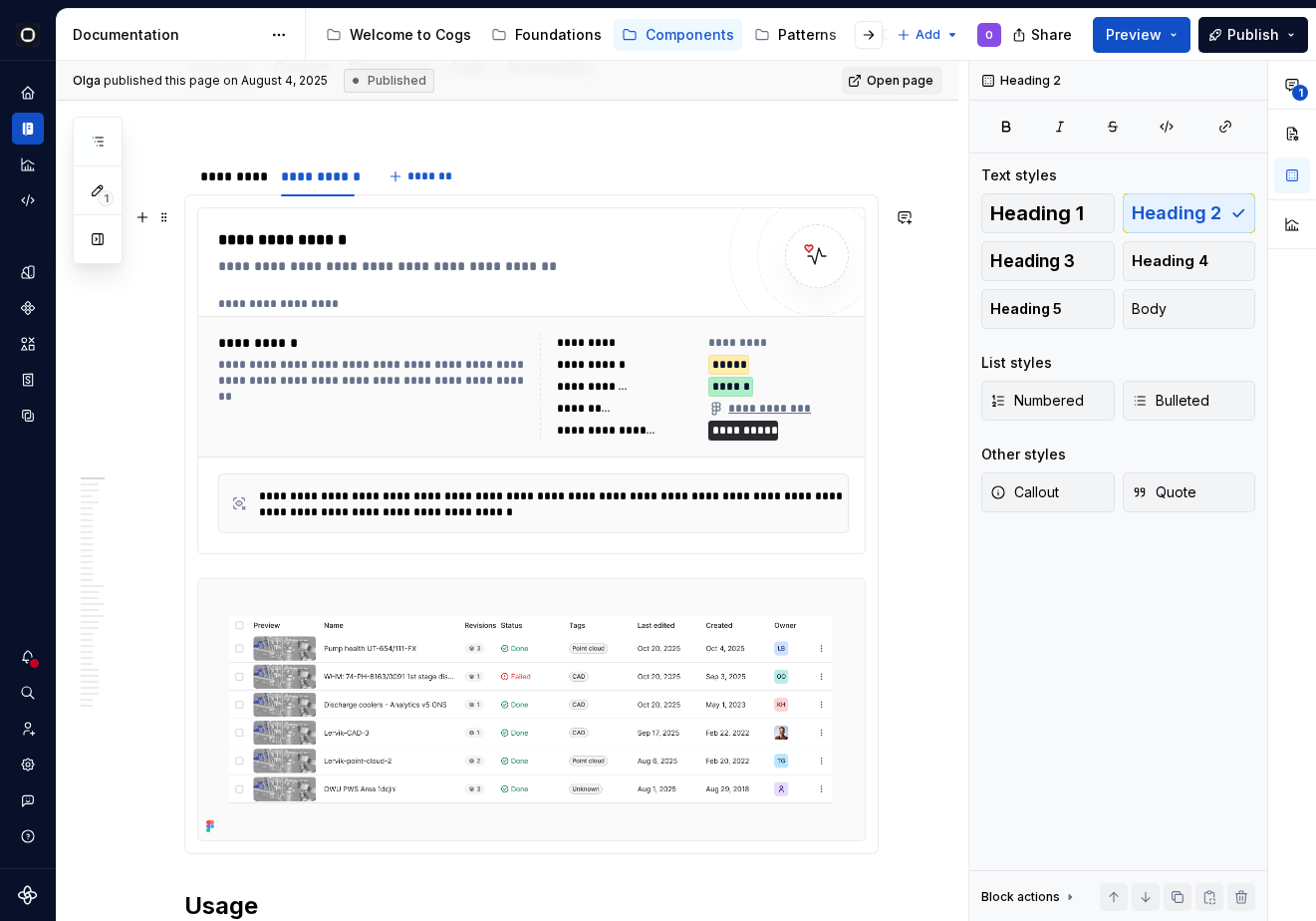 scroll, scrollTop: 287, scrollLeft: 0, axis: vertical 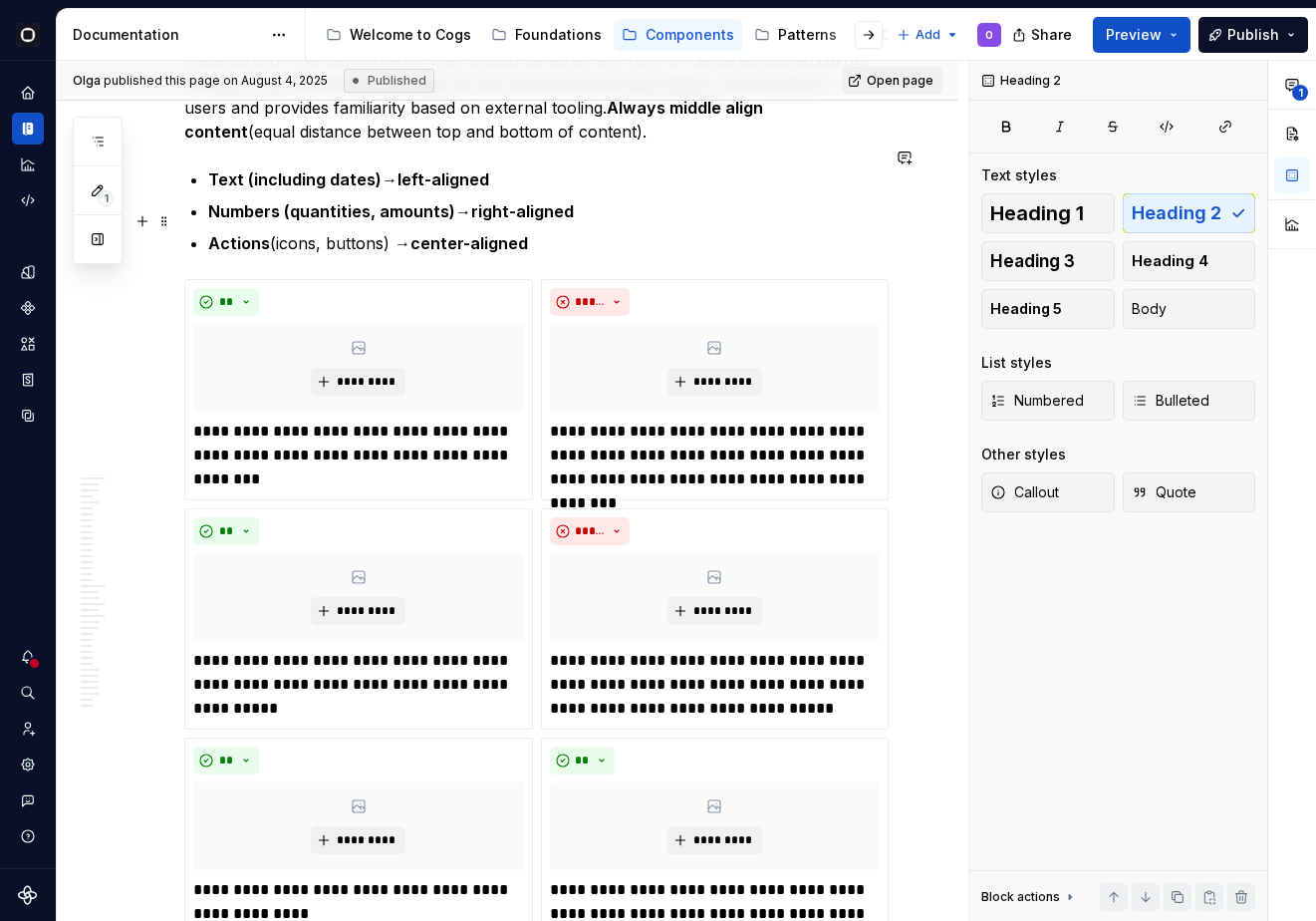 click on "Actions  (icons, buttons) →  center-aligned" at bounding box center (543, 243) 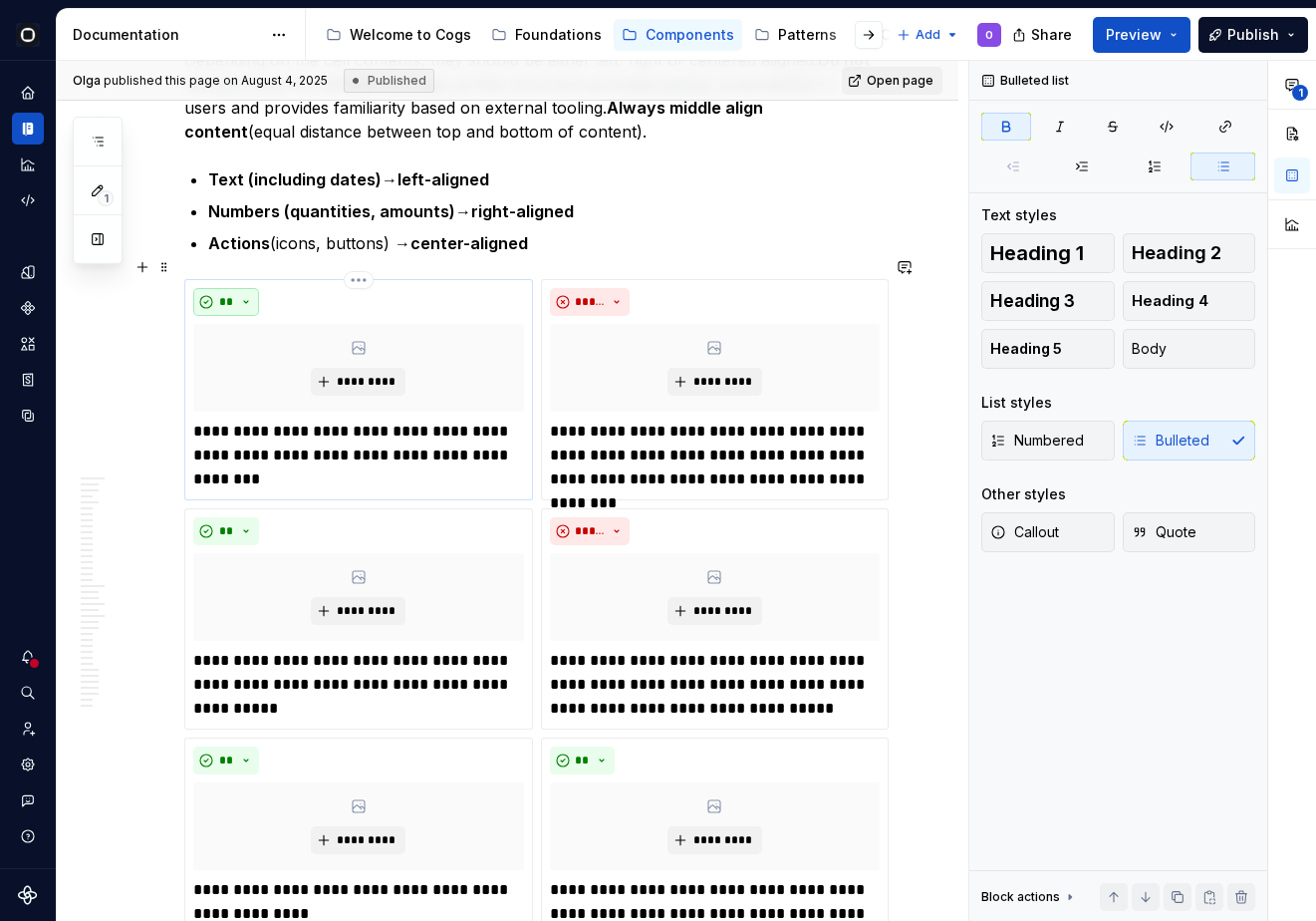 click on "**" at bounding box center (226, 302) 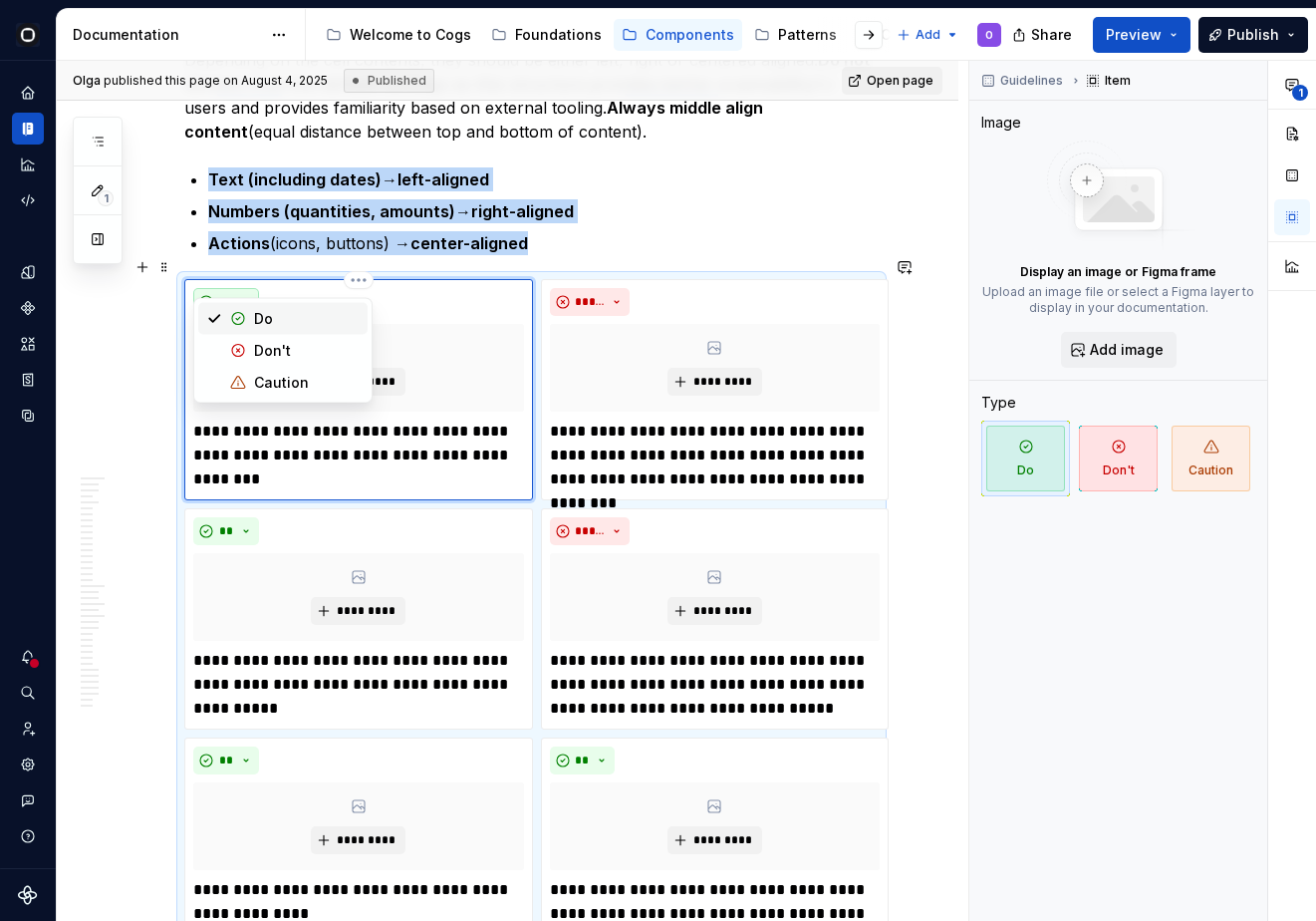 click on "**" at bounding box center (226, 302) 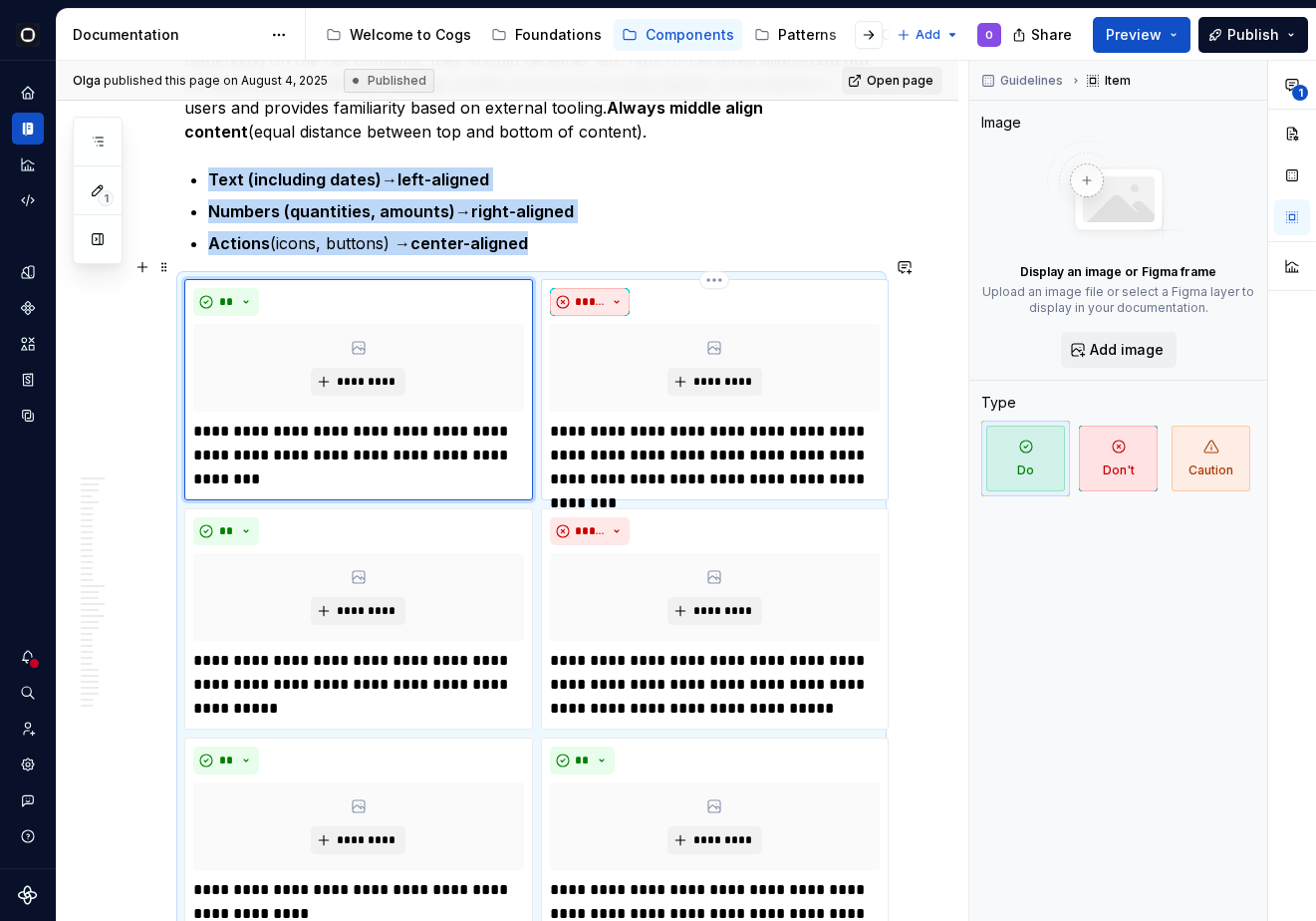 click on "*****" at bounding box center [590, 302] 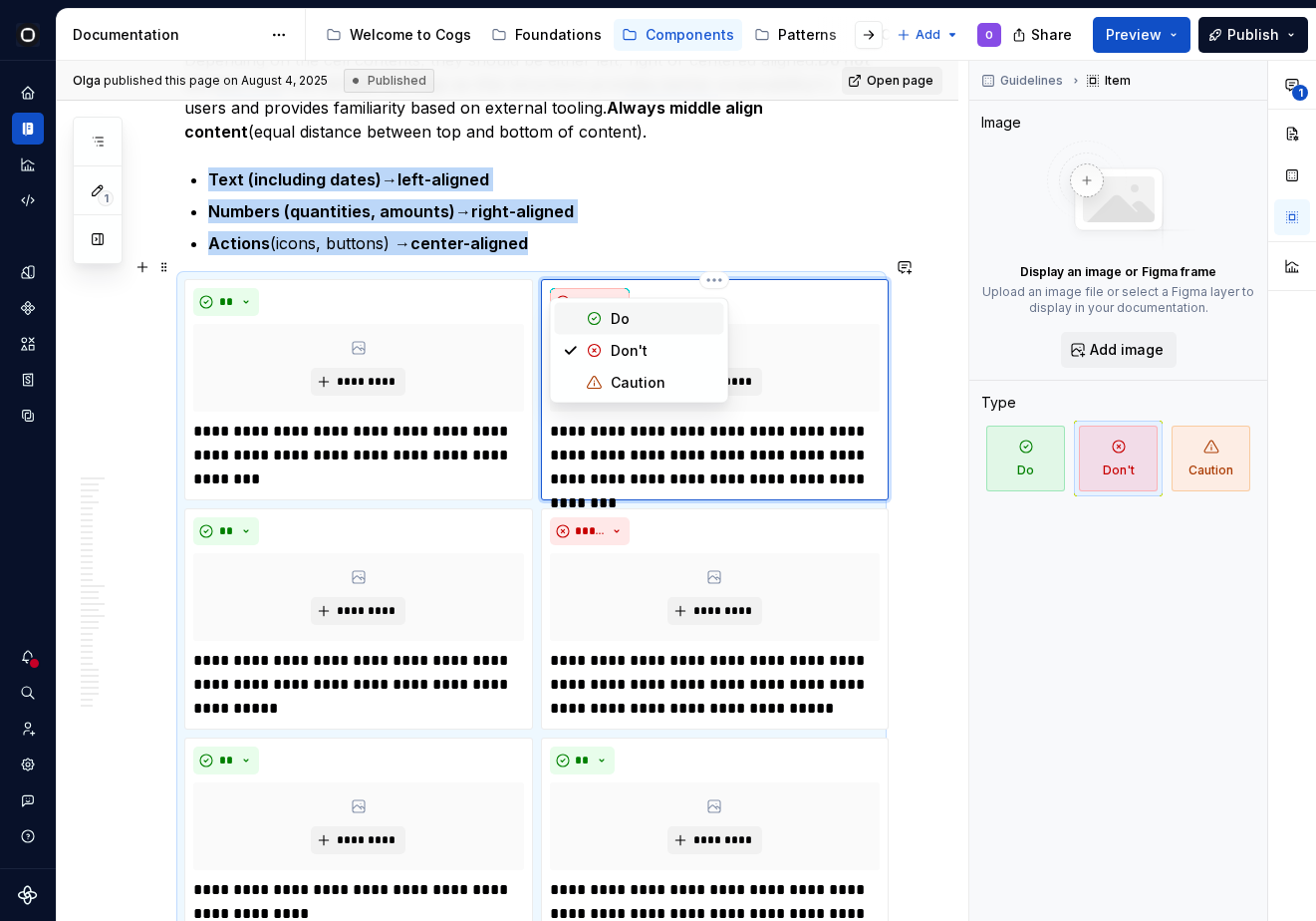 click on "*****" at bounding box center [590, 302] 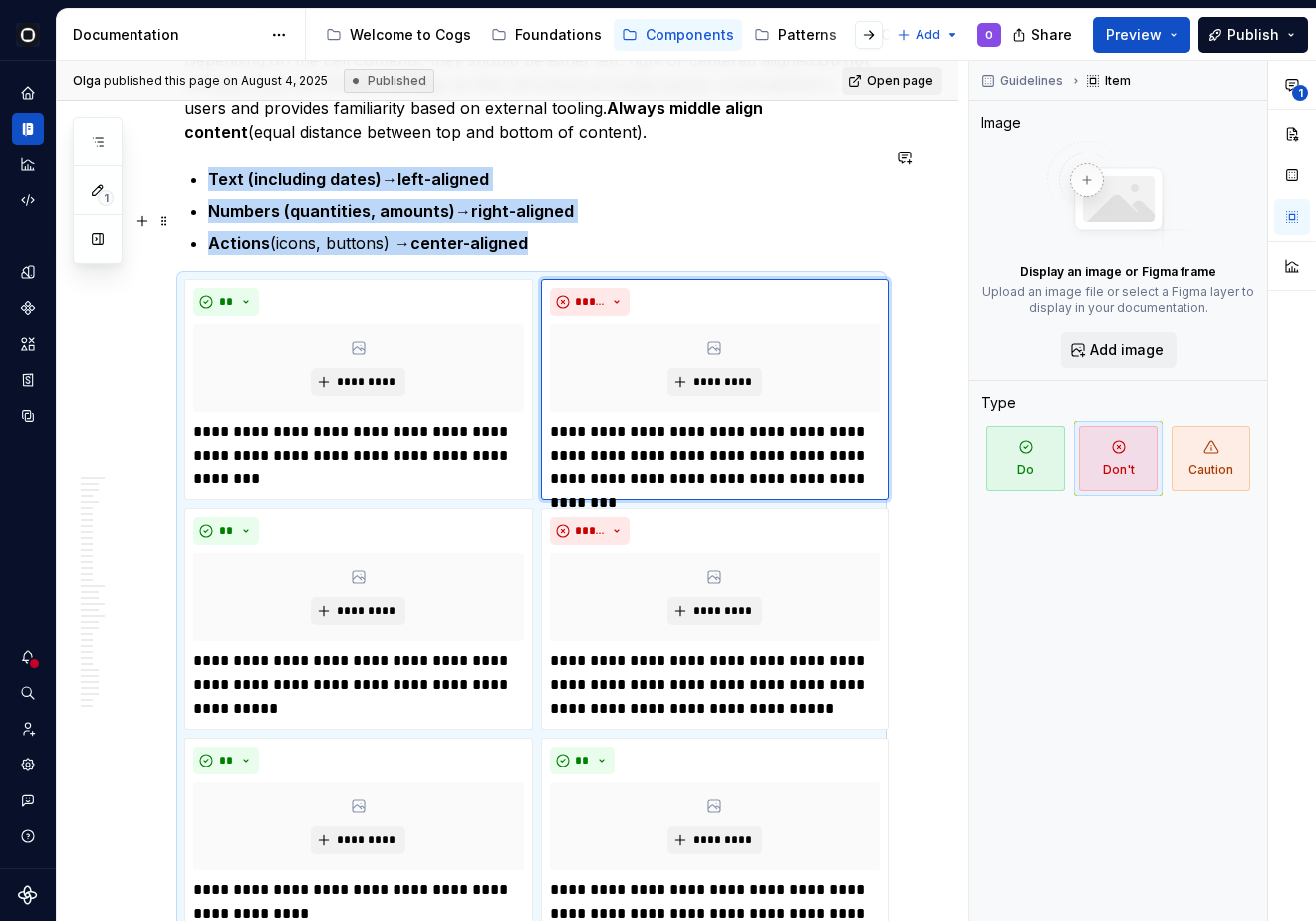 click on "Actions  (icons, buttons) →  center-aligned" at bounding box center (543, 243) 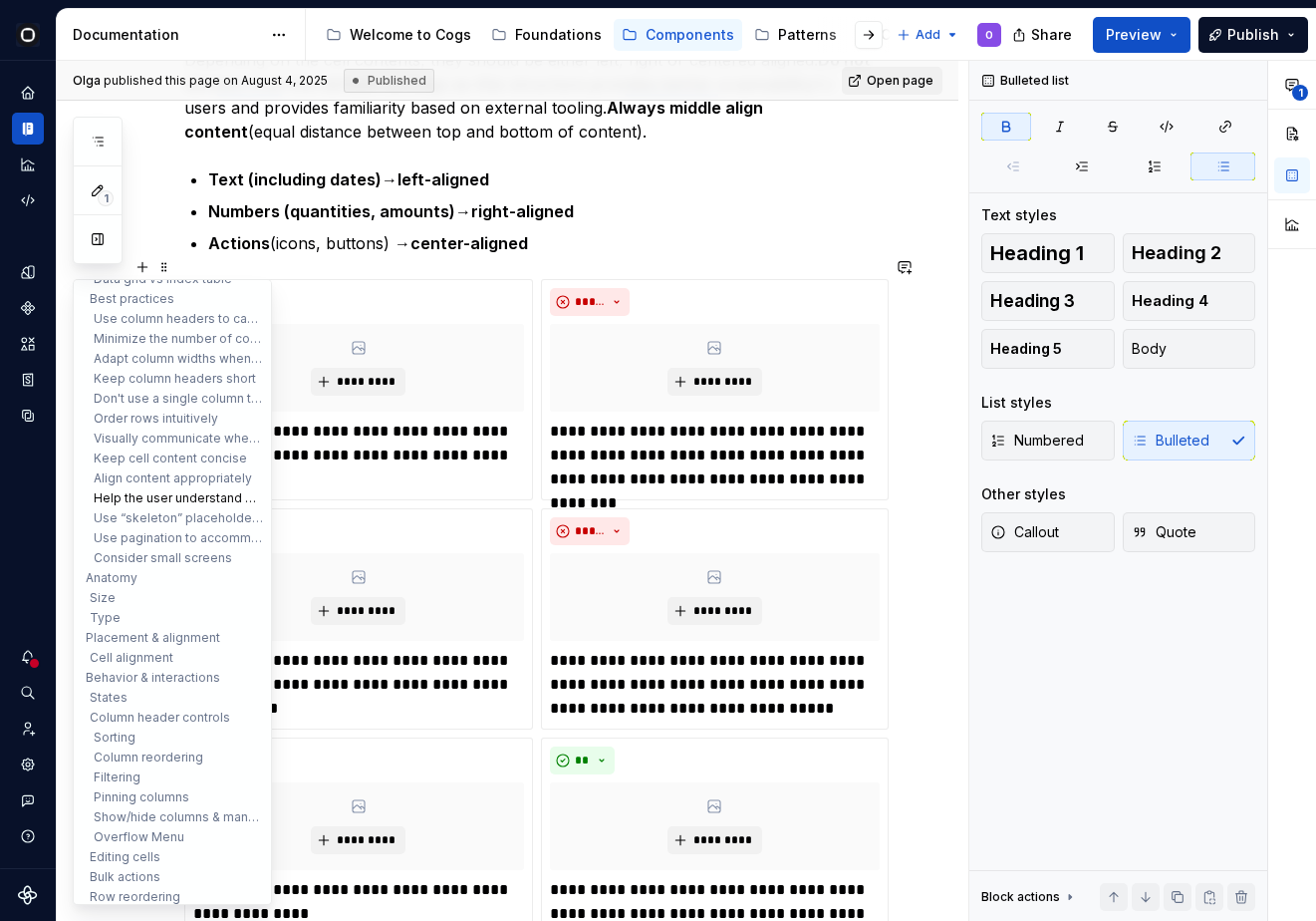 scroll, scrollTop: 73, scrollLeft: 0, axis: vertical 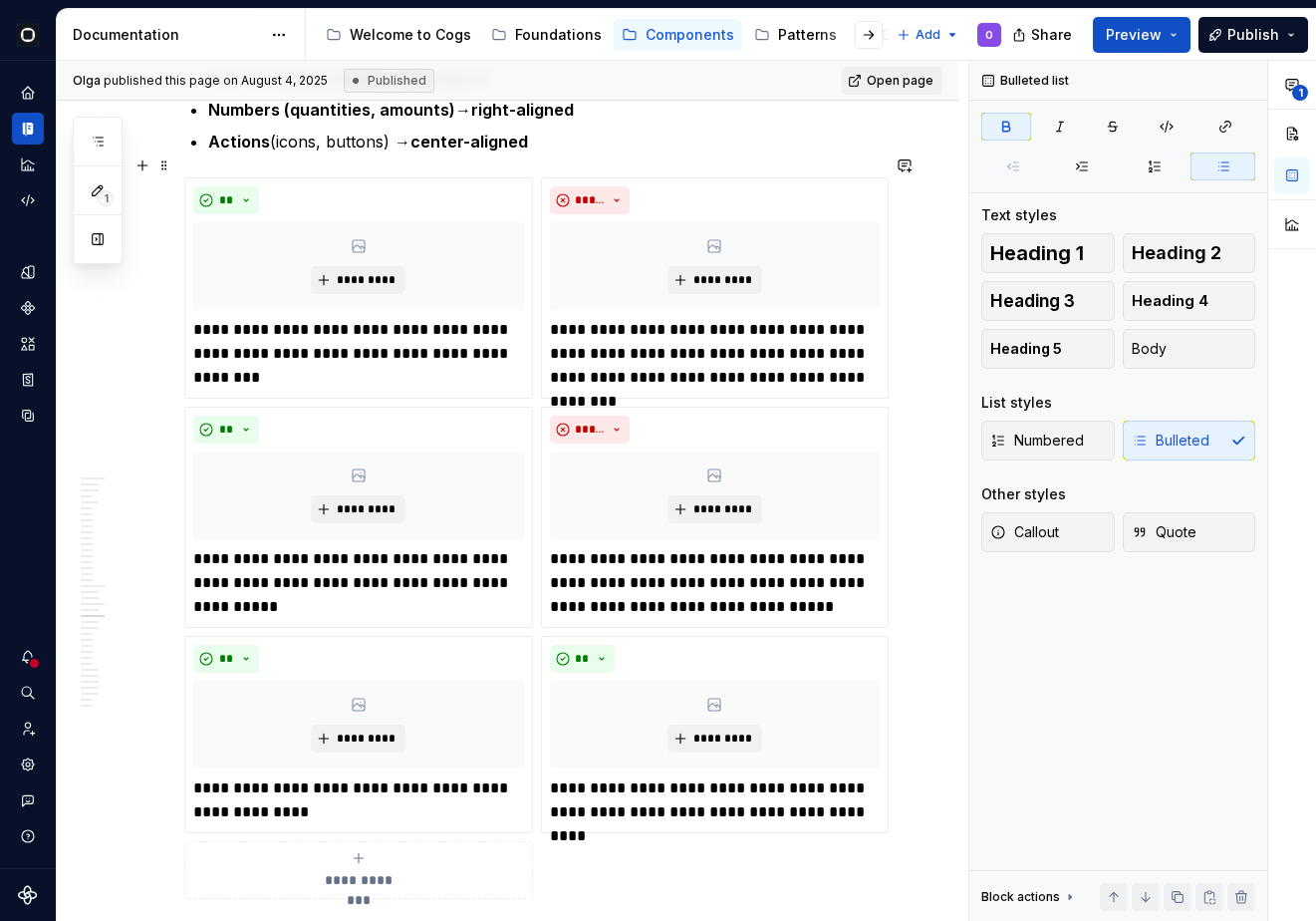 click on "**********" at bounding box center [507, 1582] 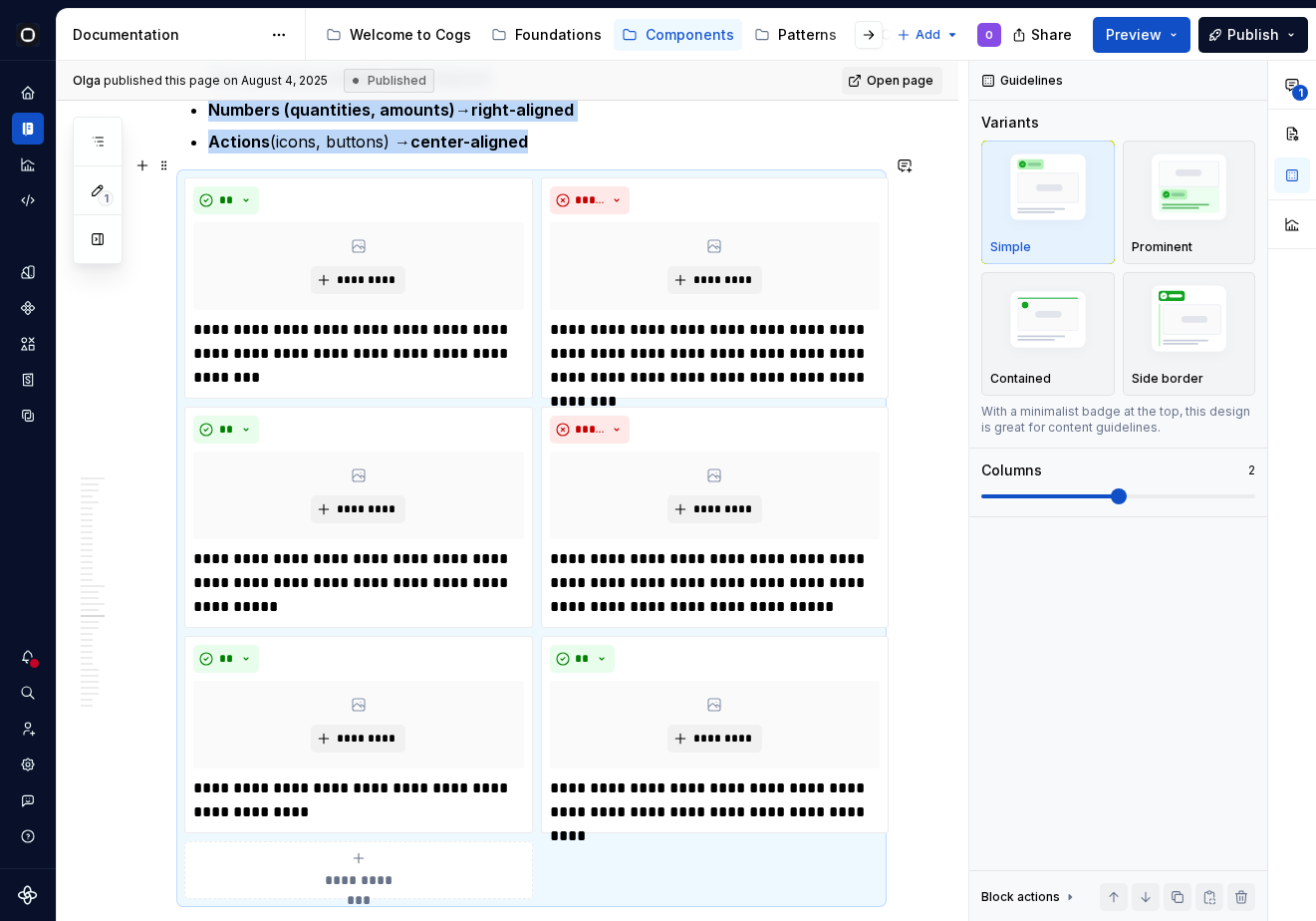 click on "**********" at bounding box center (507, 1582) 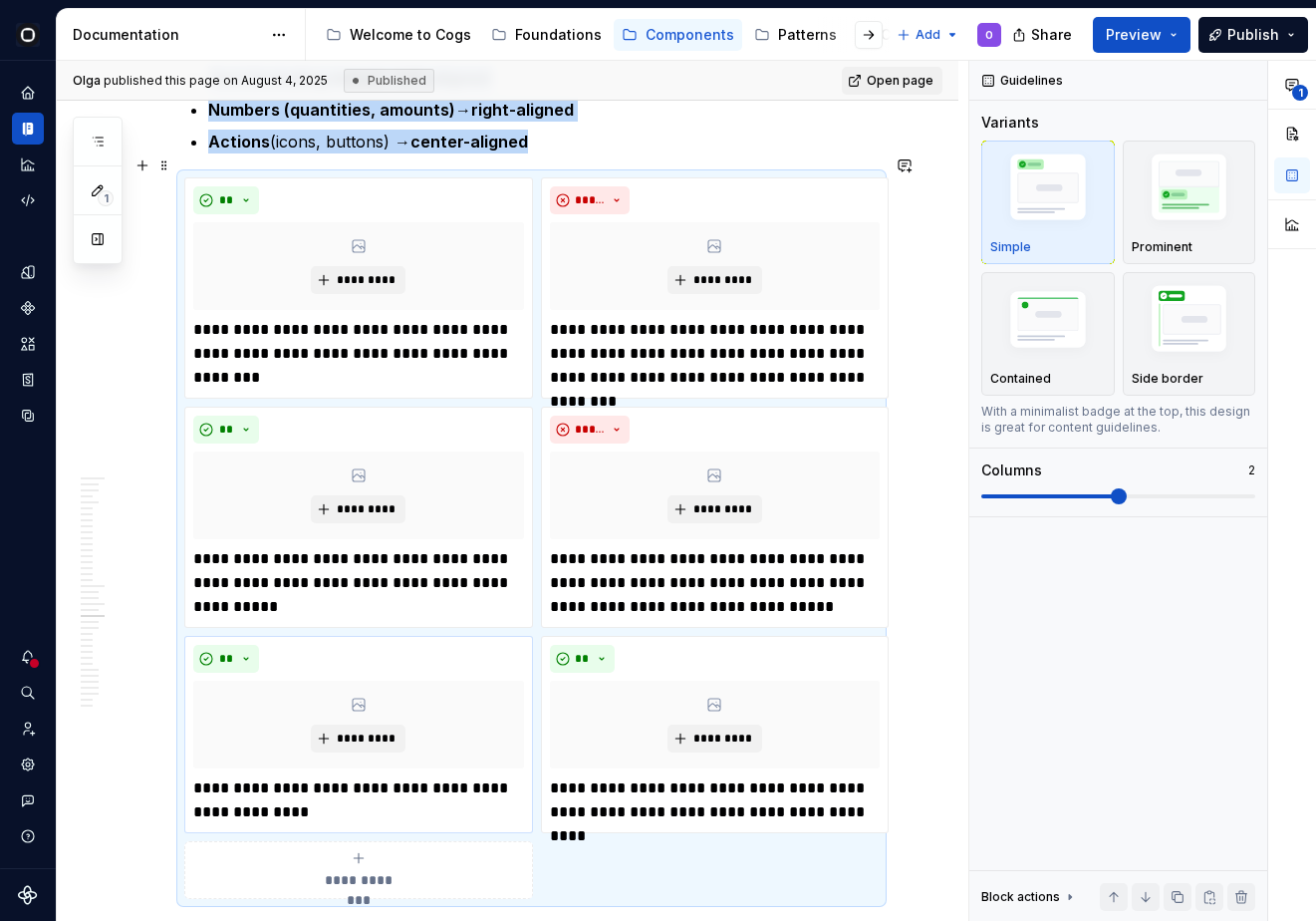 click on "**********" at bounding box center (715, 800) 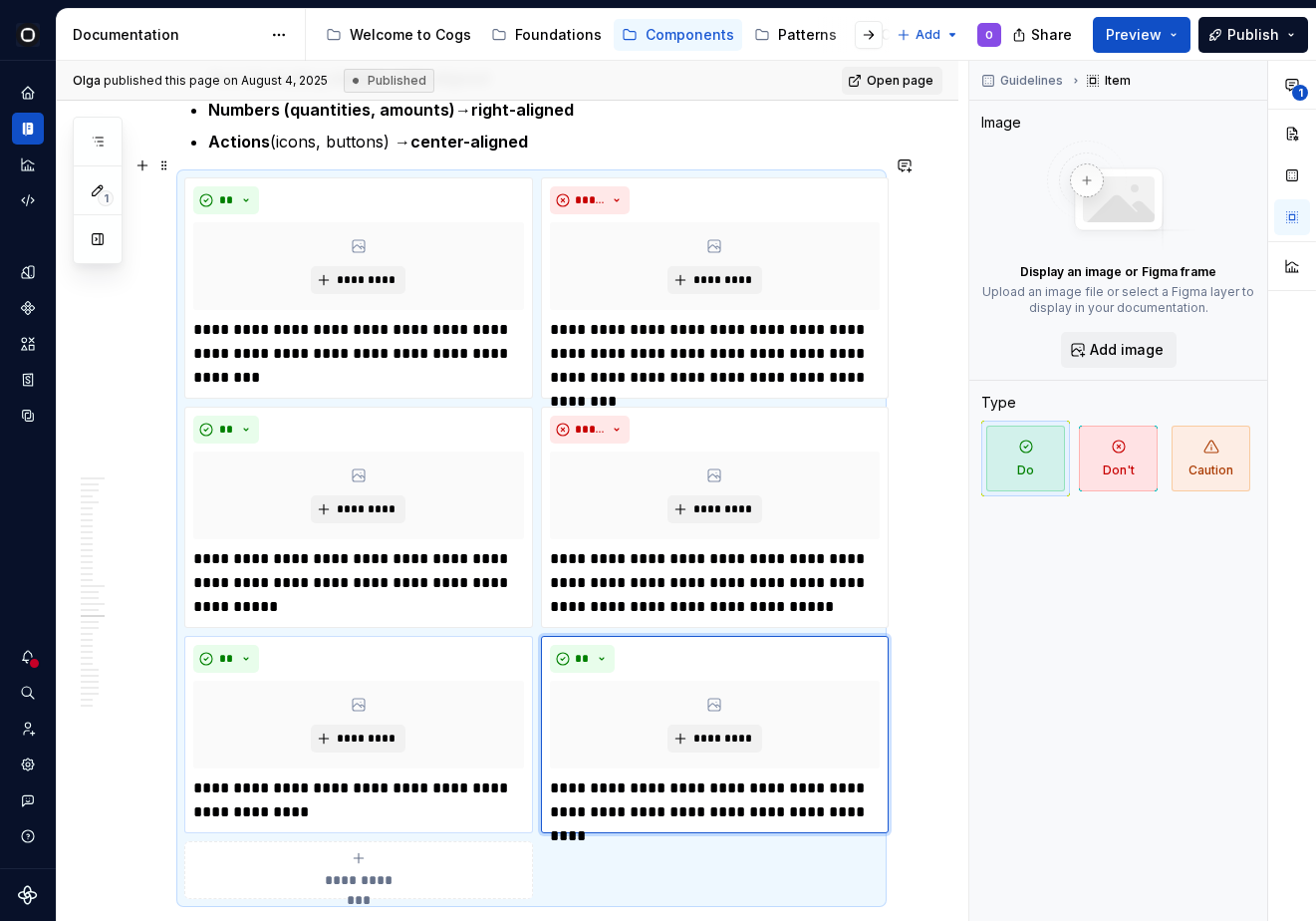 scroll, scrollTop: 6643, scrollLeft: 0, axis: vertical 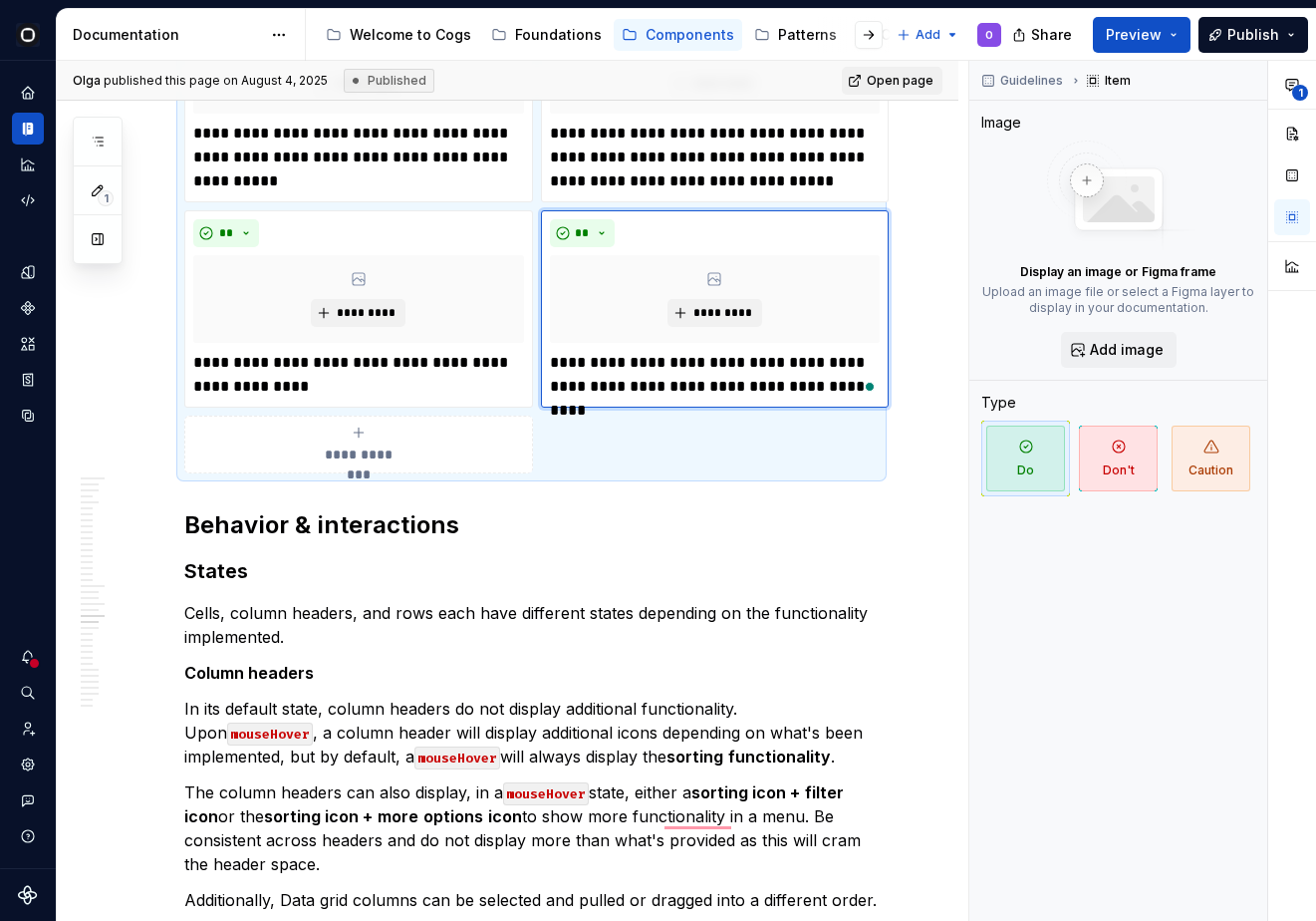 click on "In its default state, column headers do not display additional functionality. Upon  mouseHover , a column header will display additional icons depending on what's been implemented, but by default, a  mouseHover  will always display the  sorting   functionality ." at bounding box center [531, 733] 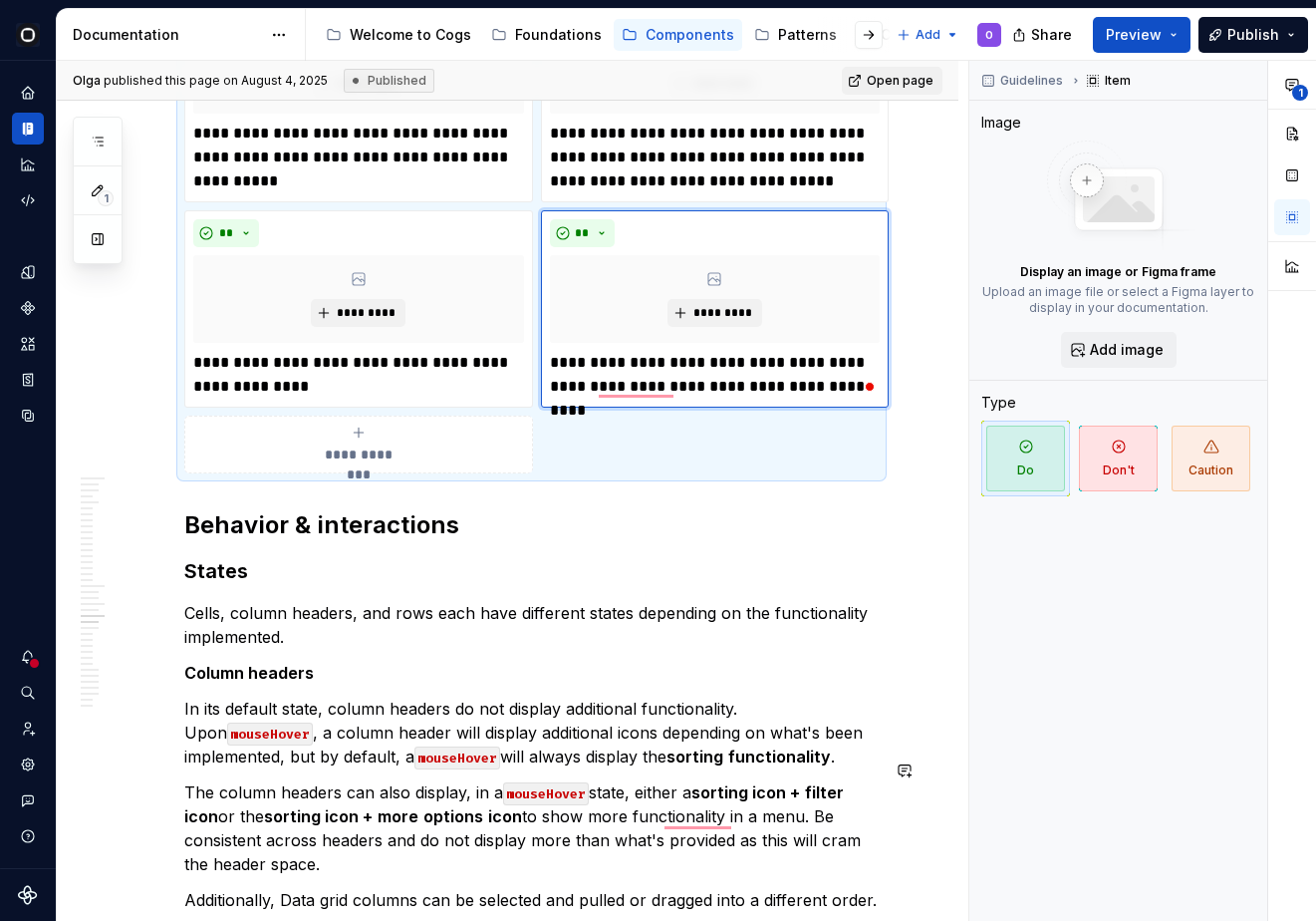 scroll, scrollTop: 6454, scrollLeft: 0, axis: vertical 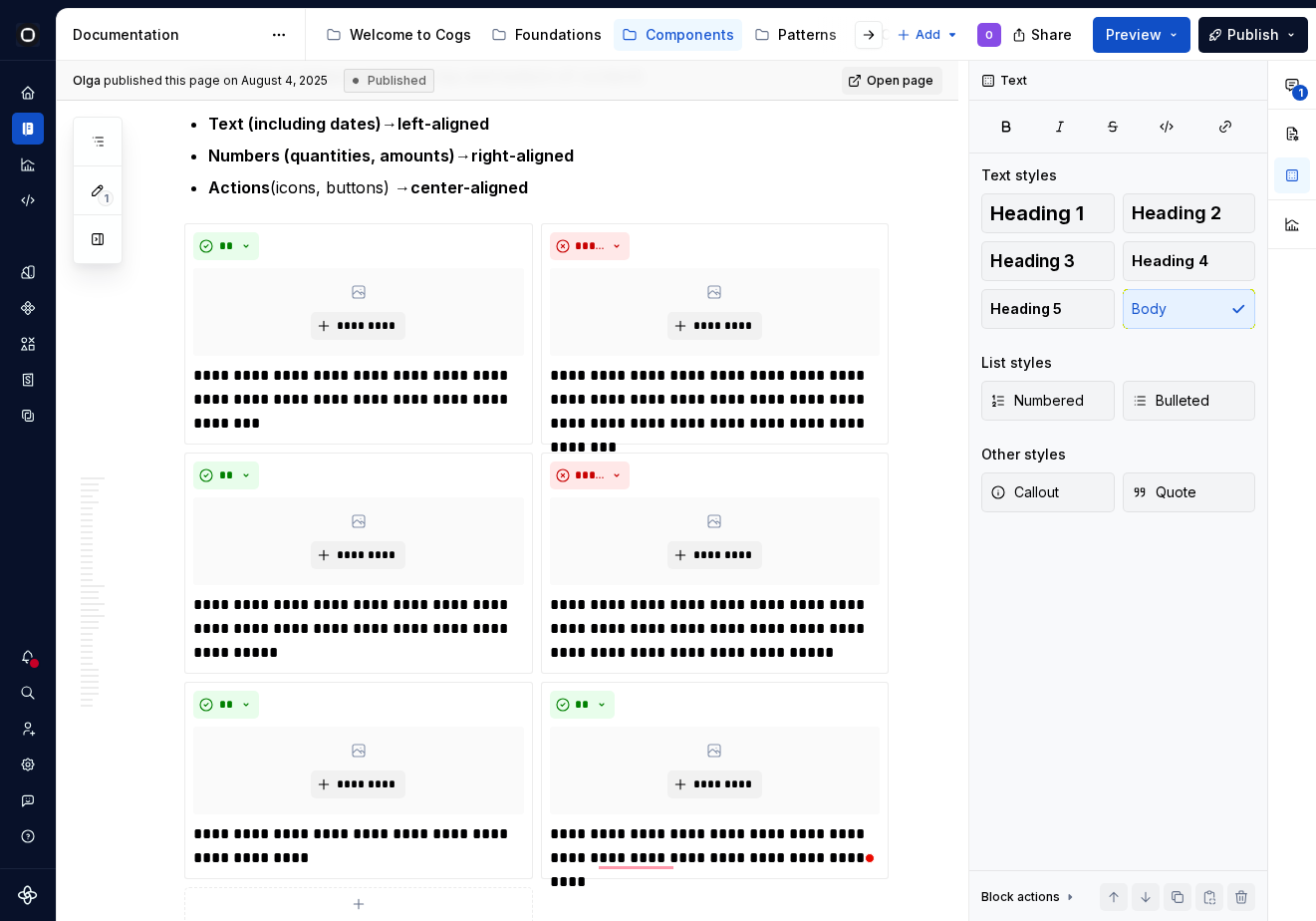 type on "*" 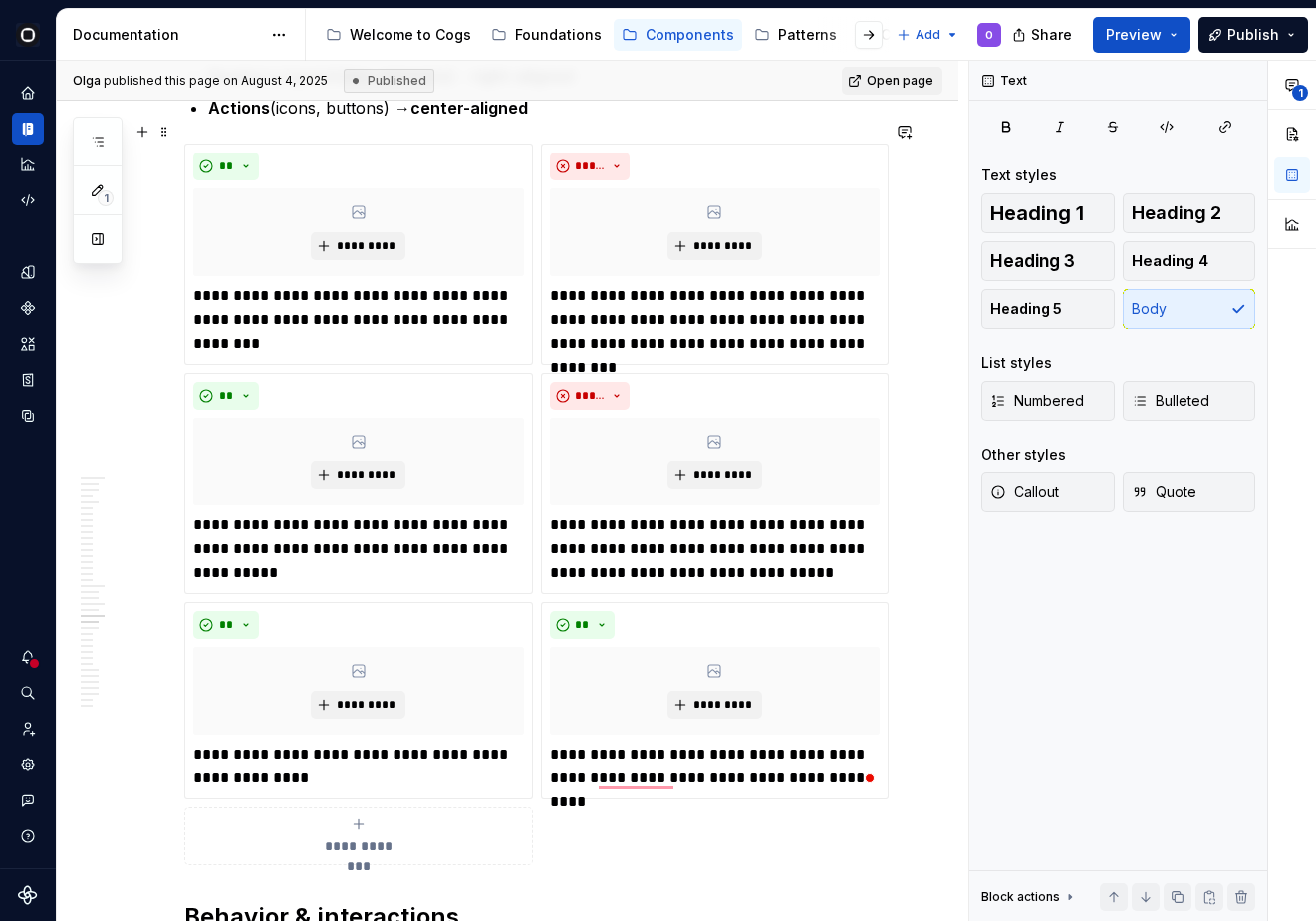 scroll, scrollTop: 6273, scrollLeft: 0, axis: vertical 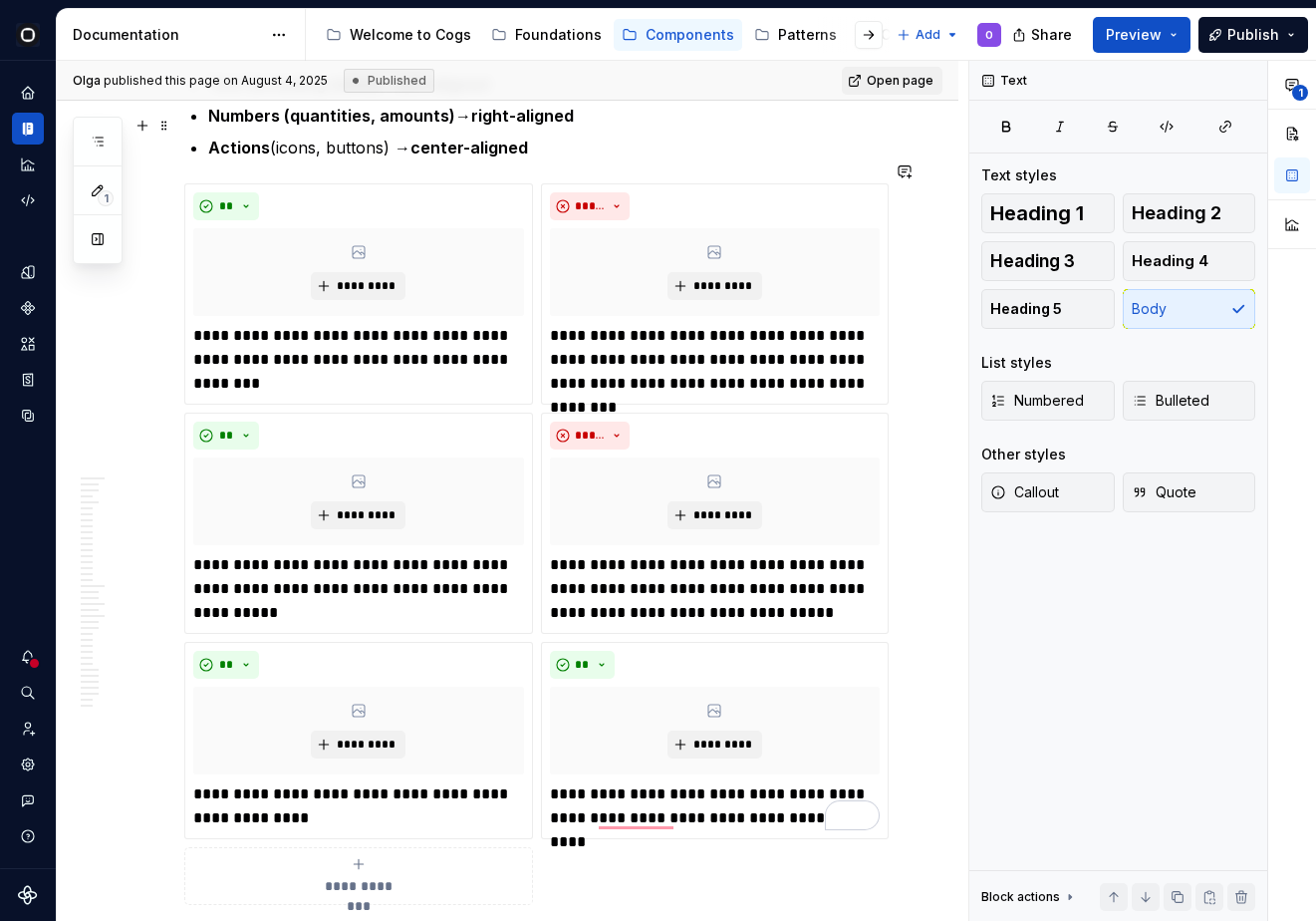 click on "Actions  (icons, buttons) →  center-aligned" at bounding box center (543, 148) 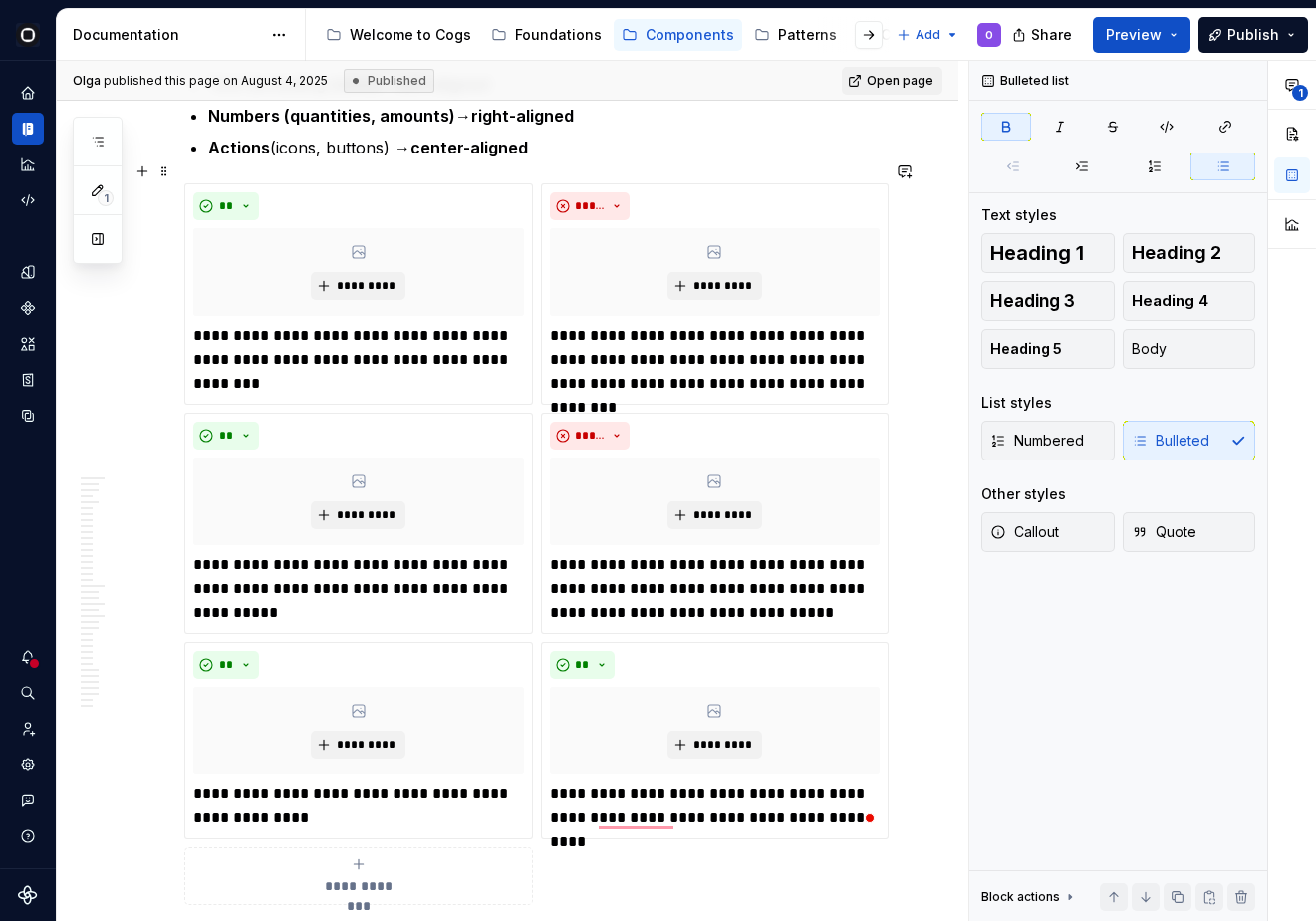 click on "**********" at bounding box center [507, 1588] 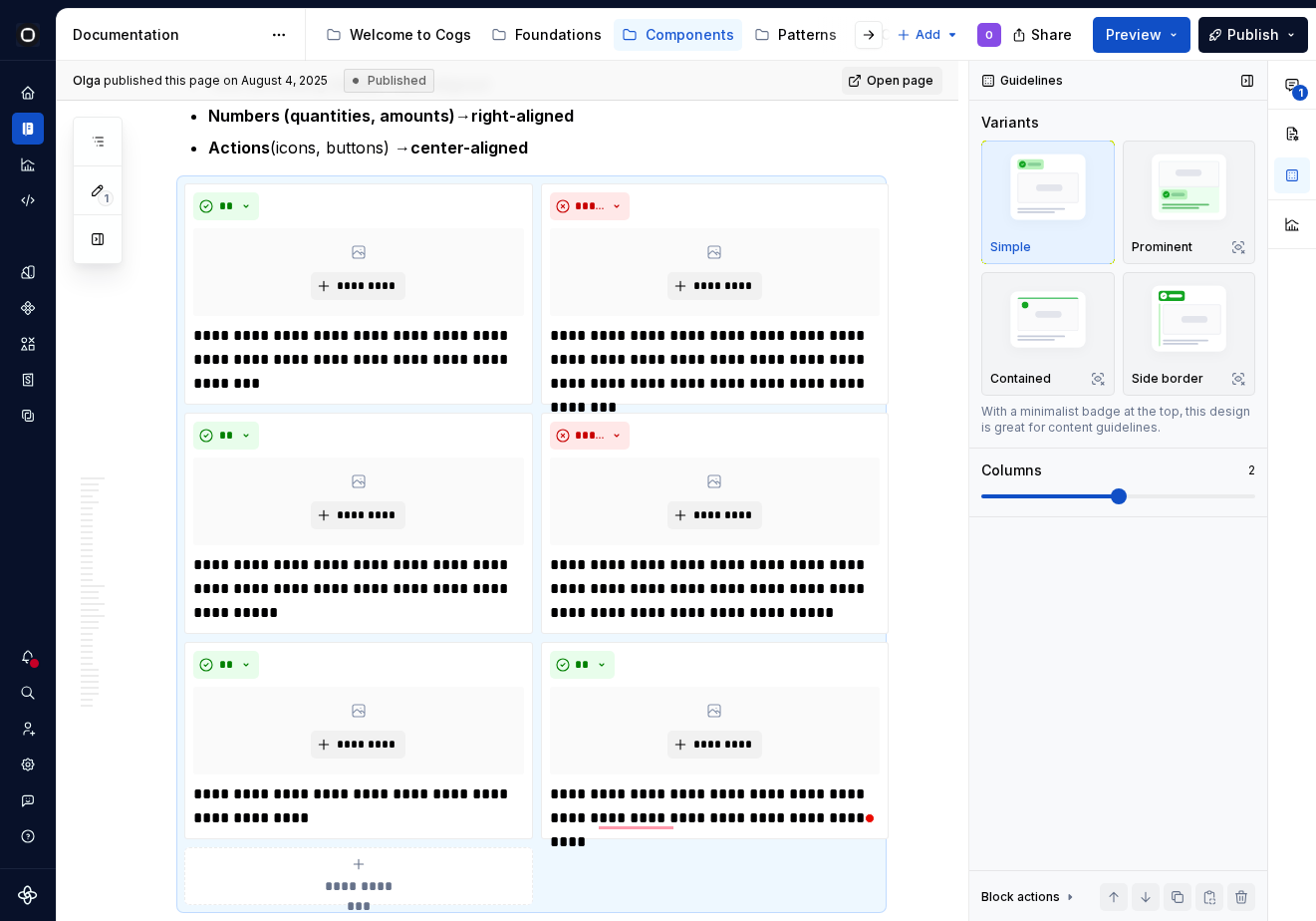 click on "Guidelines Variants Simple Prominent Contained Side border With a minimalist badge at the top, this design is great for content guidelines. Columns 2 Block actions Move up Move down Duplicate Copy (⌘C) Cut (⌘X) Delete" at bounding box center (1118, 491) 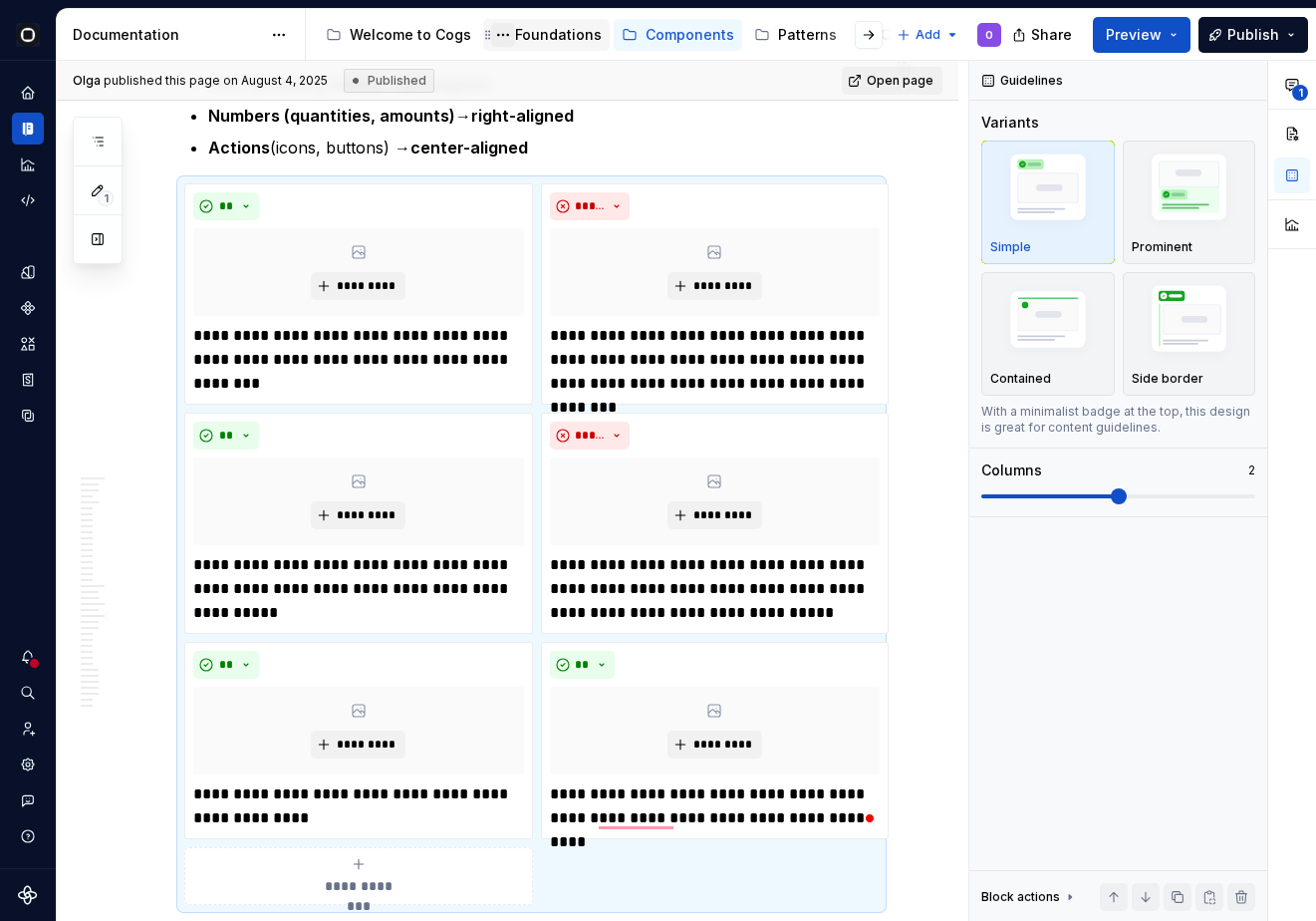 click at bounding box center (503, 35) 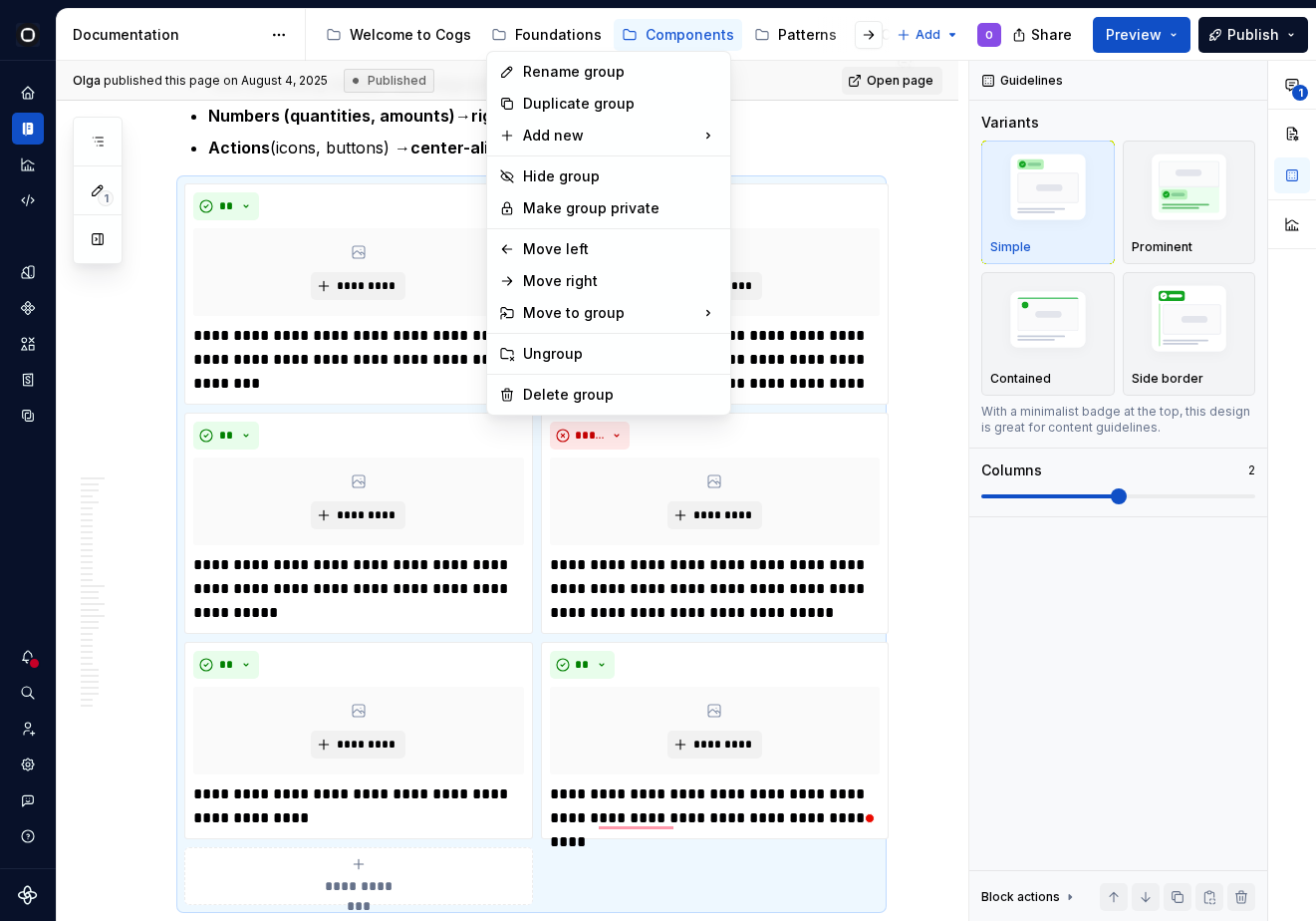 click on "Cogs O Design system data Documentation
Accessibility guide for tree Page tree.
Navigate the tree with the arrow keys. Common tree hotkeys apply. Further keybindings are available:
enter to execute primary action on focused item
f2 to start renaming the focused item
escape to abort renaming an item
control+d to start dragging selected items
Welcome to Cogs Foundations Components Patterns Community Add O Share Preview Publish 1 Pages Add
Accessibility guide for tree Page tree.
Navigate the tree with the arrow keys. Common tree hotkeys apply. Further keybindings are available:
enter to execute primary action on focused item
f2 to start renaming the focused item
escape to abort renaming an item
control+d to start dragging selected items
Component overview Components 📄 Component template Overview Content Playground Code Accessibility Accordion Overview Content Code O" at bounding box center [658, 460] 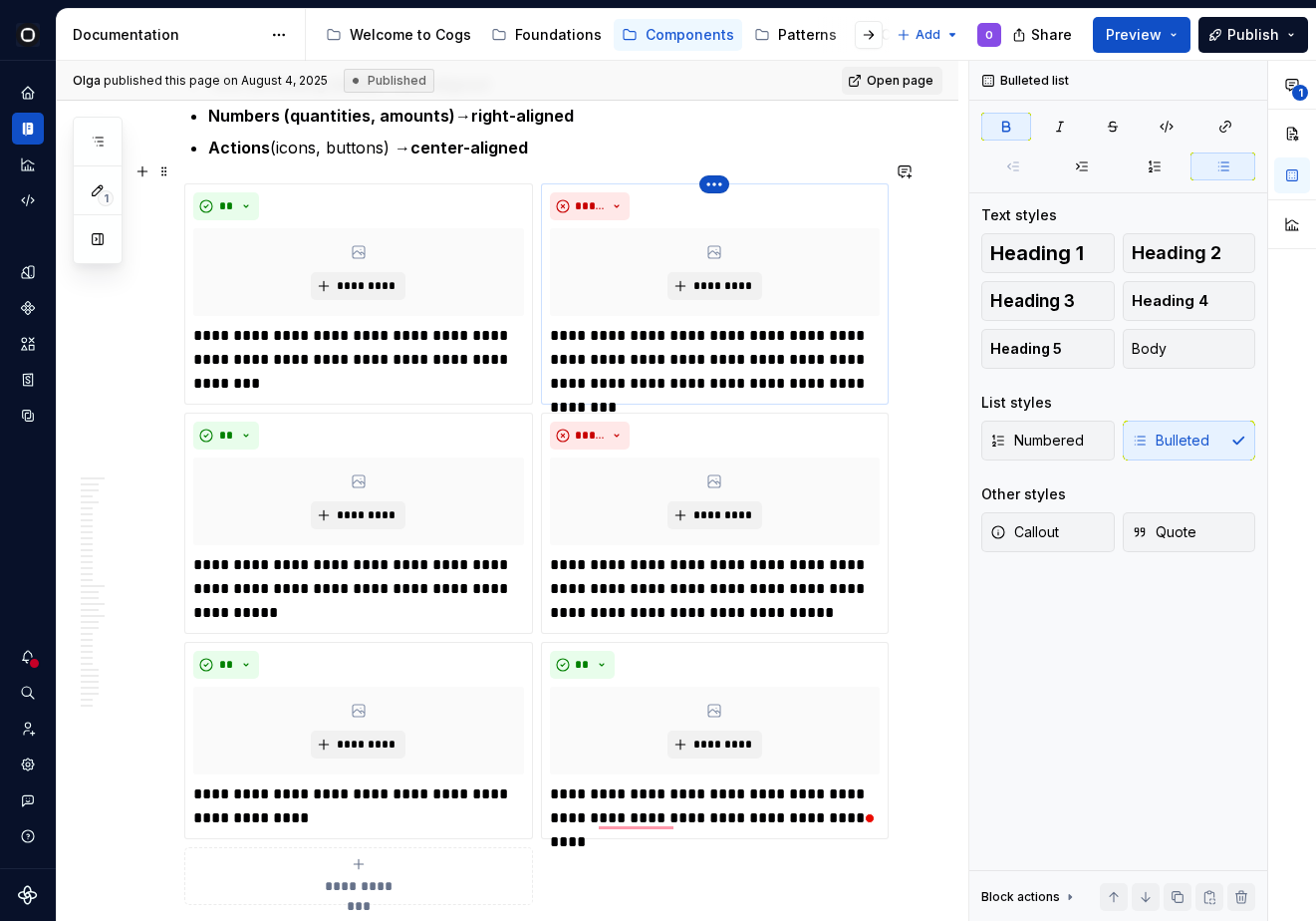 click on "Cogs O Design system data Documentation
Accessibility guide for tree Page tree.
Navigate the tree with the arrow keys. Common tree hotkeys apply. Further keybindings are available:
enter to execute primary action on focused item
f2 to start renaming the focused item
escape to abort renaming an item
control+d to start dragging selected items
Welcome to Cogs Foundations Components Patterns Community Add O Share Preview Publish 1 Pages Add
Accessibility guide for tree Page tree.
Navigate the tree with the arrow keys. Common tree hotkeys apply. Further keybindings are available:
enter to execute primary action on focused item
f2 to start renaming the focused item
escape to abort renaming an item
control+d to start dragging selected items
Component overview Components 📄 Component template Overview Content Playground Code Accessibility Accordion Overview Content Code O" at bounding box center (658, 460) 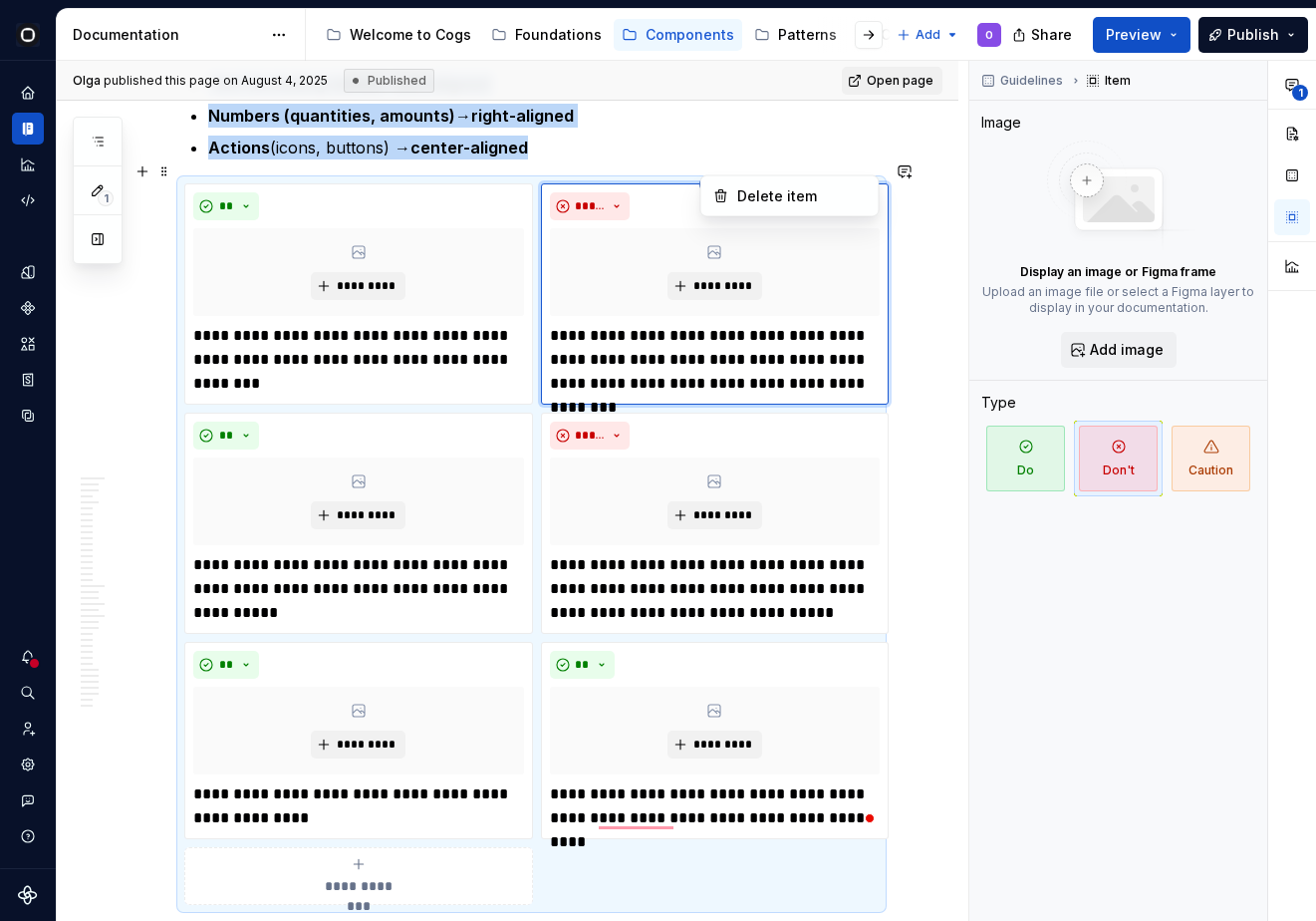 click on "Cogs O Design system data Documentation
Accessibility guide for tree Page tree.
Navigate the tree with the arrow keys. Common tree hotkeys apply. Further keybindings are available:
enter to execute primary action on focused item
f2 to start renaming the focused item
escape to abort renaming an item
control+d to start dragging selected items
Welcome to Cogs Foundations Components Patterns Community Add O Share Preview Publish 1 Pages Add
Accessibility guide for tree Page tree.
Navigate the tree with the arrow keys. Common tree hotkeys apply. Further keybindings are available:
enter to execute primary action on focused item
f2 to start renaming the focused item
escape to abort renaming an item
control+d to start dragging selected items
Component overview Components 📄 Component template Overview Content Playground Code Accessibility Accordion Overview Content Code O" at bounding box center [658, 460] 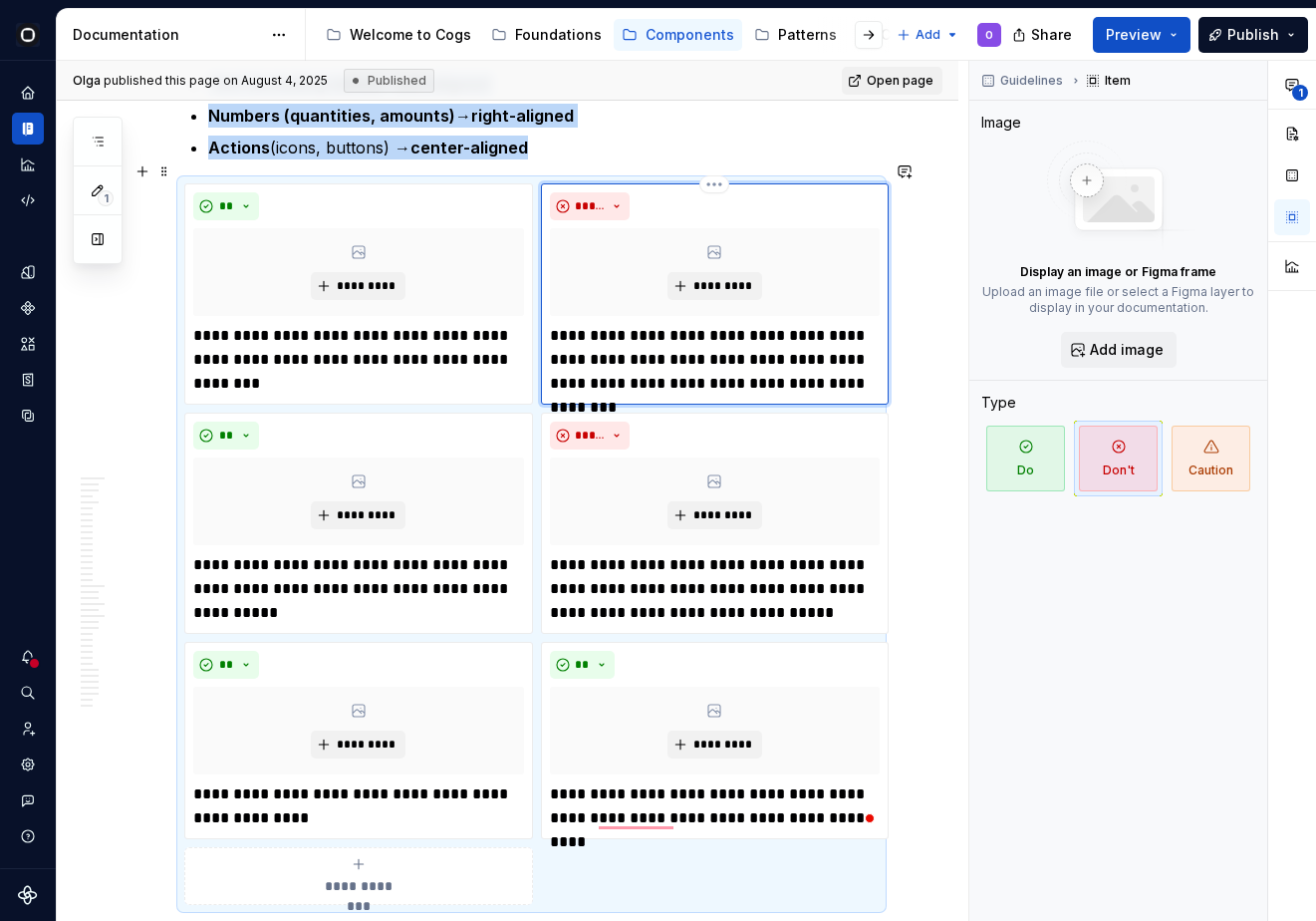 scroll, scrollTop: 6204, scrollLeft: 0, axis: vertical 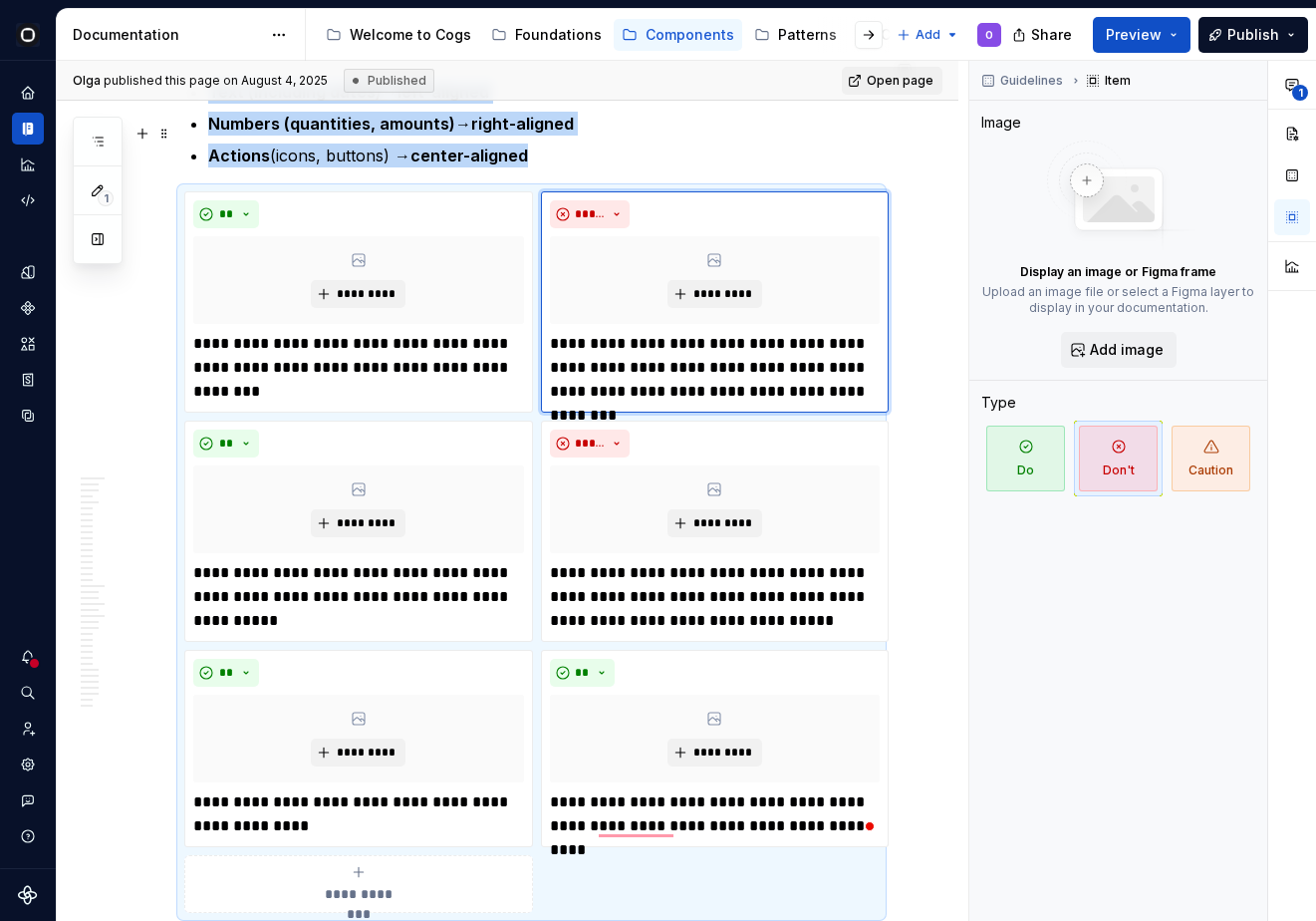 click on "Actions  (icons, buttons) →  center-aligned" at bounding box center (543, 155) 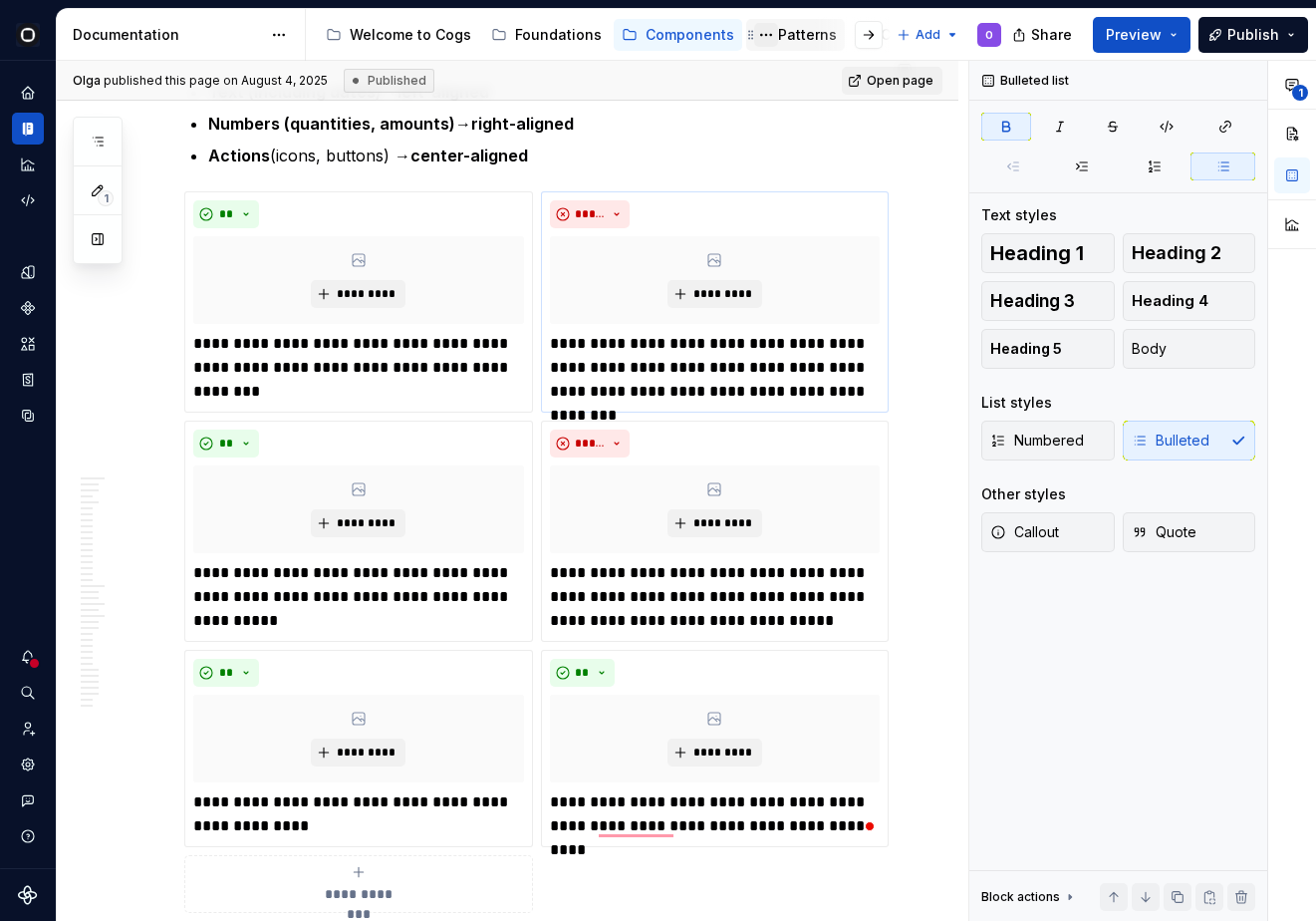 click at bounding box center (766, 35) 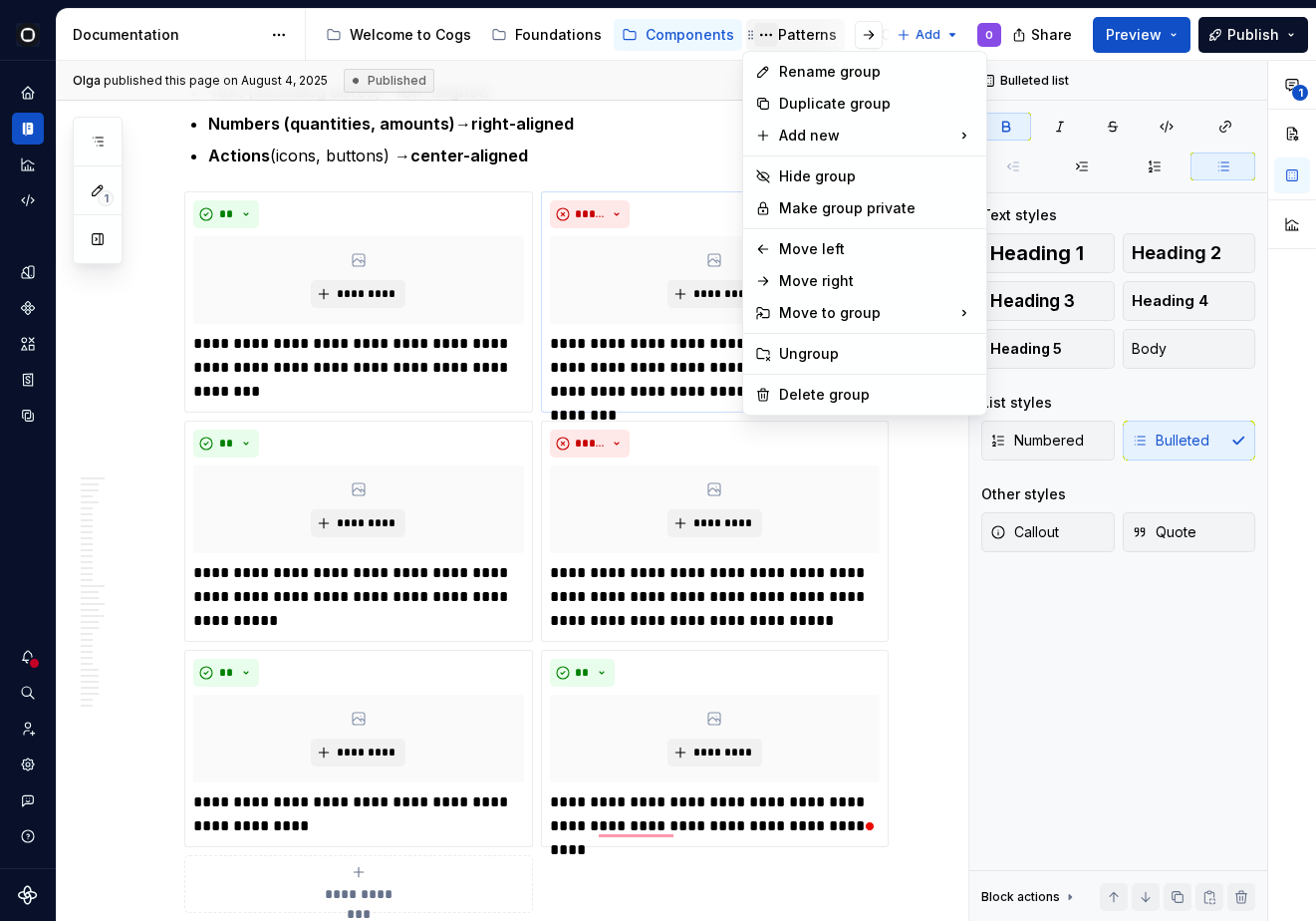 click on "Cogs O Design system data Documentation
Accessibility guide for tree Page tree.
Navigate the tree with the arrow keys. Common tree hotkeys apply. Further keybindings are available:
enter to execute primary action on focused item
f2 to start renaming the focused item
escape to abort renaming an item
control+d to start dragging selected items
Welcome to Cogs Foundations Components Patterns Community Add O Share Preview Publish 1 Pages Add
Accessibility guide for tree Page tree.
Navigate the tree with the arrow keys. Common tree hotkeys apply. Further keybindings are available:
enter to execute primary action on focused item
f2 to start renaming the focused item
escape to abort renaming an item
control+d to start dragging selected items
Component overview Components 📄 Component template Overview Content Playground Code Accessibility Accordion Overview Content Code O" at bounding box center (658, 460) 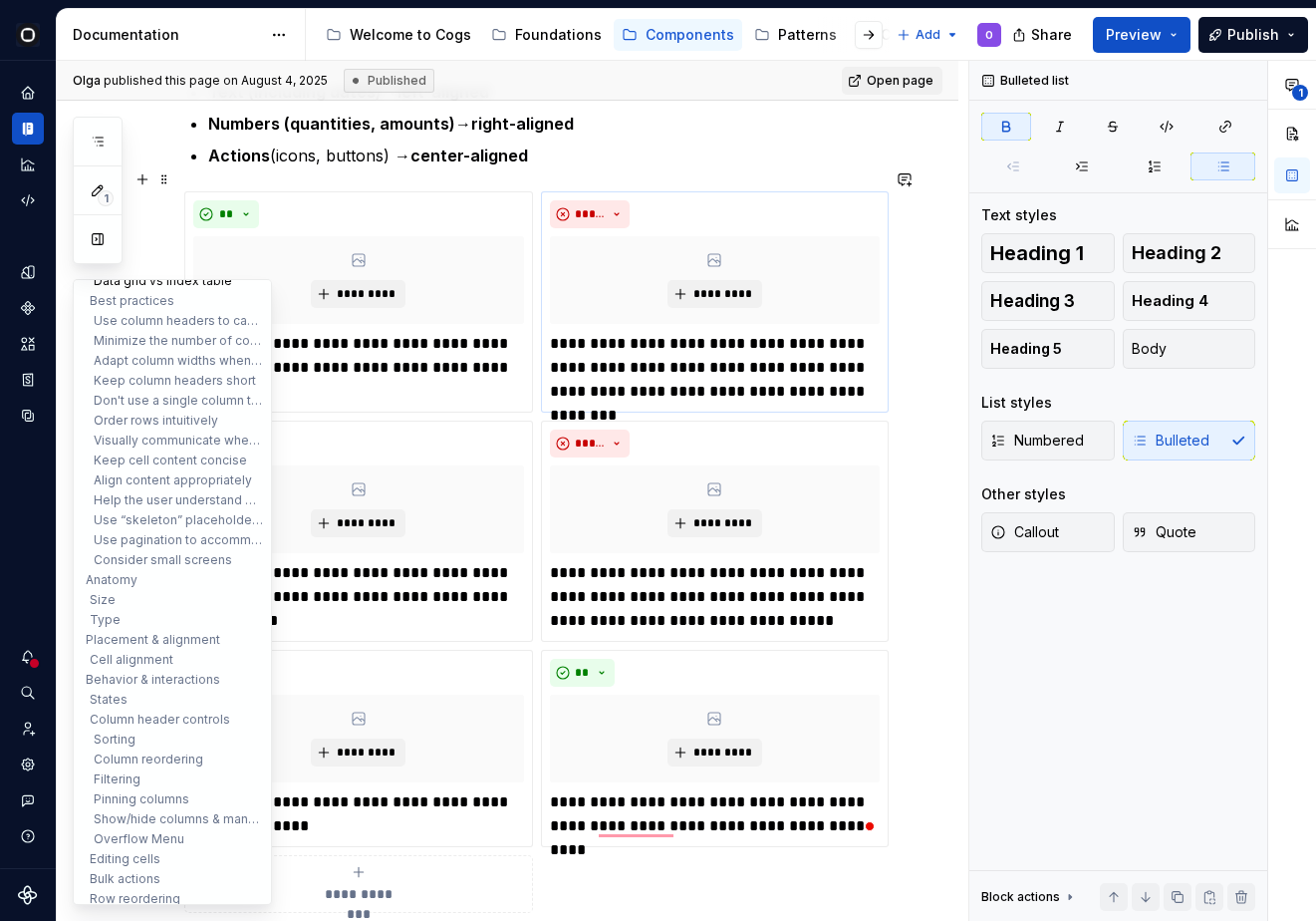 scroll, scrollTop: 142, scrollLeft: 0, axis: vertical 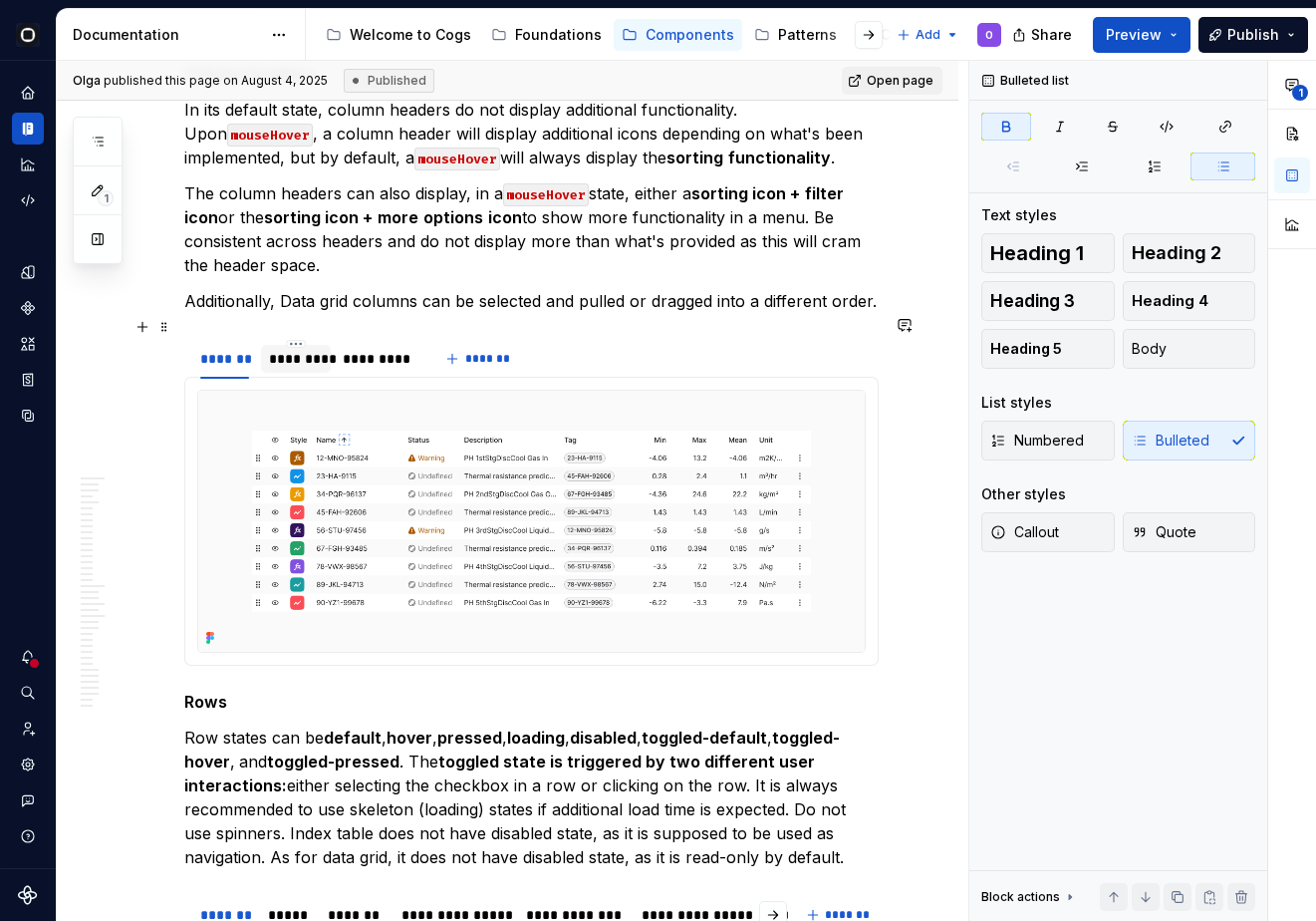 click on "*********" at bounding box center [296, 359] 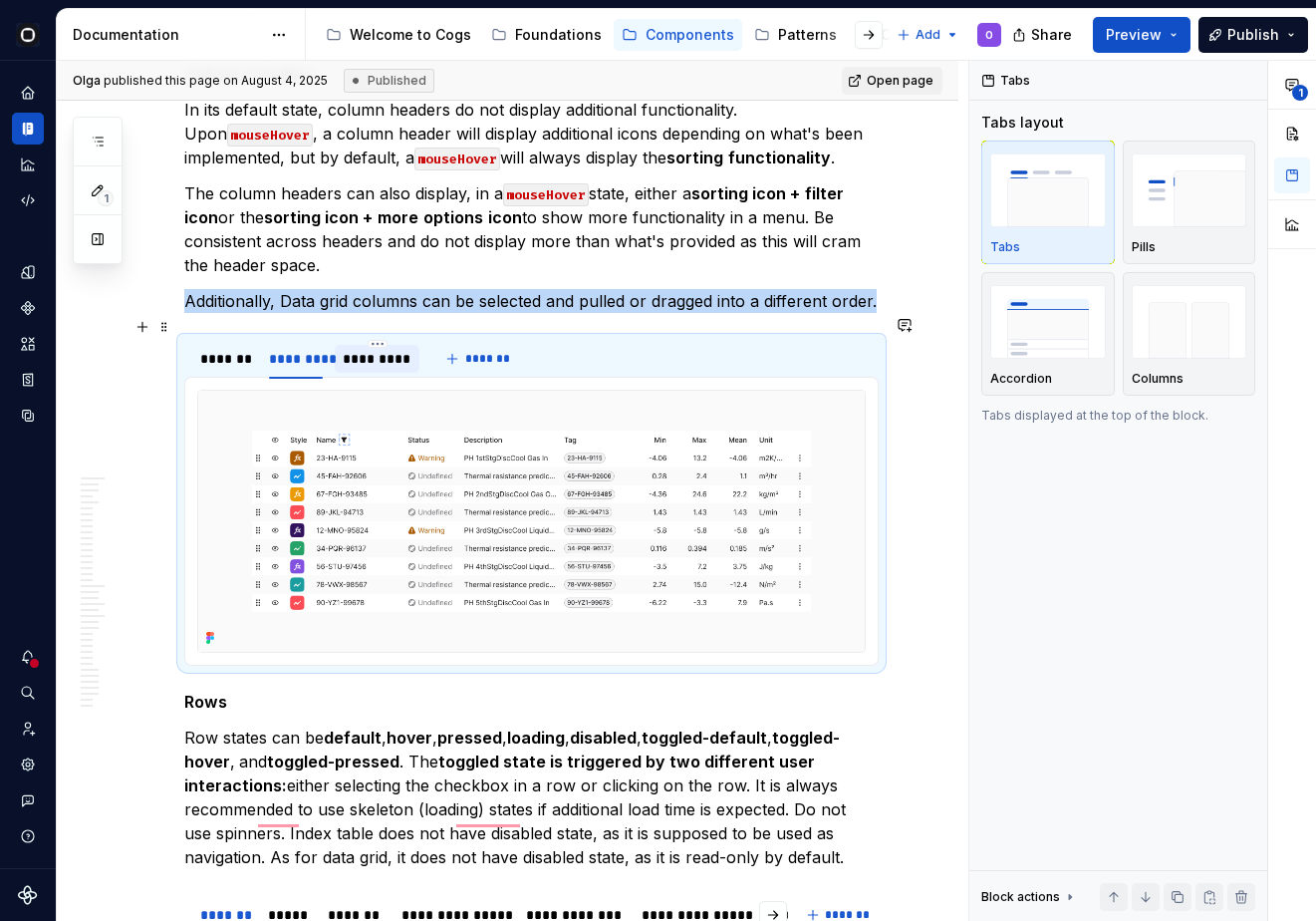 click on "*********" at bounding box center [377, 359] 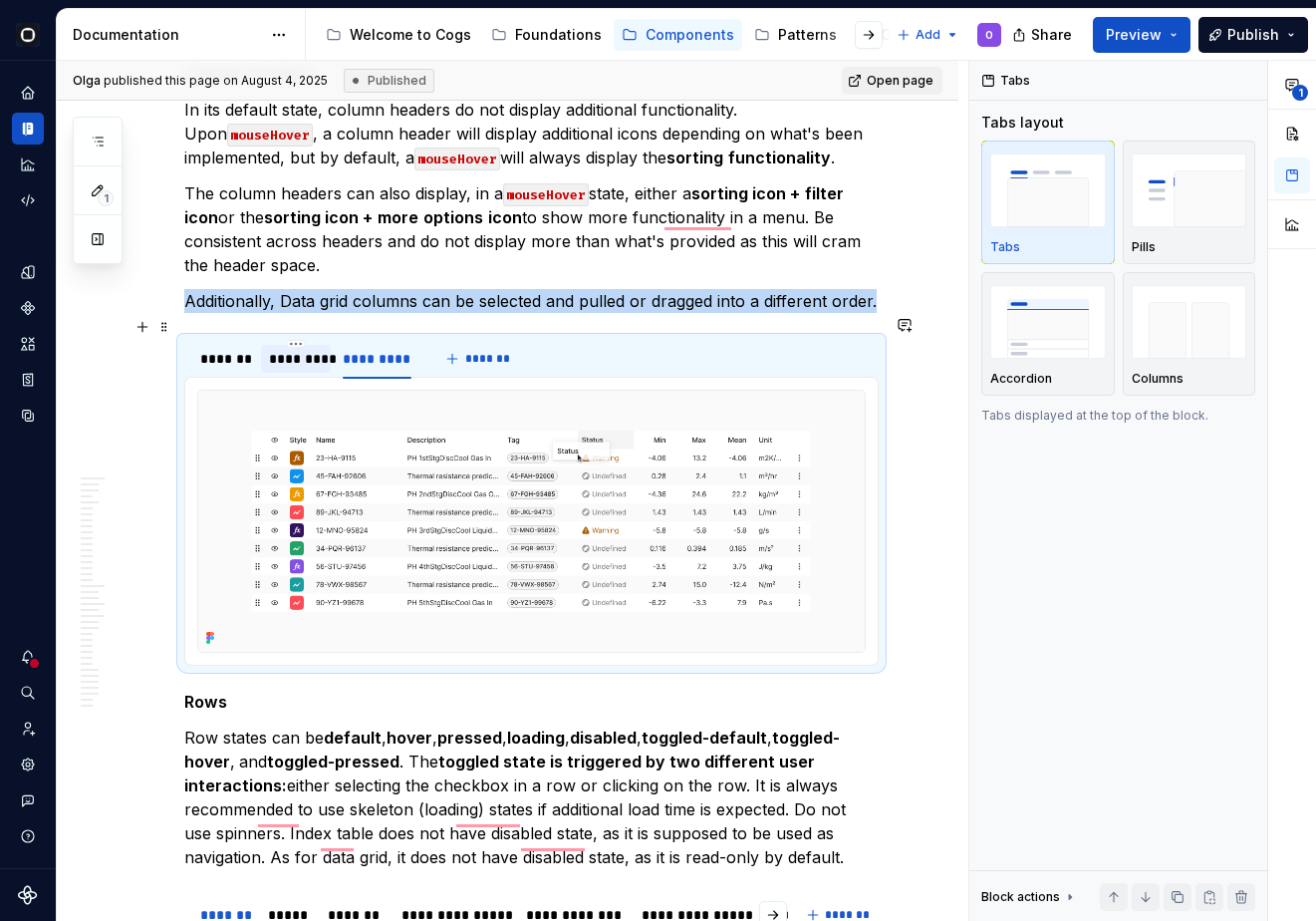click on "*********" at bounding box center [296, 359] 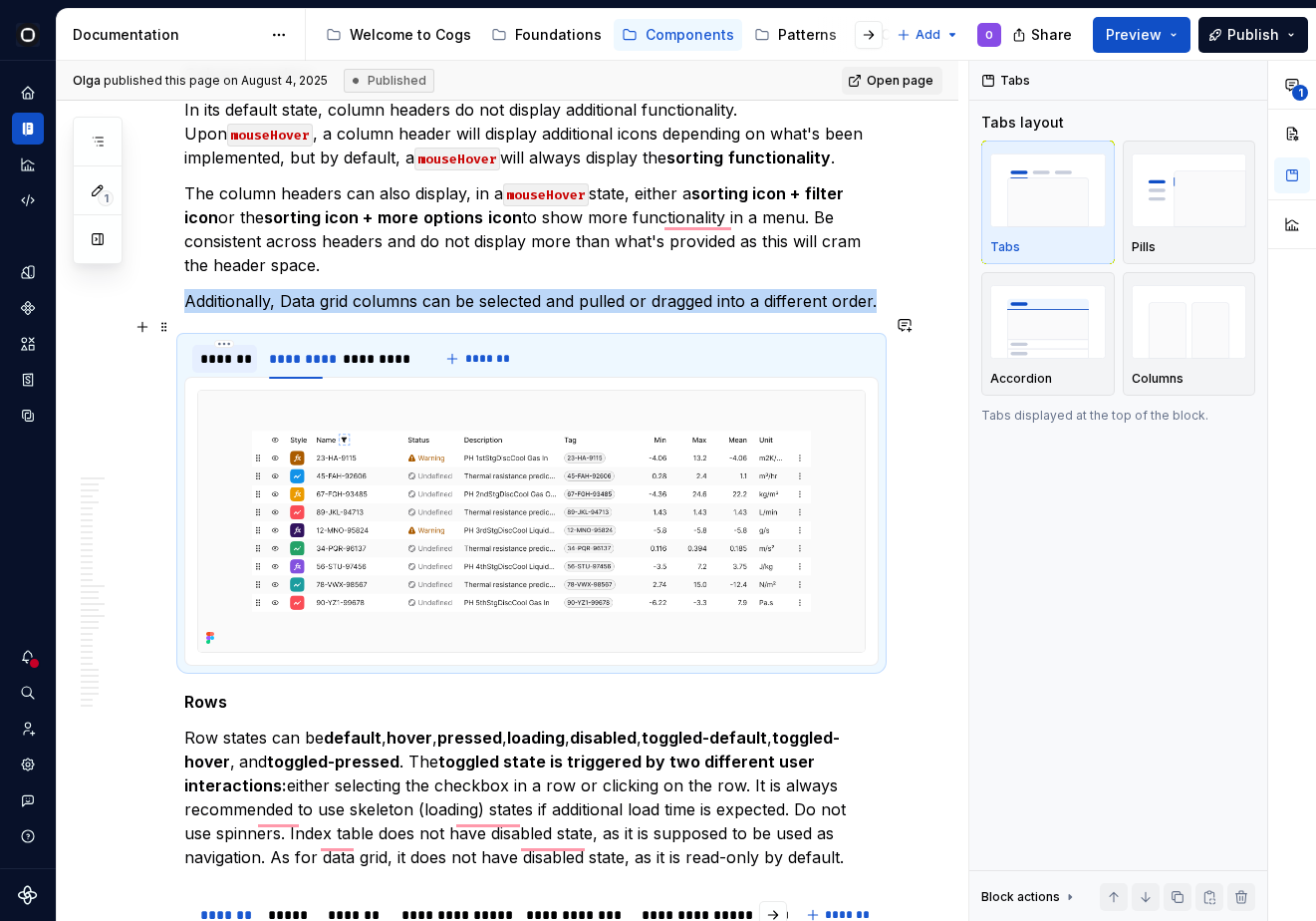 click on "*******" at bounding box center (224, 359) 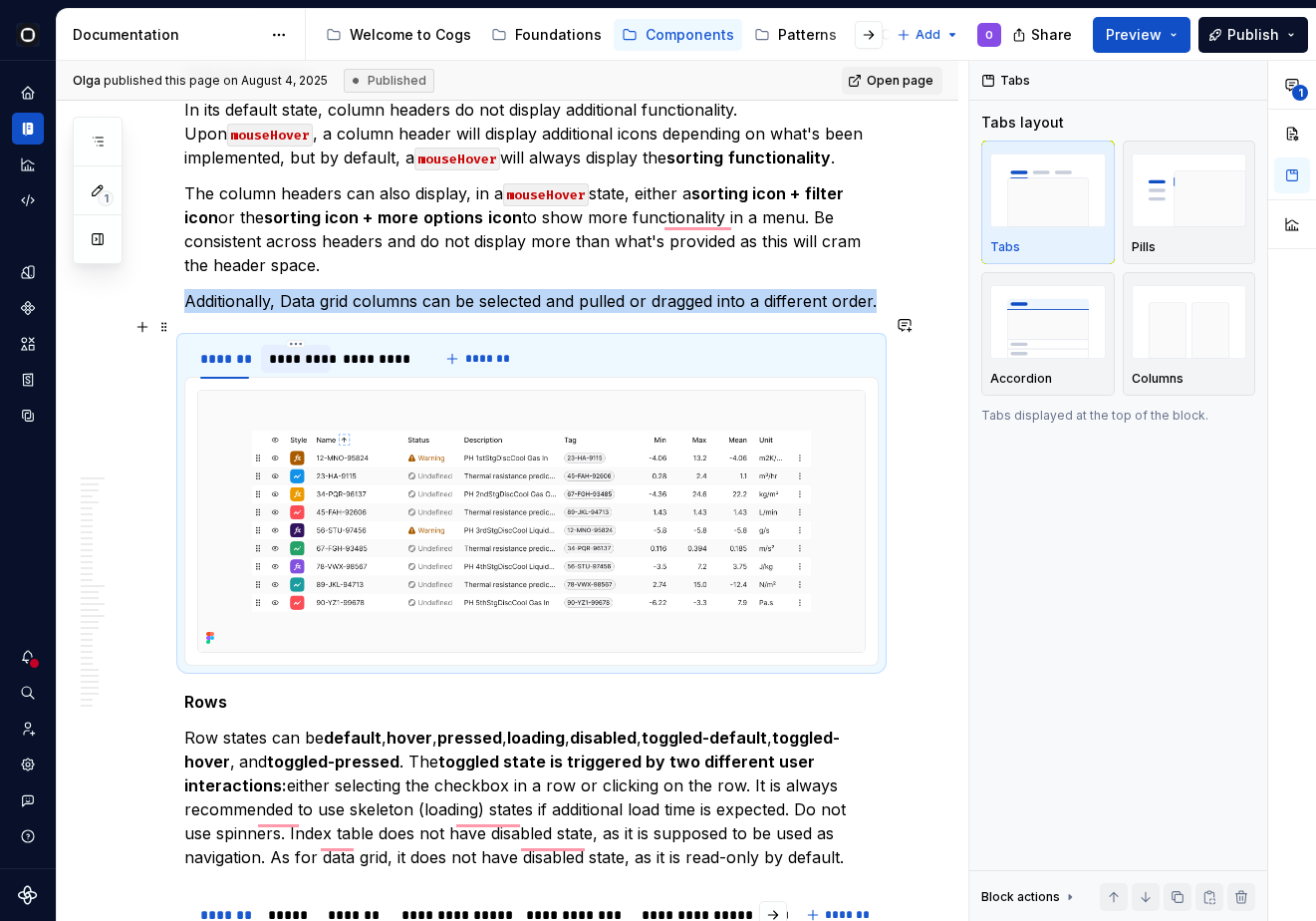 click at bounding box center [296, 376] 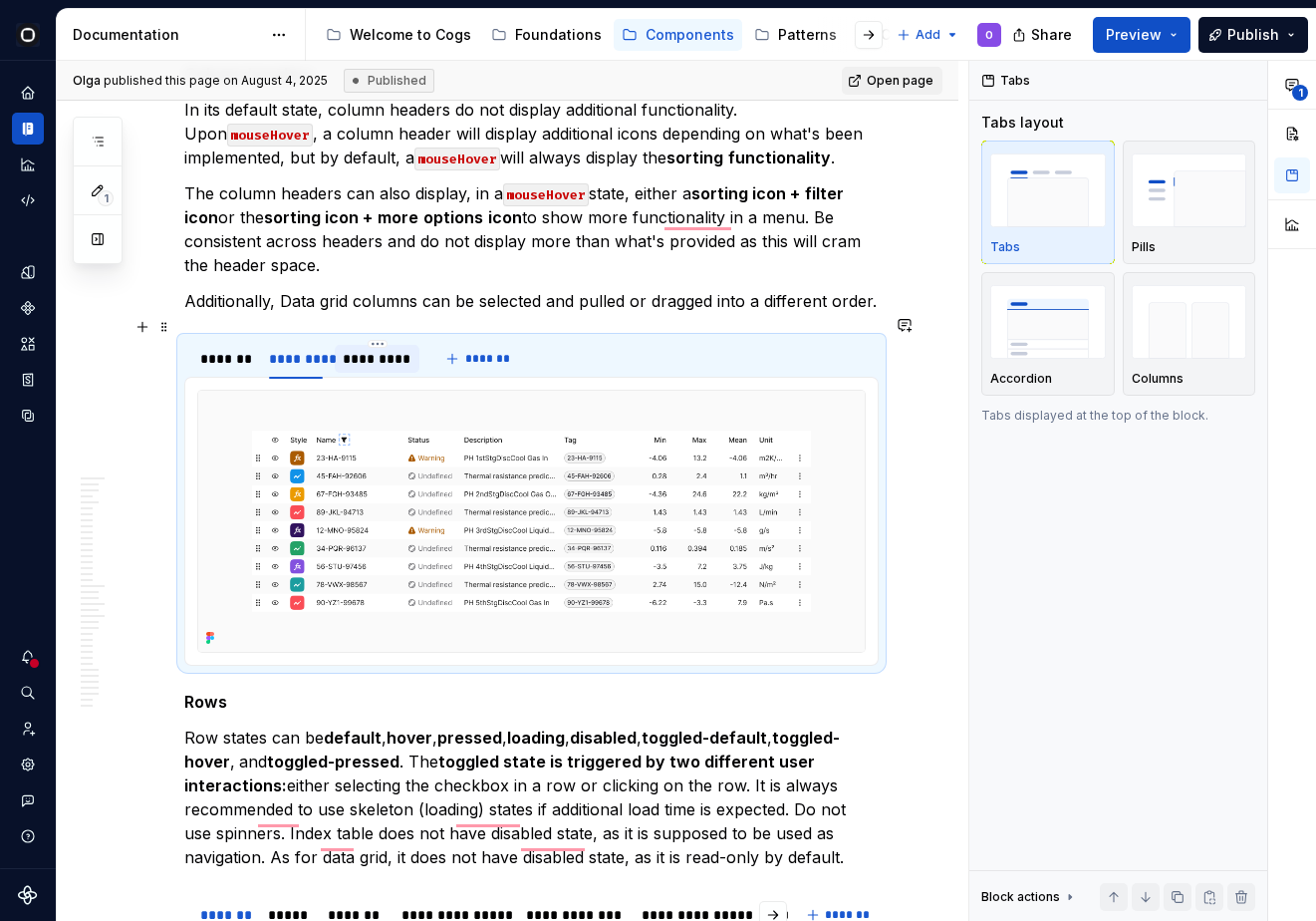 click on "*********" at bounding box center [377, 359] 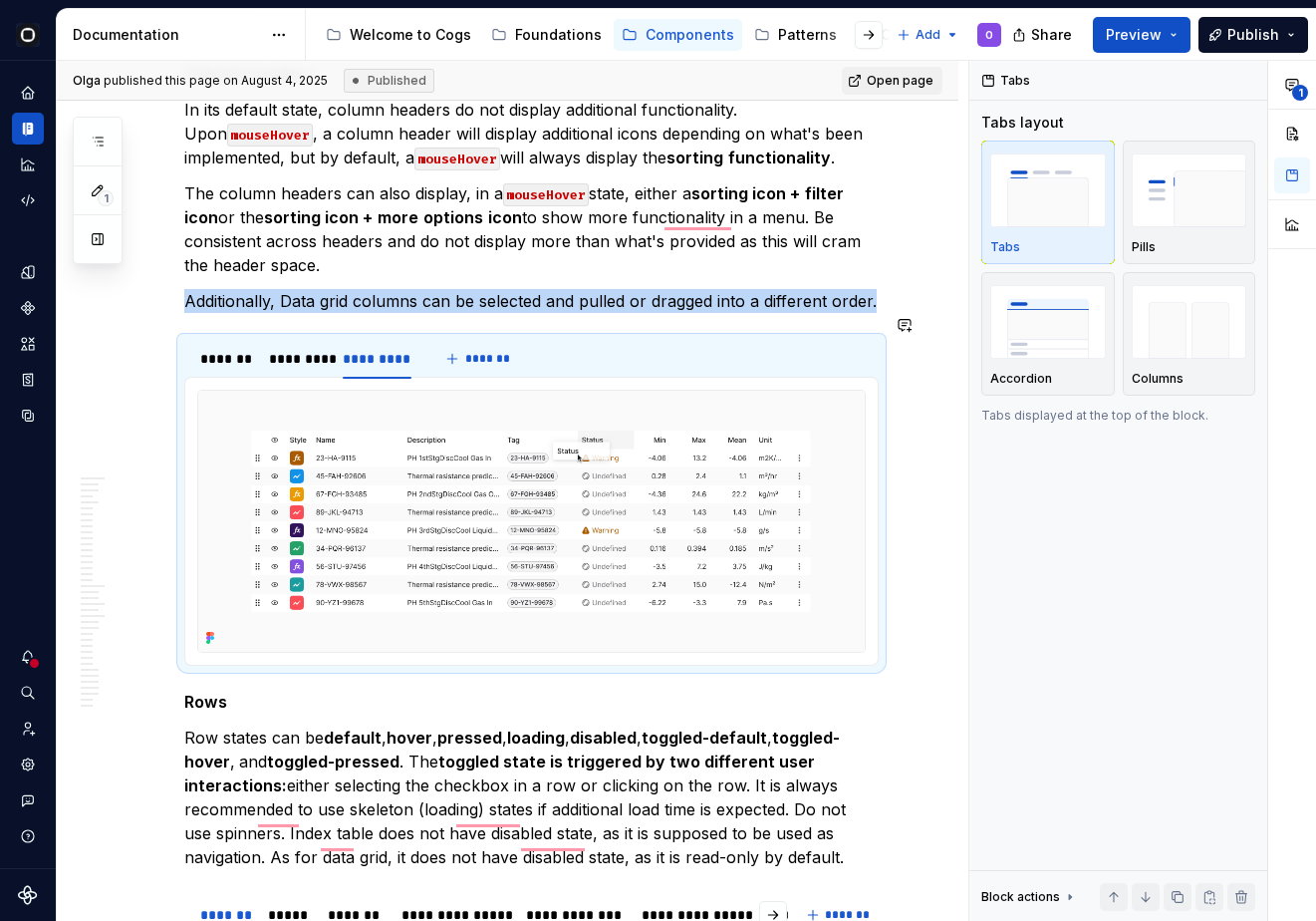 click on "**********" at bounding box center [531, 432] 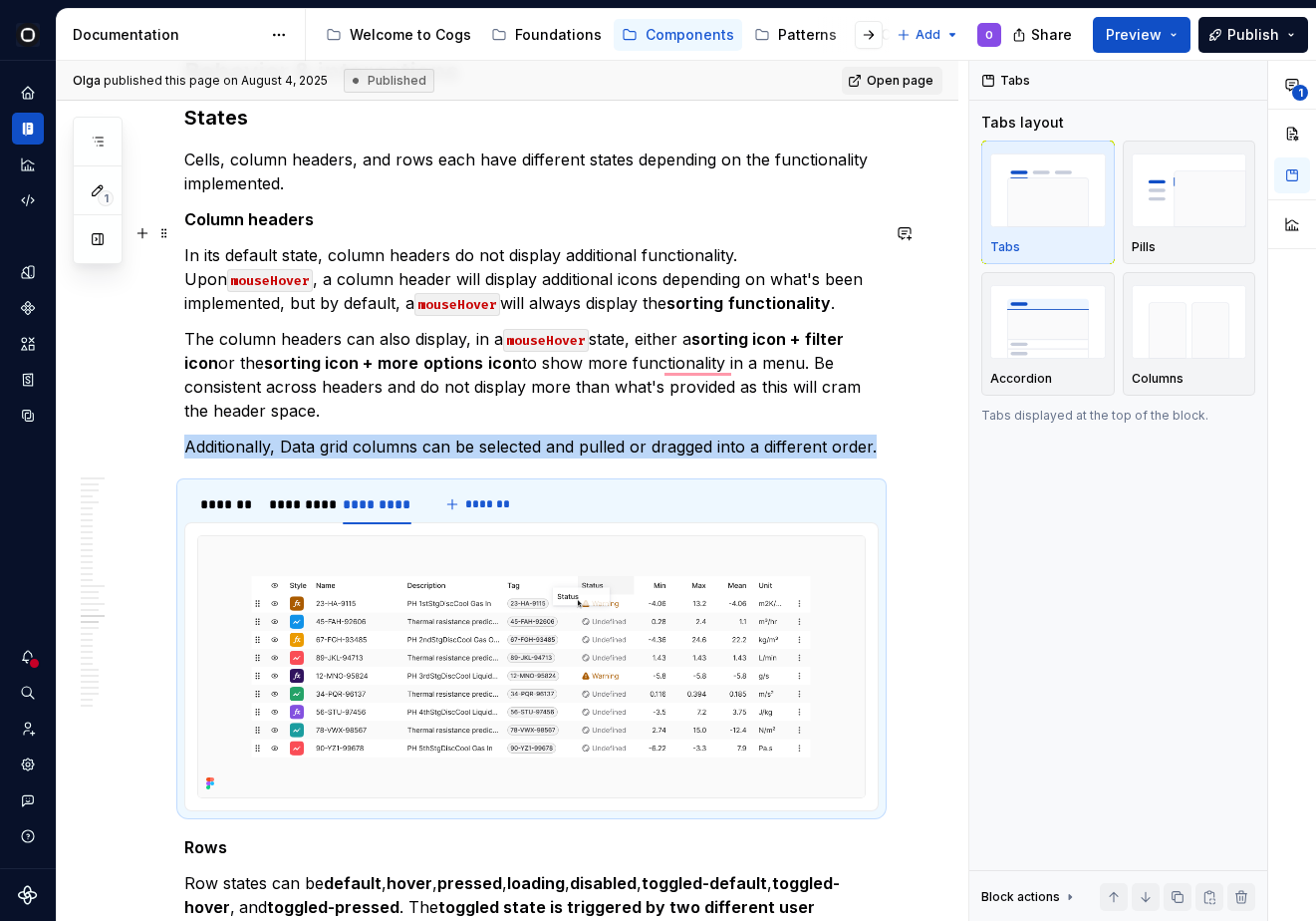 scroll, scrollTop: 6794, scrollLeft: 0, axis: vertical 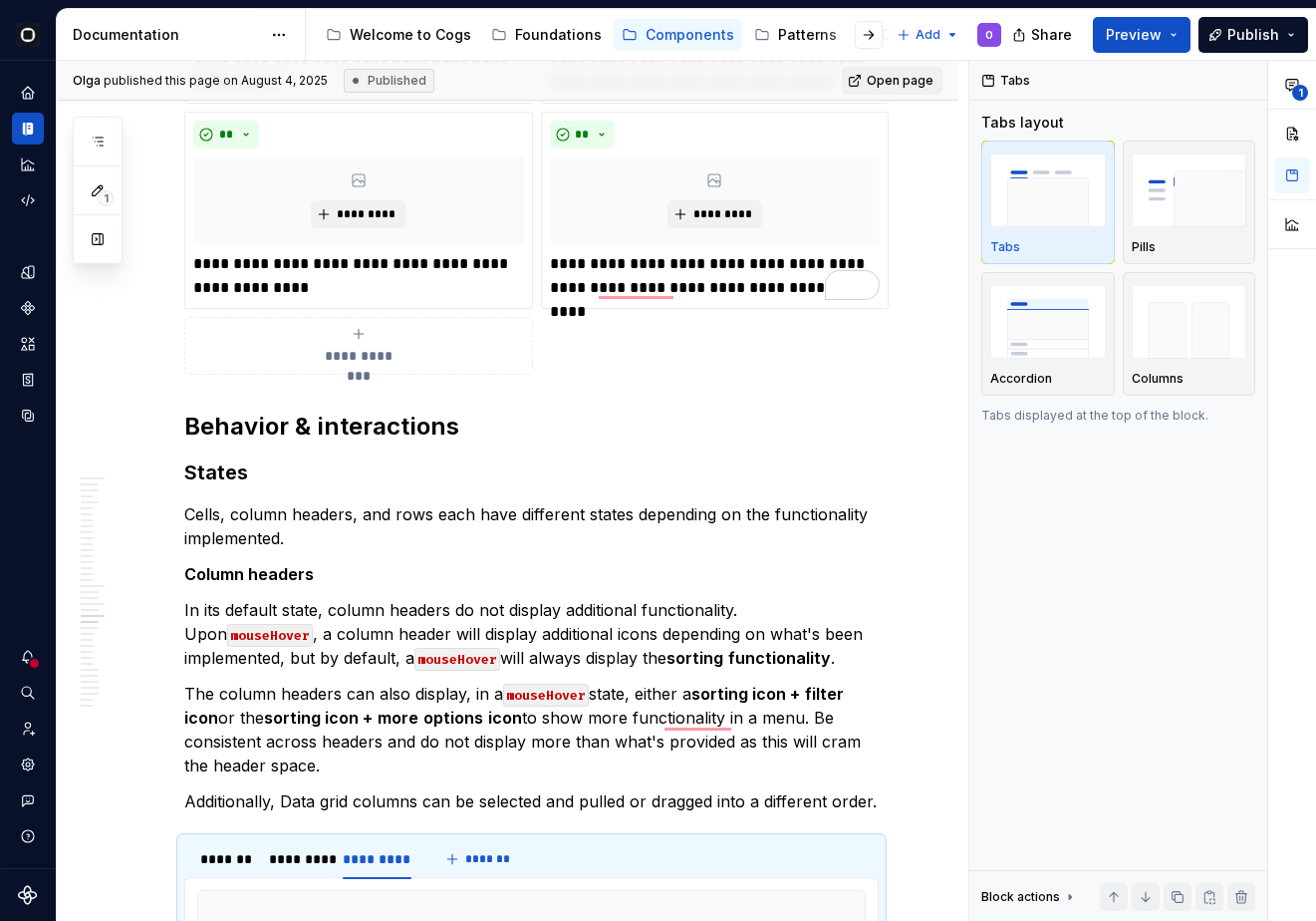 click on "**********" at bounding box center (531, 14) 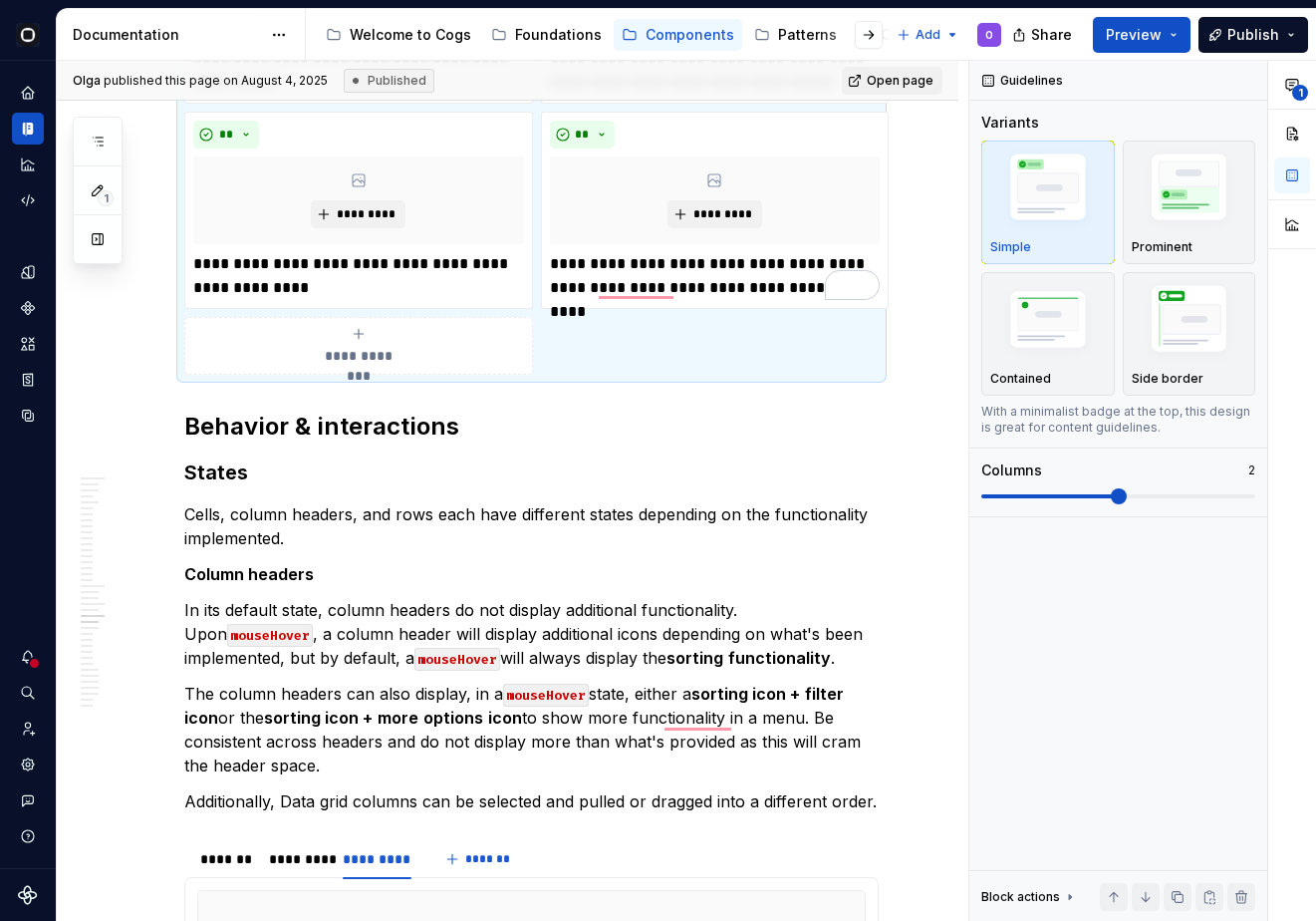 scroll, scrollTop: 6590, scrollLeft: 0, axis: vertical 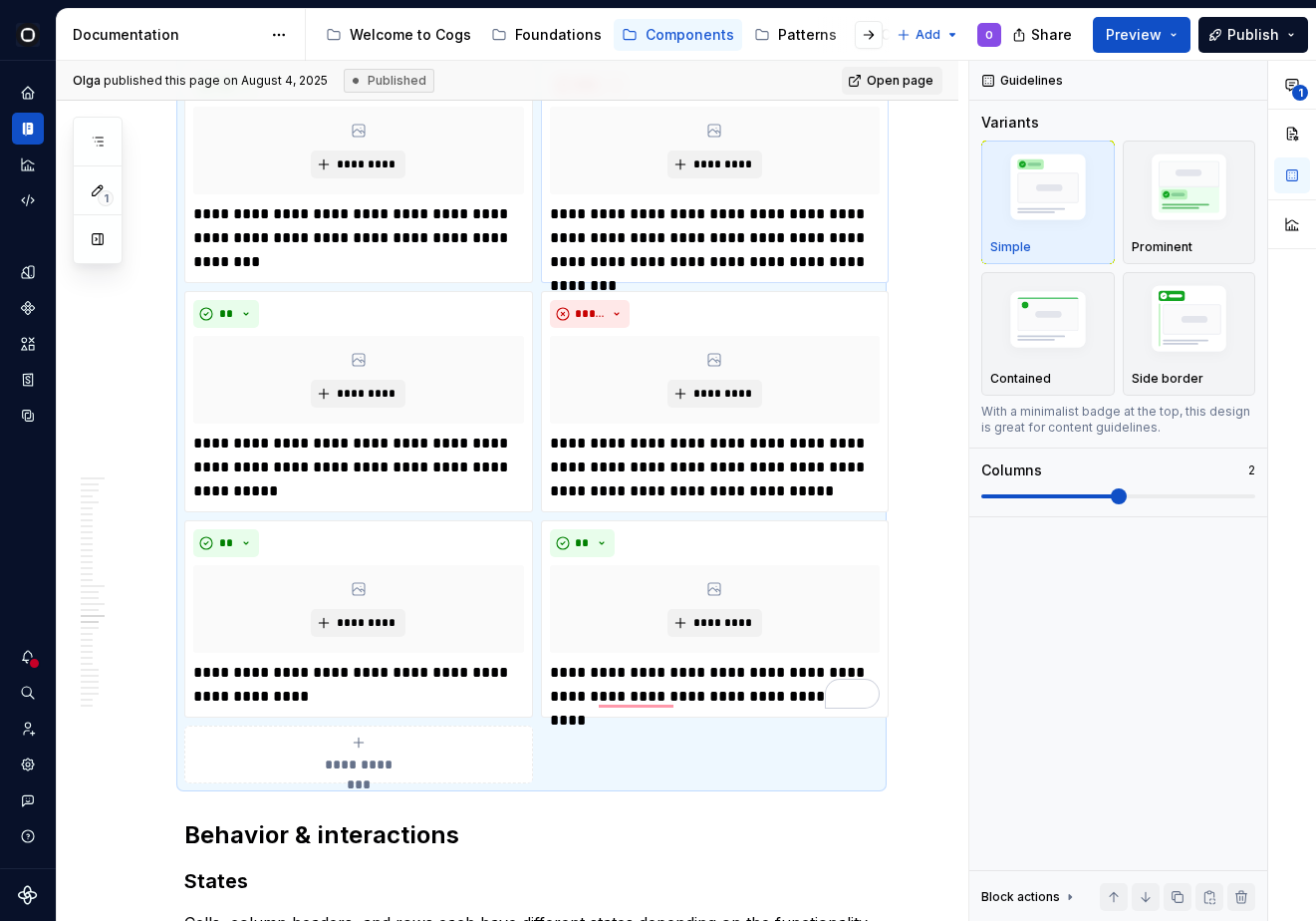 click on "**********" at bounding box center (507, 1466) 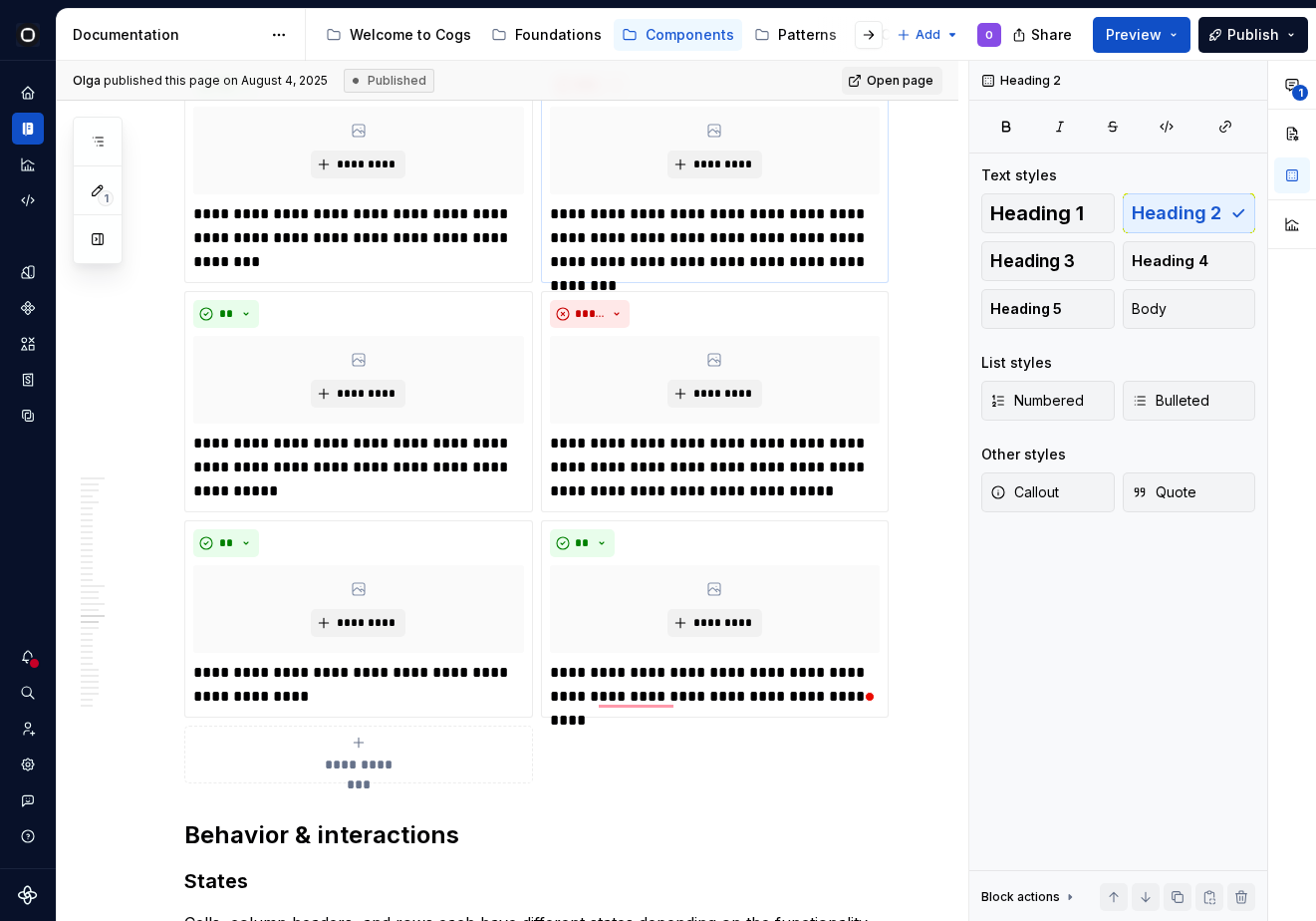 click on "**********" at bounding box center (531, 423) 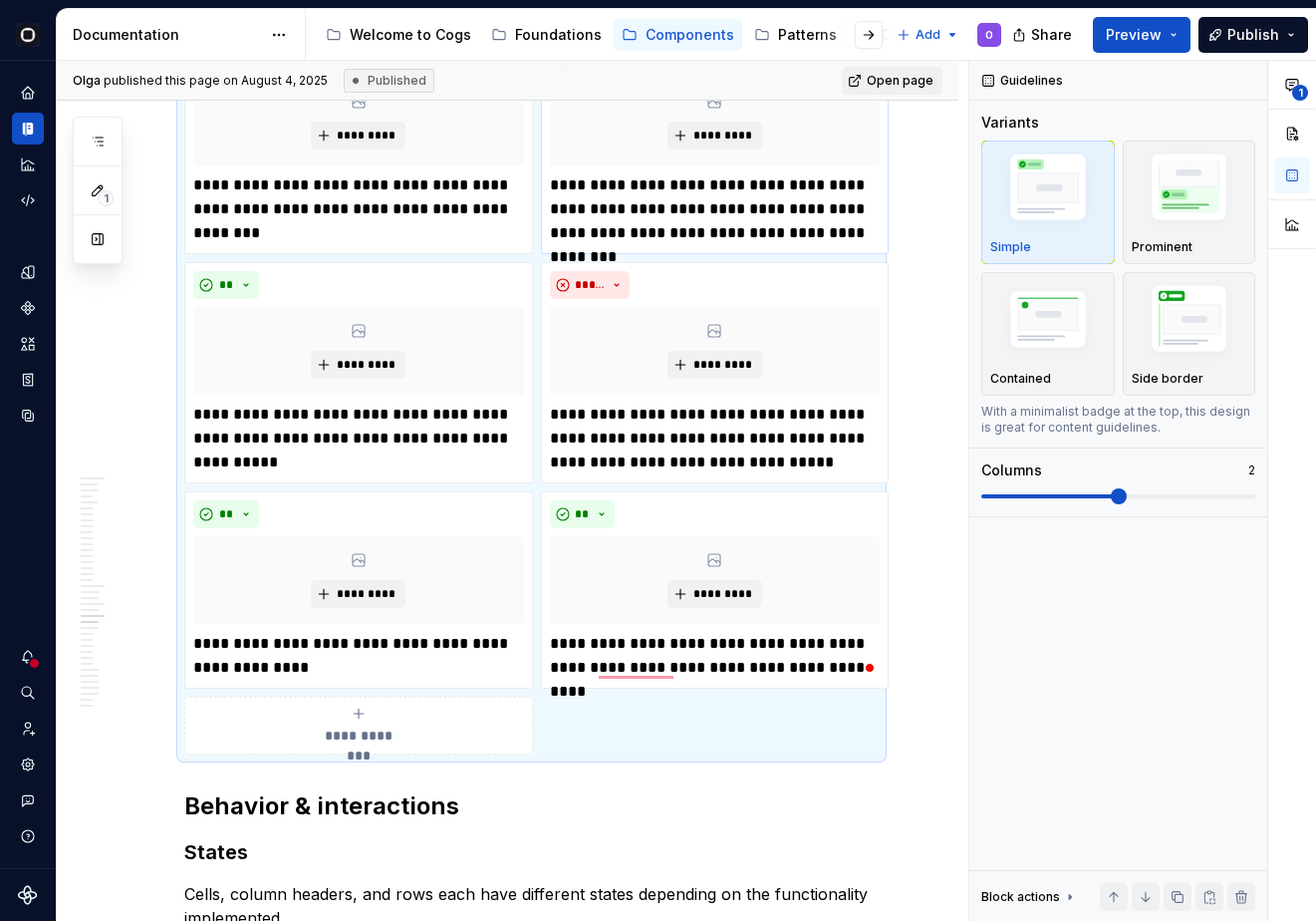 scroll, scrollTop: 6302, scrollLeft: 0, axis: vertical 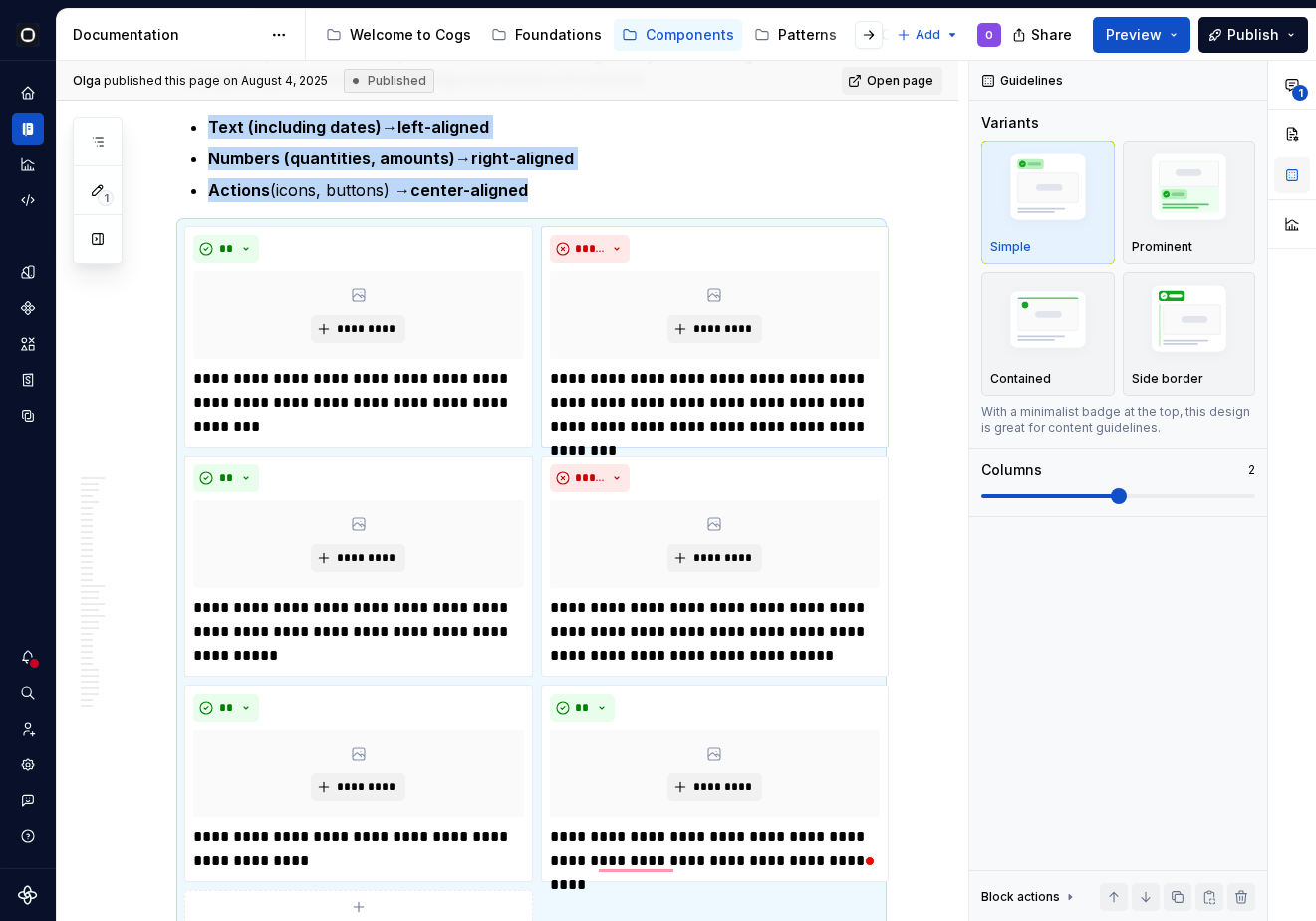 click at bounding box center [1292, 175] 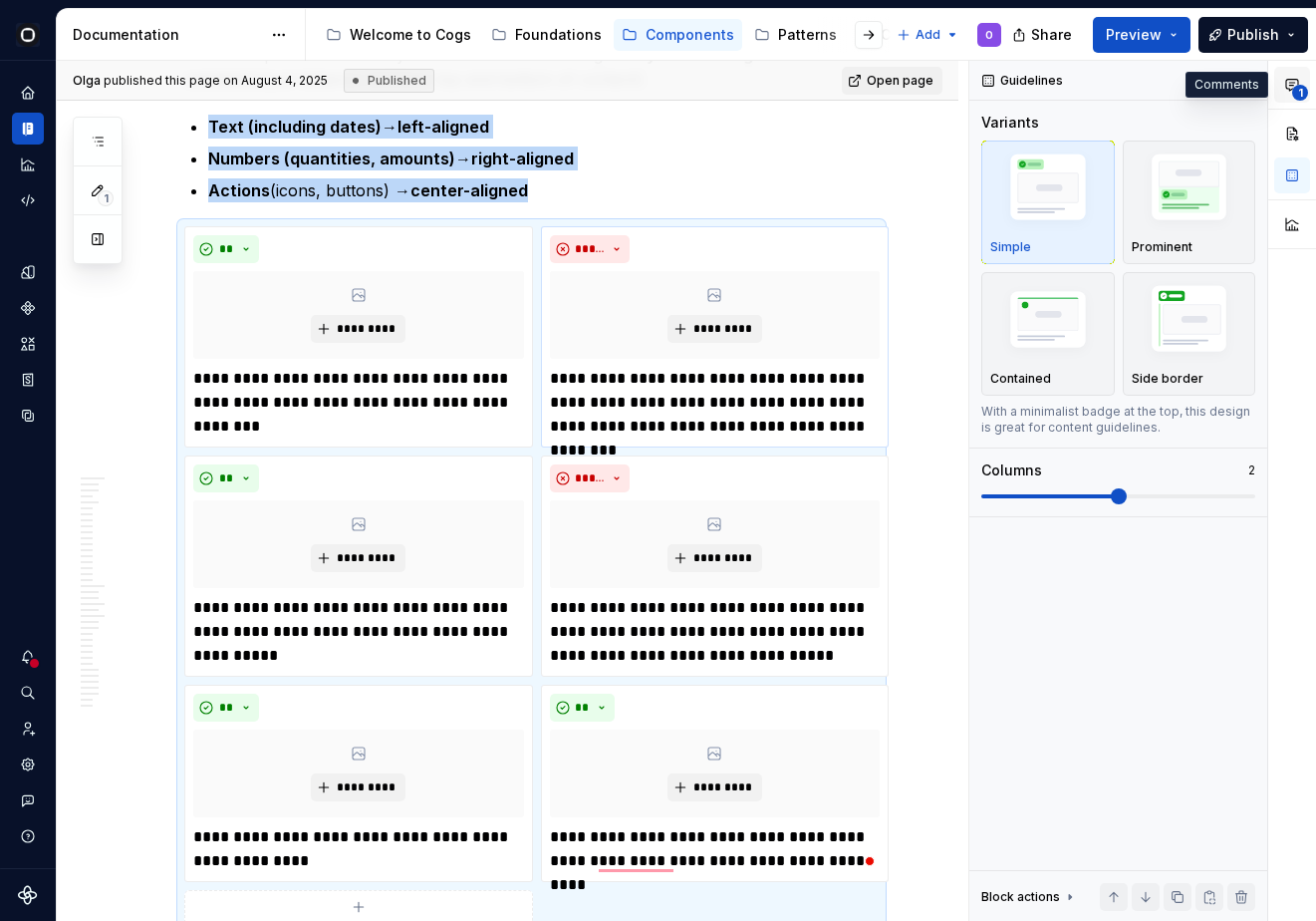 click 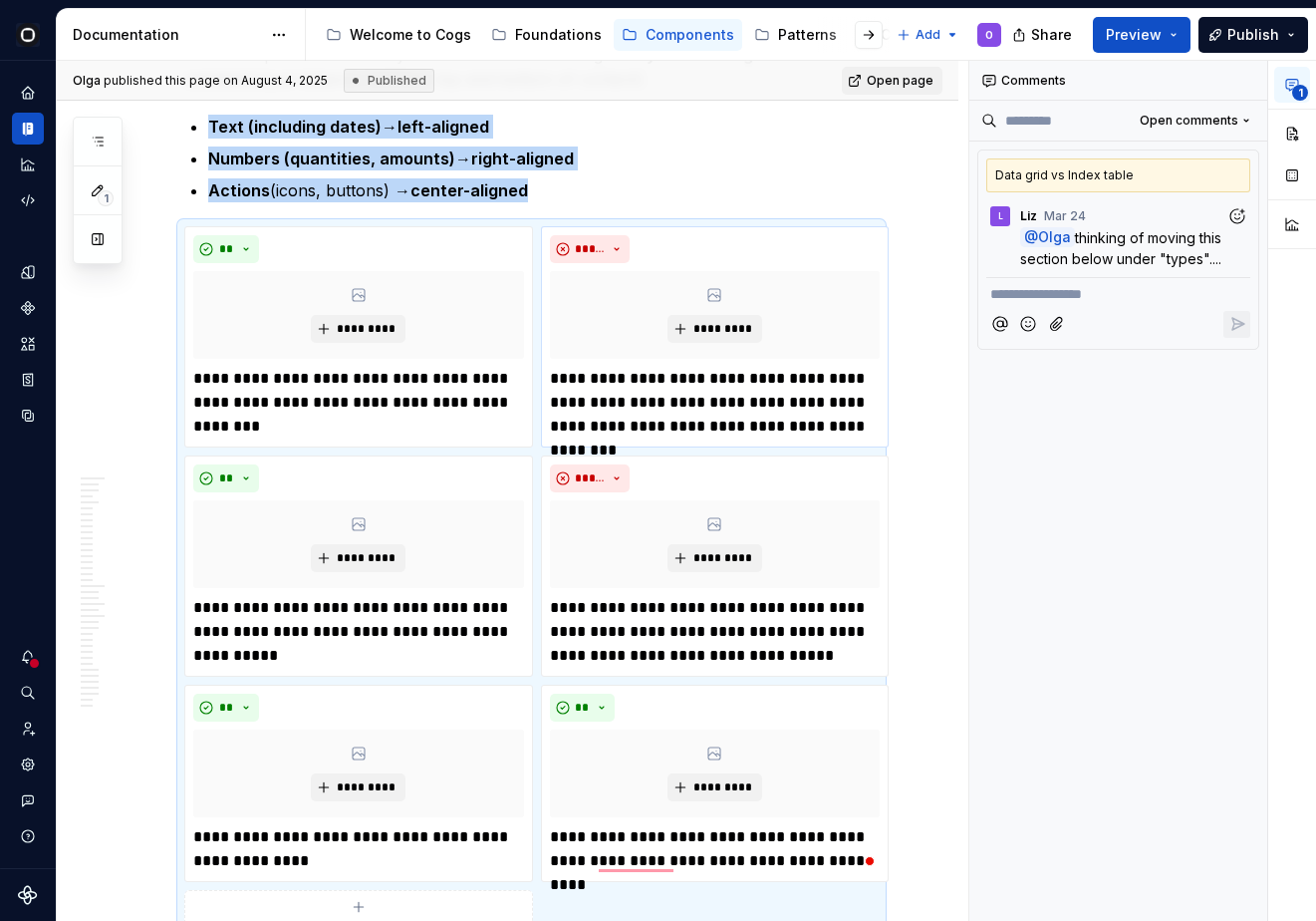 click 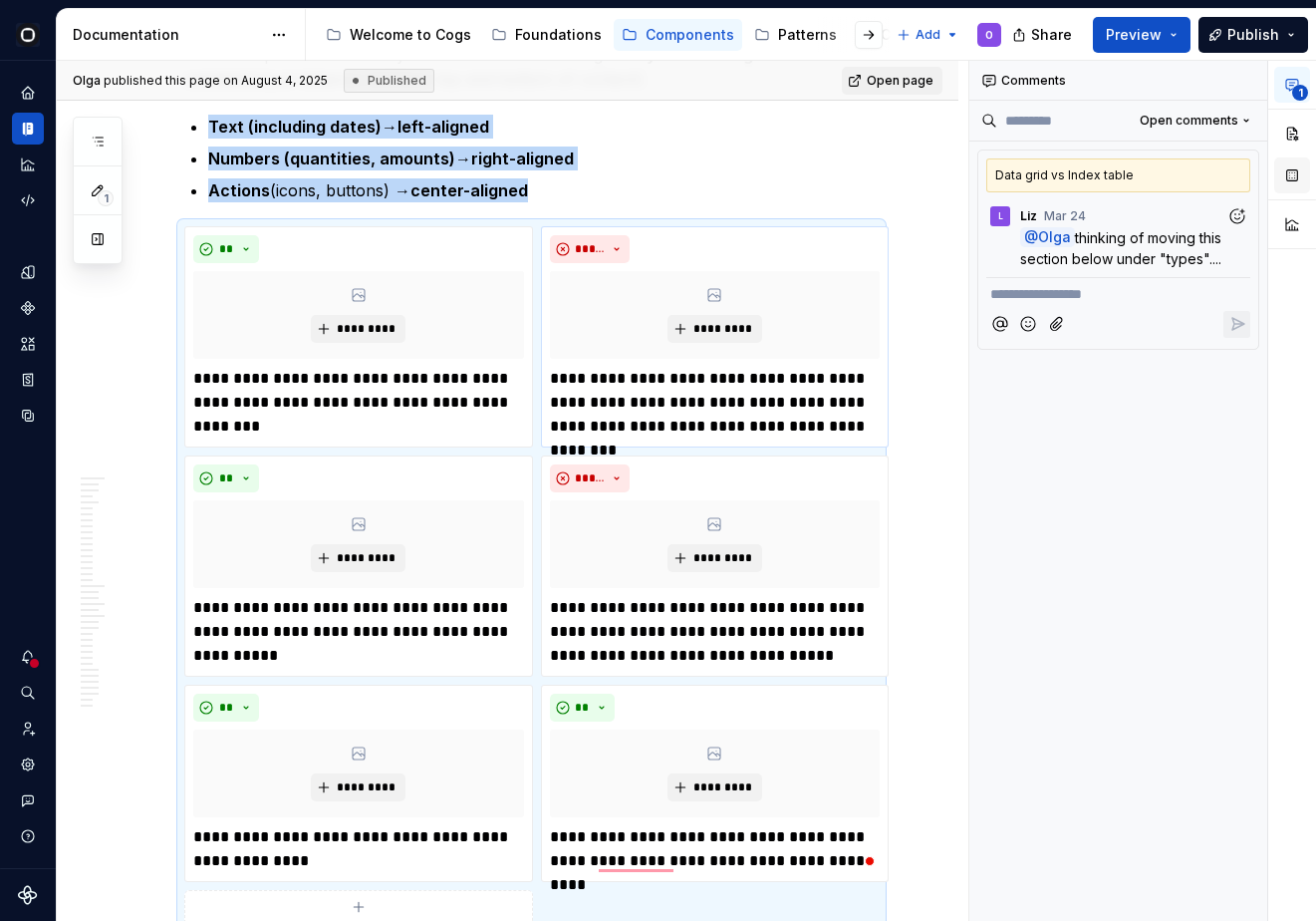 click at bounding box center (1292, 175) 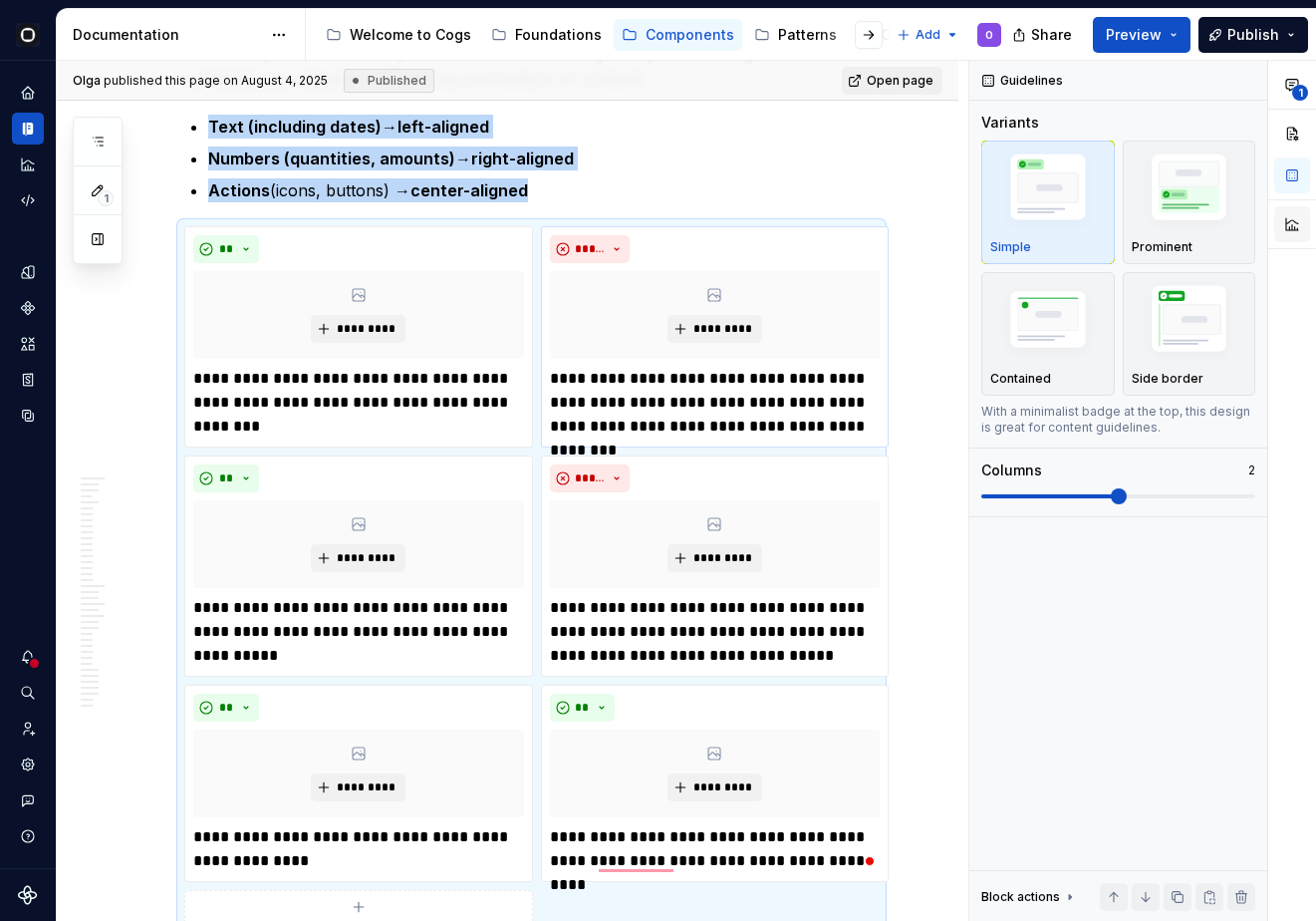 click at bounding box center (1292, 224) 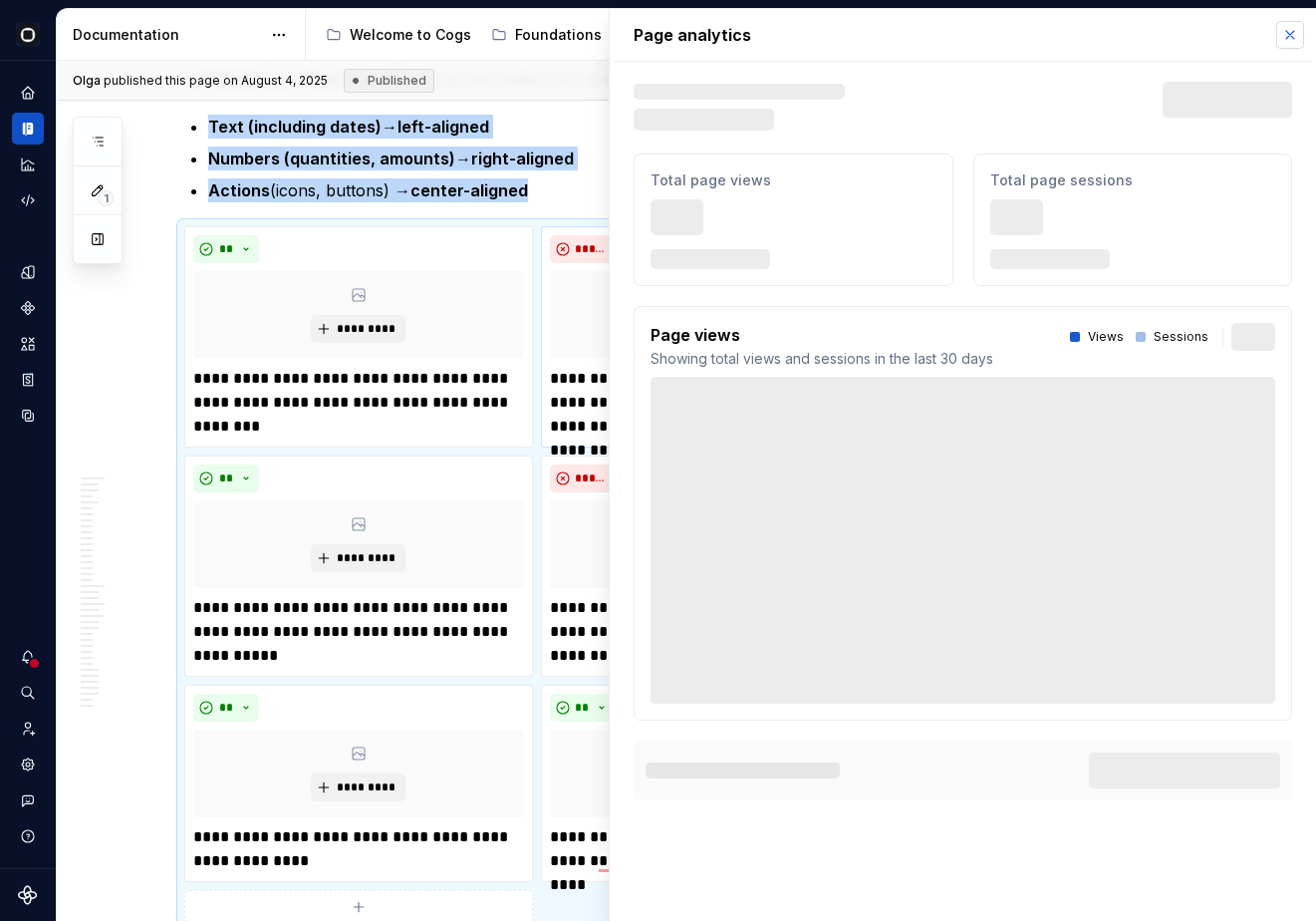 click at bounding box center [1290, 35] 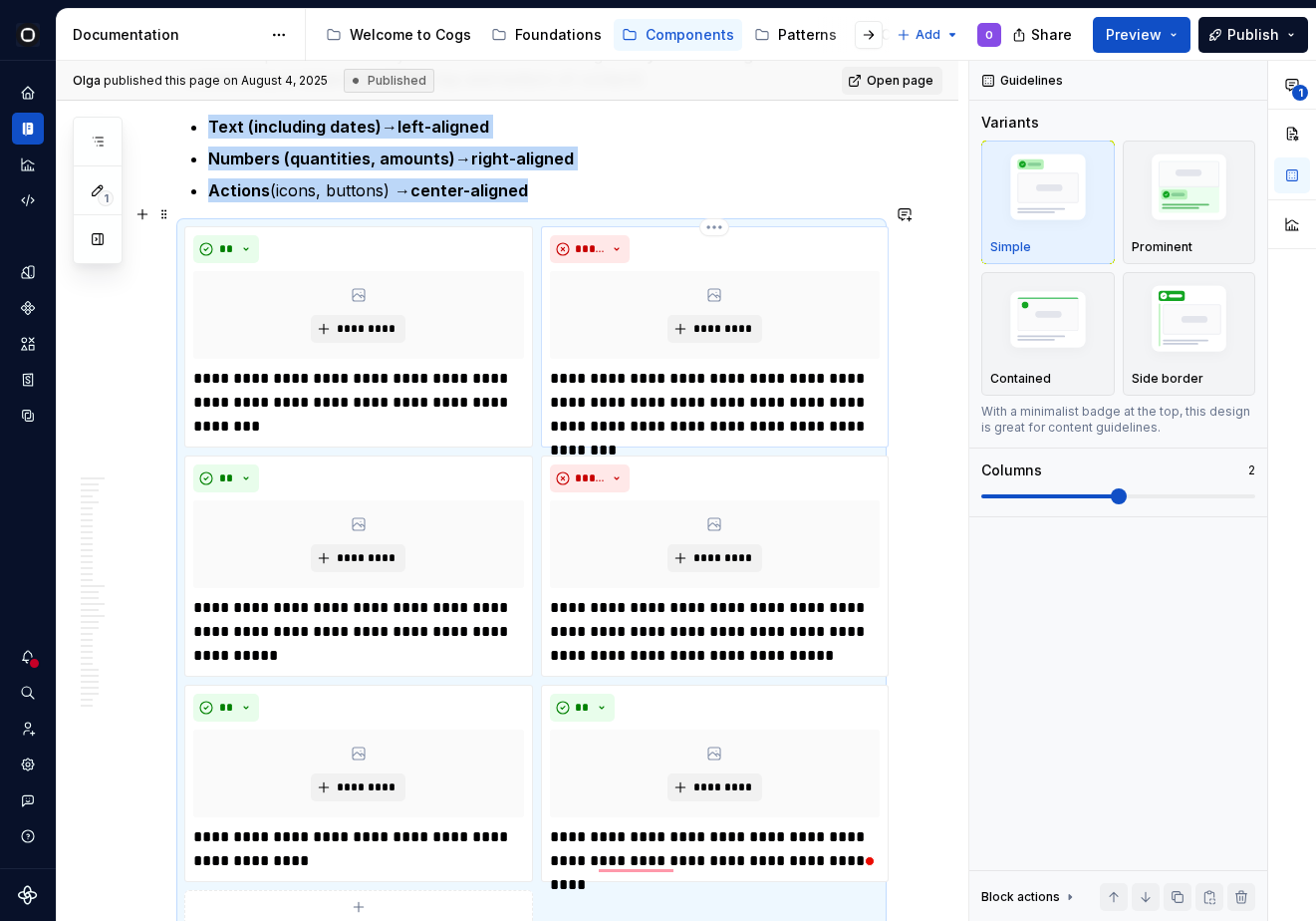 click on "**********" at bounding box center [715, 403] 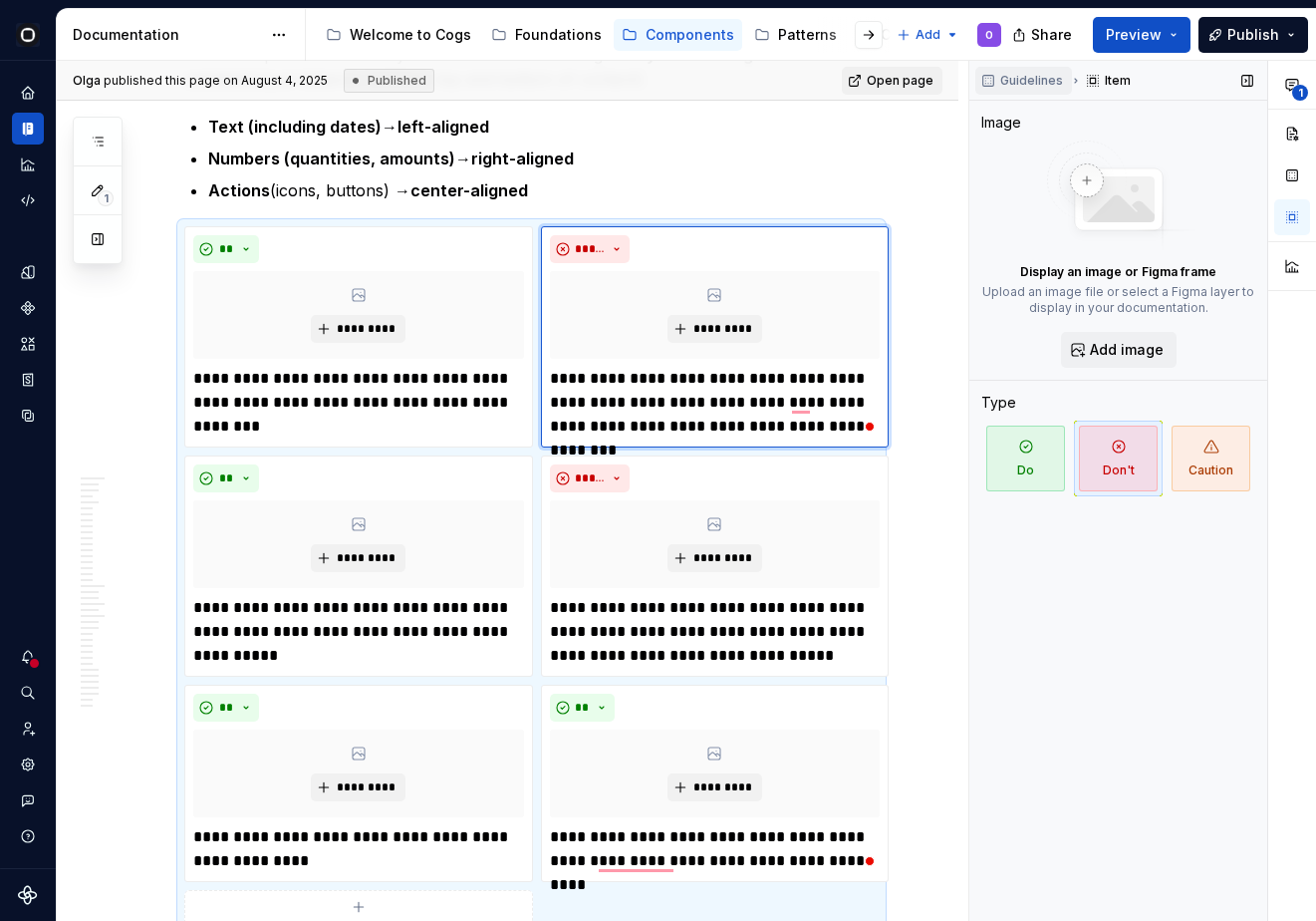 scroll, scrollTop: 6169, scrollLeft: 0, axis: vertical 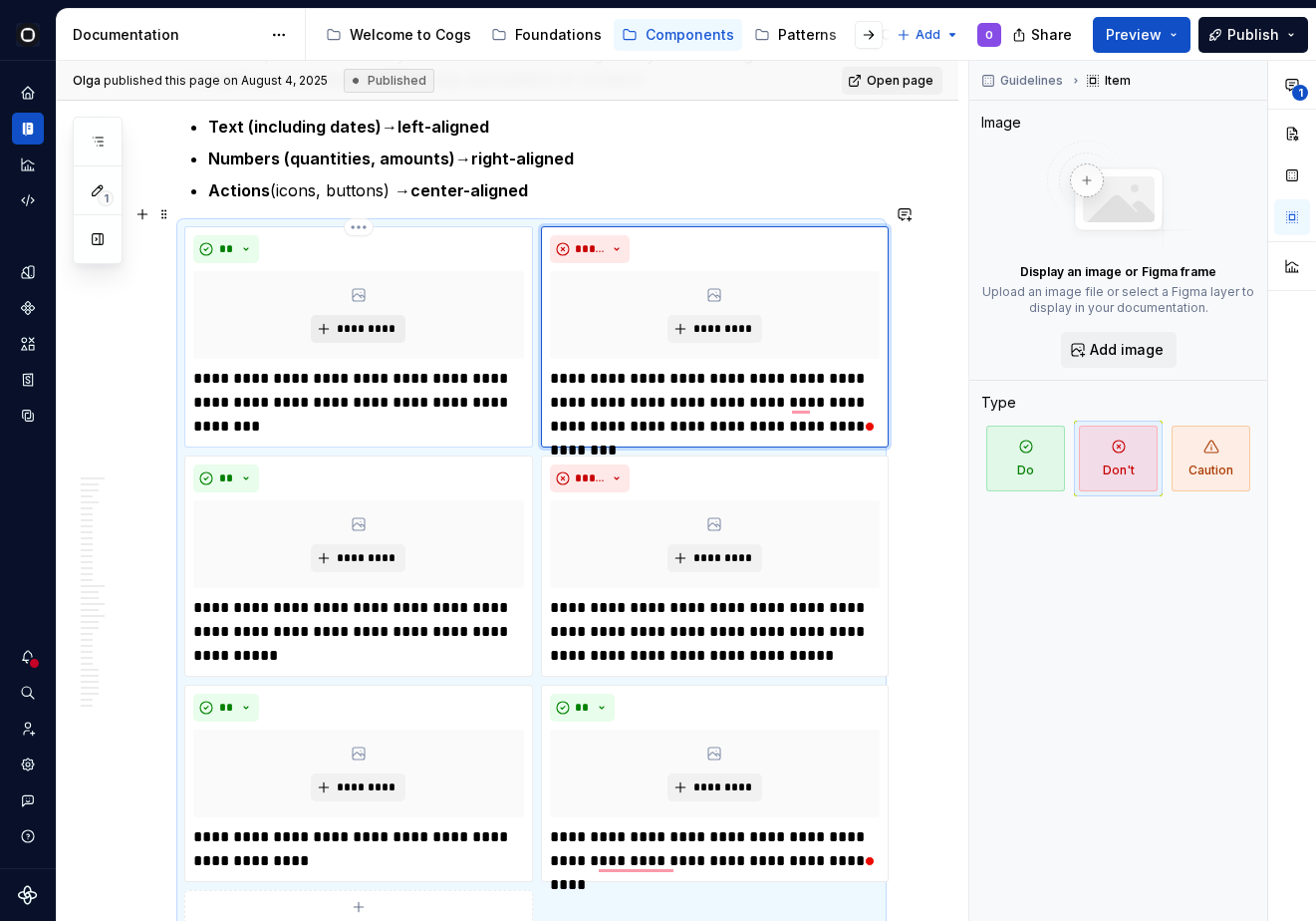 click on "*********" at bounding box center (366, 329) 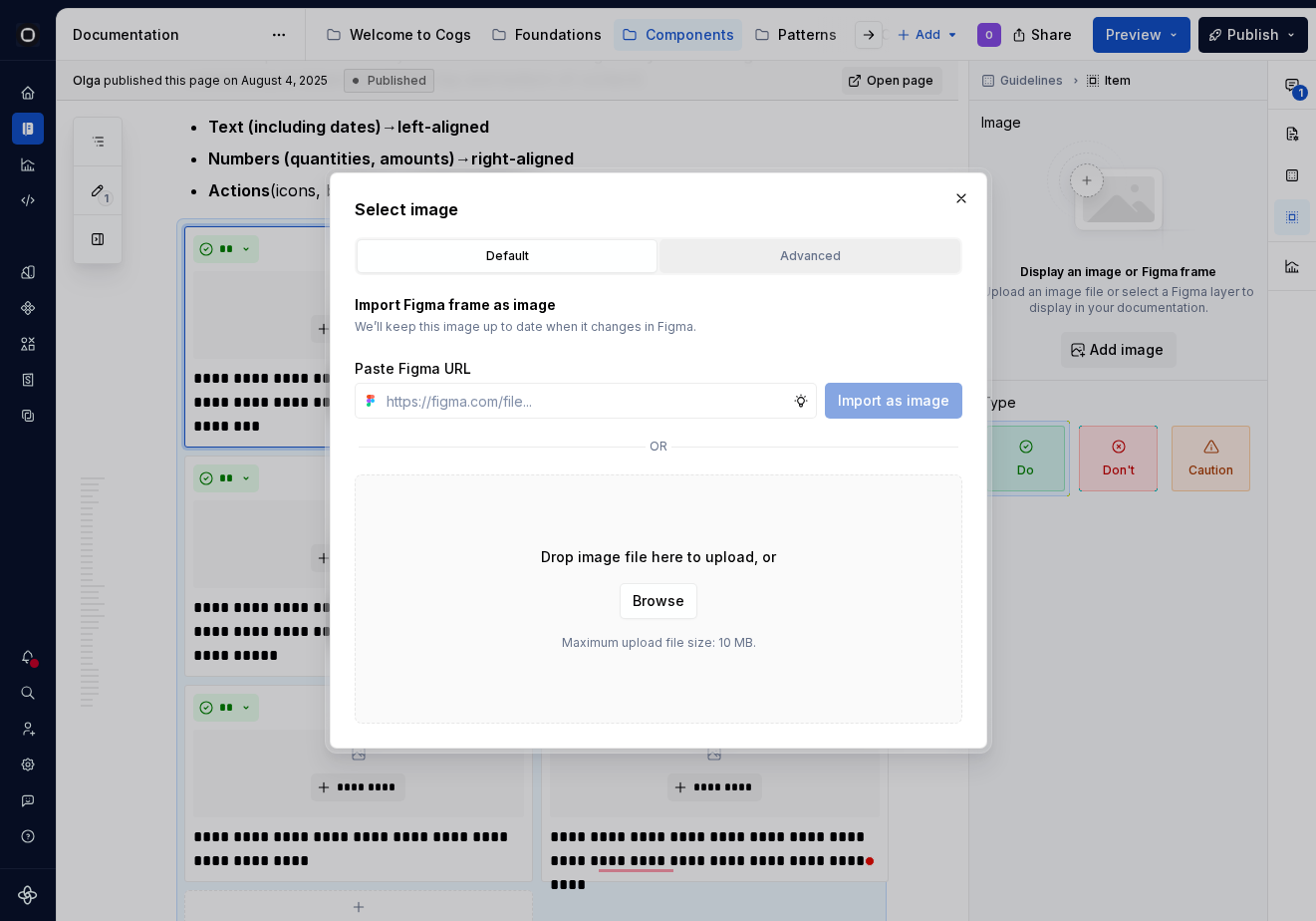 click on "Advanced" at bounding box center [810, 256] 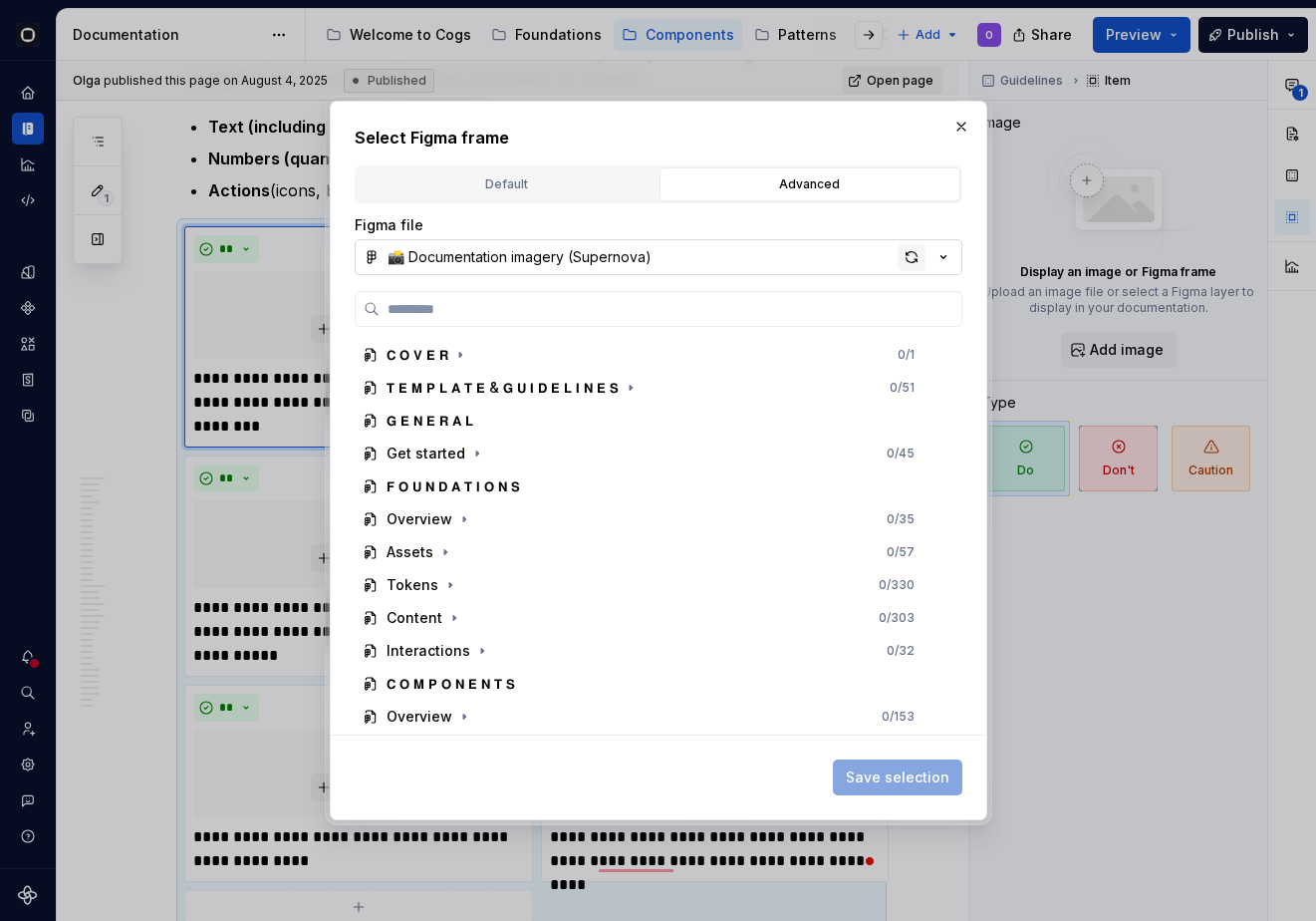 click at bounding box center (912, 257) 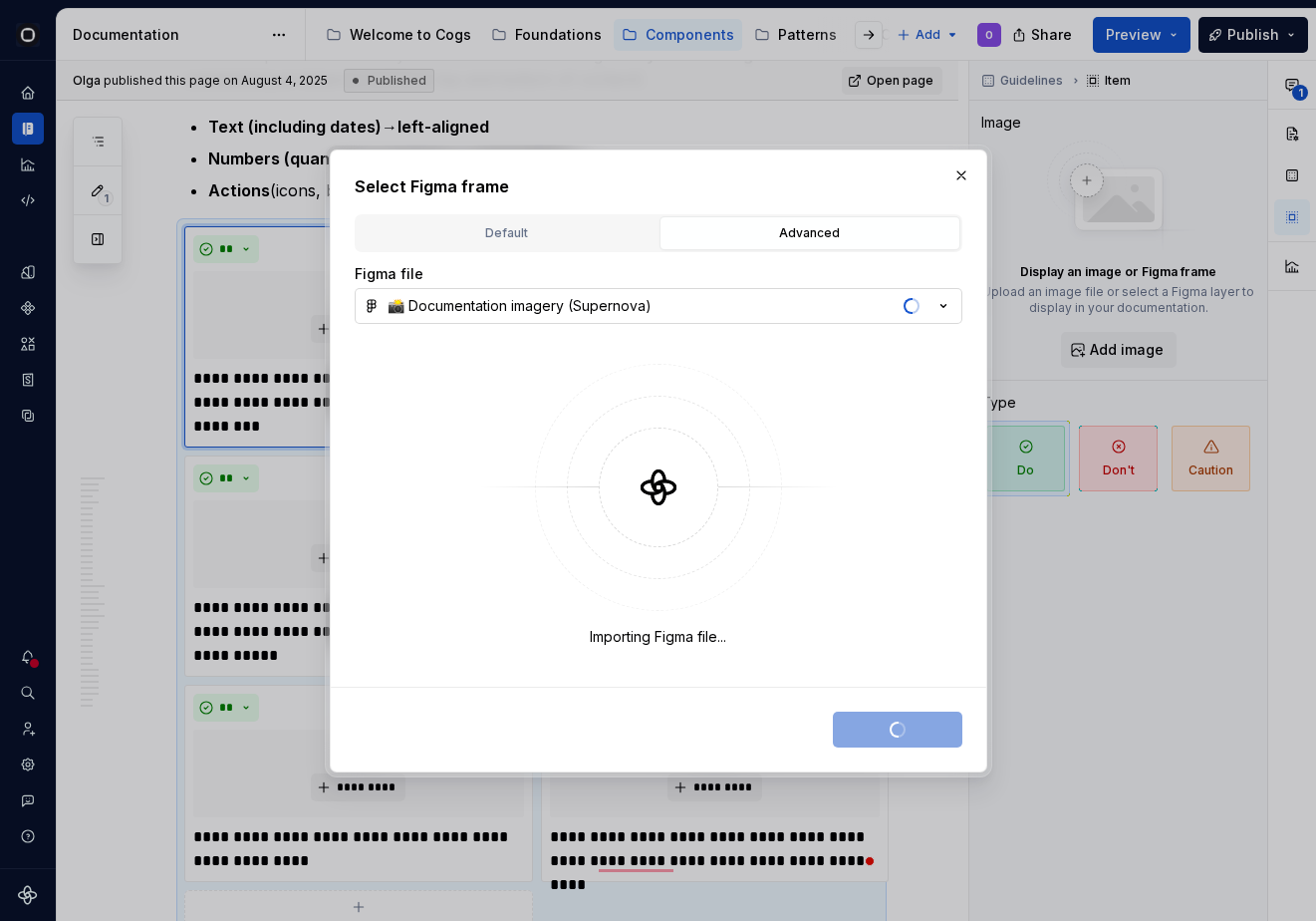click on "📸 Documentation imagery (Supernova)" at bounding box center (658, 306) 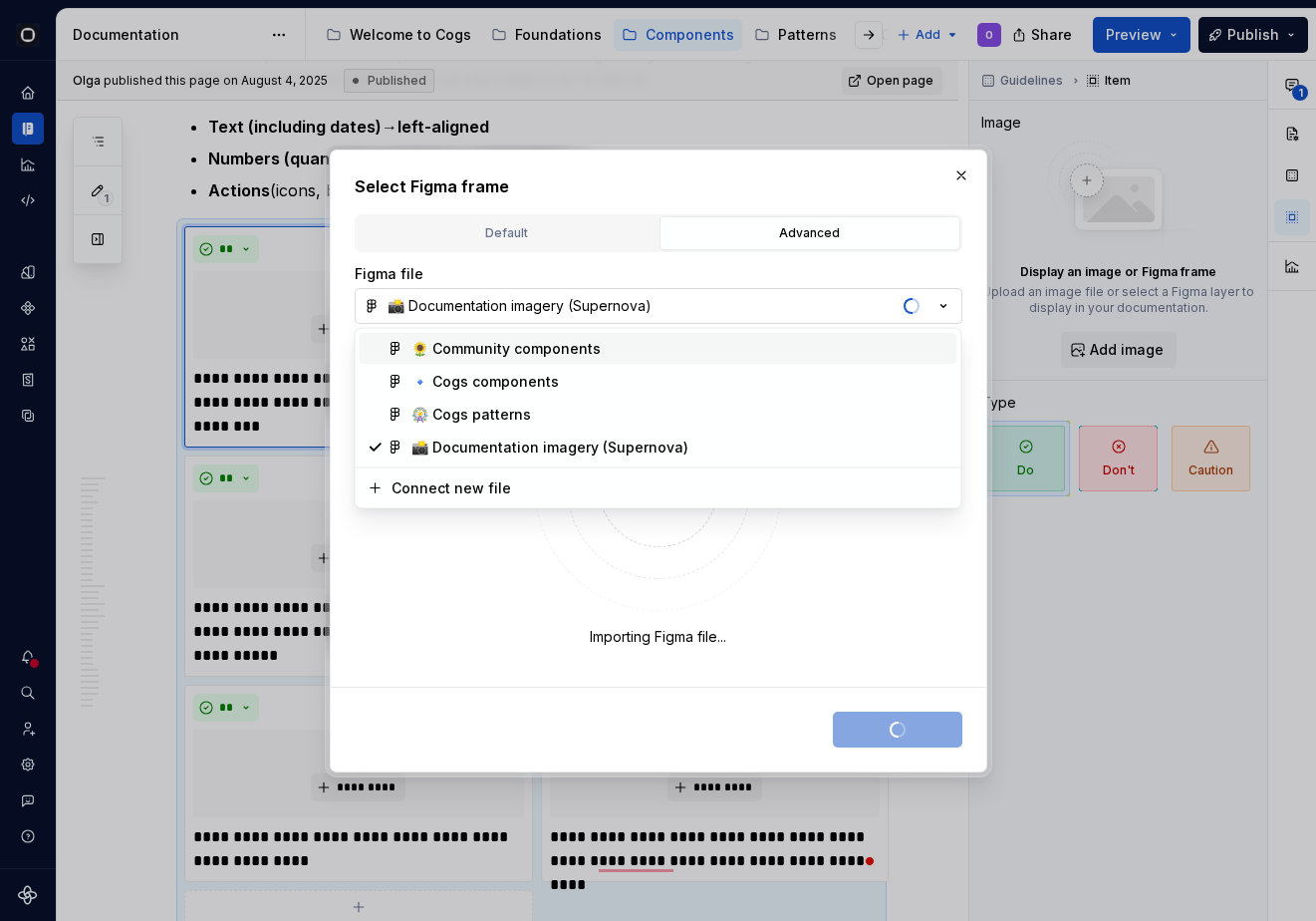click on "Select Figma frame Default Advanced Import Figma frame as image We’ll keep this image up to date when it changes in Figma. Paste Figma URL Import as image or Drop image file here to upload, or Browse Maximum upload file size: 10 MB. Figma file 📸 Documentation imagery (Supernova) Importing Figma file... Save selection" at bounding box center (658, 460) 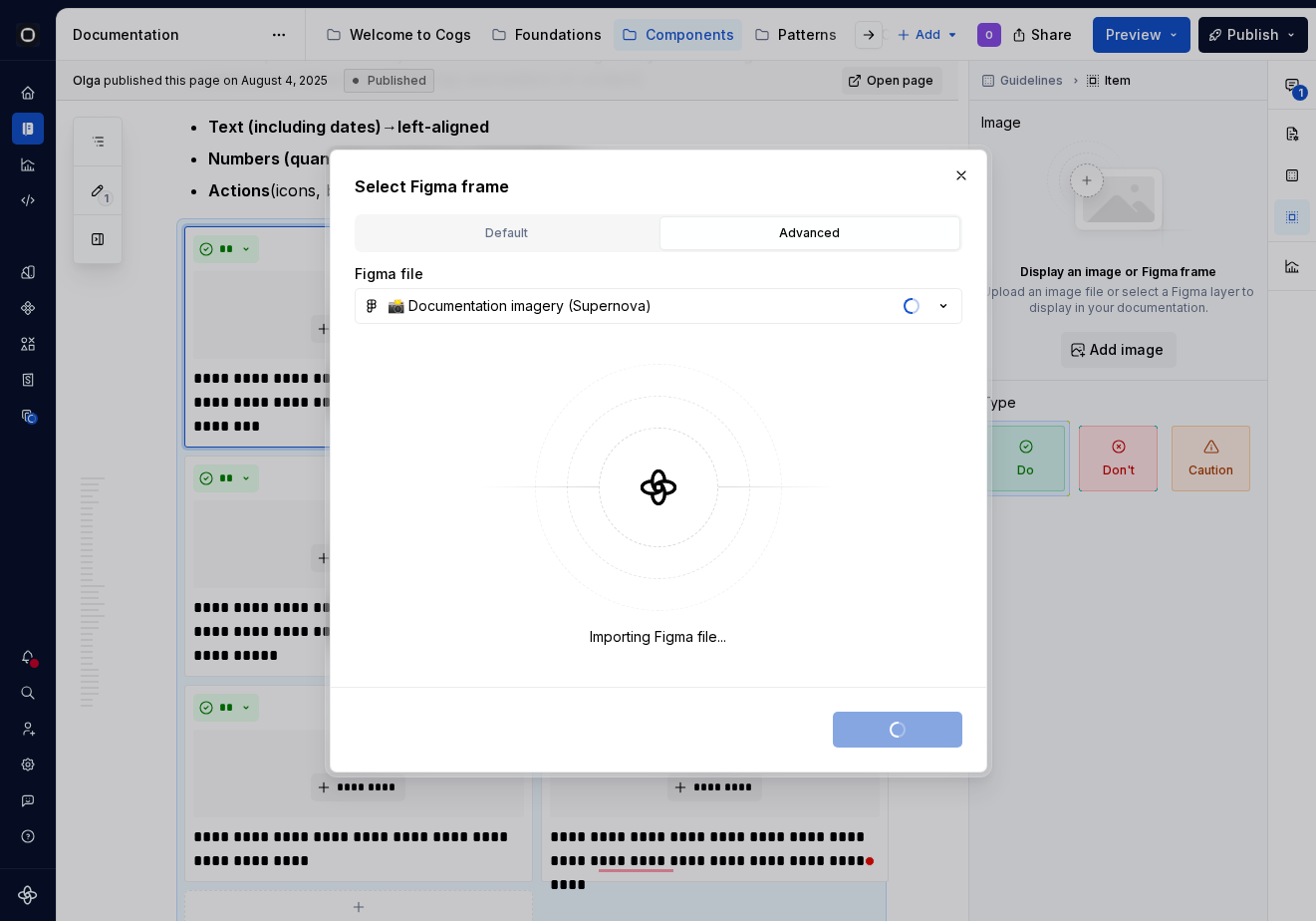type on "*" 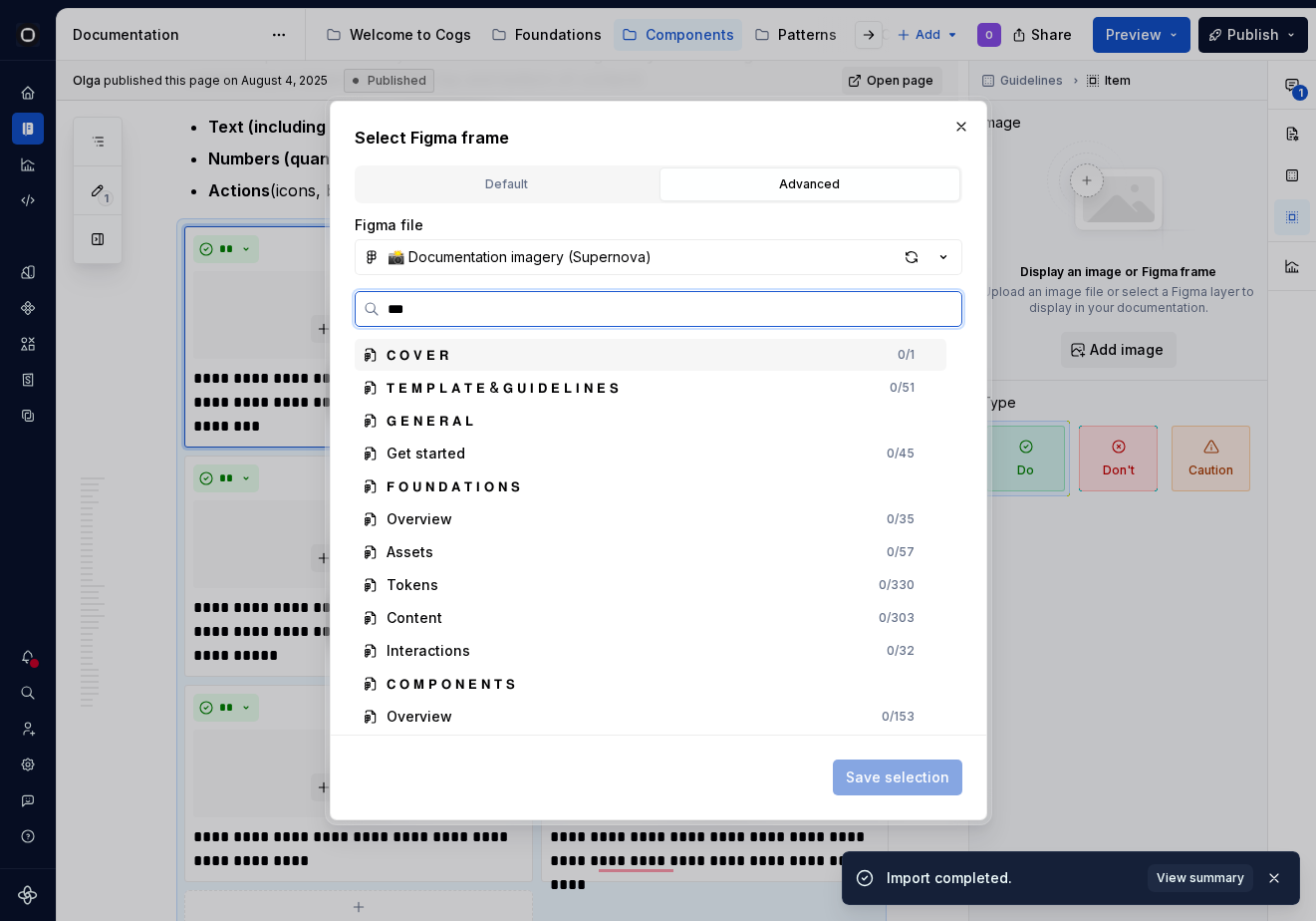type on "****" 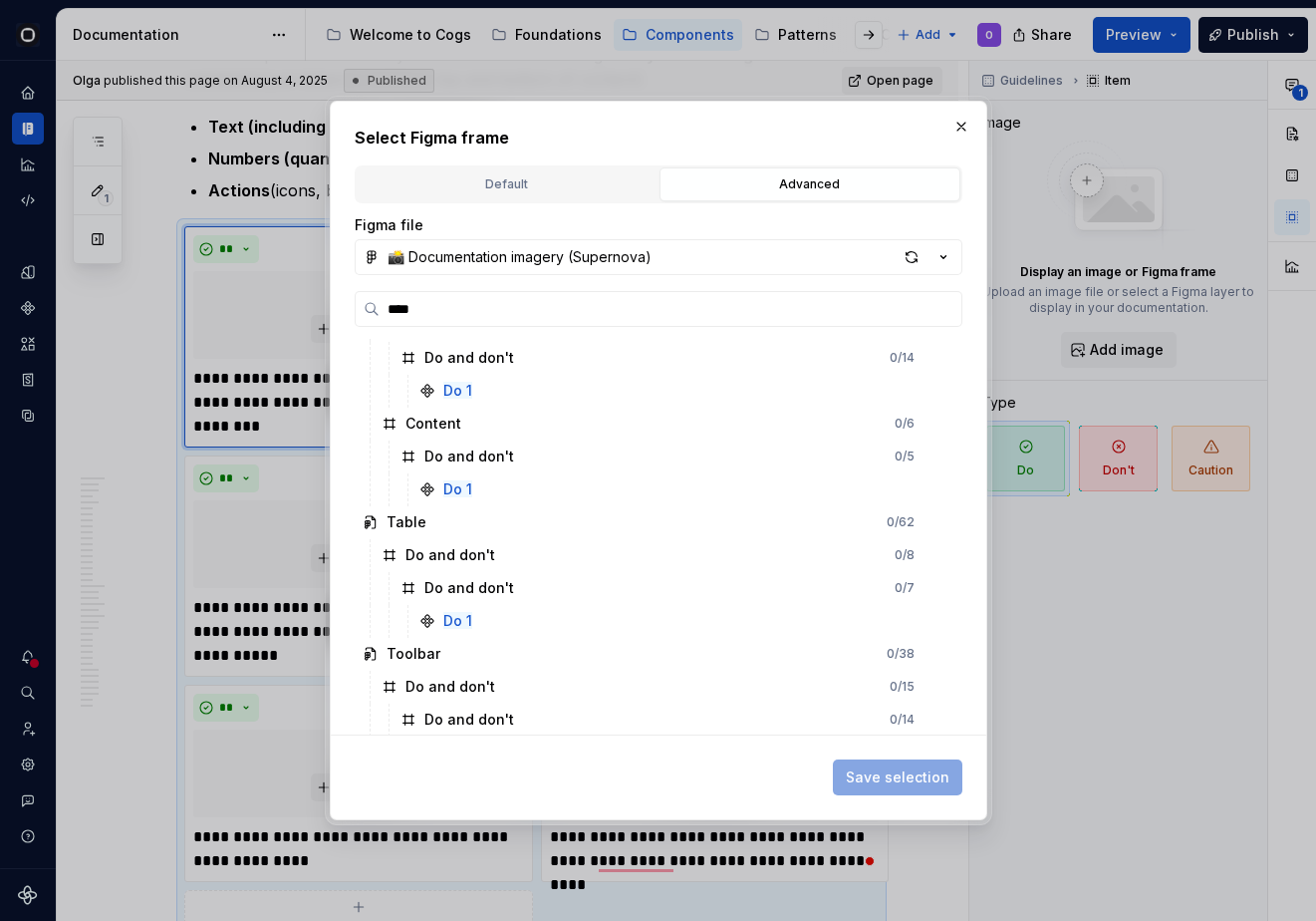 scroll, scrollTop: 2945, scrollLeft: 0, axis: vertical 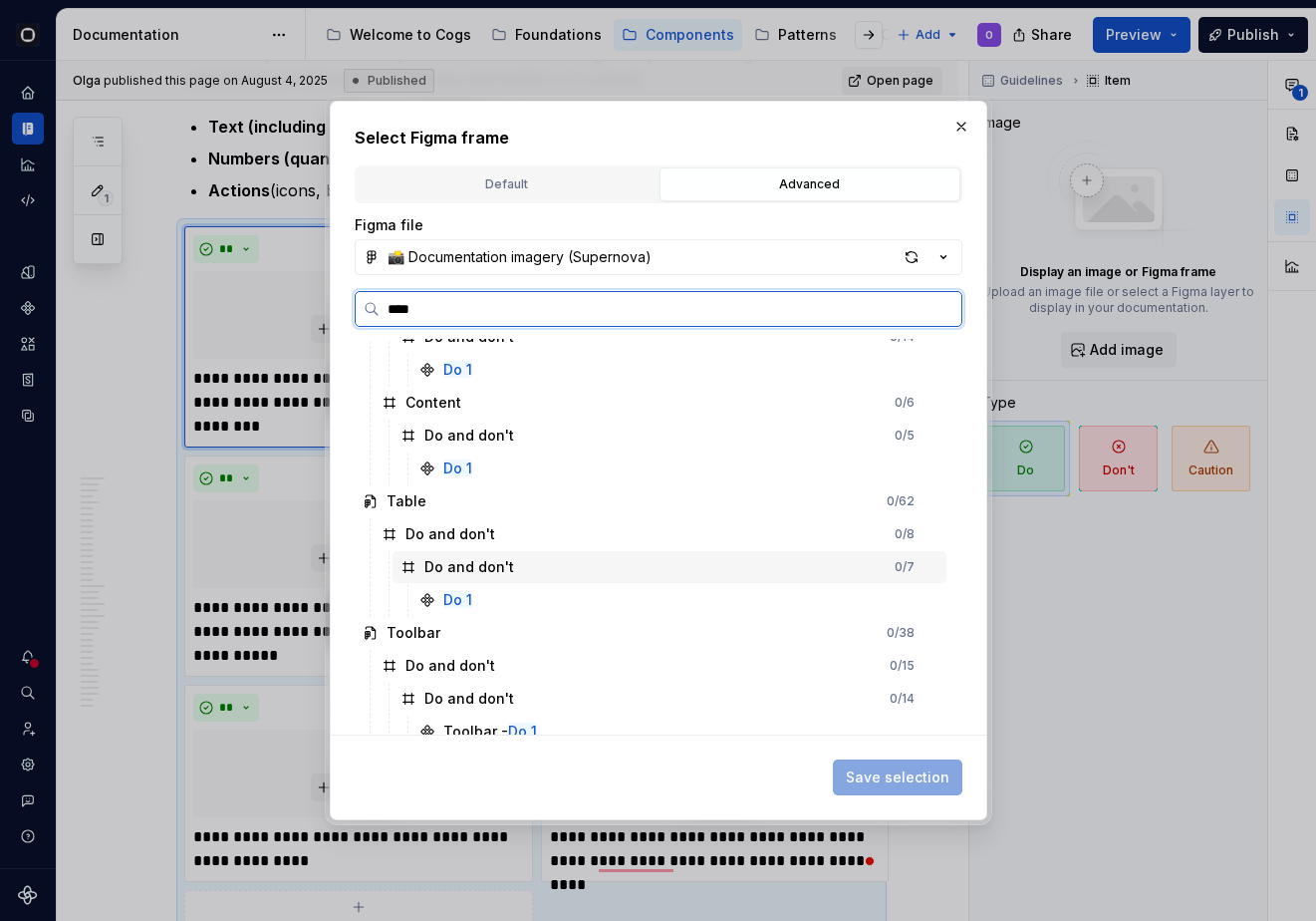 click on "Toolbar 0 / 38" at bounding box center [651, 633] 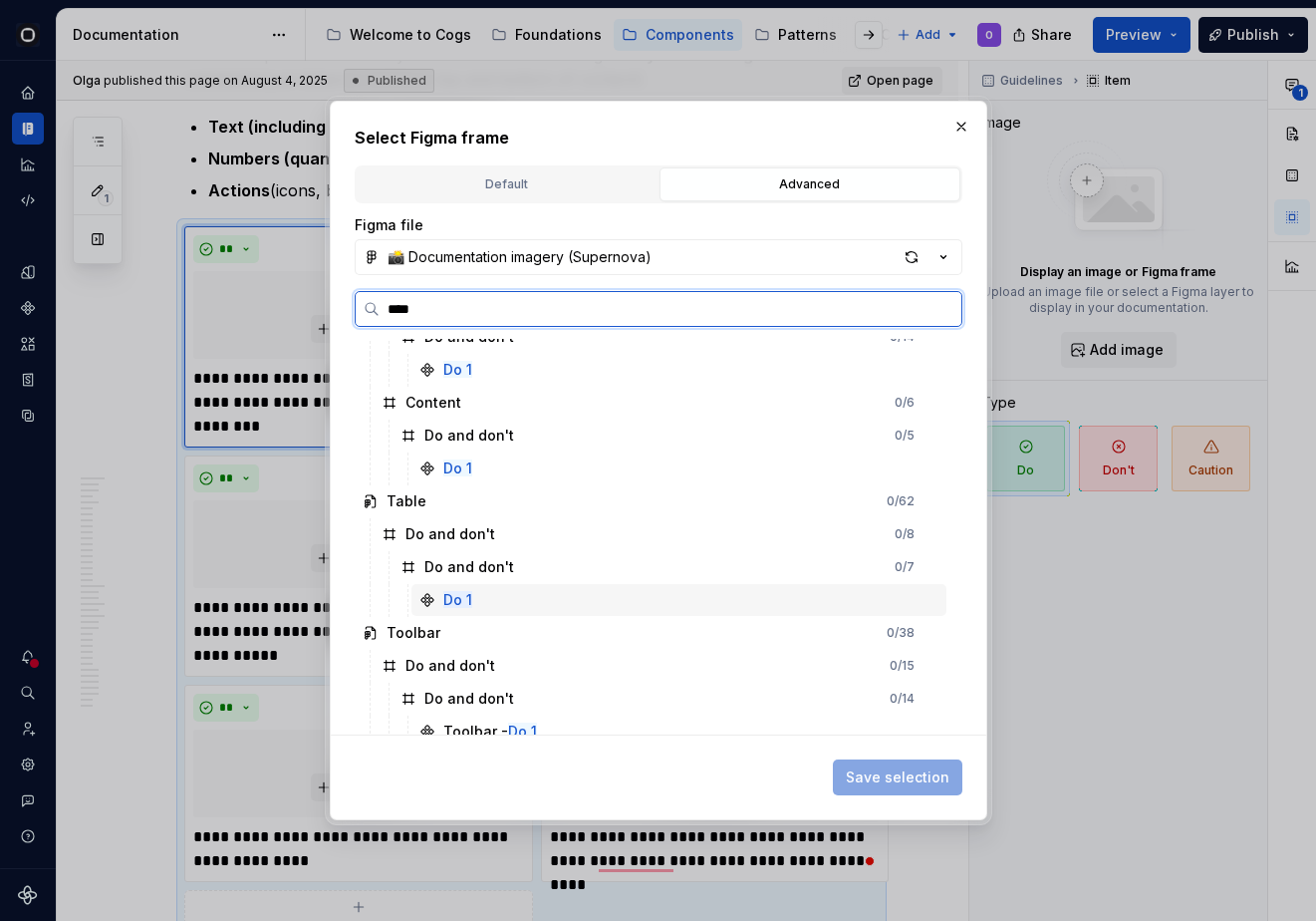 click on "Do 1" at bounding box center (678, 600) 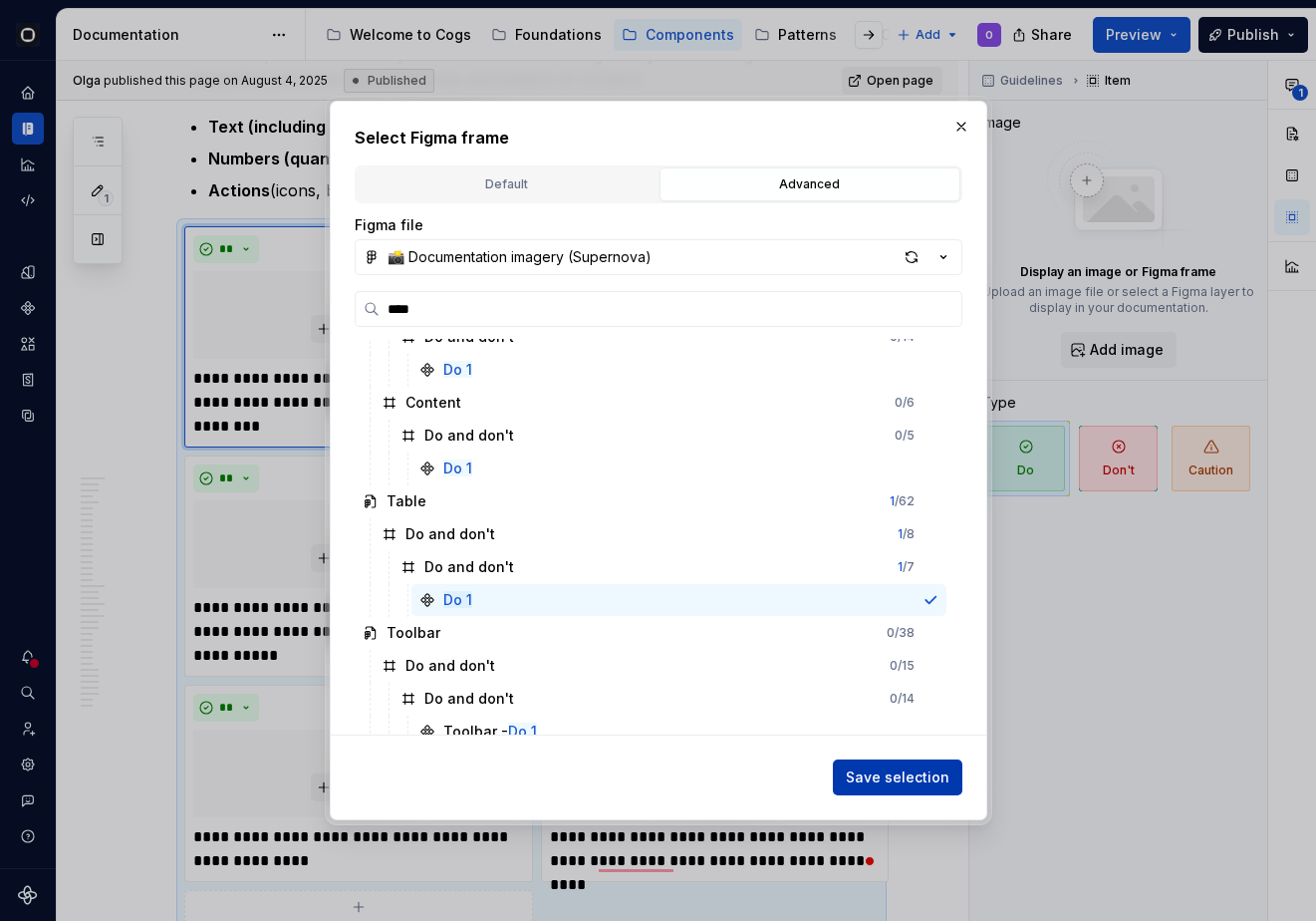 click on "Save selection" at bounding box center (898, 777) 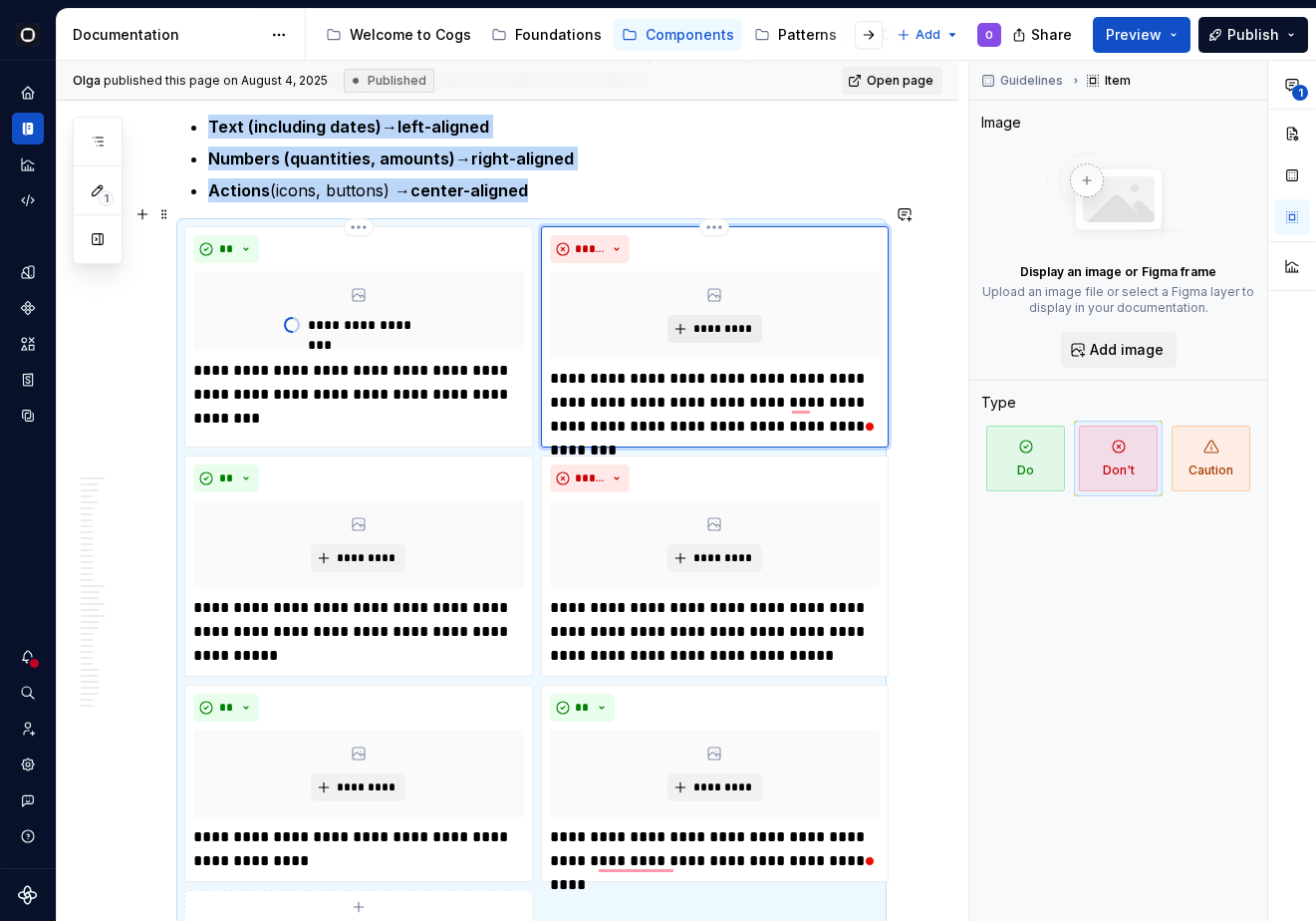 click on "*********" at bounding box center [722, 329] 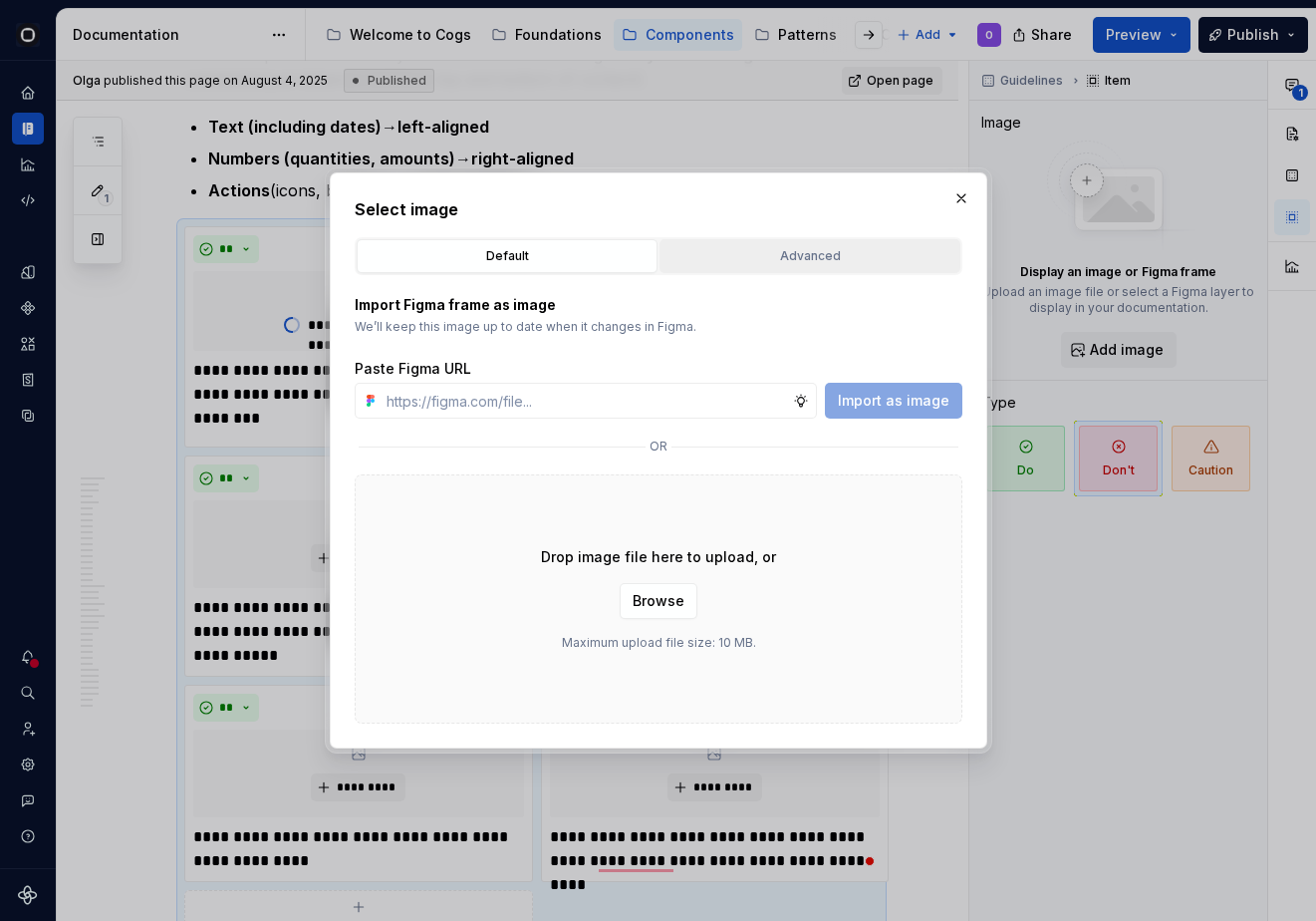 click on "Advanced" at bounding box center (810, 256) 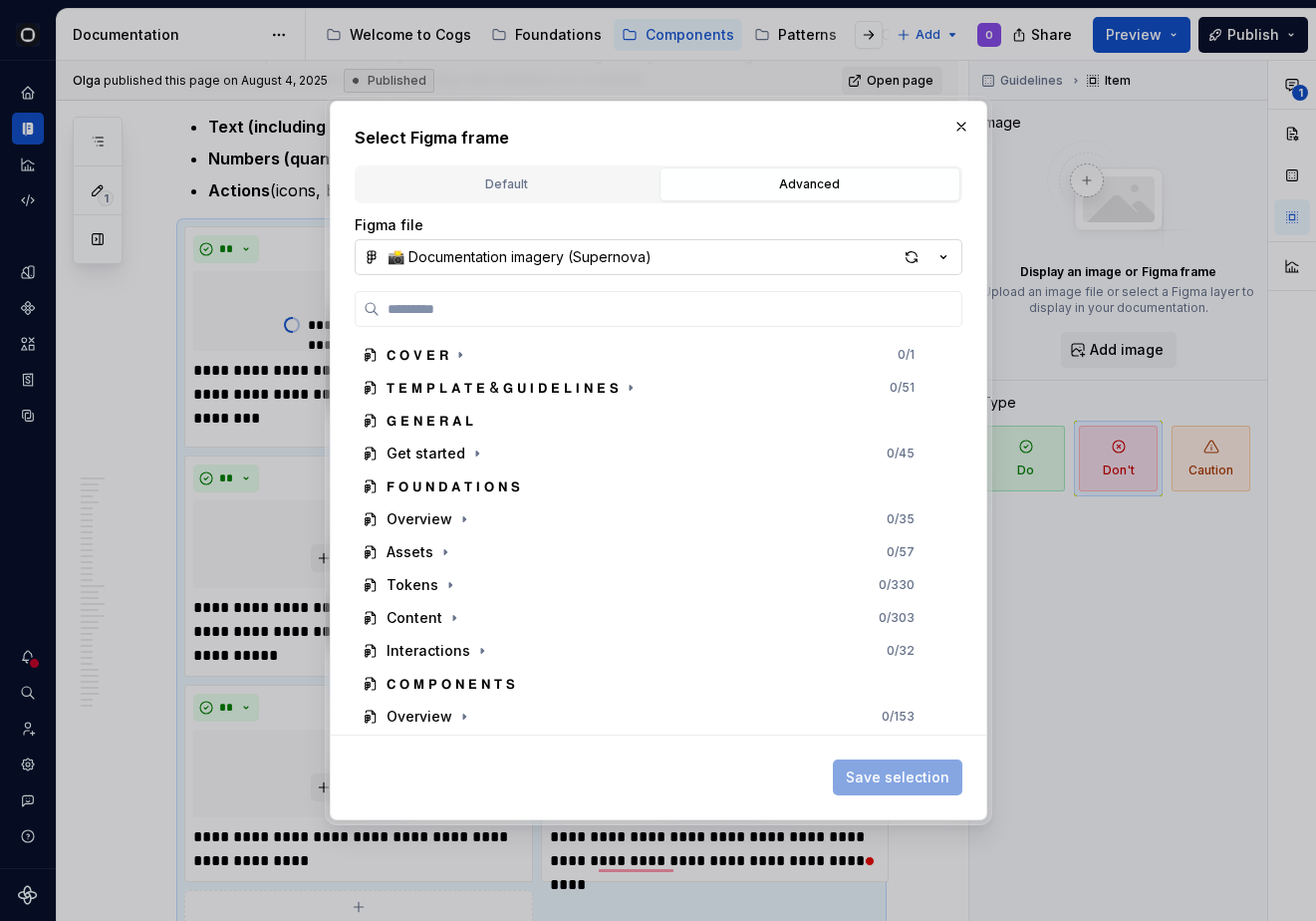 click on "📸 Documentation imagery (Supernova)" at bounding box center [658, 257] 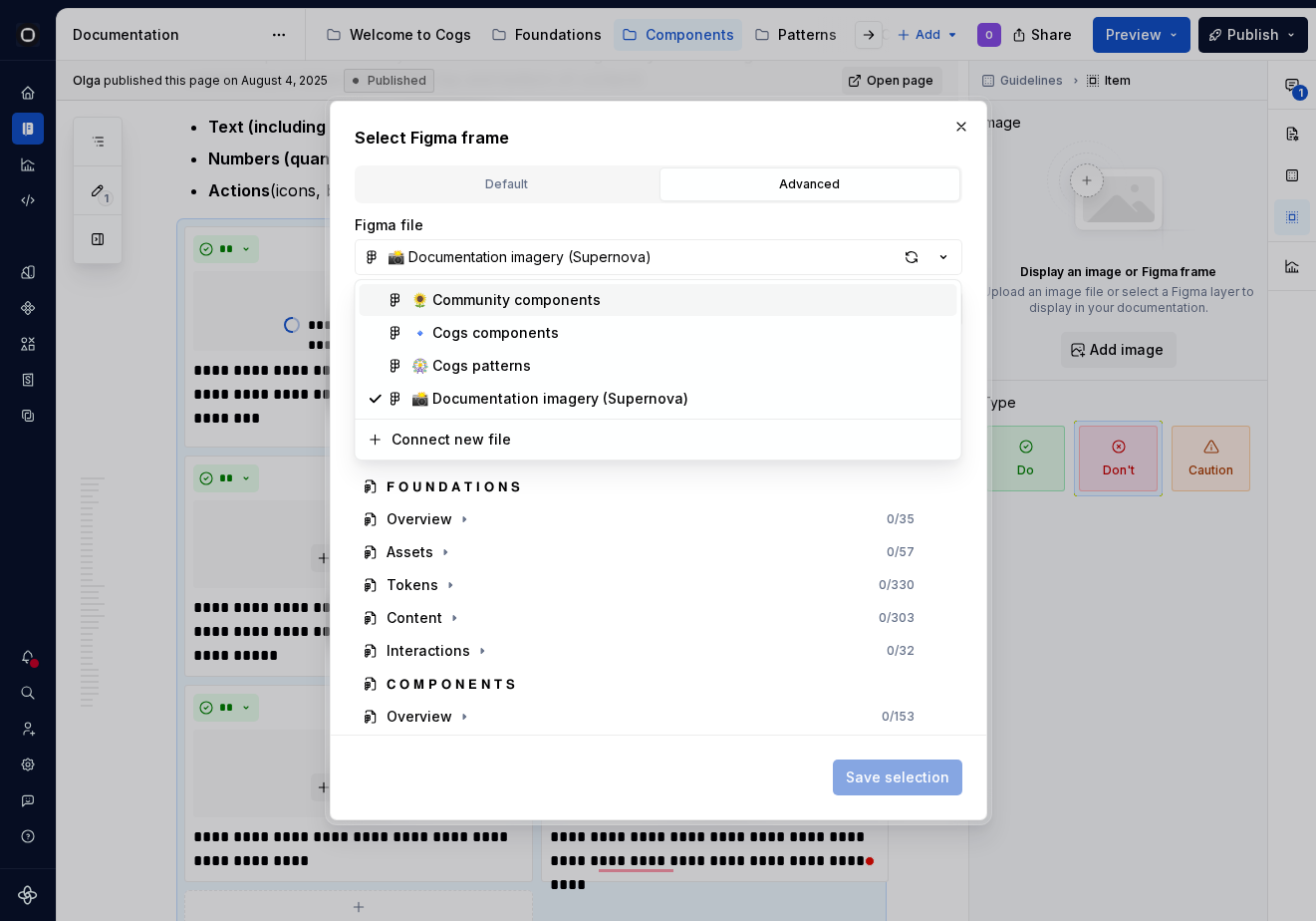 click on "Select Figma frame Default Advanced Import Figma frame as image We’ll keep this image up to date when it changes in Figma. Paste Figma URL Import as image or Drop image file here to upload, or Browse Maximum upload file size: 10 MB. Figma file 📸 Documentation imagery (Supernova) 𝗖 𝗢 𝗩 𝗘 𝗥 0 / 1 𝗧 𝗘 𝗠 𝗣 𝗟 𝗔 𝗧 𝗘  &  𝗚 𝗨 𝗜 𝗗 𝗘 𝗟 𝗜 𝗡 𝗘 𝗦  0 / 51 𝗚 𝗘 𝗡 𝗘 𝗥 𝗔 𝗟 Get started 0 / 45 𝗙 𝗢 𝗨 𝗡 𝗗 𝗔 𝗧 𝗜 𝗢 𝗡 𝗦 Overview 0 / 35 Assets 0 / 57 Tokens 0 / 330 Content 0 / 303 Interactions 0 / 32 𝗖 𝗢 𝗠 𝗣 𝗢 𝗡 𝗘 𝗡 𝗧 𝗦 Overview 0 / 153 Accordion 0 / 28 Action list 0 / 27 Action toolbar 0 / 14 Autocomplete 0 / 66 Avatar 0 / 14 Banner 0 / 15 Breadcrumb 0 / 29 Button 0 / 65 Checkbox 0 / 25 Chips 0 / 76 Date calendar 0 / 21 Date time pickers 0 / 56 Divider 0 / 27 Dots 0 / 17 Empty state 0 / 32 File upload 0 / 49 Save selection" at bounding box center [658, 460] 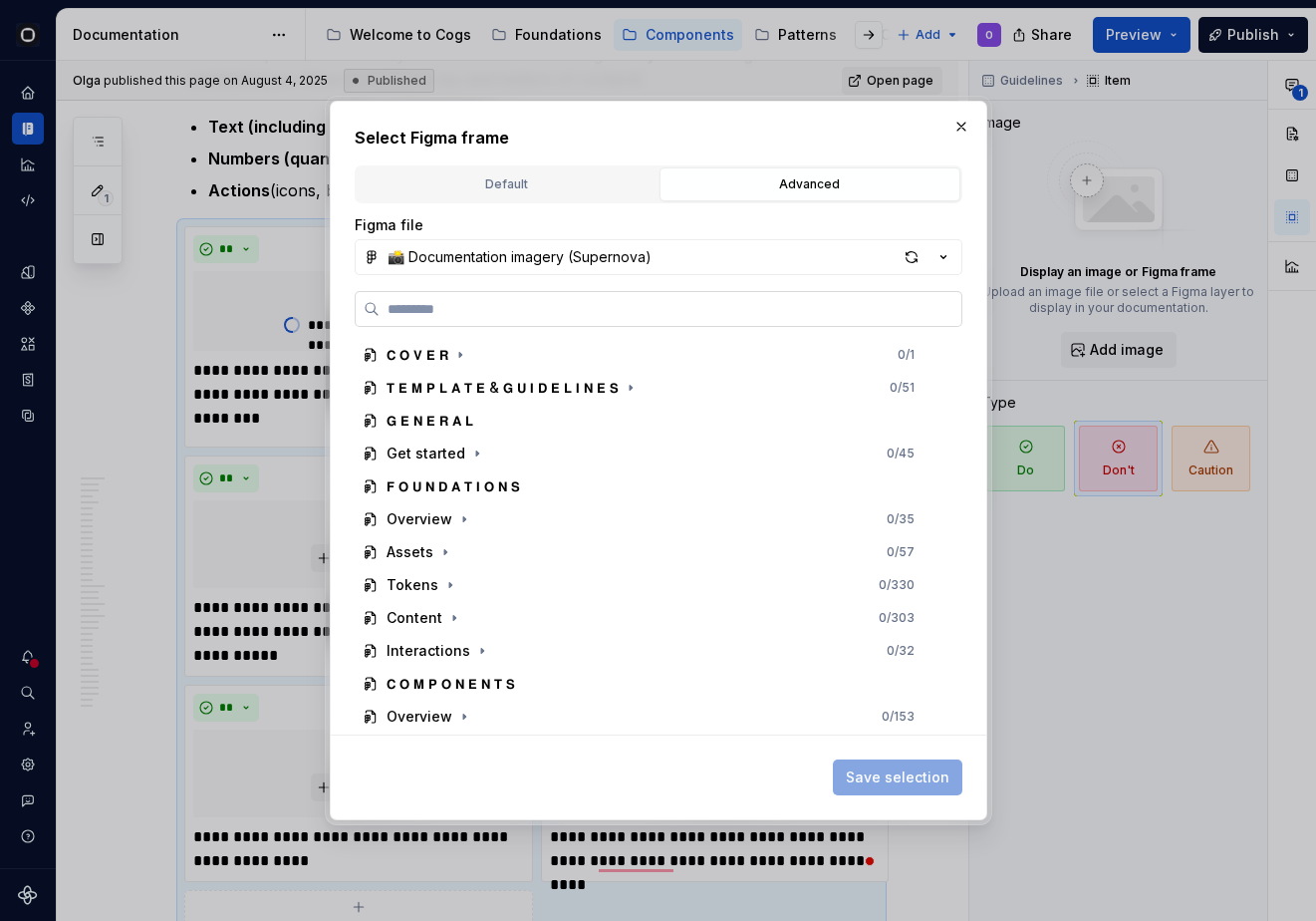 click at bounding box center (658, 309) 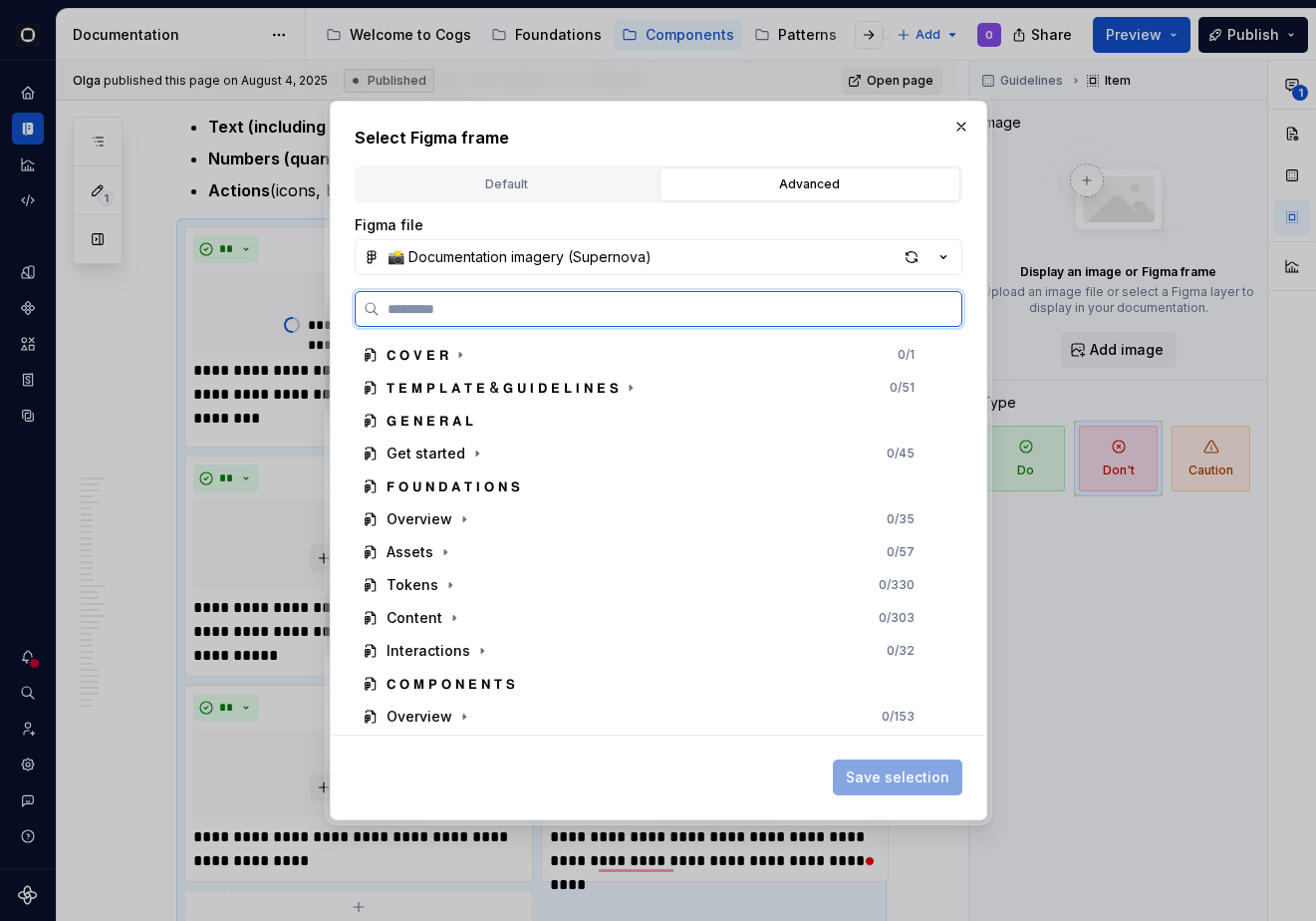 click at bounding box center (670, 309) 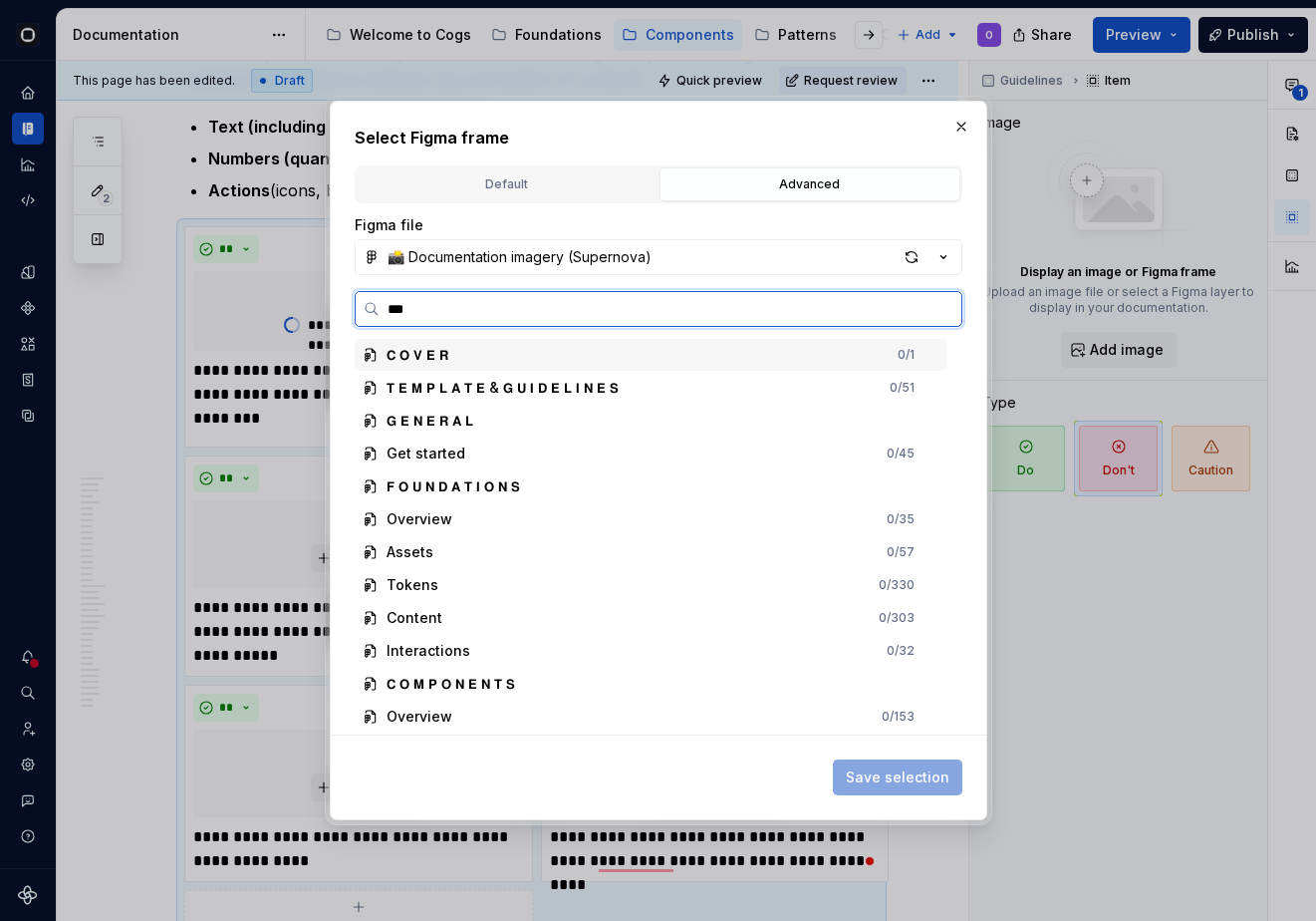 type on "****" 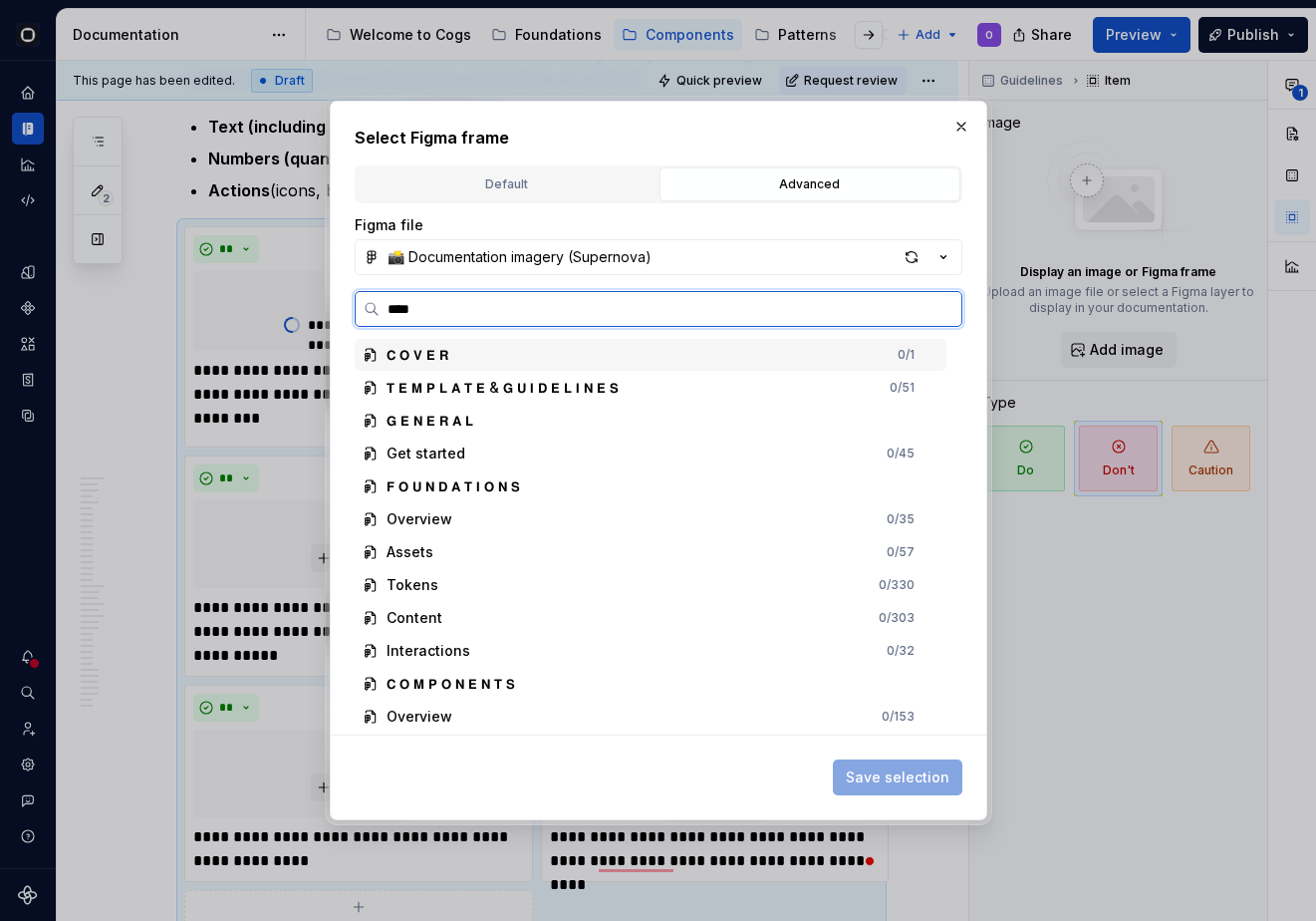 type on "*" 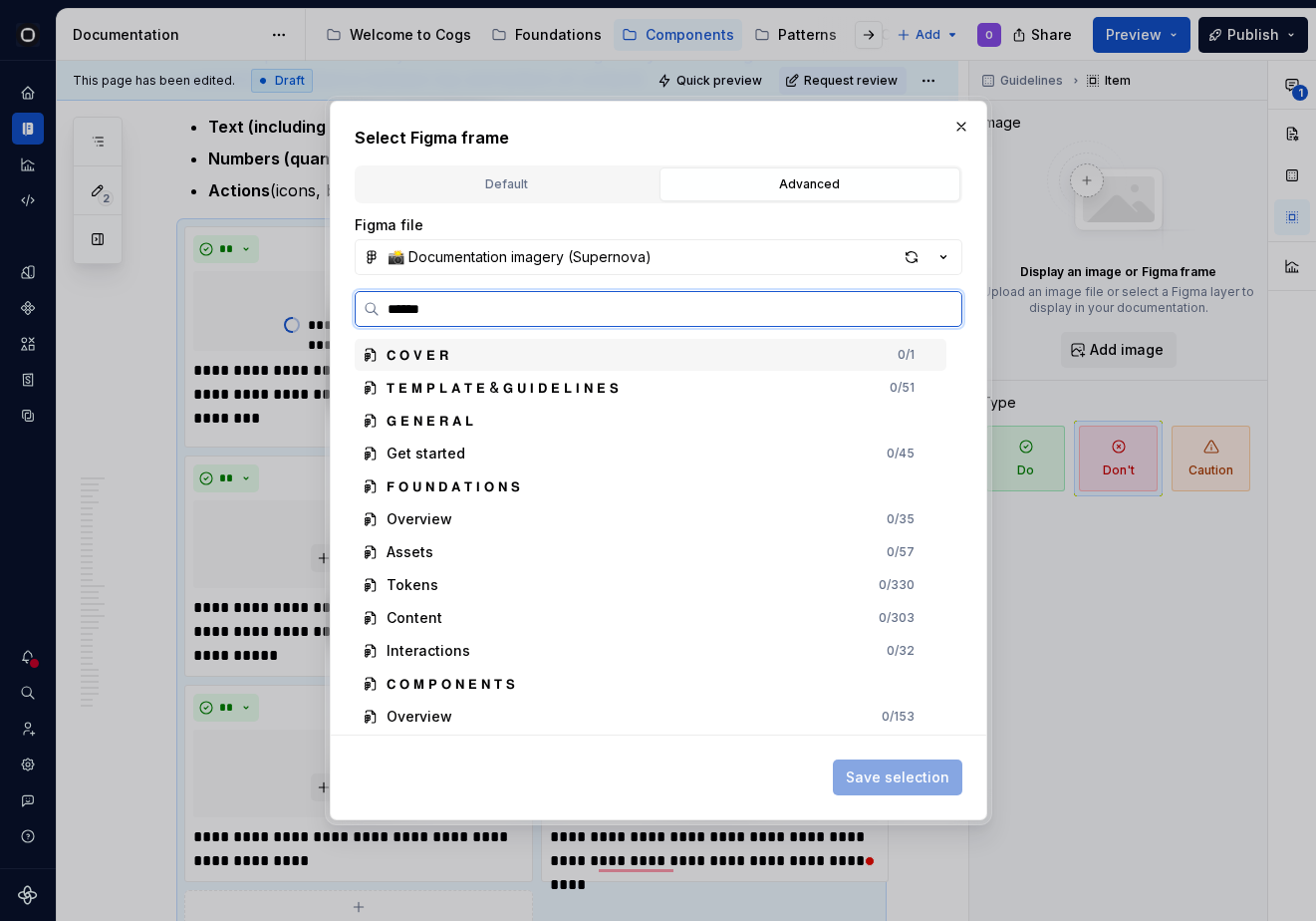 type on "*******" 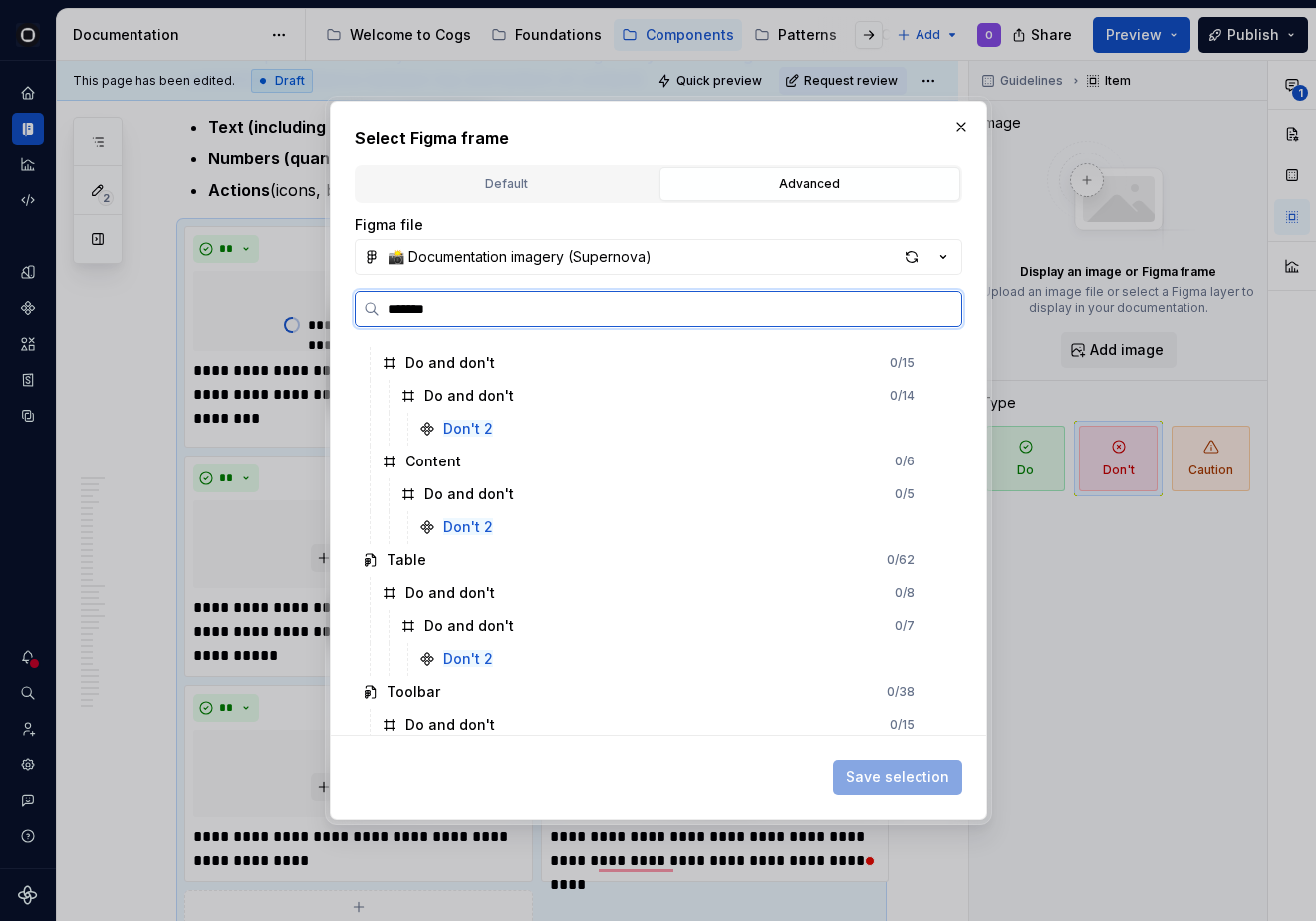 scroll, scrollTop: 1940, scrollLeft: 0, axis: vertical 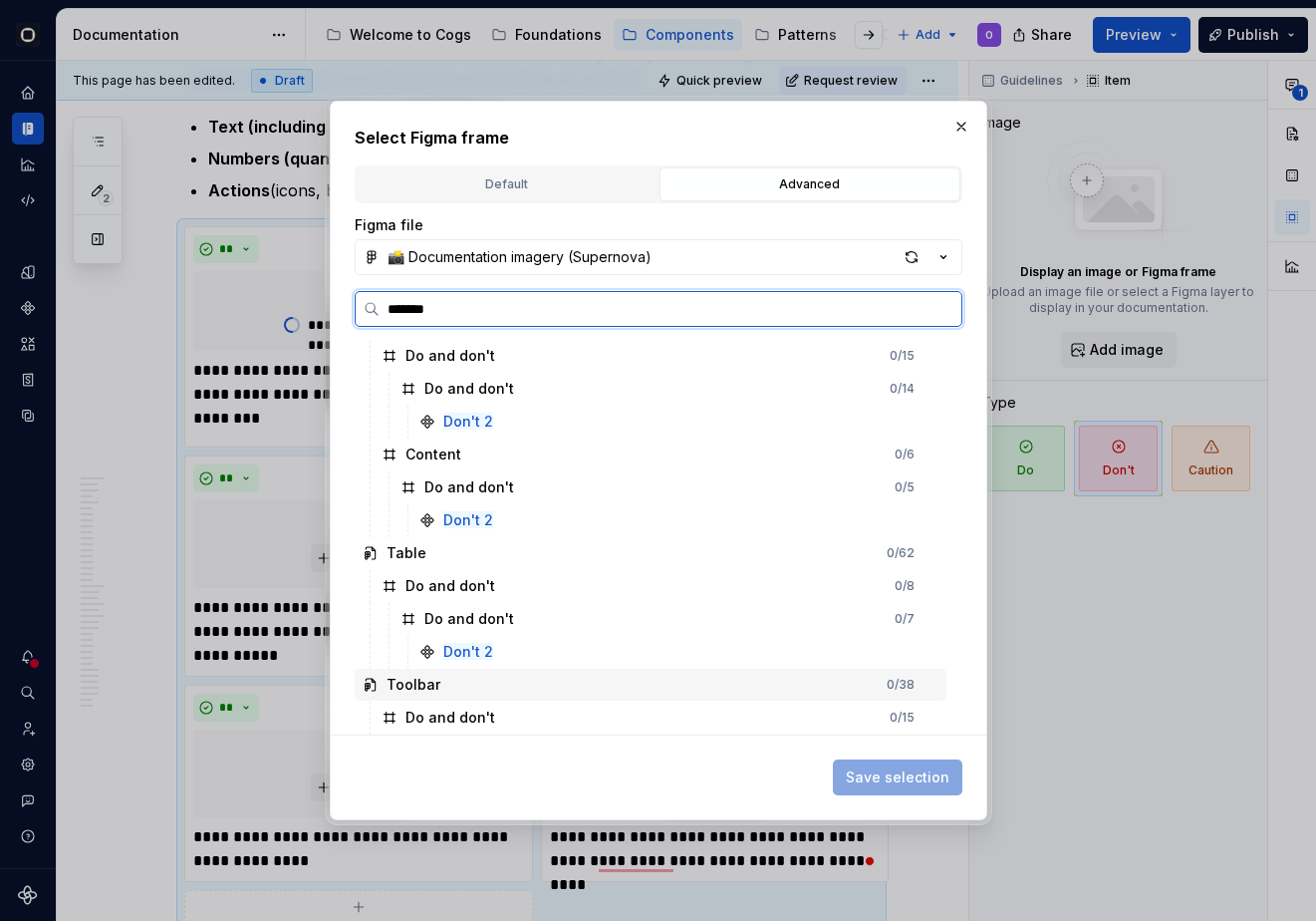 click on "Don't 2" at bounding box center (678, 652) 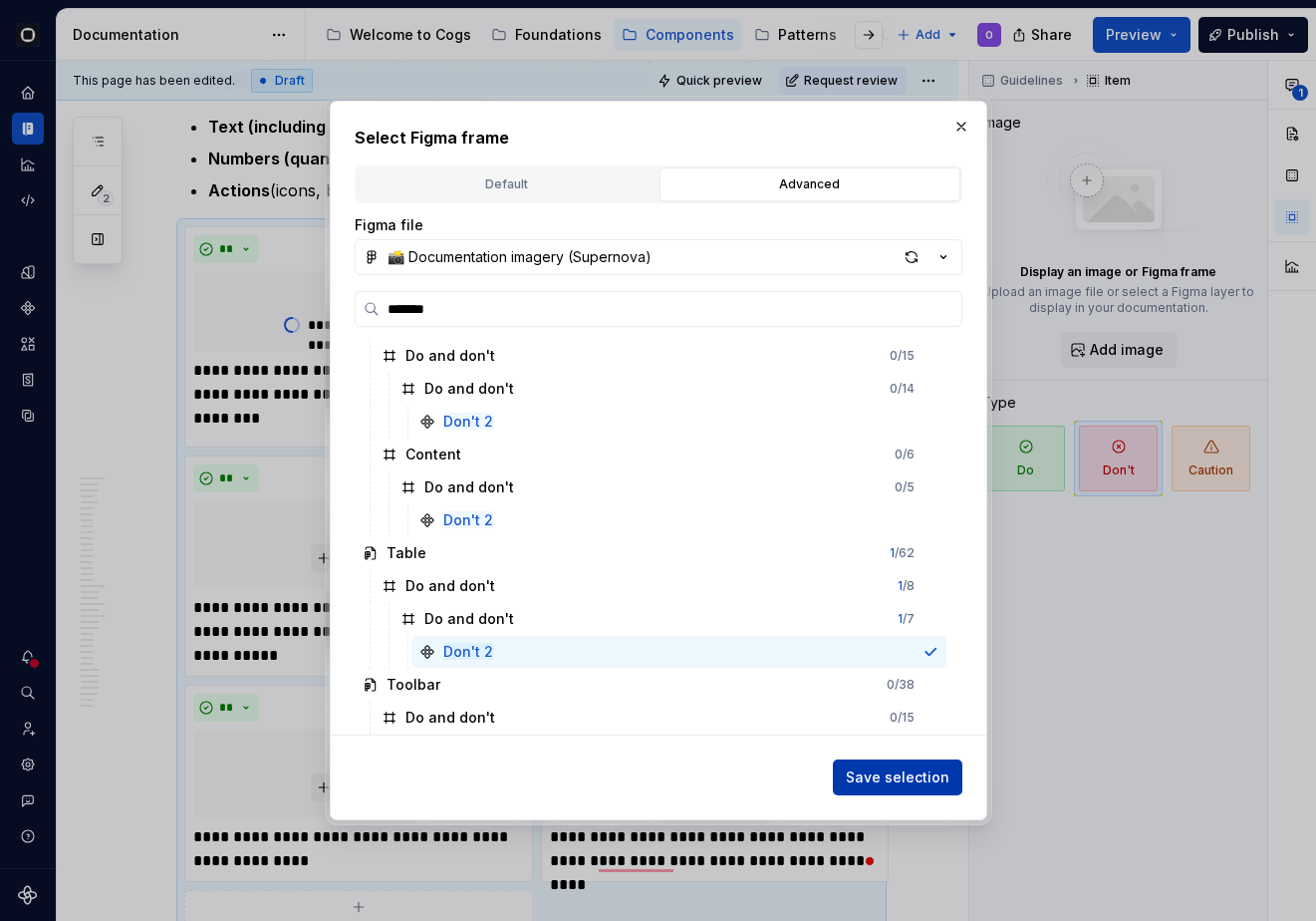 click on "Save selection" at bounding box center (898, 777) 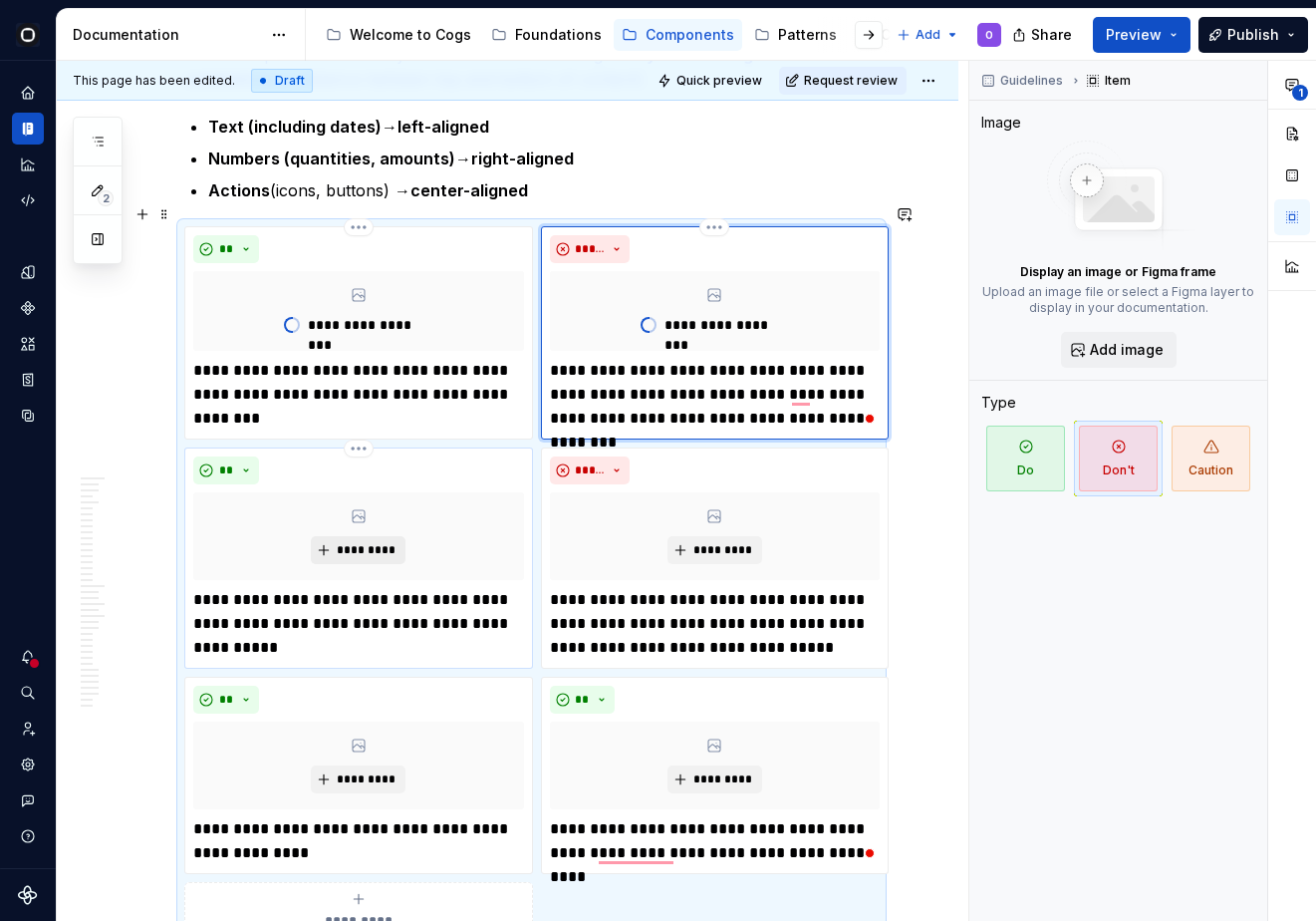 click on "*********" at bounding box center [366, 550] 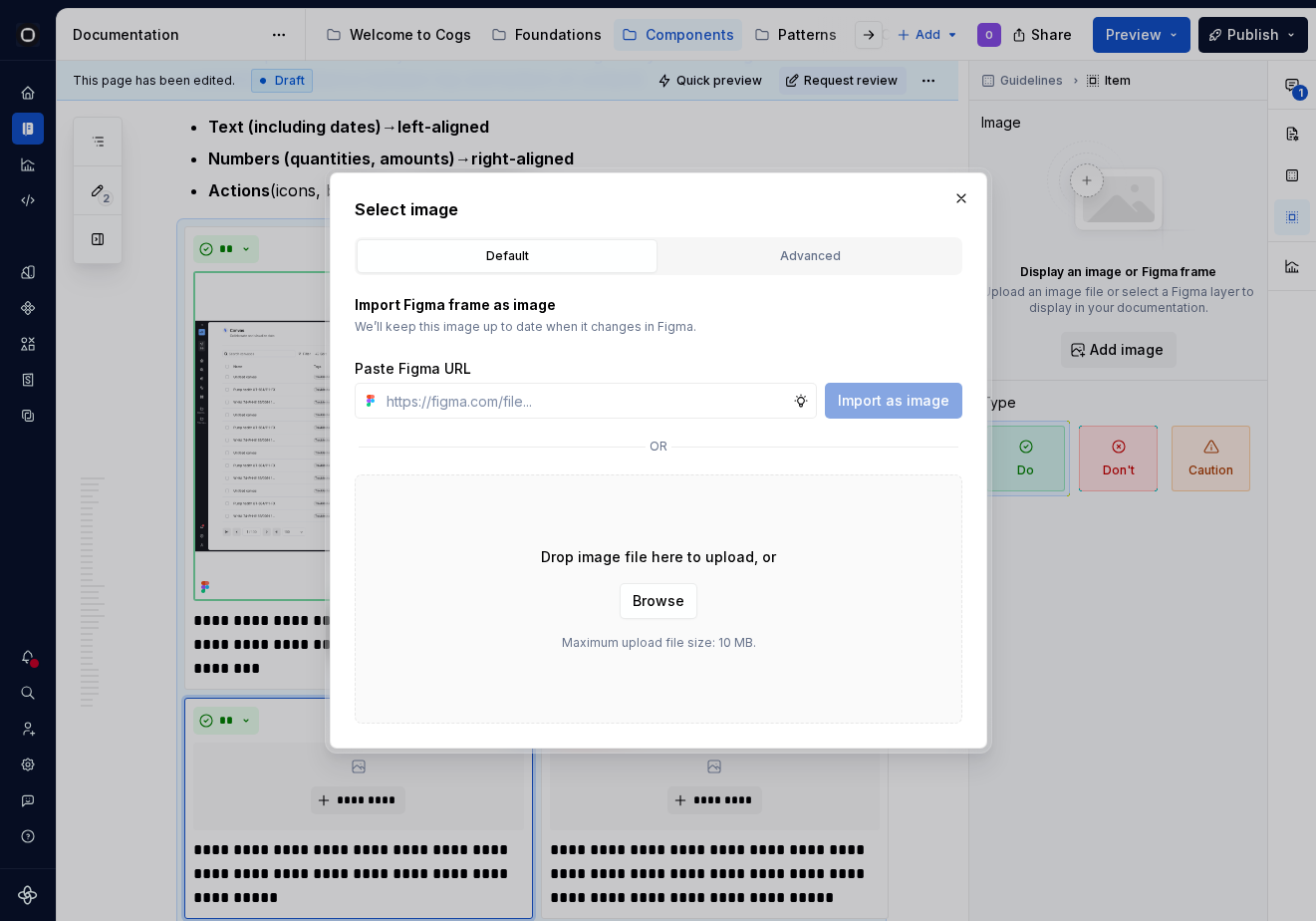 click on "Default Advanced" at bounding box center (658, 256) 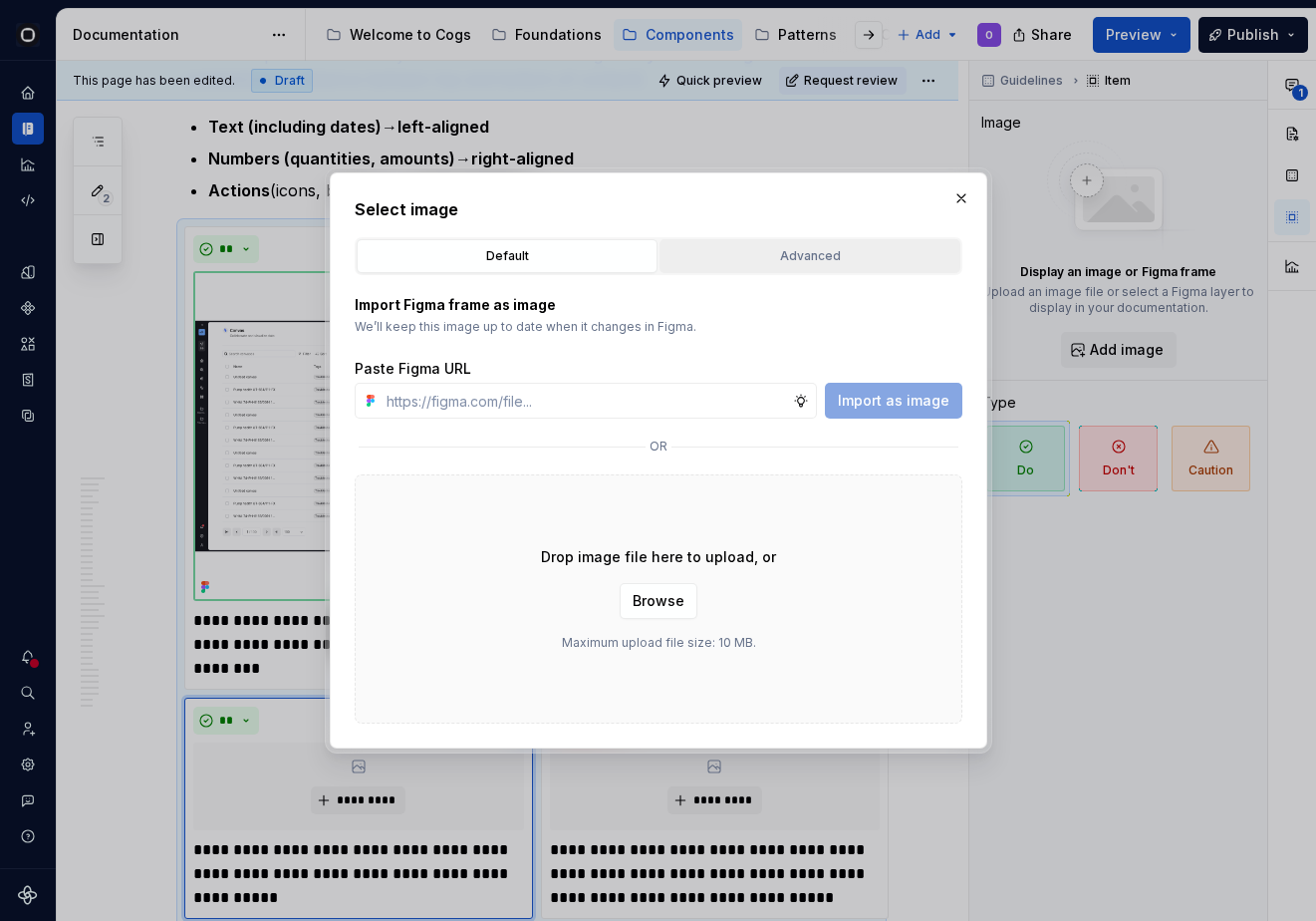 click on "Advanced" at bounding box center [810, 256] 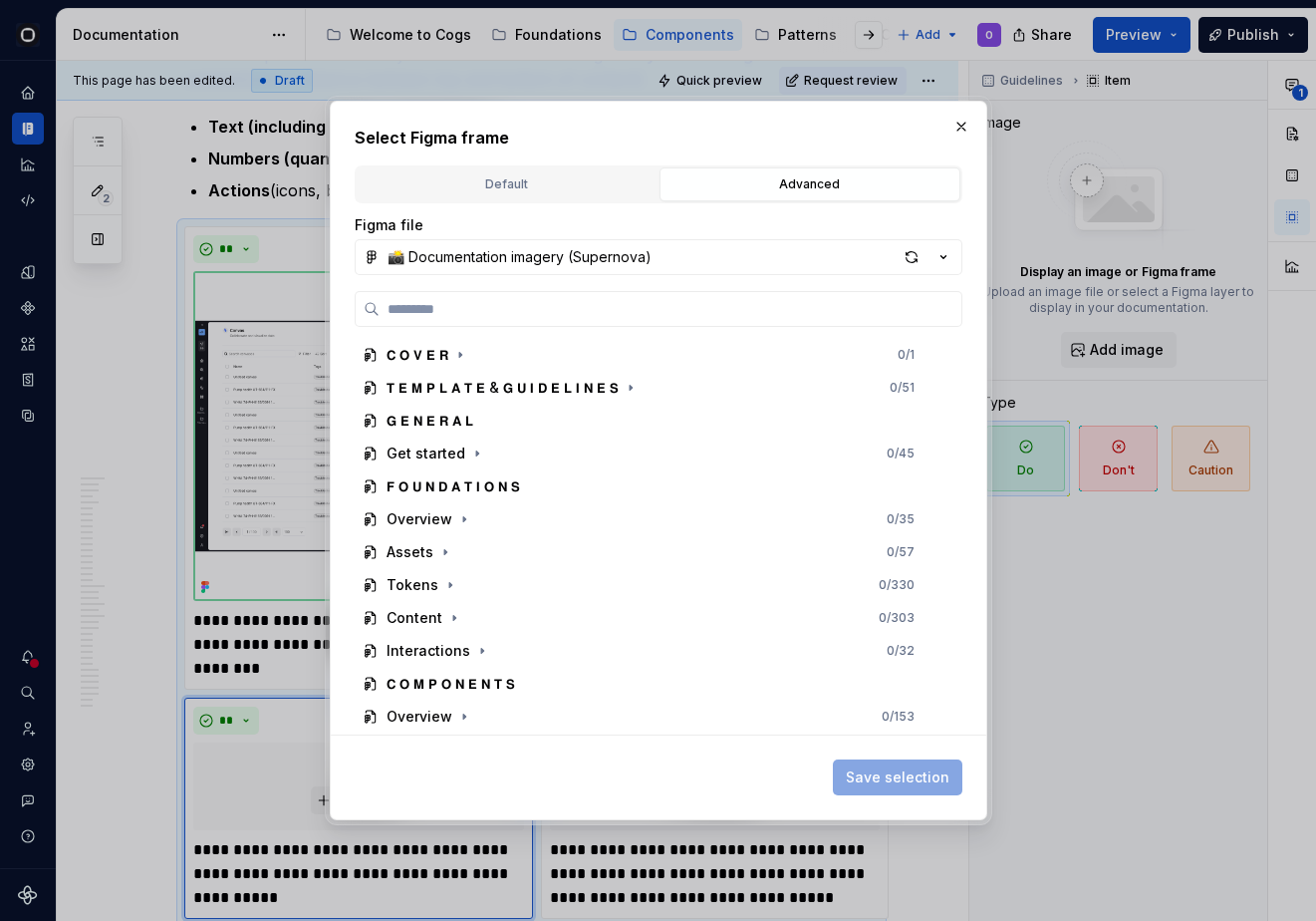 click on "Figma file 📸 Documentation imagery (Supernova) 𝗖 𝗢 𝗩 𝗘 𝗥 0 / 1 𝗧 𝗘 𝗠 𝗣 𝗟 𝗔 𝗧 𝗘  &  𝗚 𝗨 𝗜 𝗗 𝗘 𝗟 𝗜 𝗡 𝗘 𝗦  0 / 51 𝗚 𝗘 𝗡 𝗘 𝗥 𝗔 𝗟 Get started 0 / 45 𝗙 𝗢 𝗨 𝗡 𝗗 𝗔 𝗧 𝗜 𝗢 𝗡 𝗦 Overview 0 / 35 Assets 0 / 57 Tokens 0 / 330 Content 0 / 303 Interactions 0 / 32 𝗖 𝗢 𝗠 𝗣 𝗢 𝗡 𝗘 𝗡 𝗧 𝗦 Overview 0 / 153 Accordion 0 / 28 Action list 0 / 27 Action toolbar 0 / 14 Autocomplete 0 / 66 Avatar 0 / 14 Banner 0 / 15 Breadcrumb 0 / 29 Button 0 / 65 Checkbox 0 / 25 Chips 0 / 76 Date calendar 0 / 21 Date time pickers 0 / 56 Divider 0 / 27 Dots 0 / 17 Empty state 0 / 32 File upload 0 / 49" at bounding box center (658, 474) 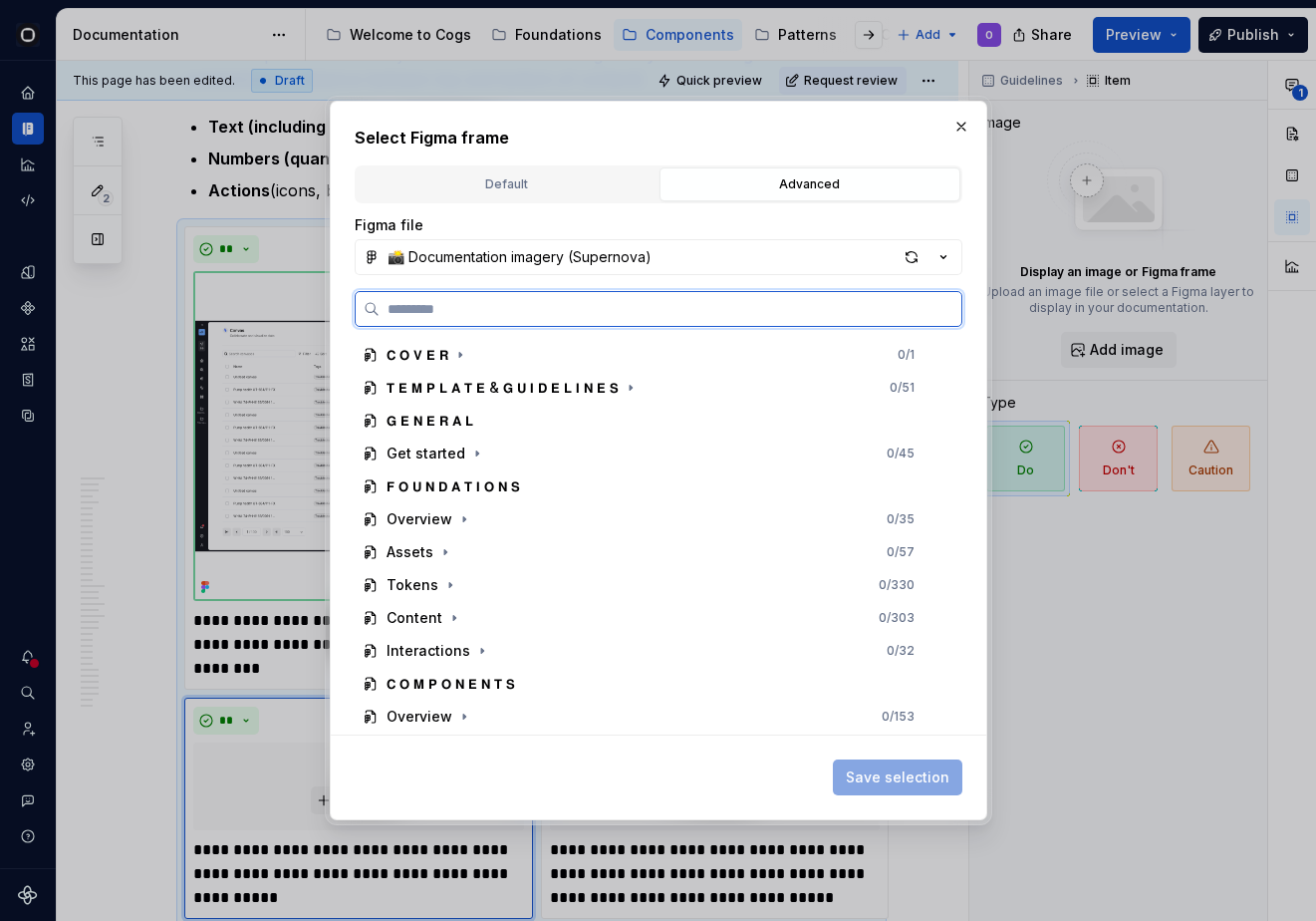 click at bounding box center [670, 309] 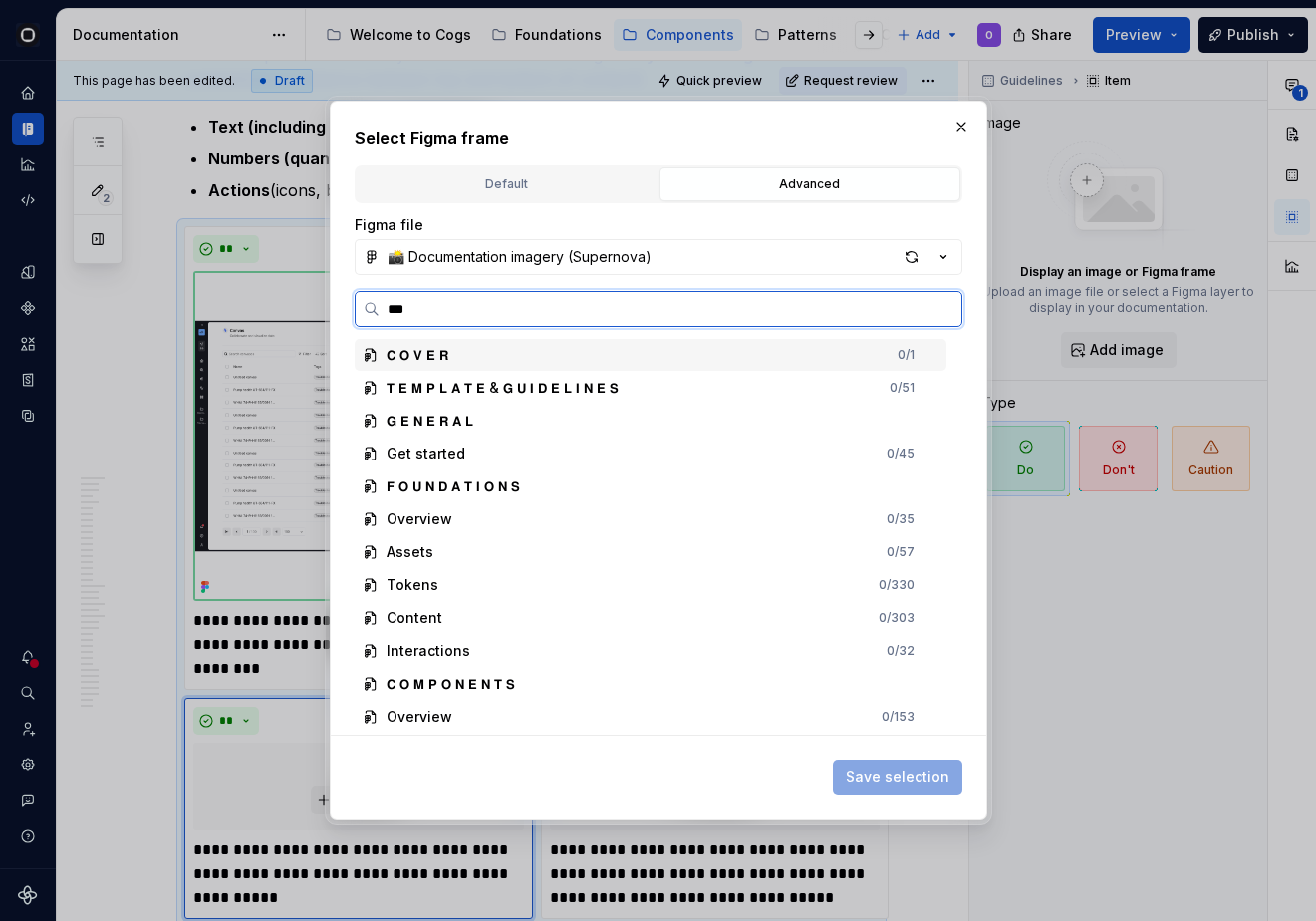 type on "****" 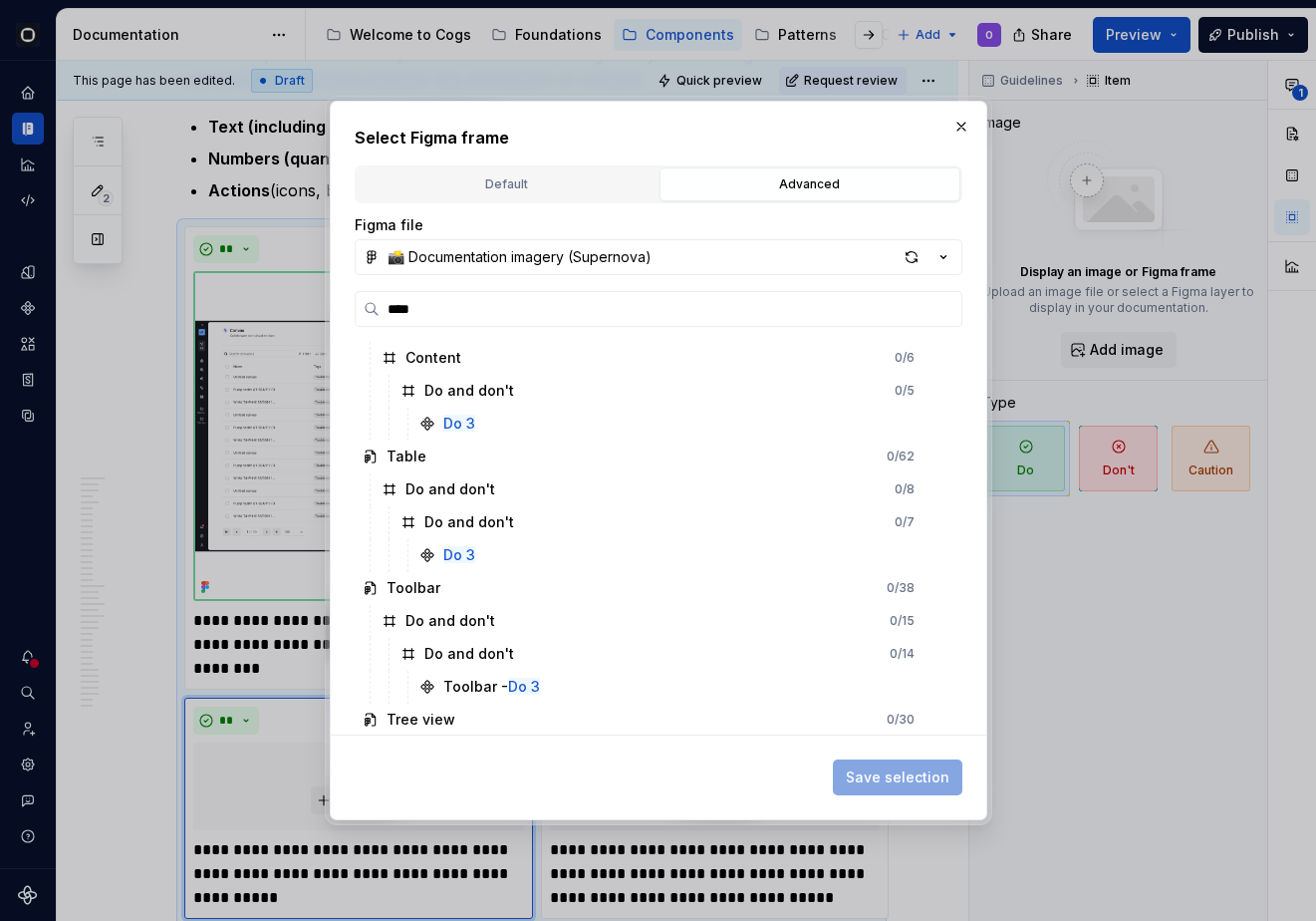 scroll, scrollTop: 1681, scrollLeft: 0, axis: vertical 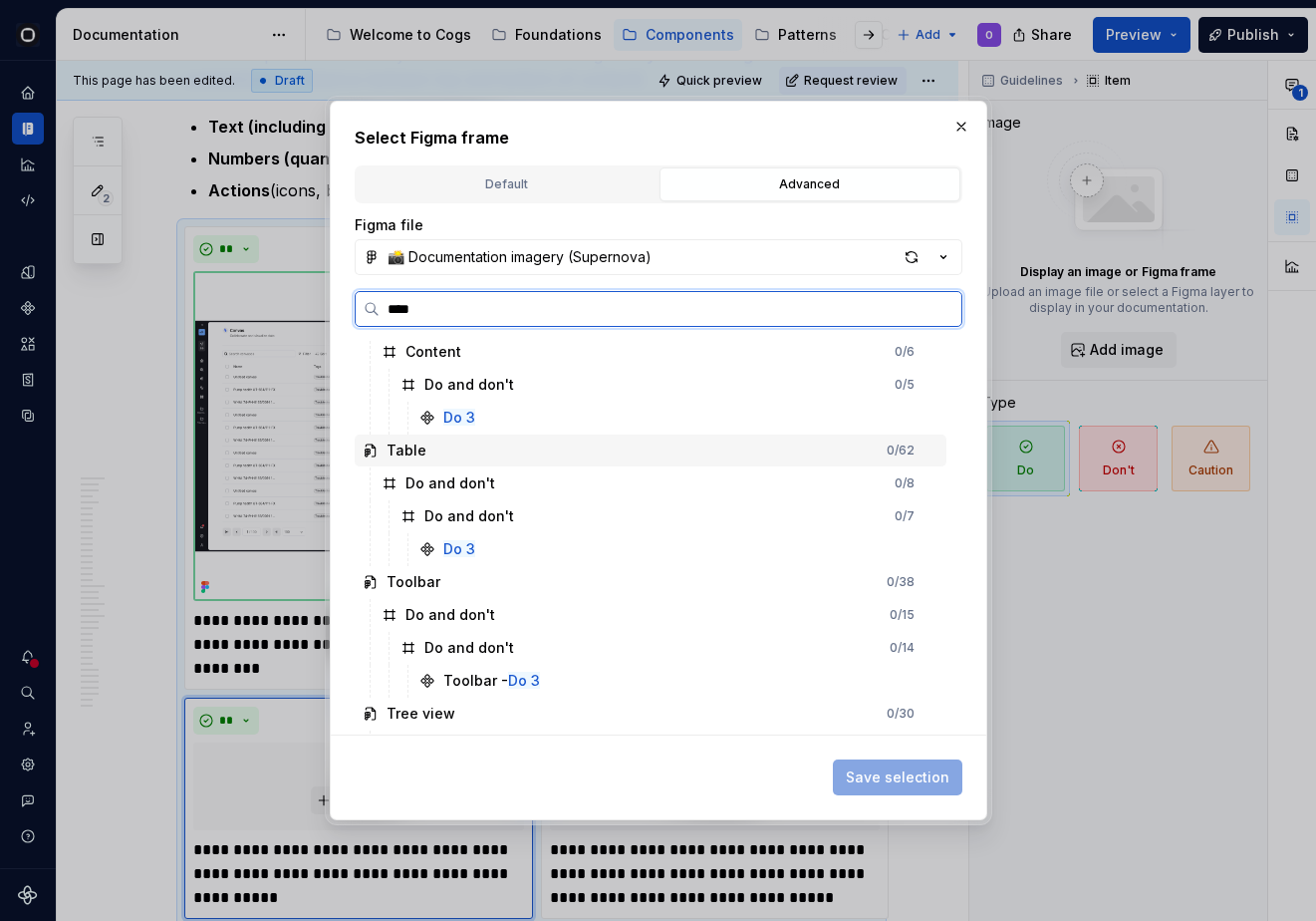 click on "Toolbar 0 / 38" at bounding box center [651, 582] 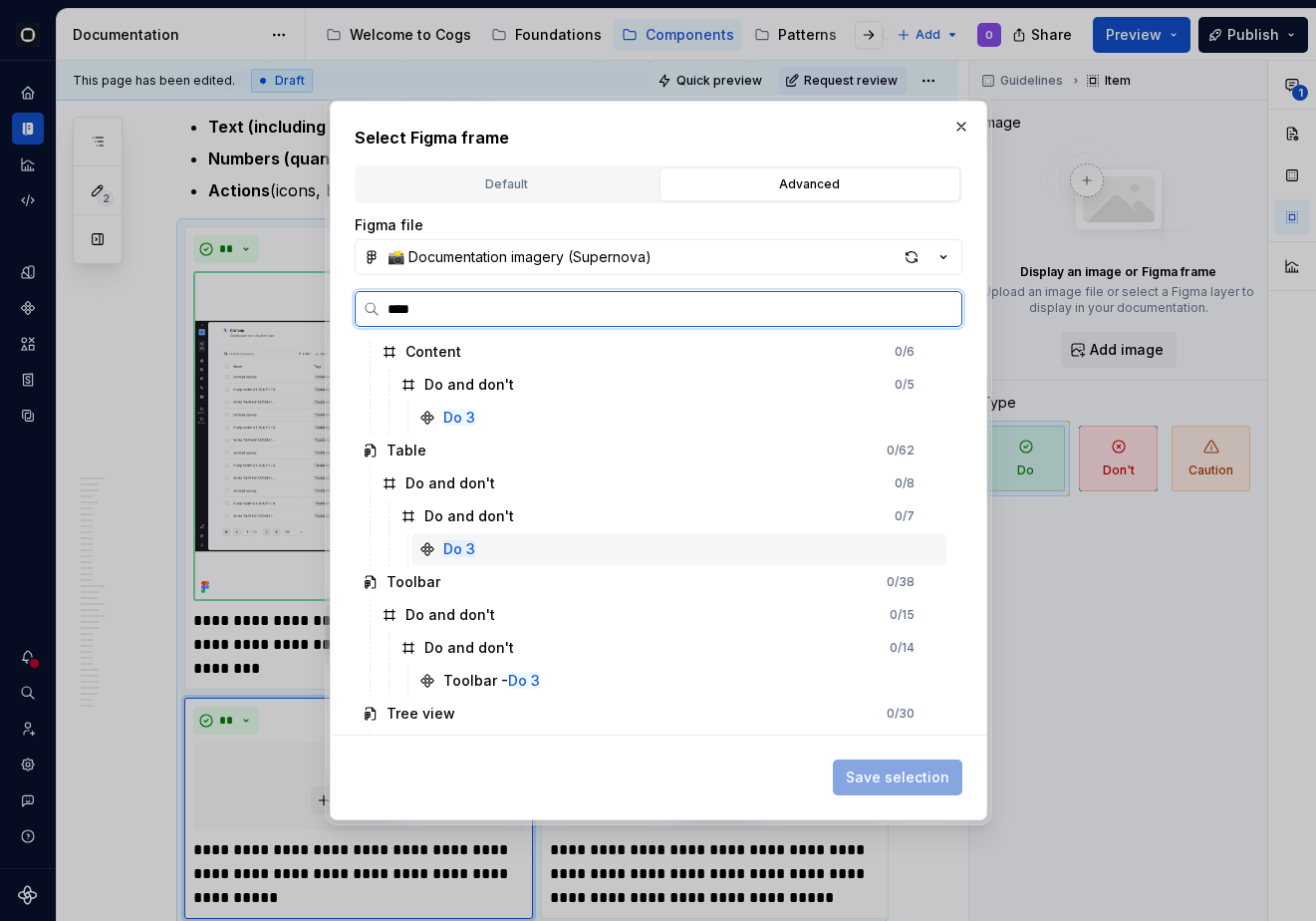 click on "Do 3" at bounding box center (678, 549) 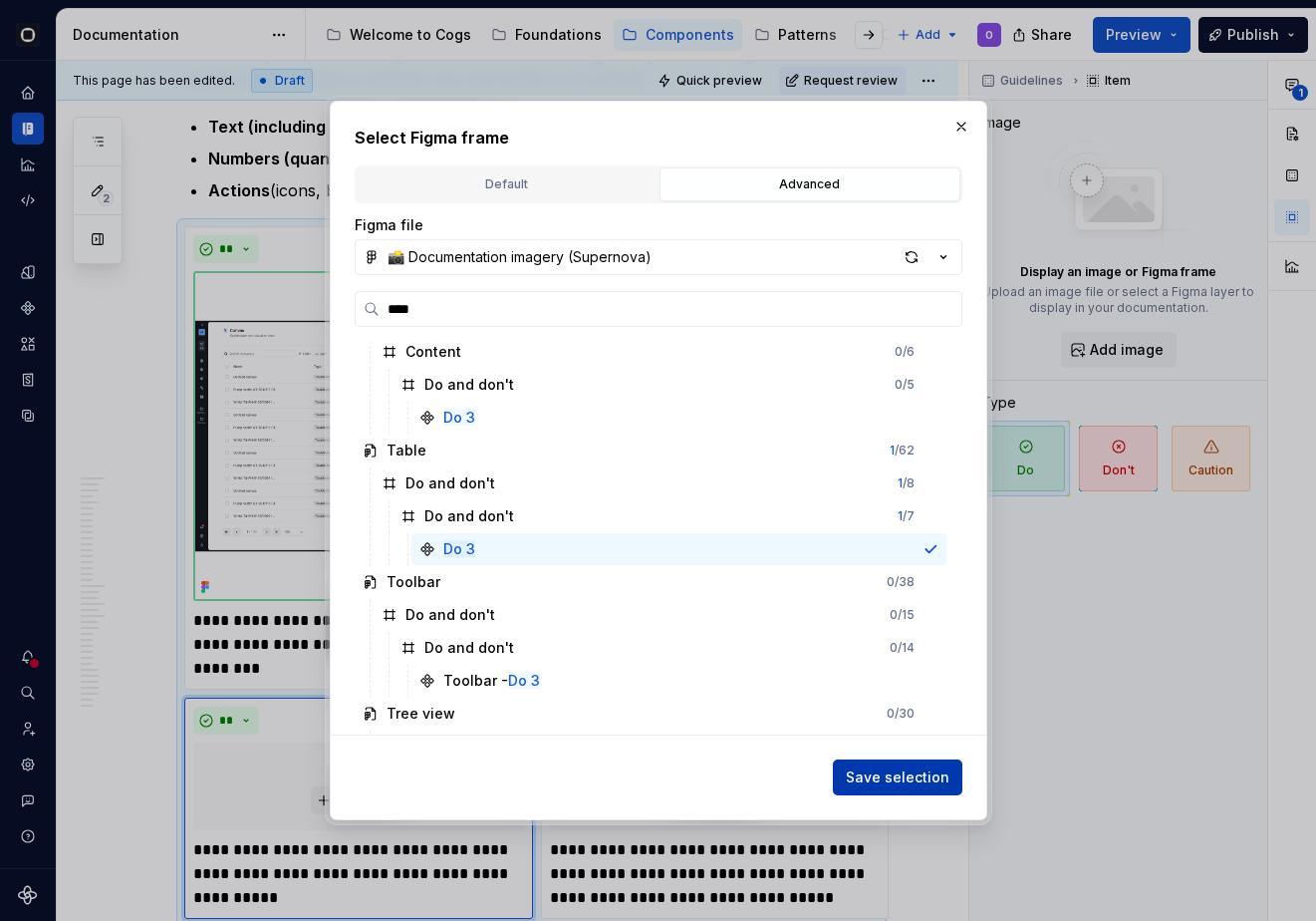 click on "Save selection" at bounding box center (898, 777) 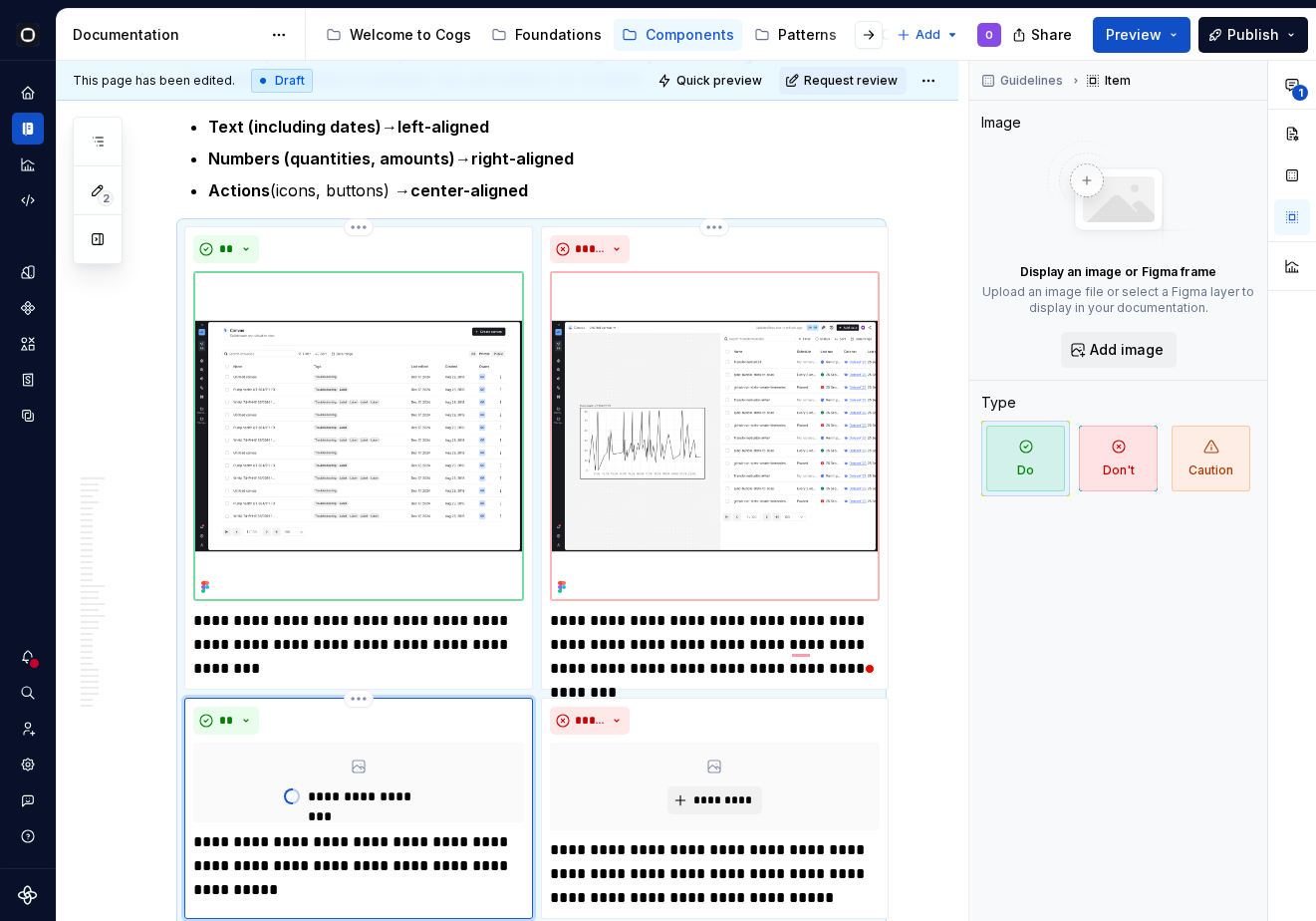 scroll, scrollTop: 6286, scrollLeft: 0, axis: vertical 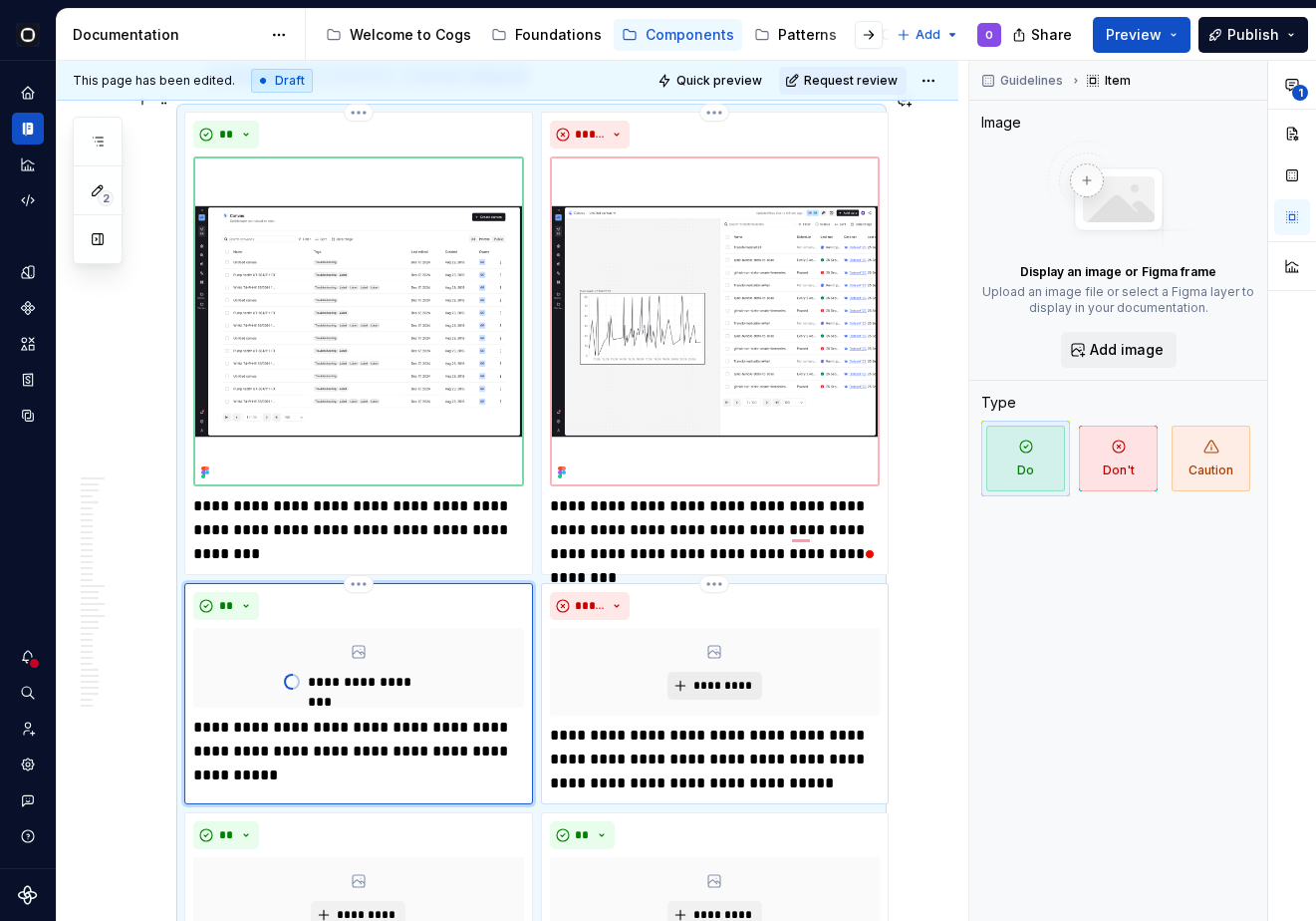 click on "*********" at bounding box center (722, 686) 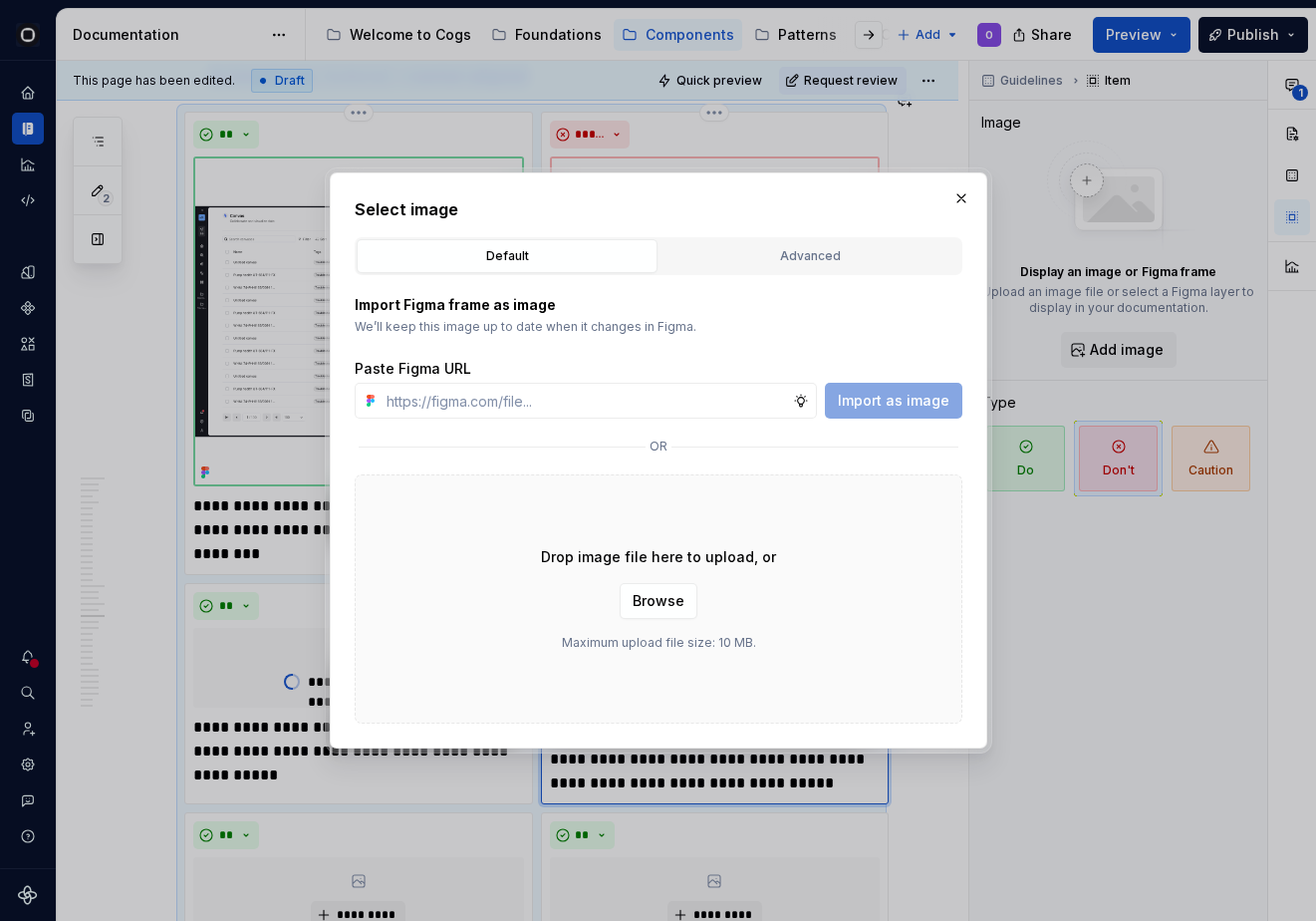 scroll, scrollTop: 6456, scrollLeft: 0, axis: vertical 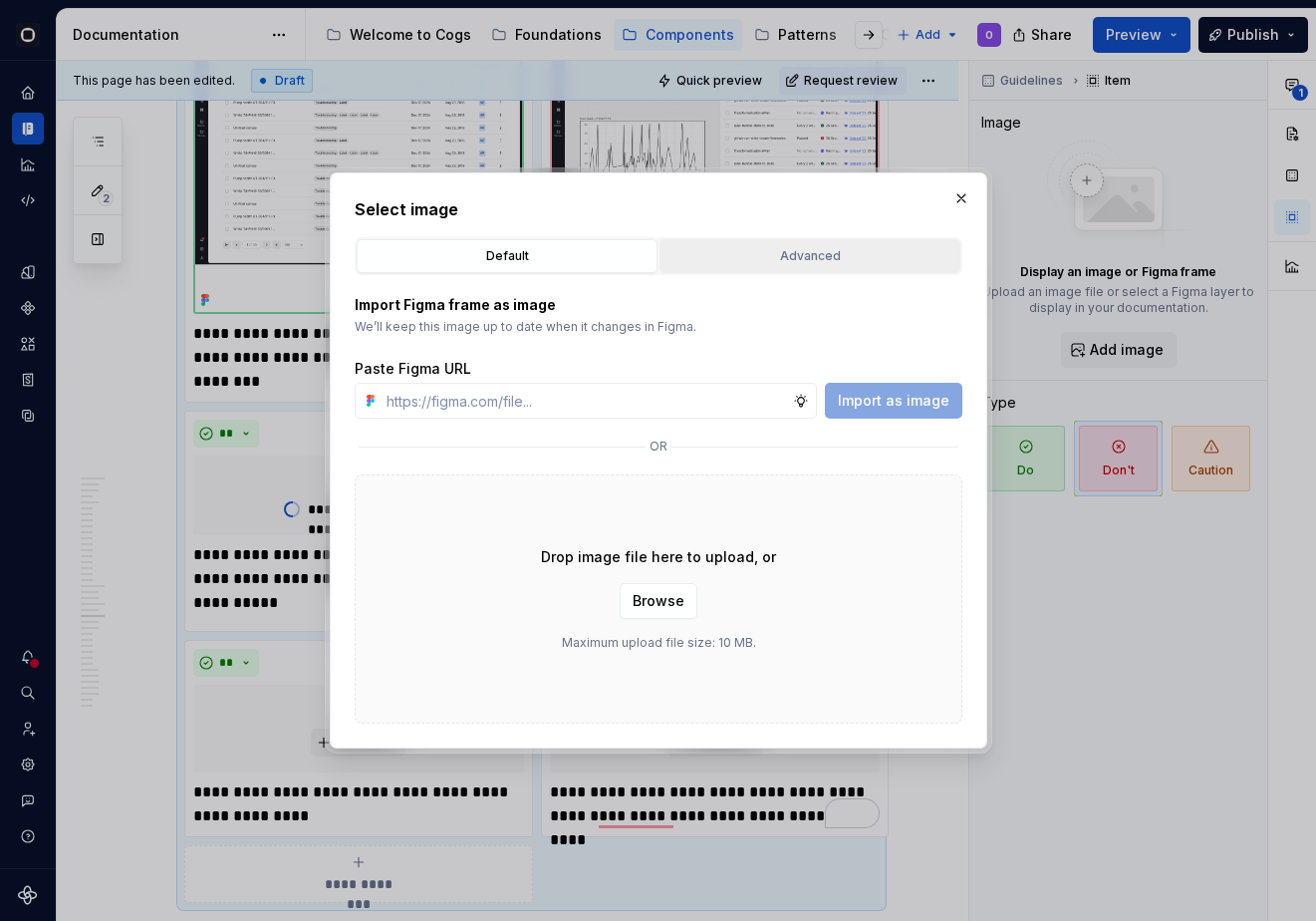 click on "Advanced" at bounding box center (810, 256) 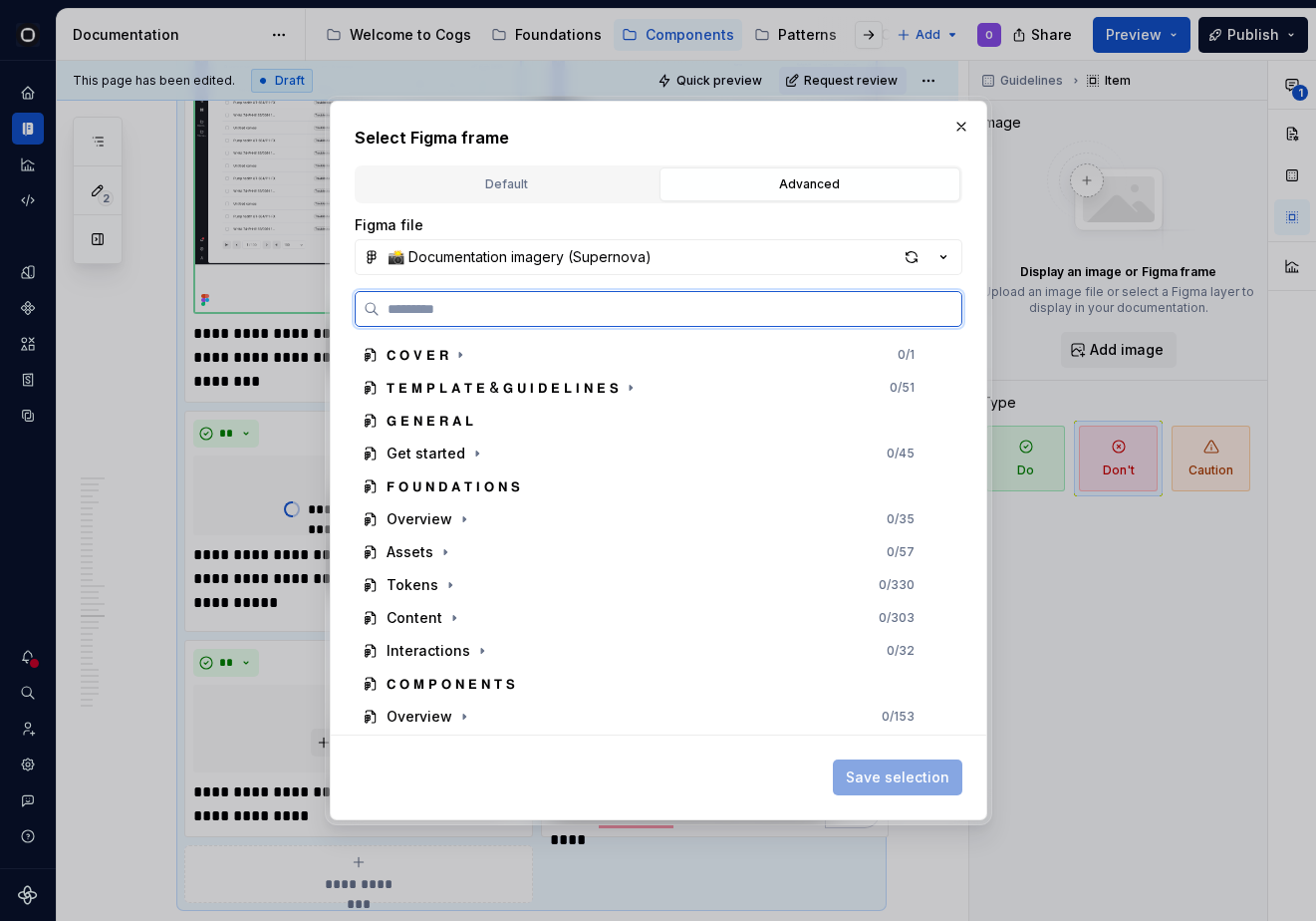 click at bounding box center [670, 309] 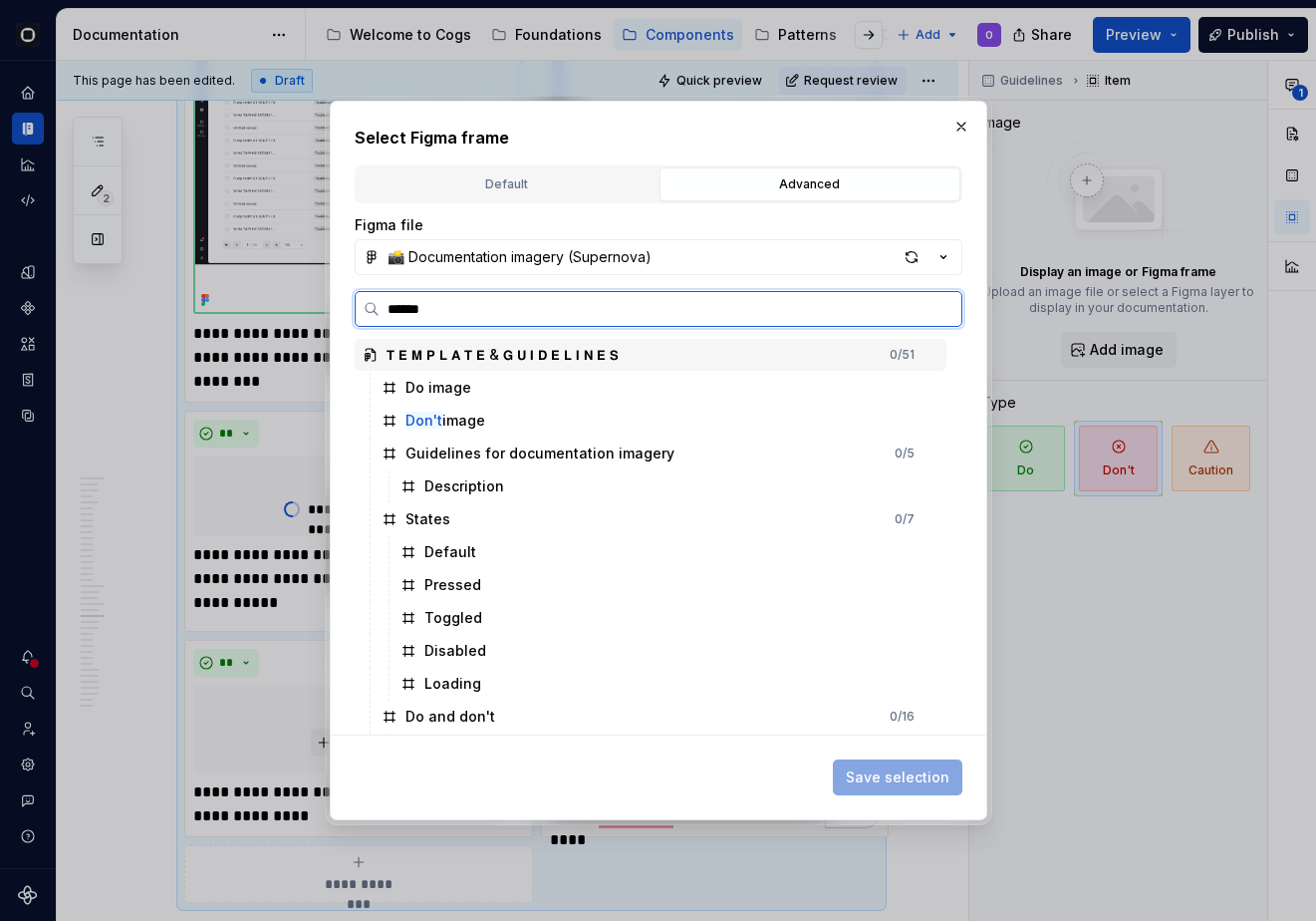 type on "*******" 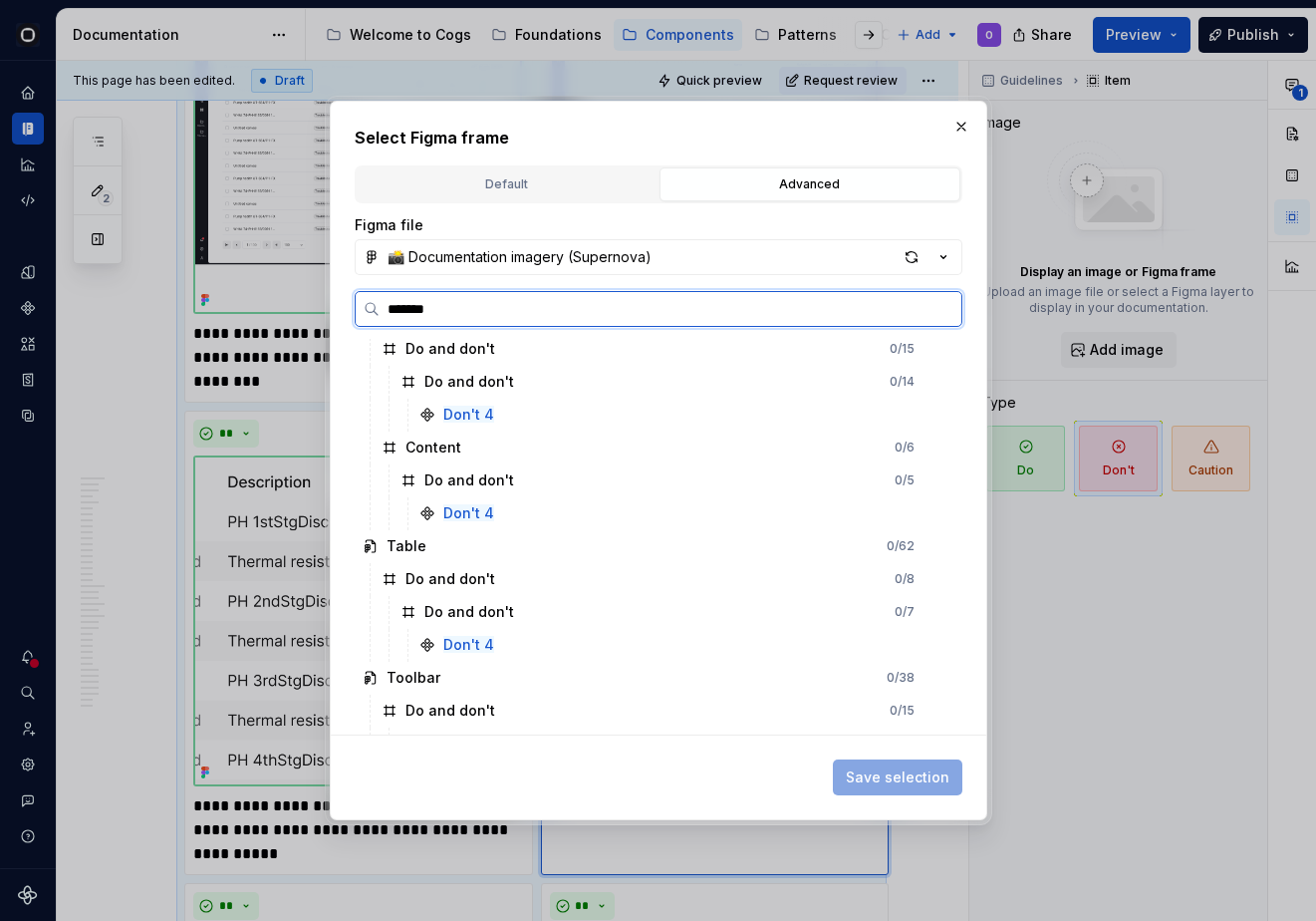 scroll, scrollTop: 2063, scrollLeft: 0, axis: vertical 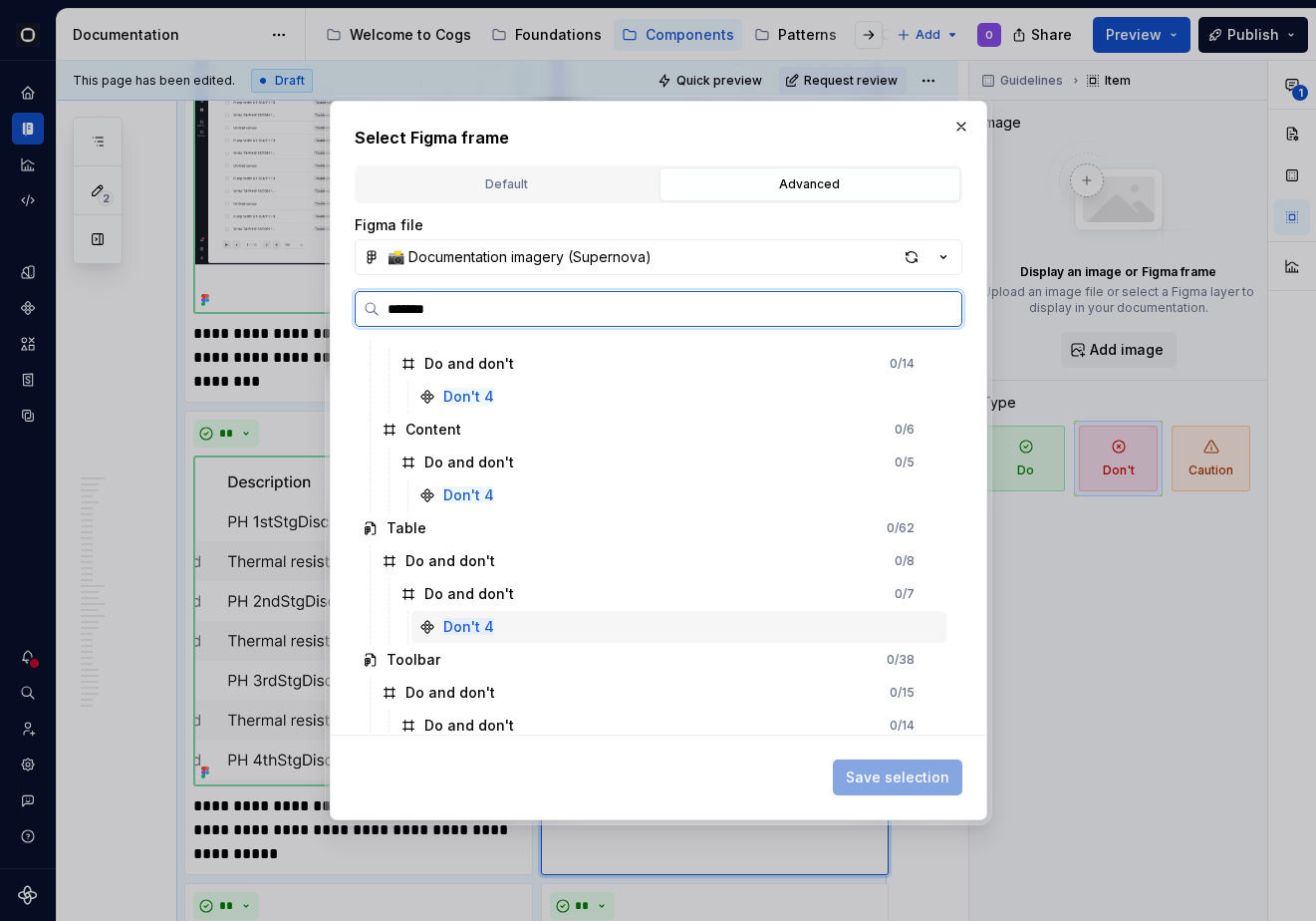 click on "Don't 4" at bounding box center (678, 627) 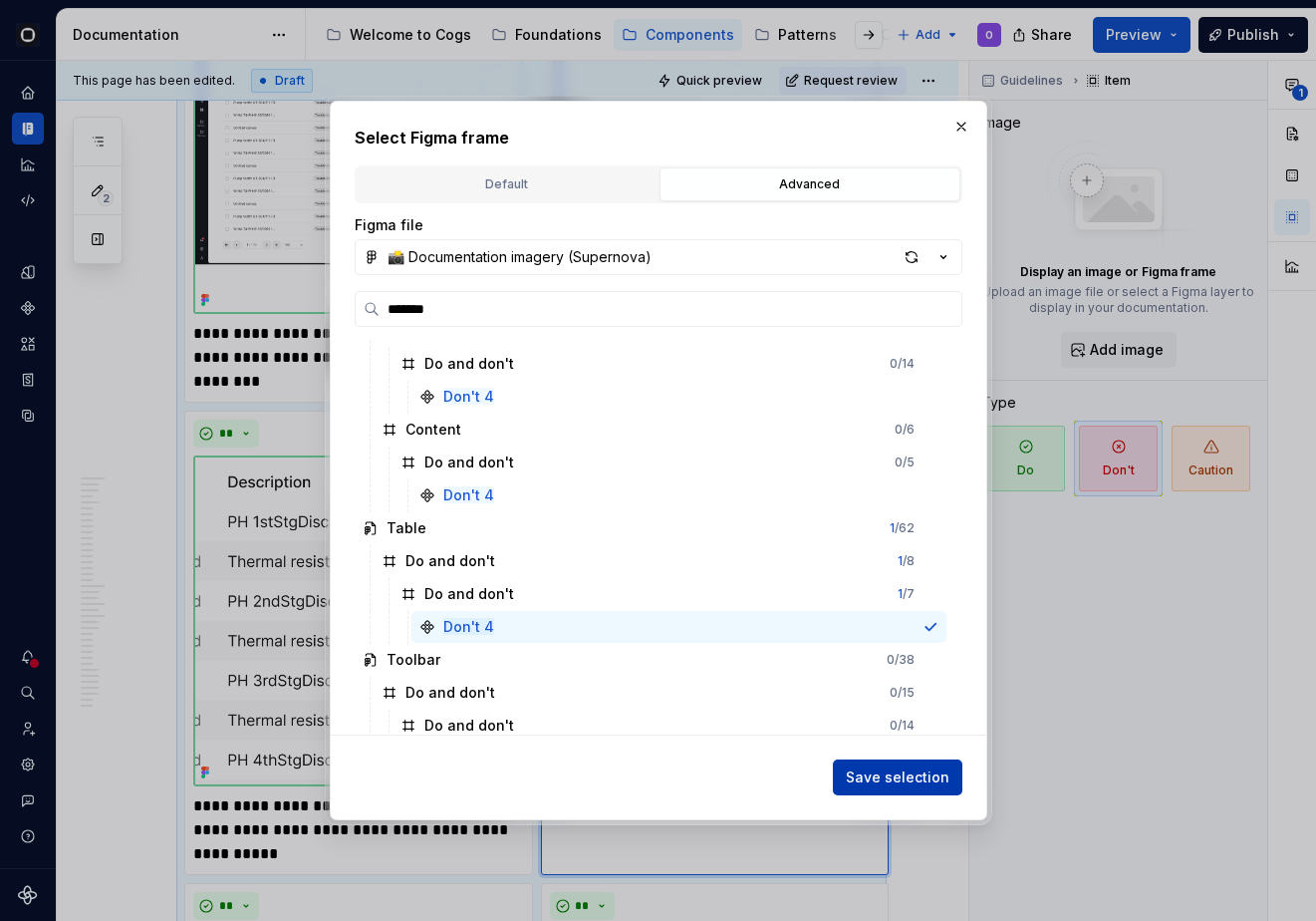 click on "Save selection" at bounding box center (898, 777) 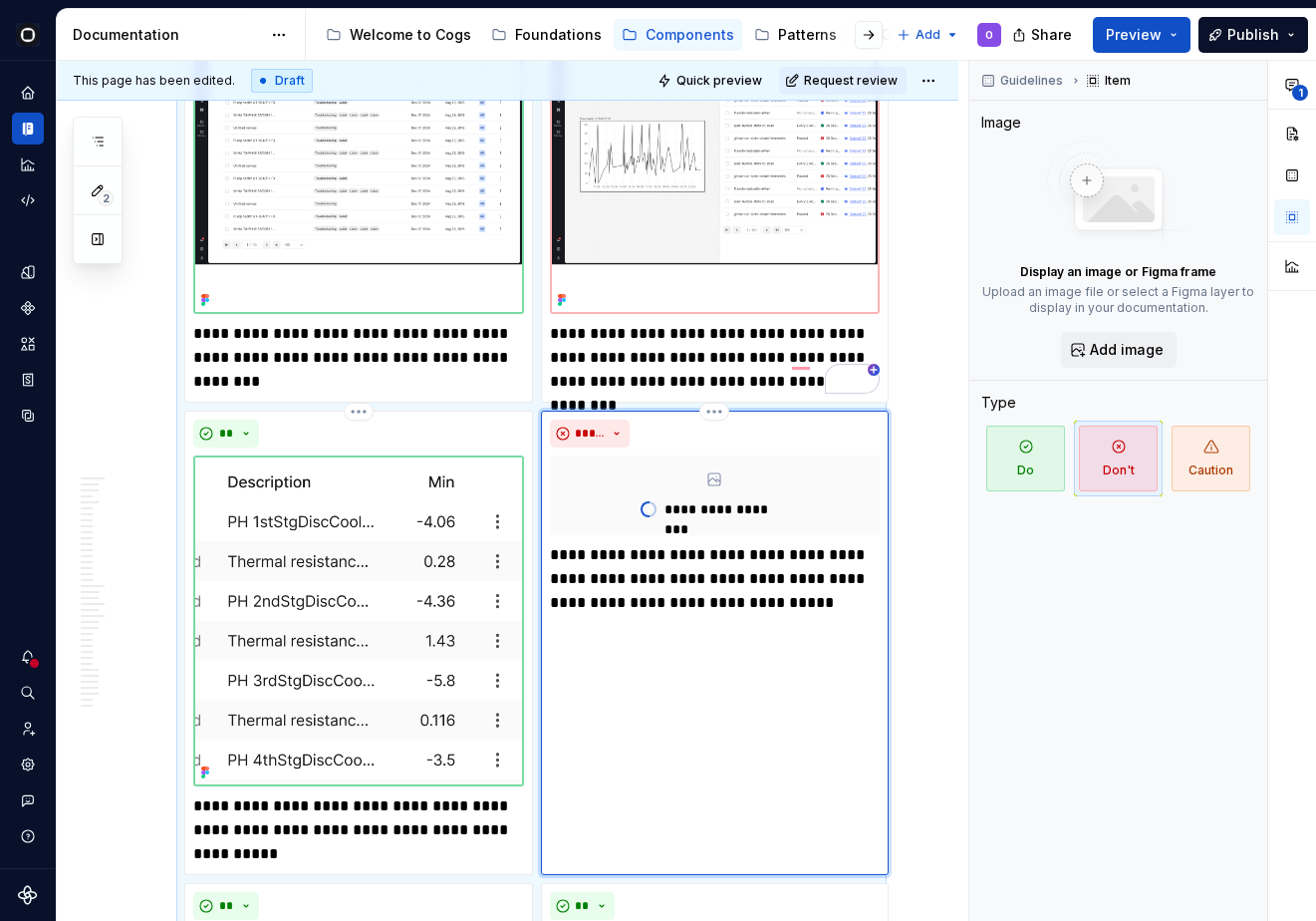scroll, scrollTop: 6661, scrollLeft: 0, axis: vertical 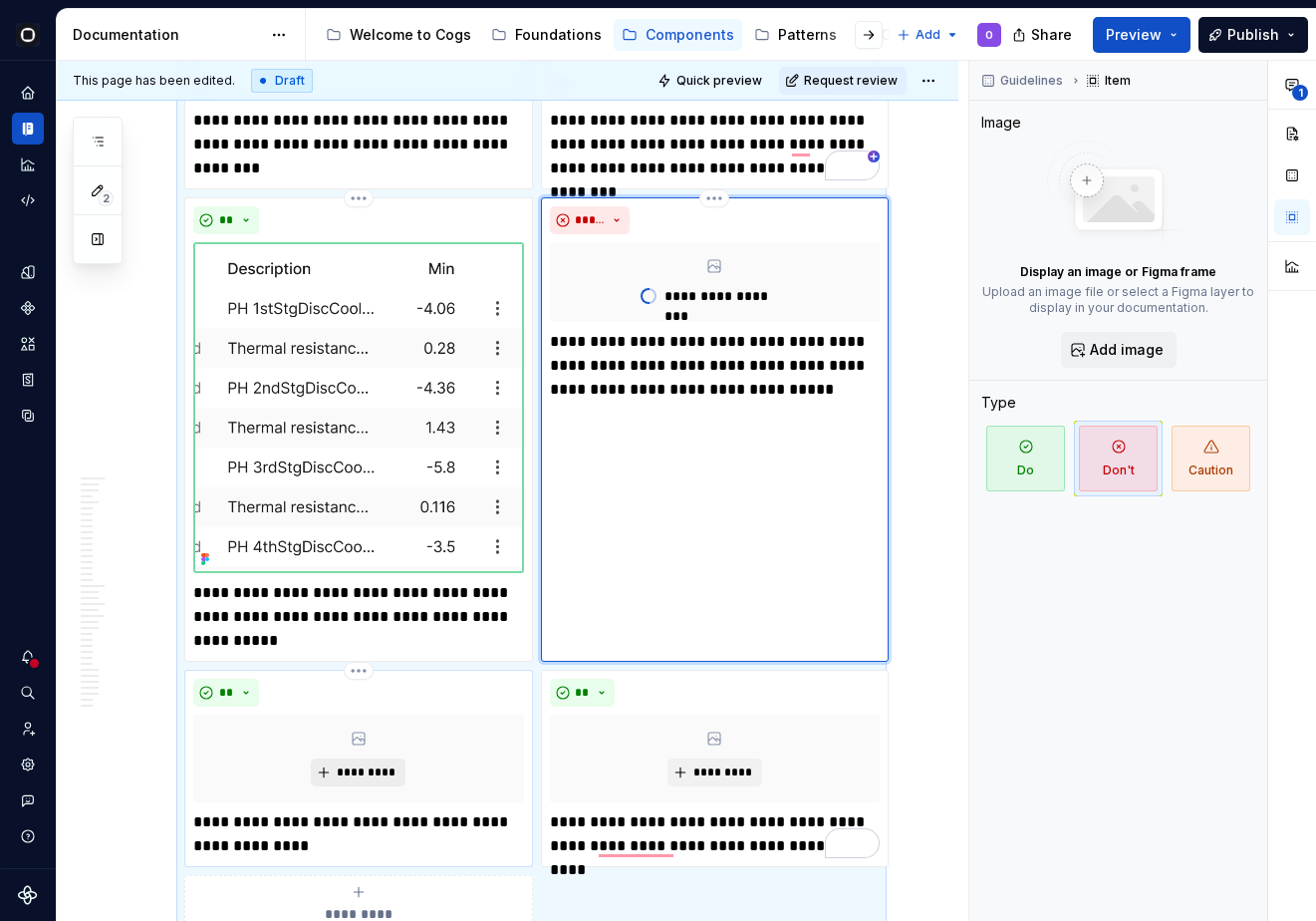 click on "*********" at bounding box center (358, 772) 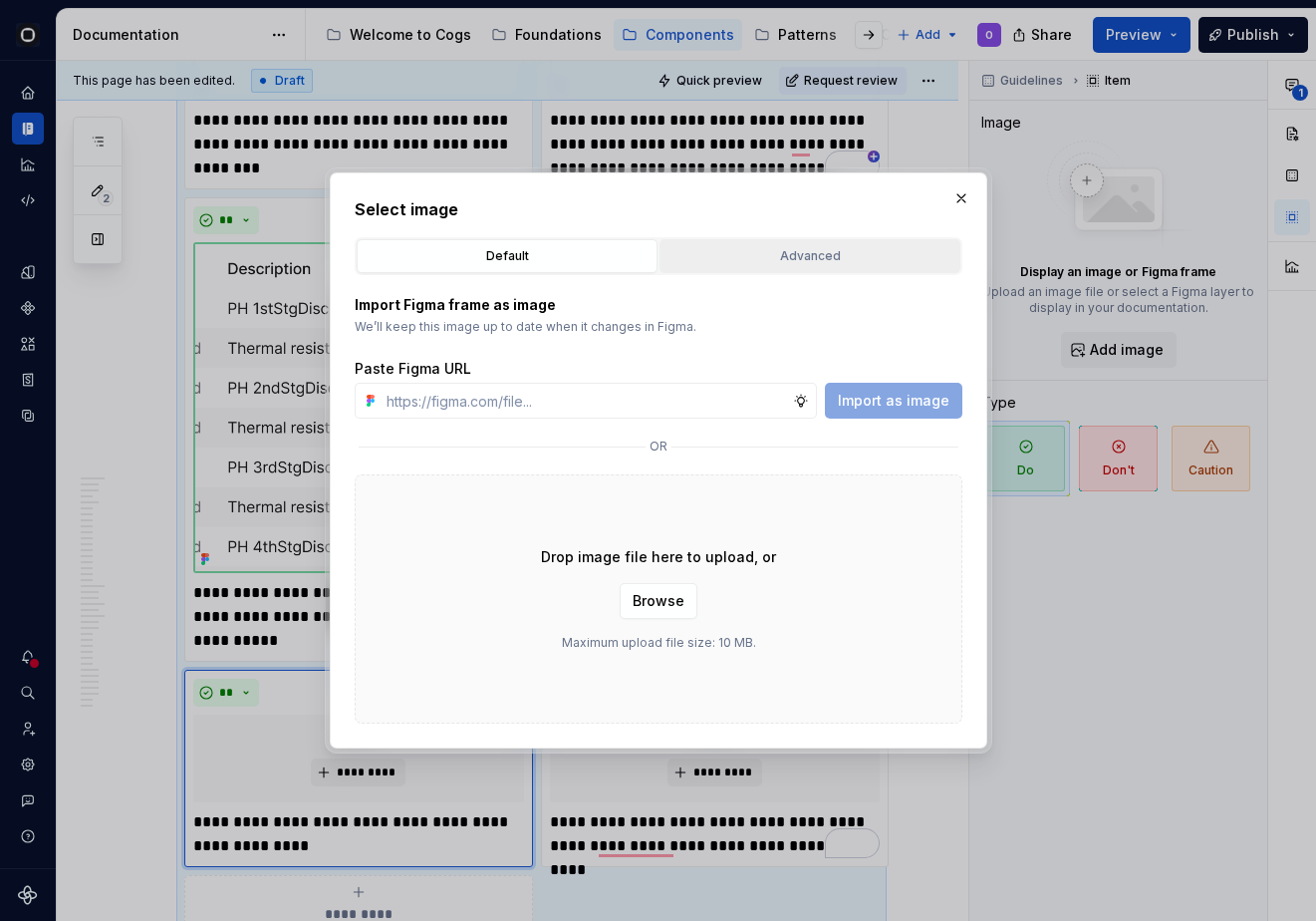 click on "Advanced" at bounding box center (810, 256) 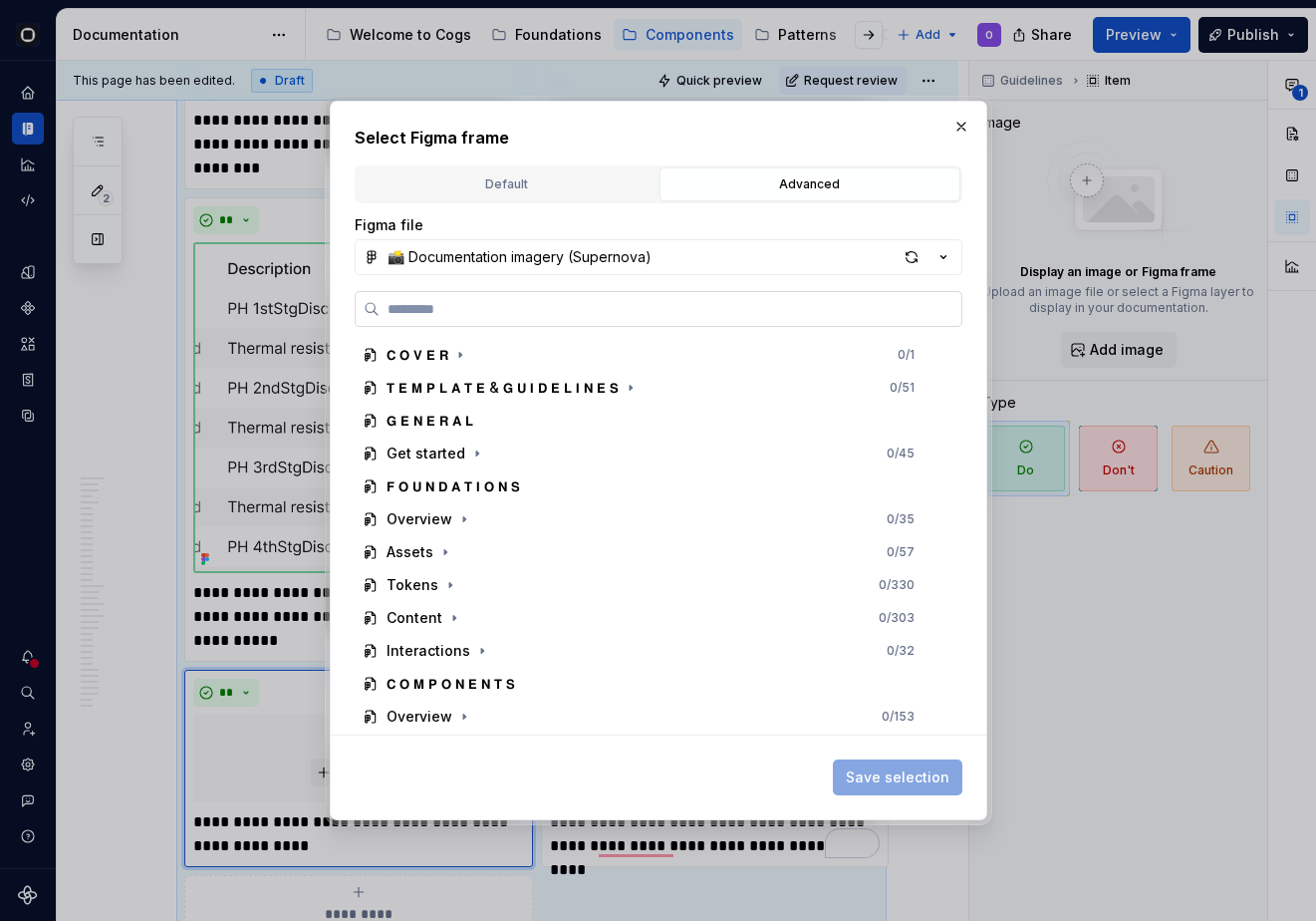 click at bounding box center [658, 309] 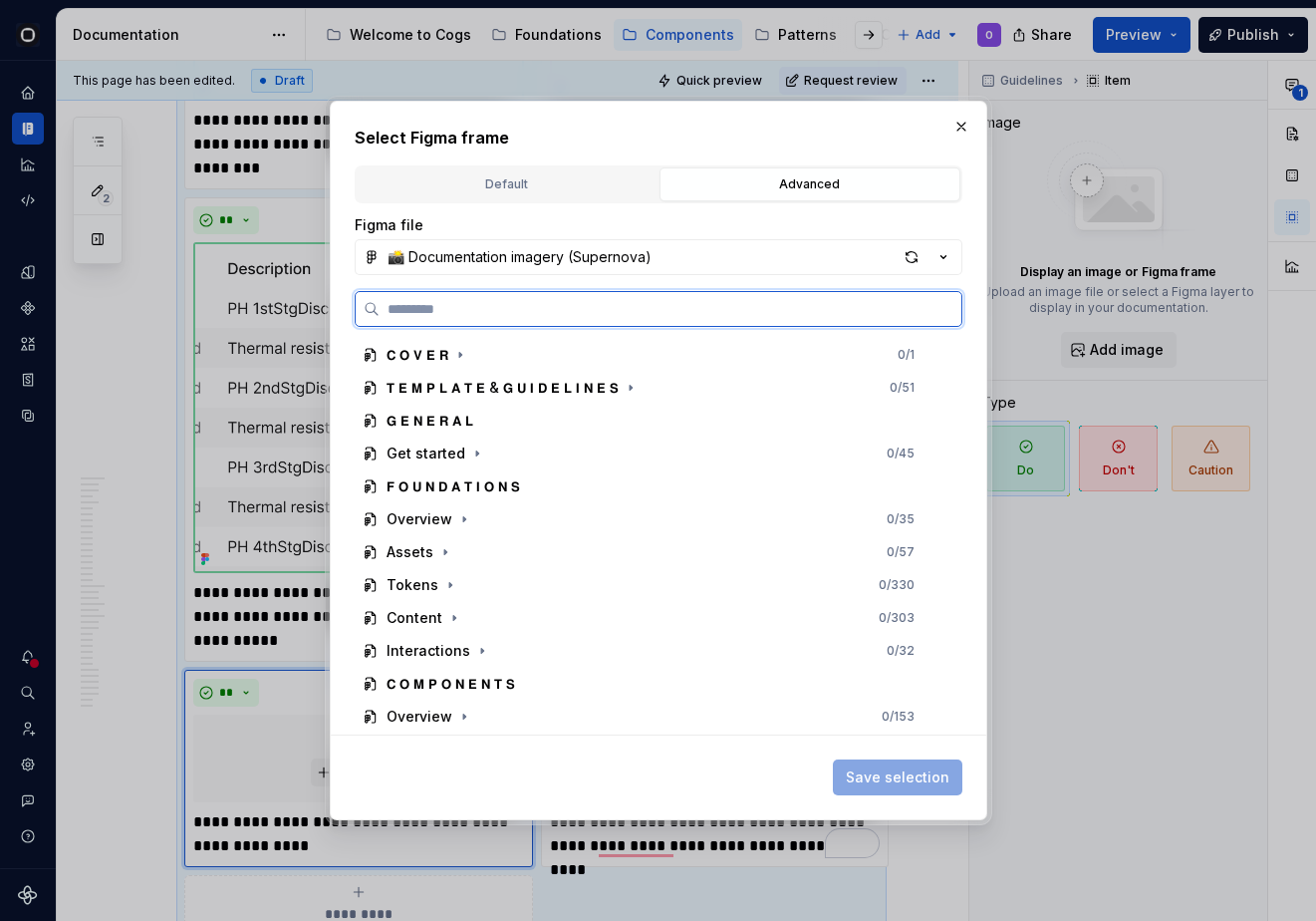 click at bounding box center [670, 309] 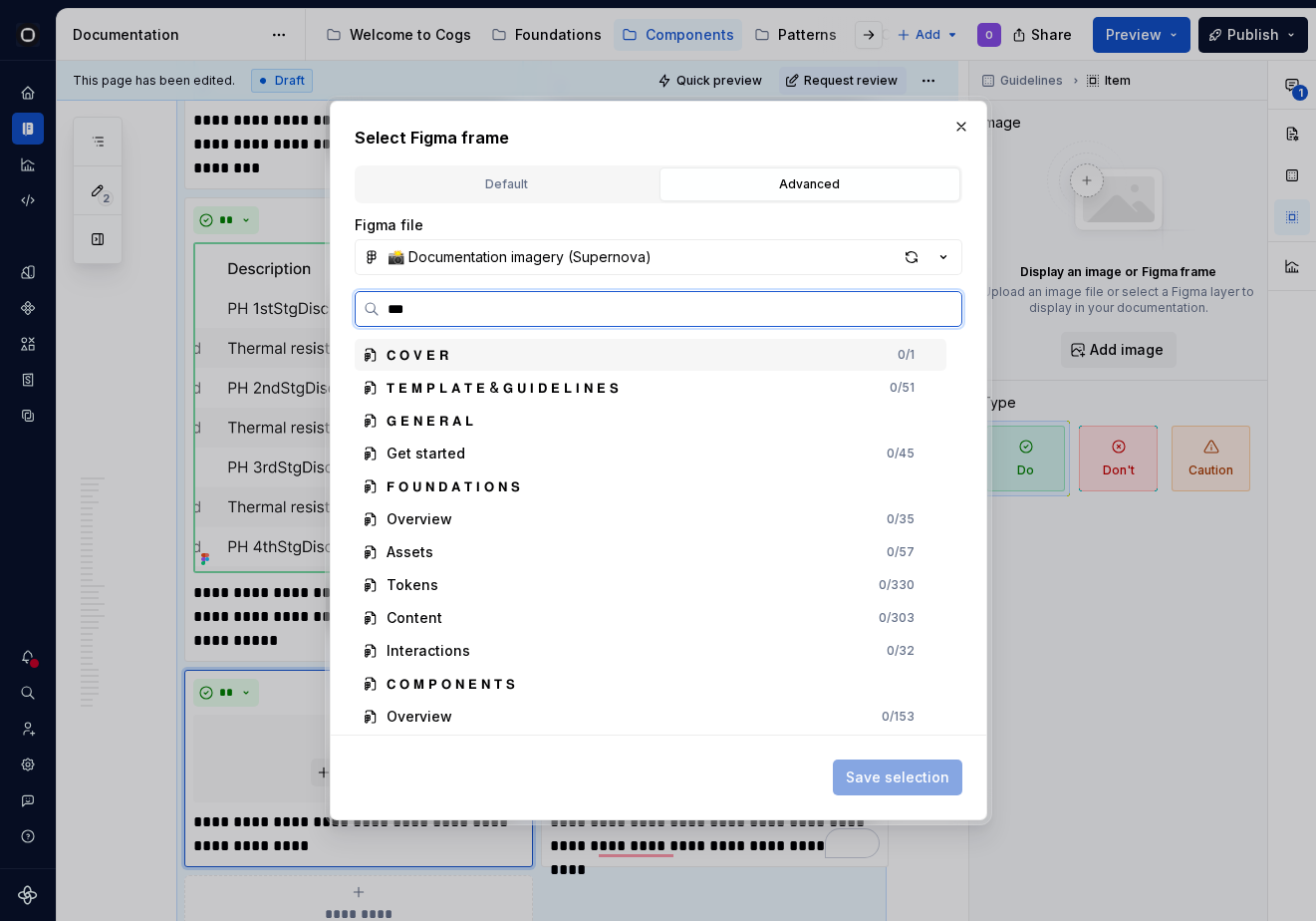 type on "****" 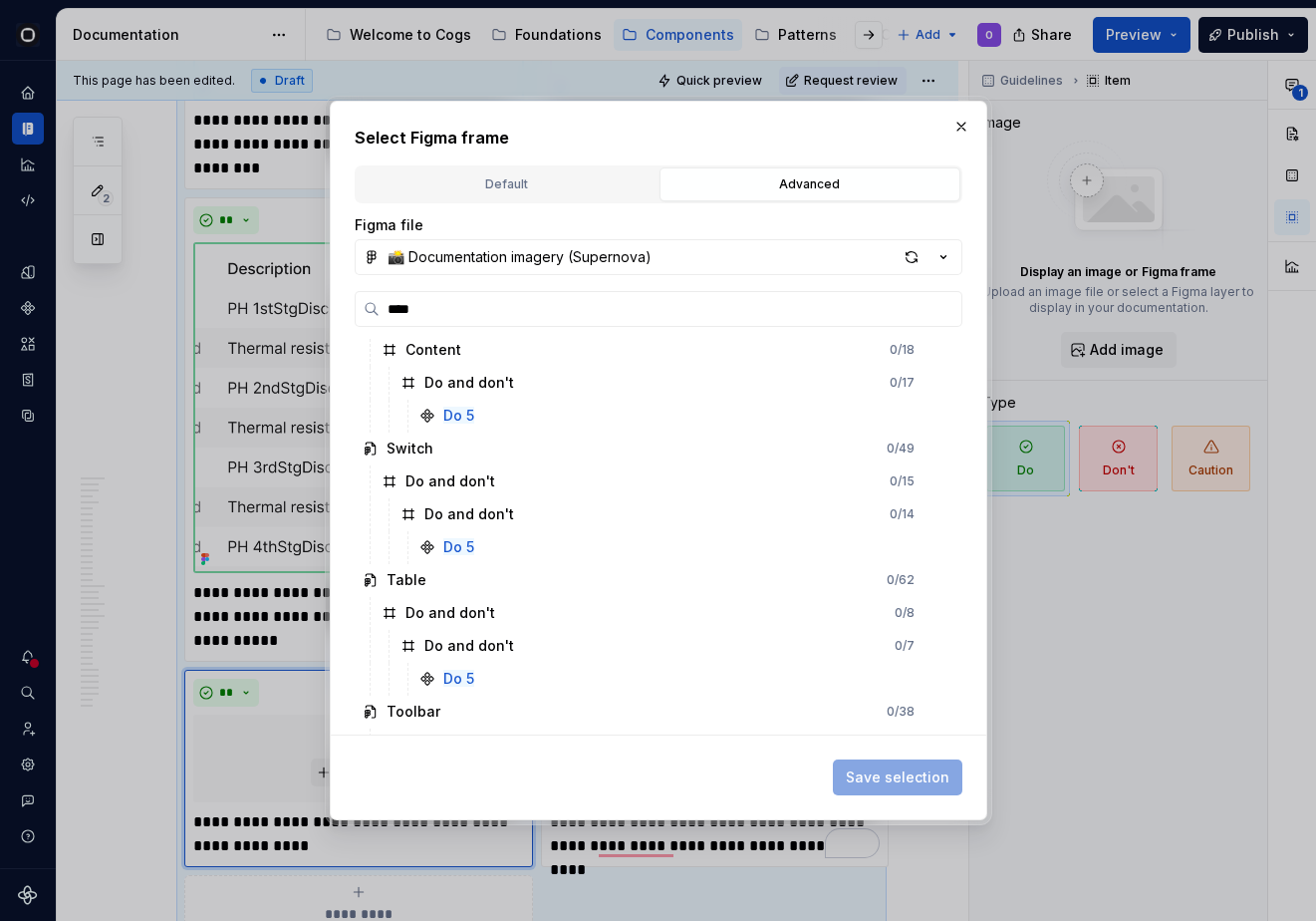 scroll, scrollTop: 1610, scrollLeft: 0, axis: vertical 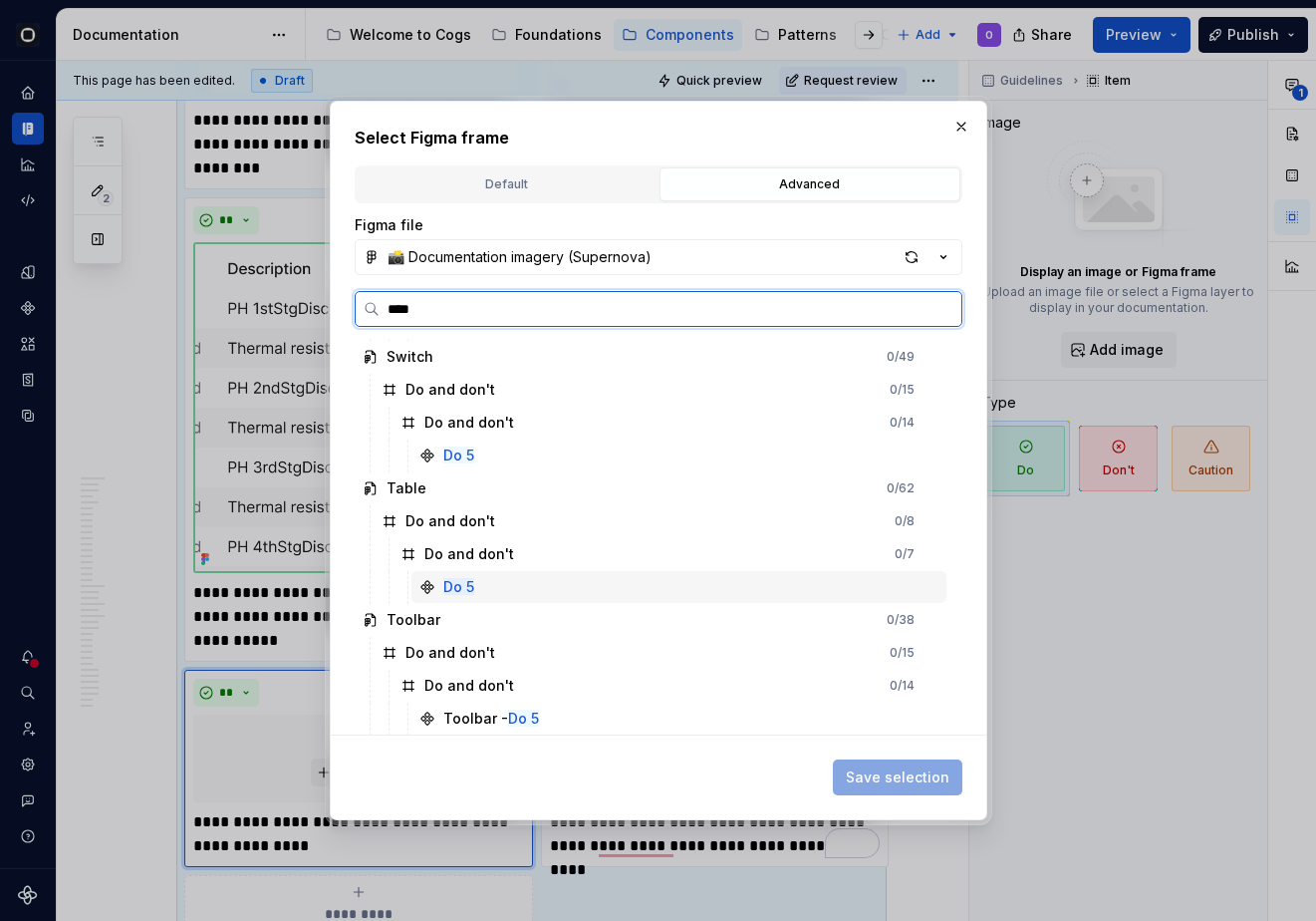 click on "Do 5" at bounding box center (678, 587) 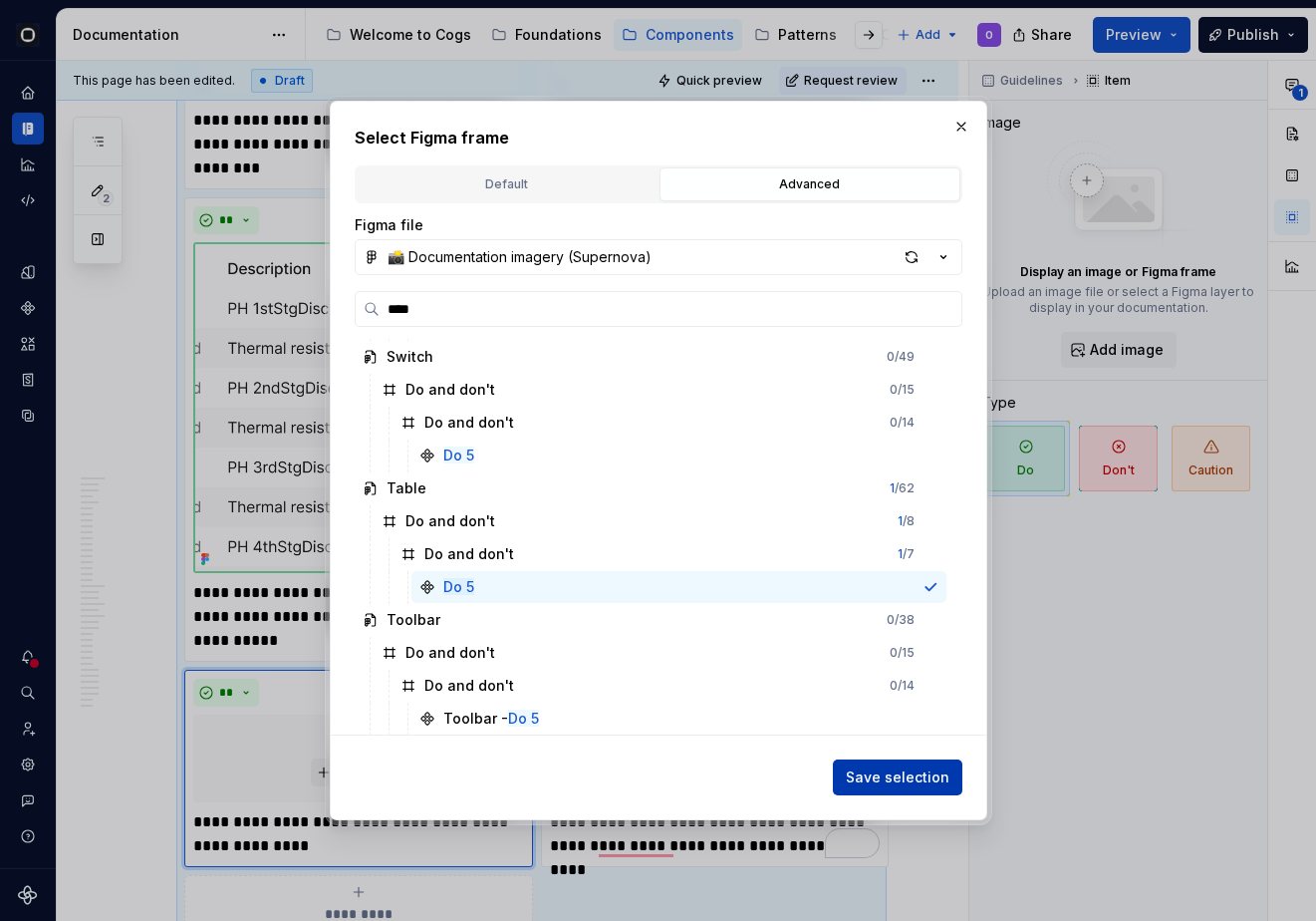 click on "Save selection" at bounding box center (898, 777) 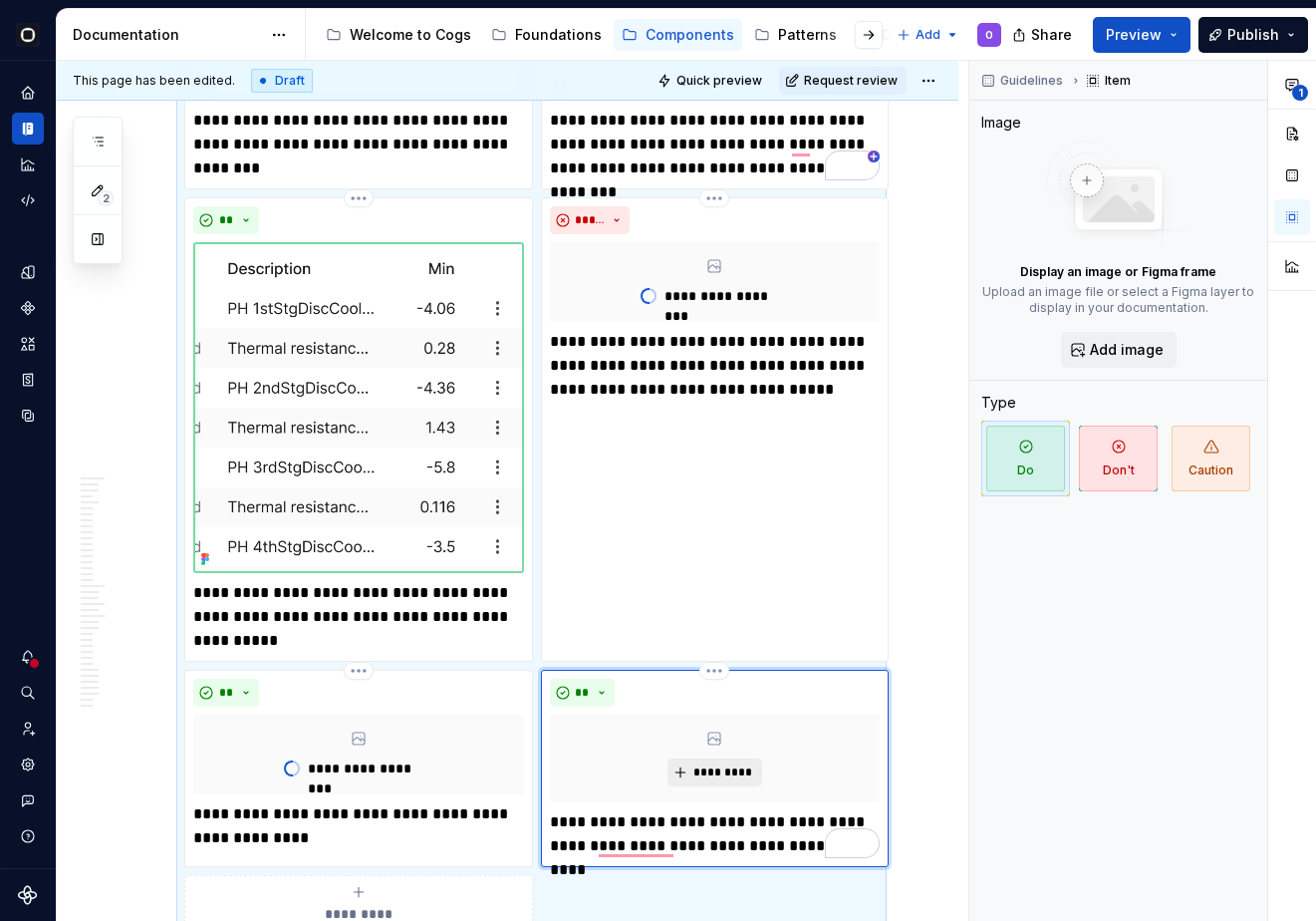 click on "*********" at bounding box center [714, 772] 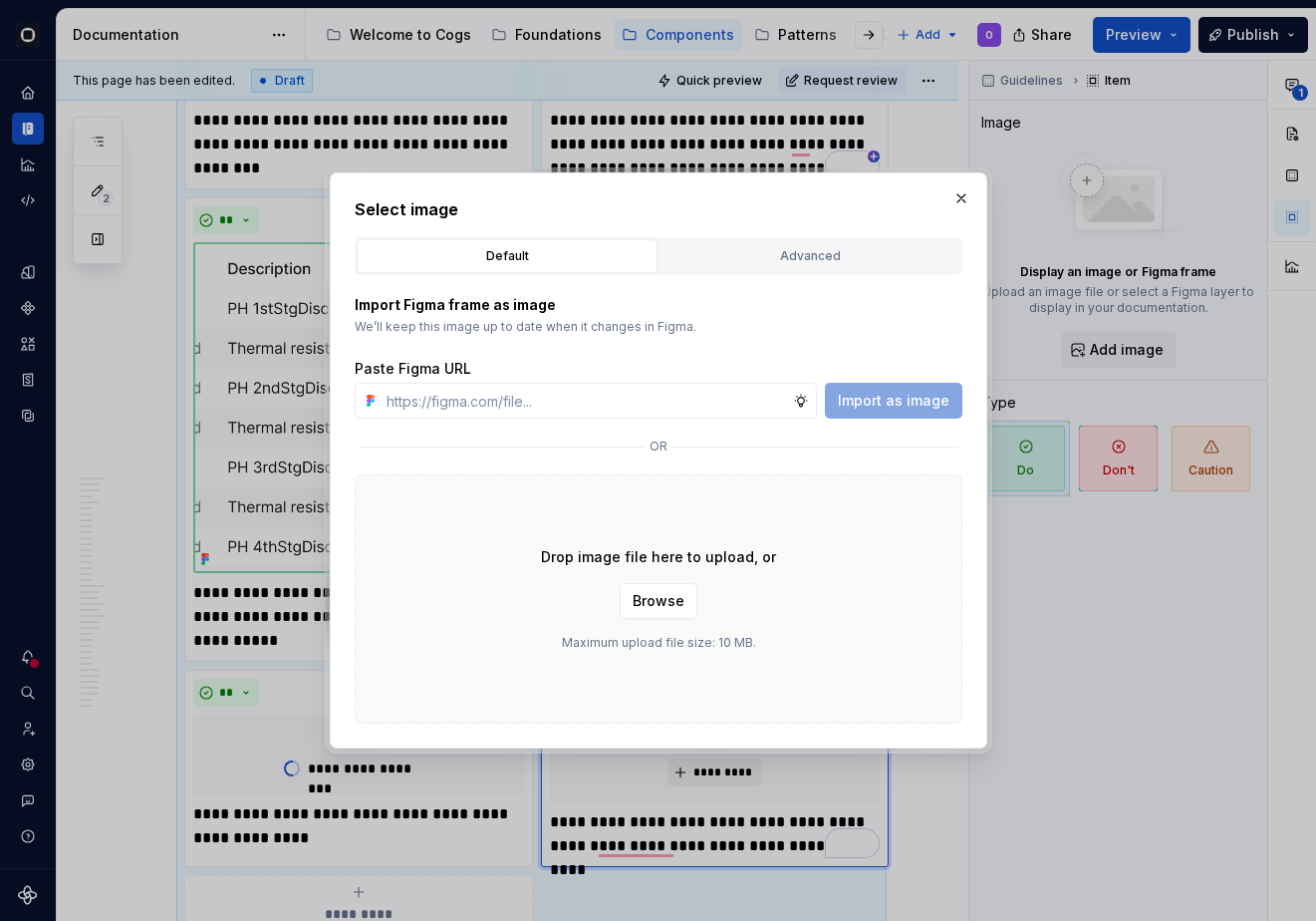 click on "Default Advanced" at bounding box center [658, 256] 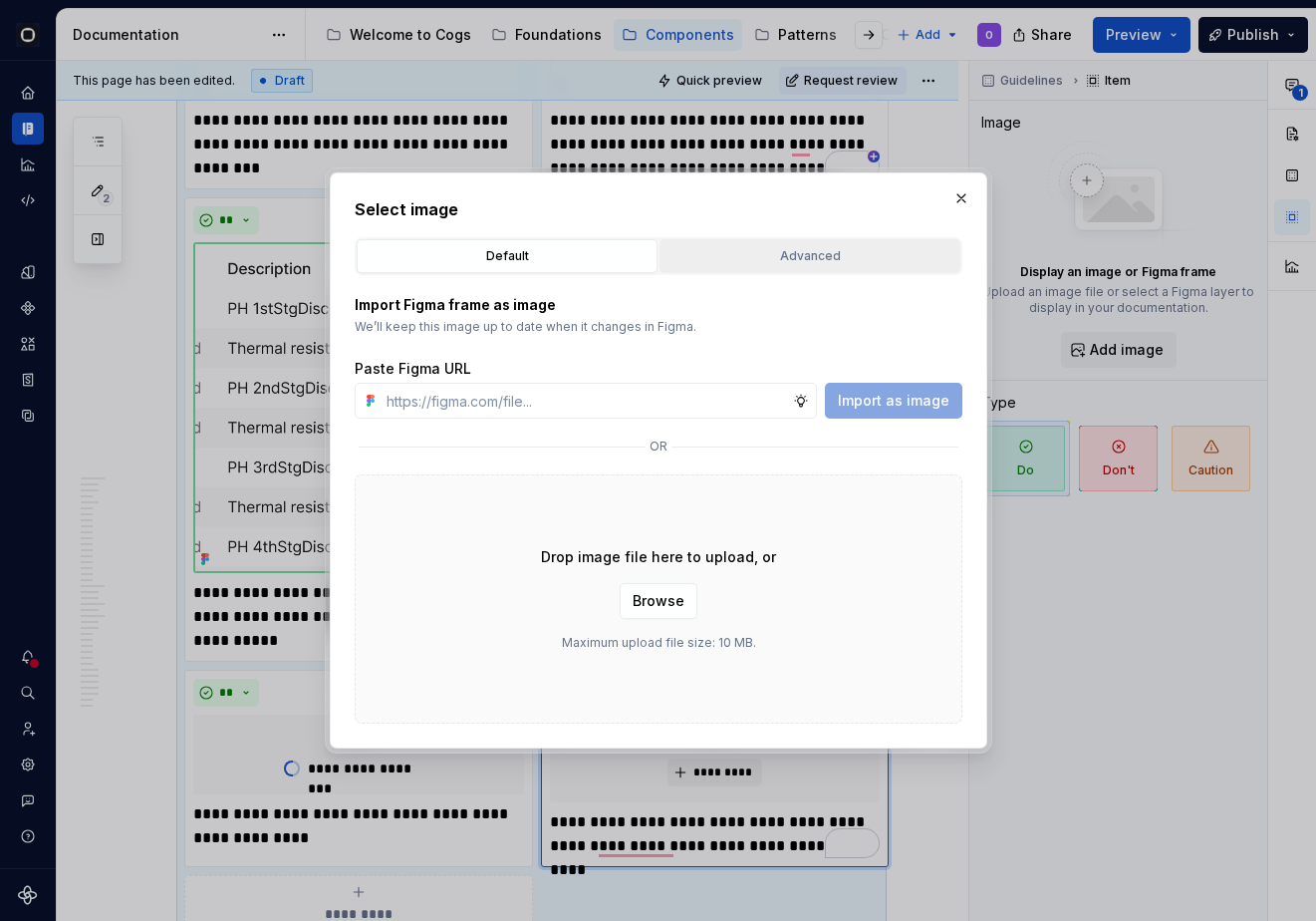click on "Advanced" at bounding box center (810, 256) 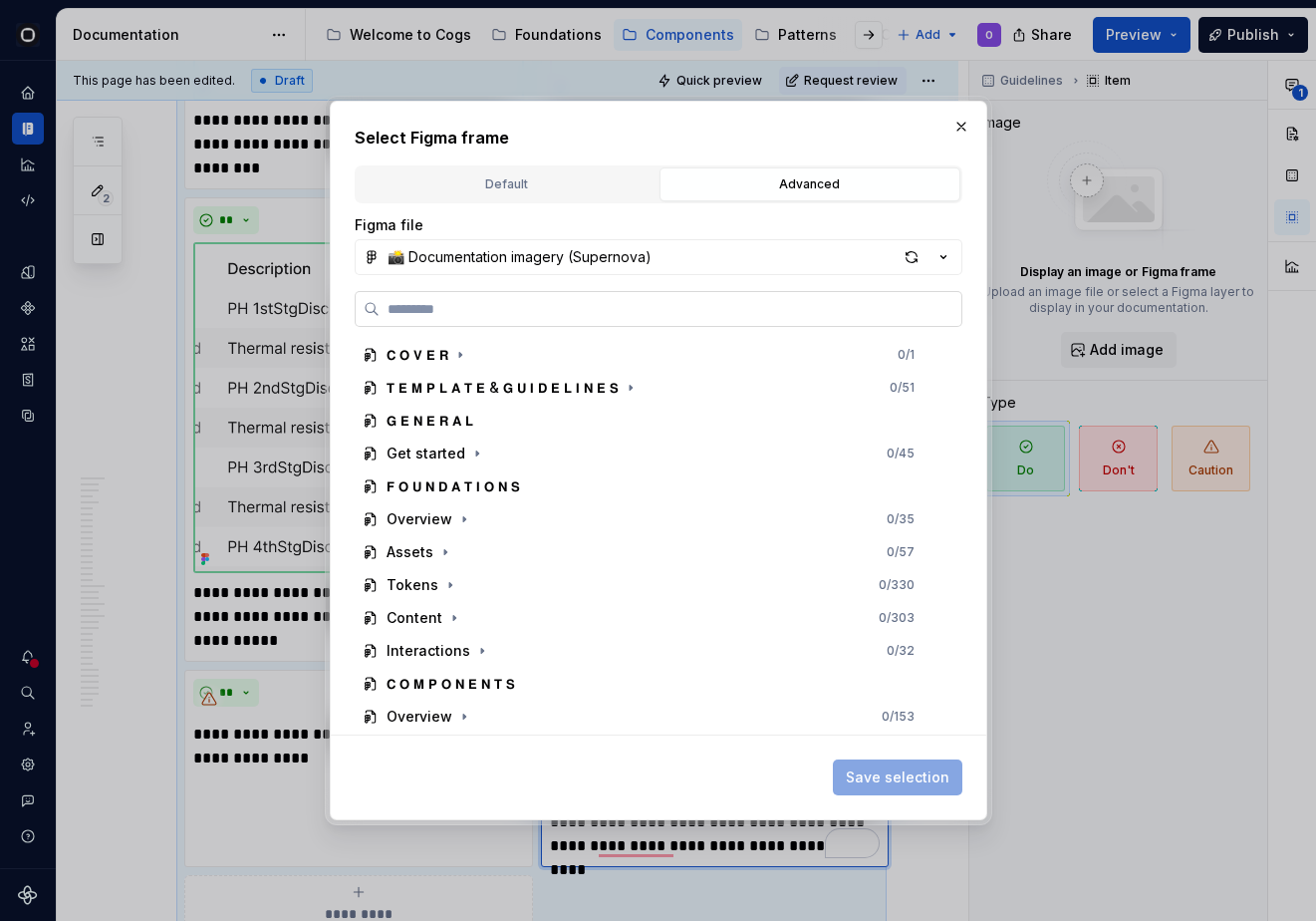 click at bounding box center [658, 309] 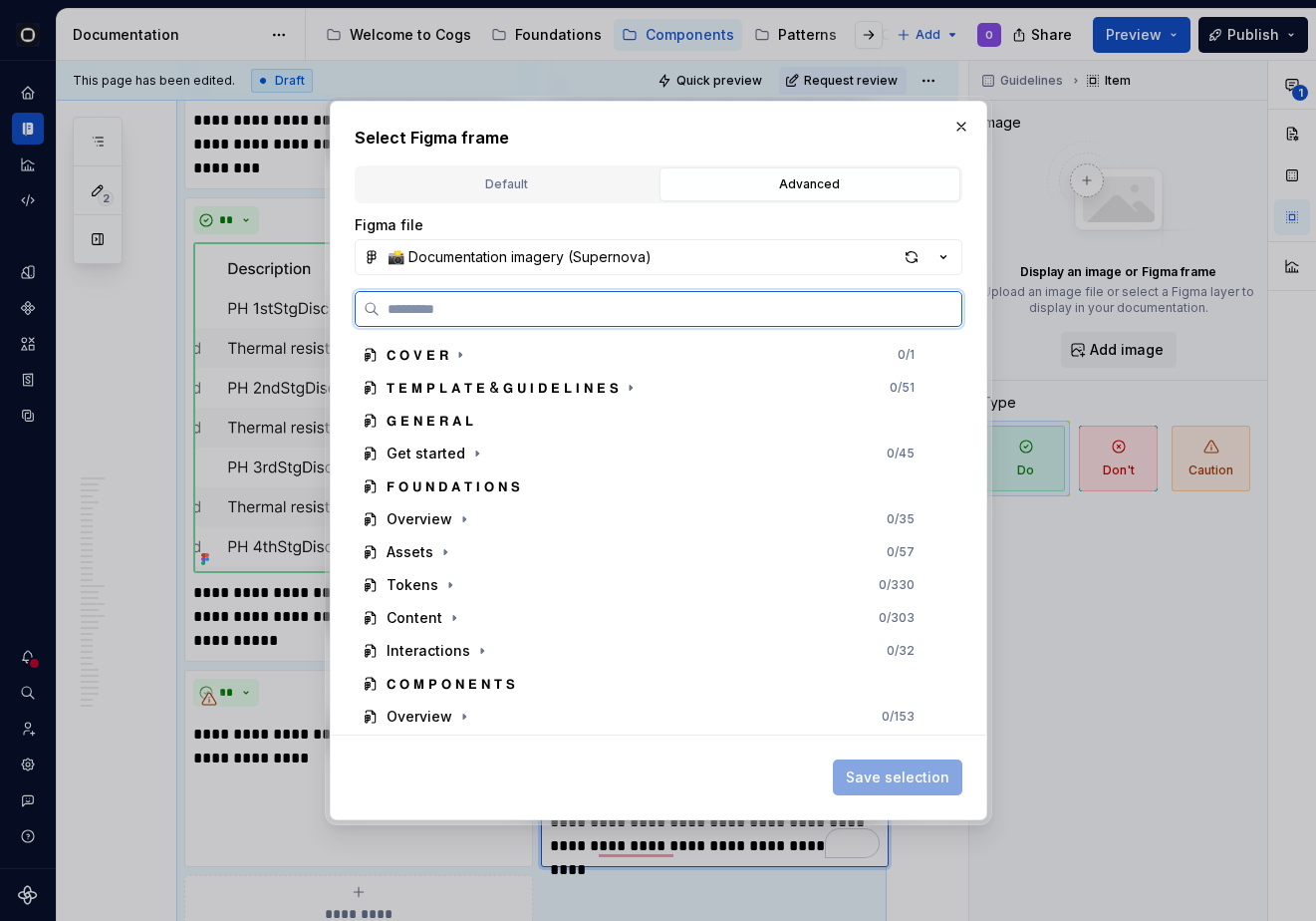 click at bounding box center [670, 309] 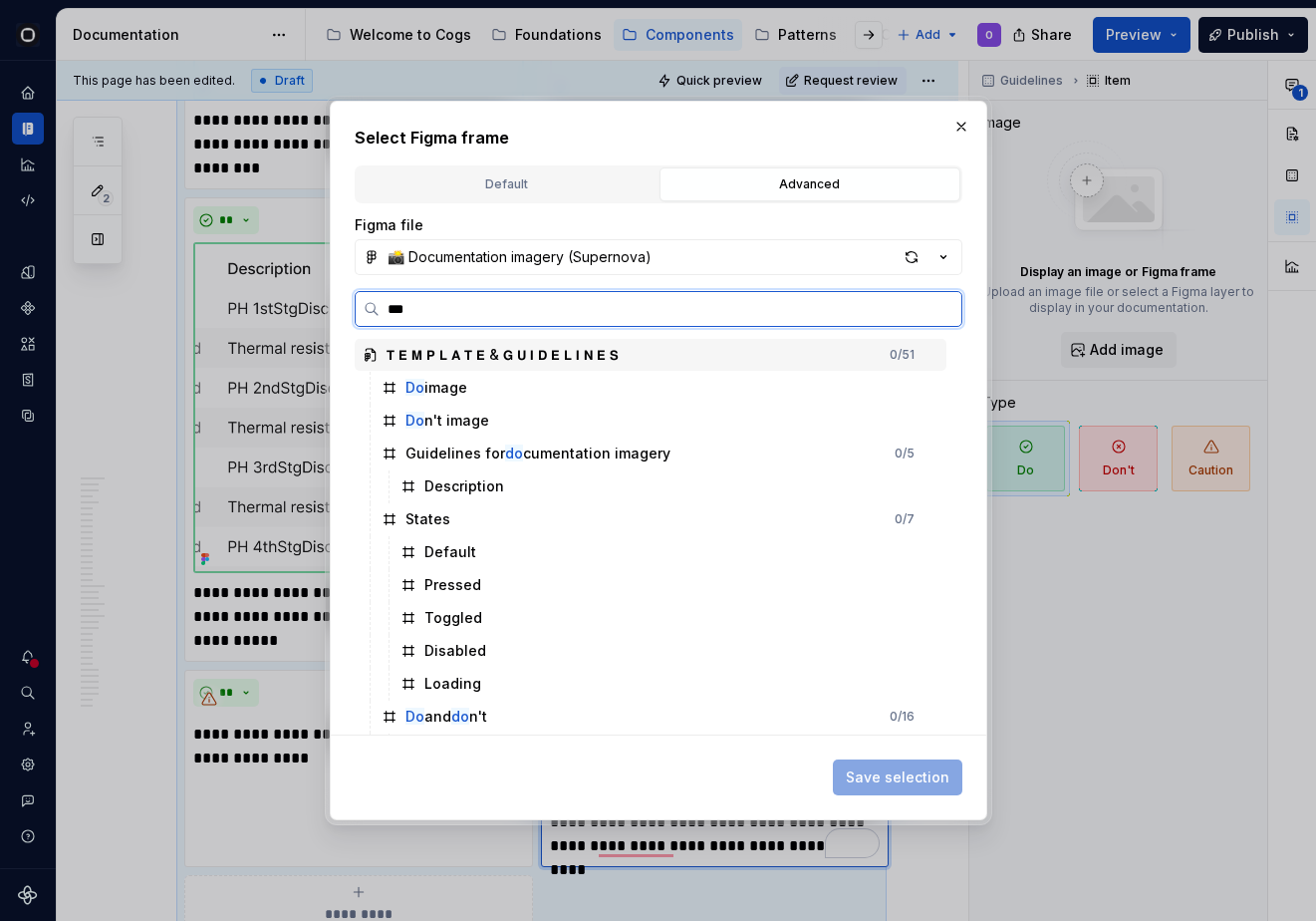 type on "****" 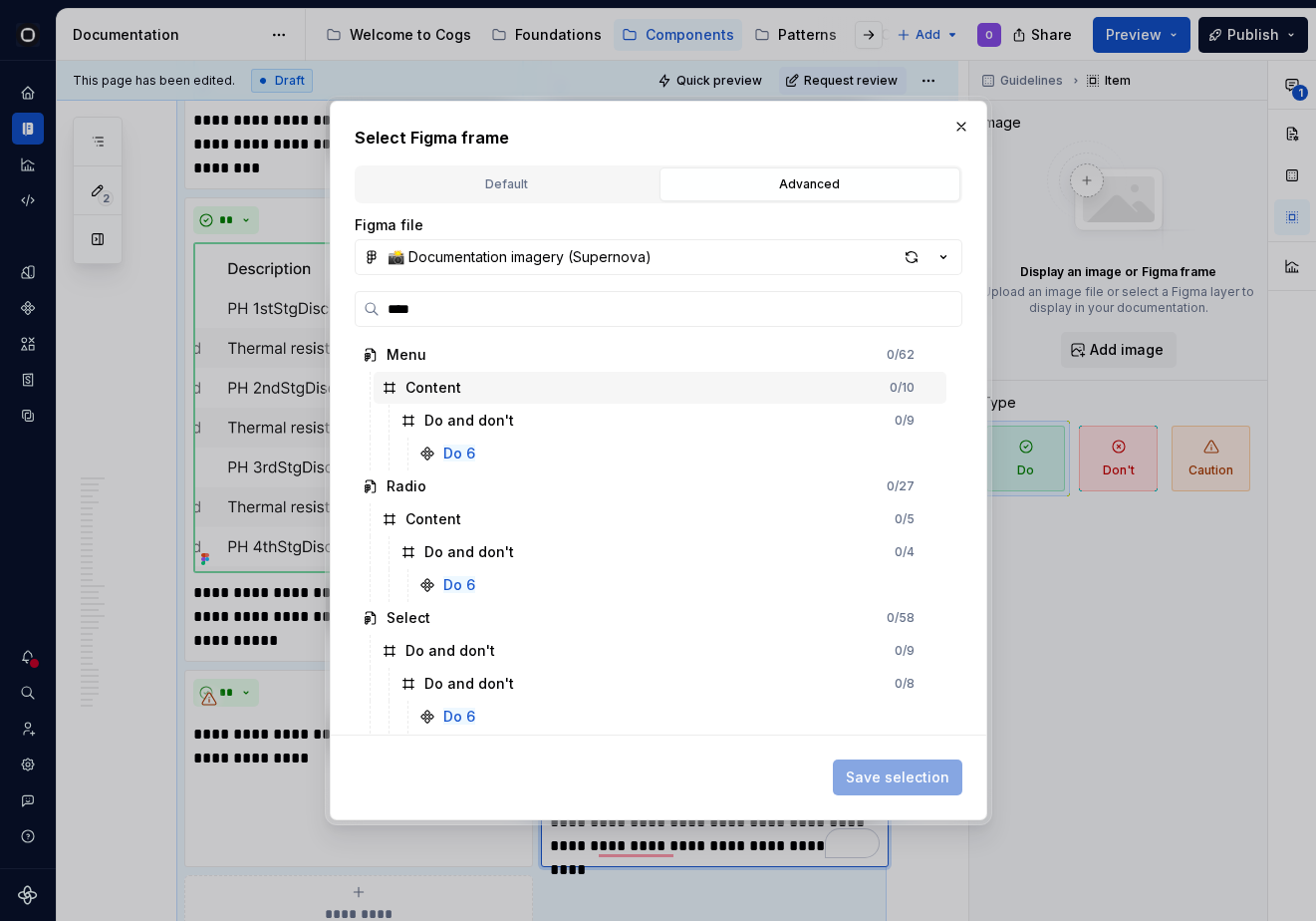 scroll, scrollTop: 261, scrollLeft: 0, axis: vertical 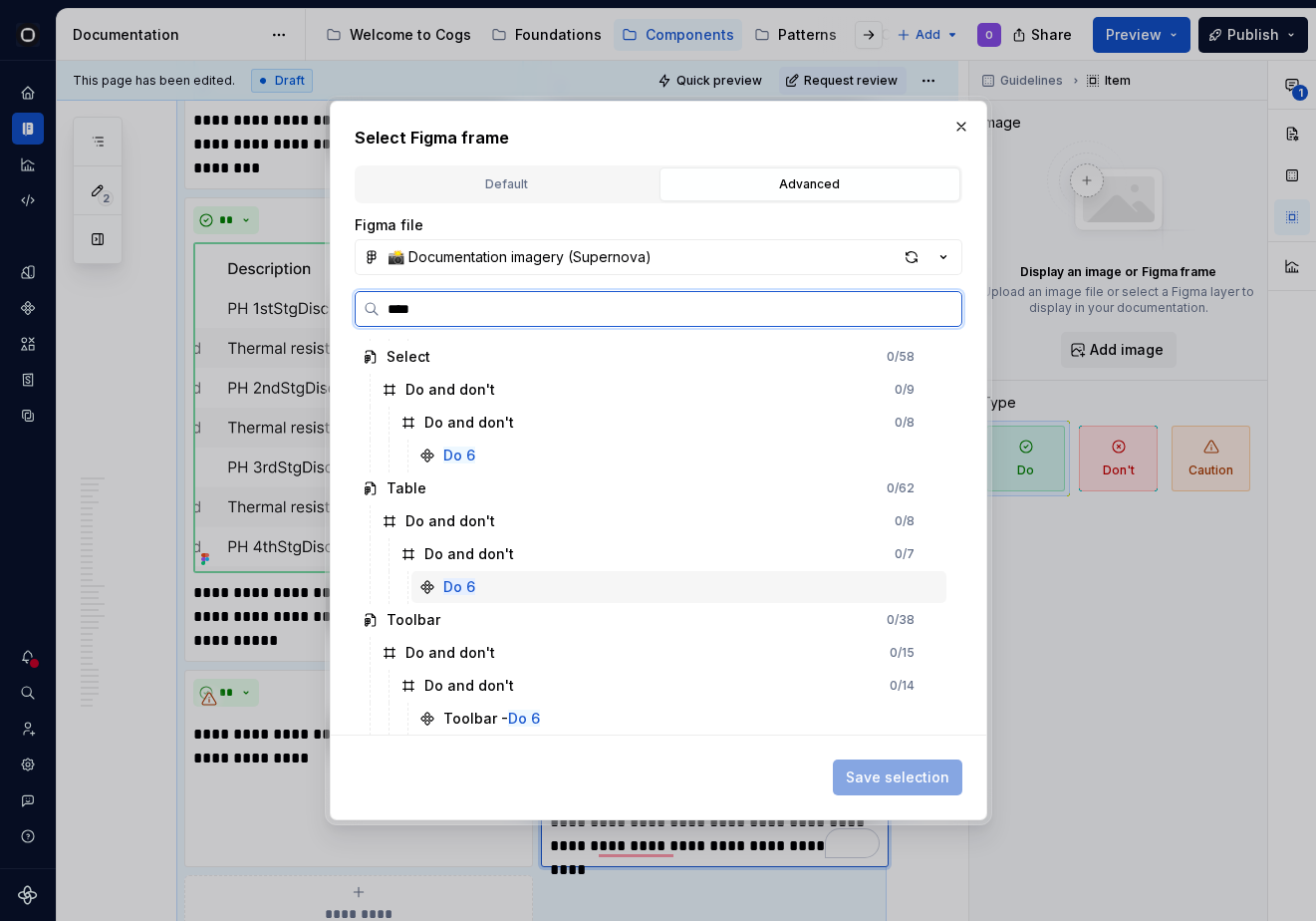 click on "Do 6" at bounding box center (678, 587) 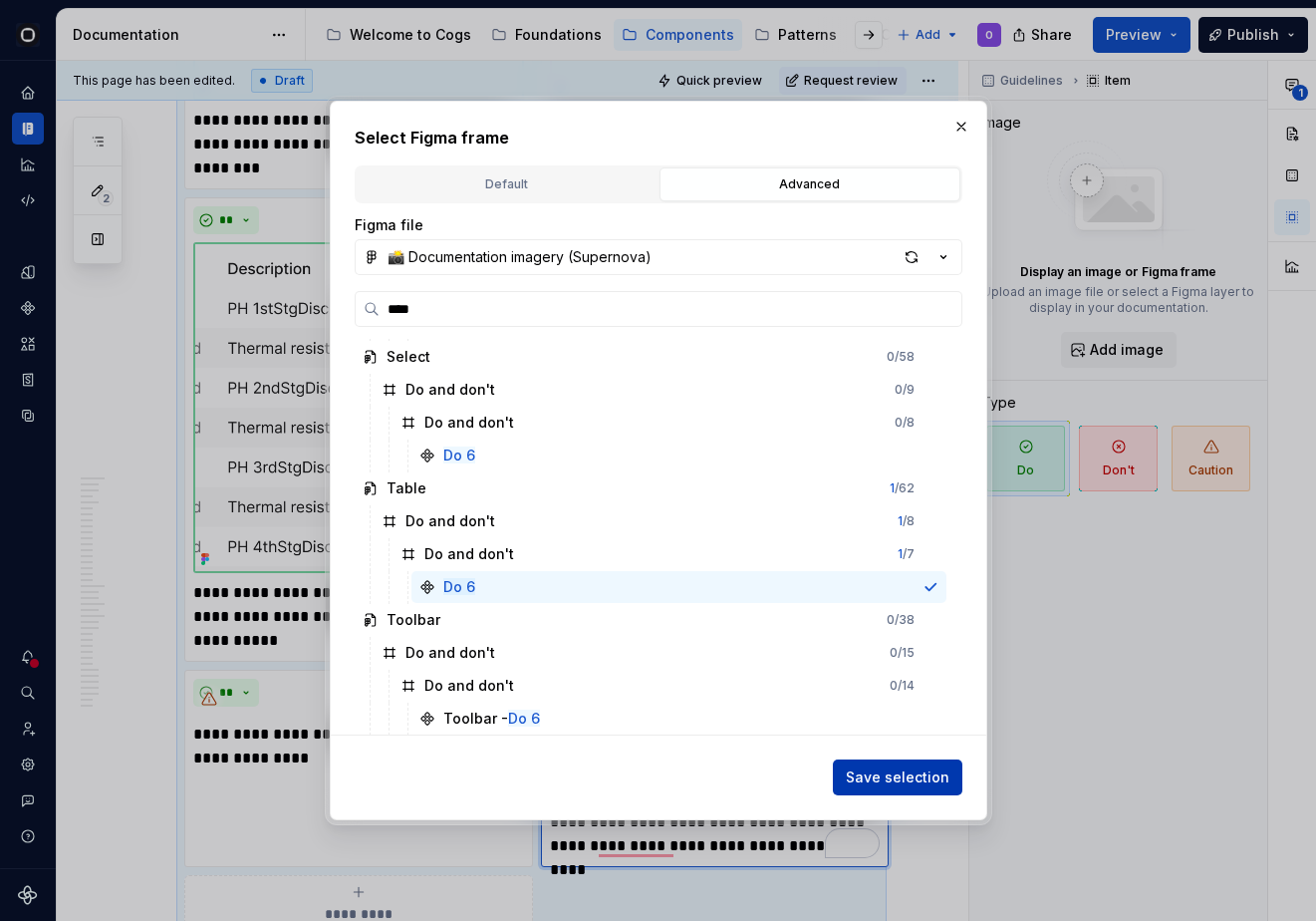 click on "Save selection" at bounding box center (898, 777) 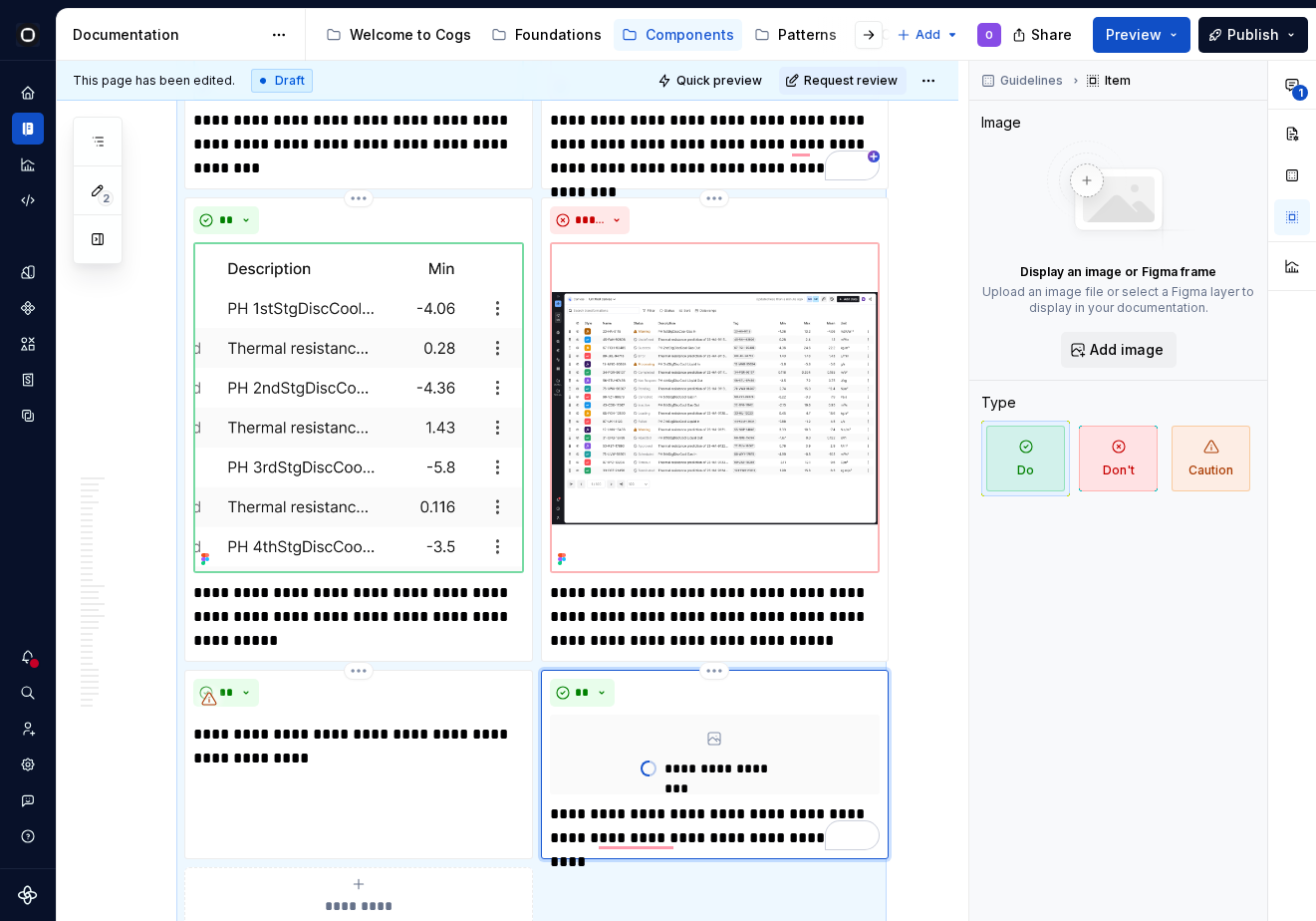 click on "**********" at bounding box center (507, 1370) 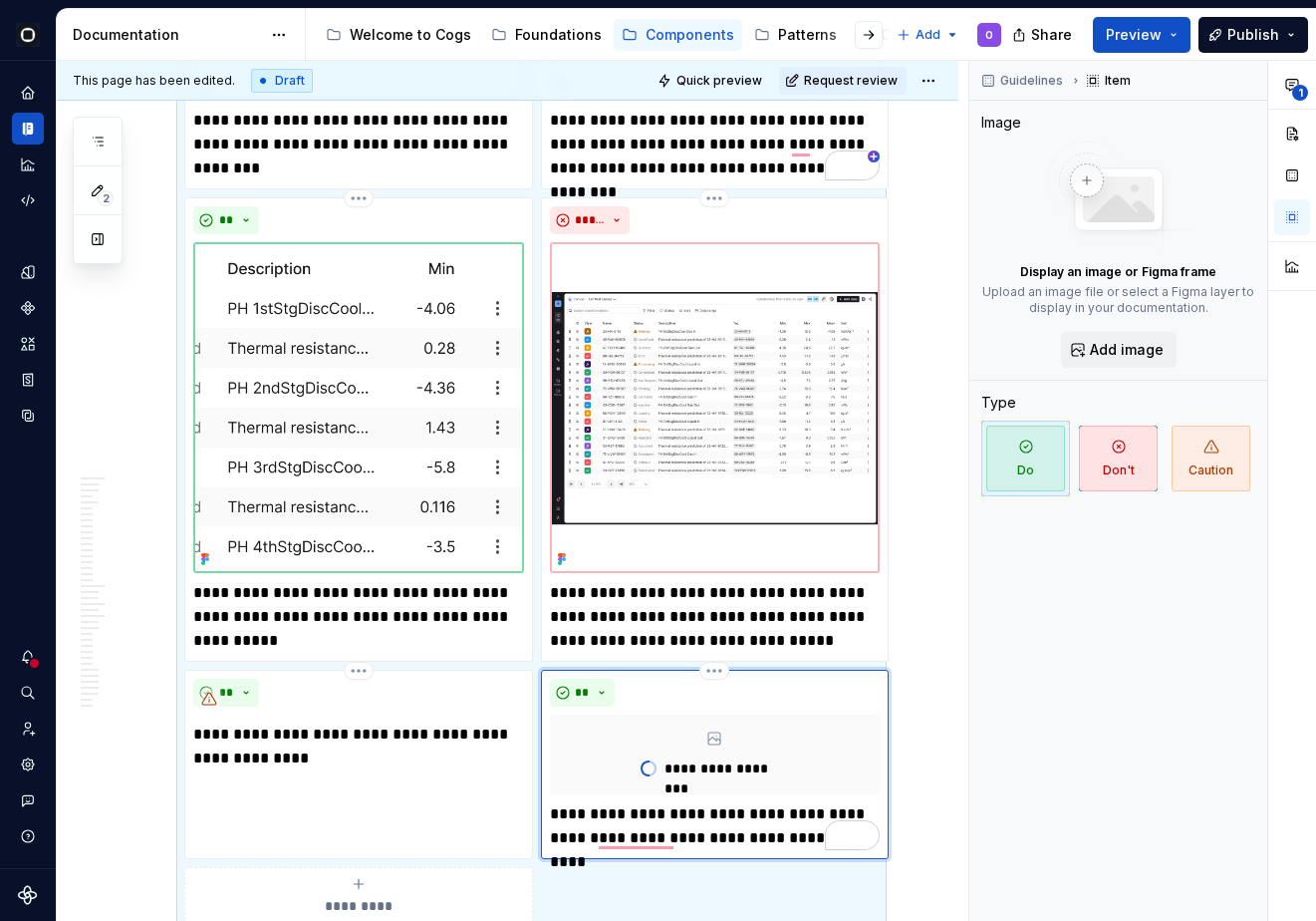 scroll, scrollTop: 6771, scrollLeft: 0, axis: vertical 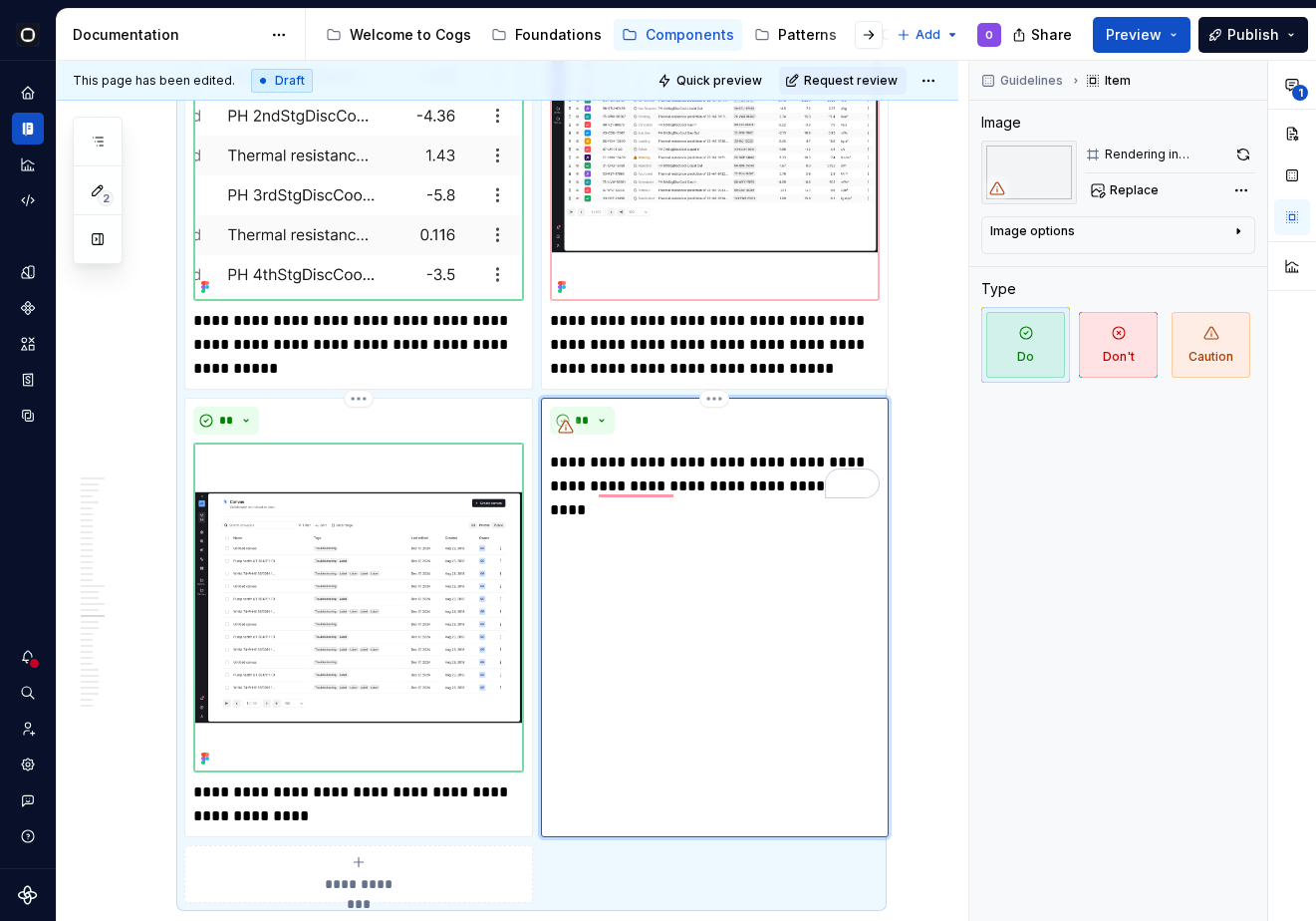 click on "**********" at bounding box center [507, 1222] 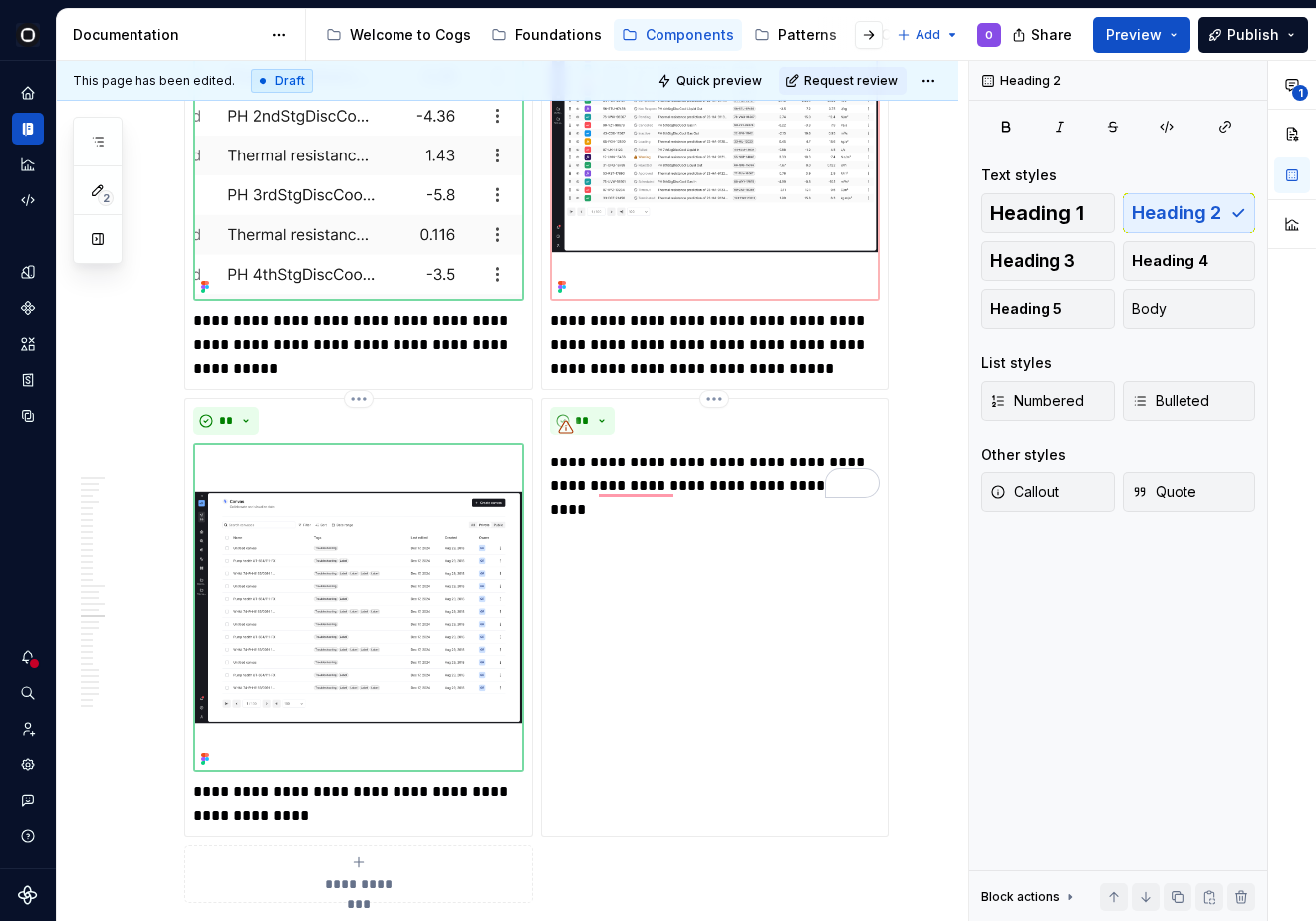 scroll, scrollTop: 6971, scrollLeft: 0, axis: vertical 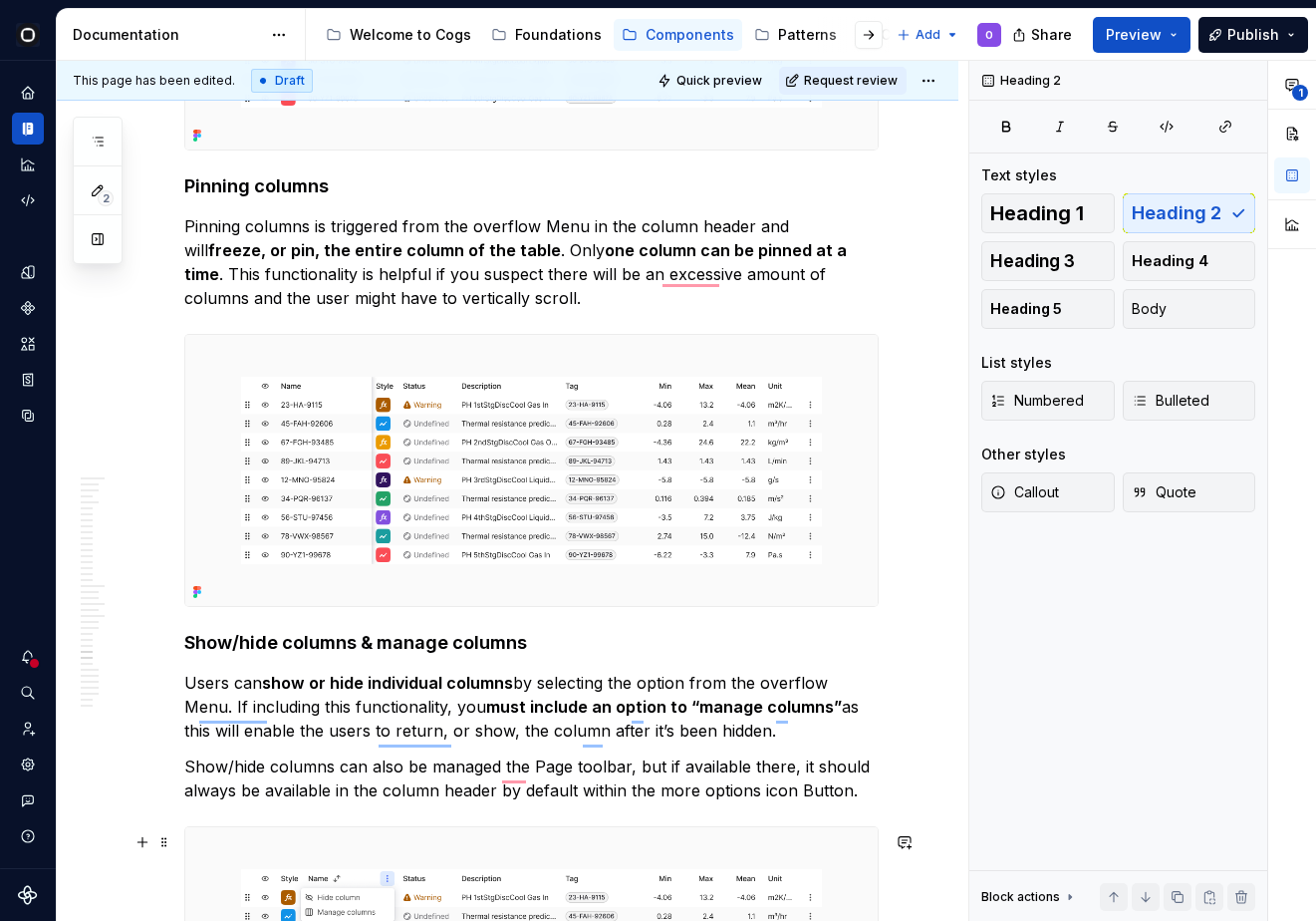 click at bounding box center [531, 470] 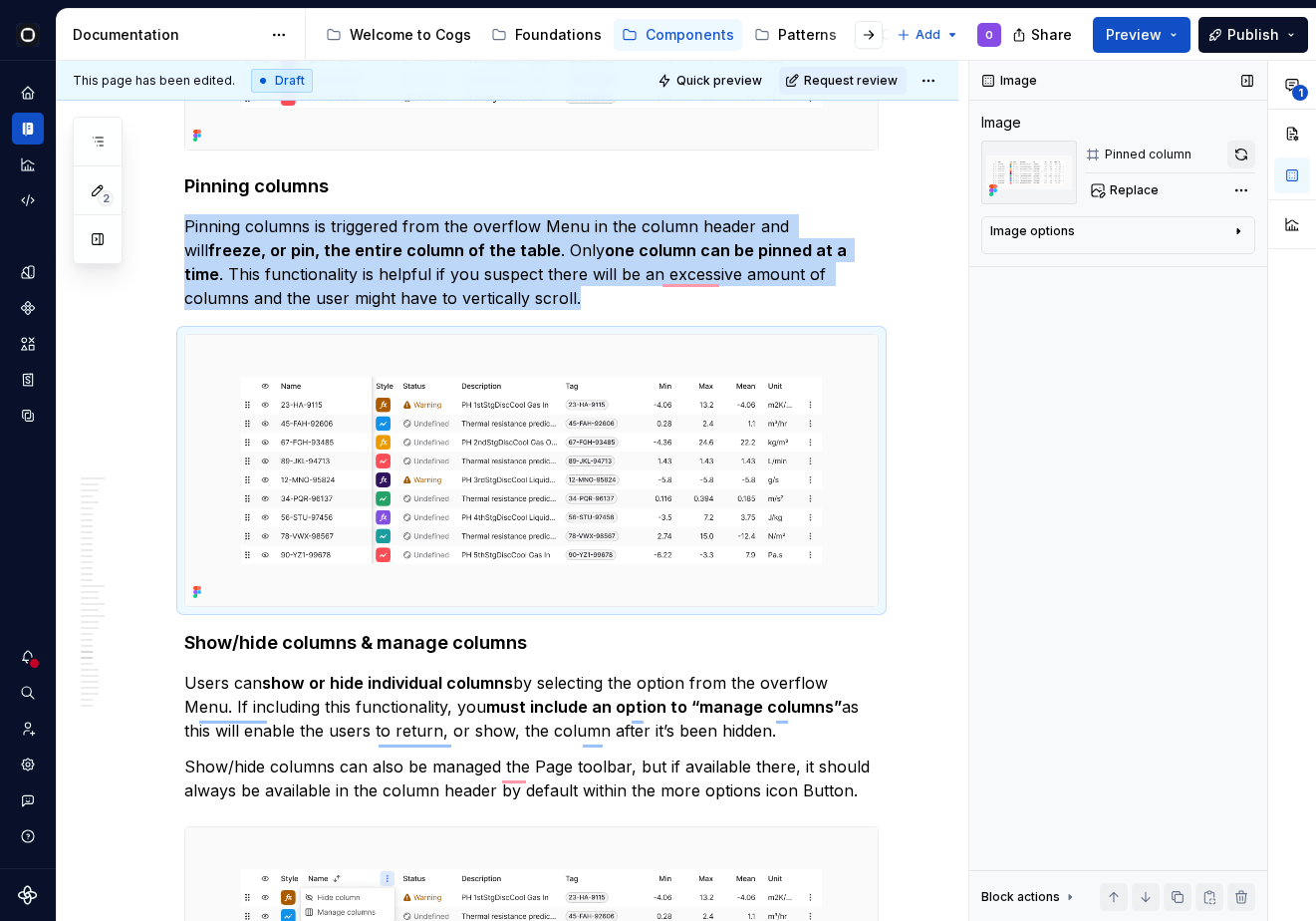 click at bounding box center [1241, 154] 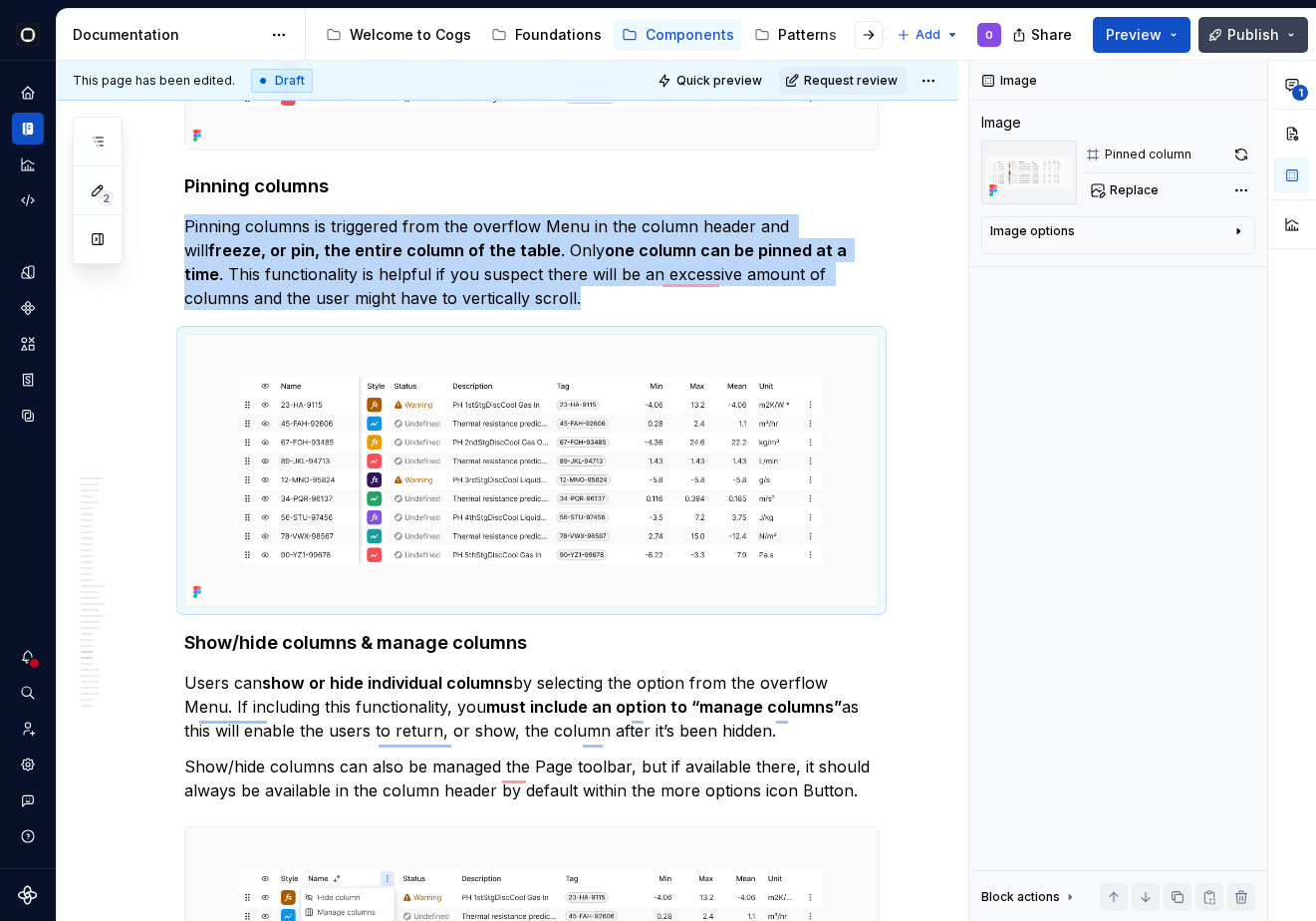 click on "Publish" at bounding box center (1253, 35) 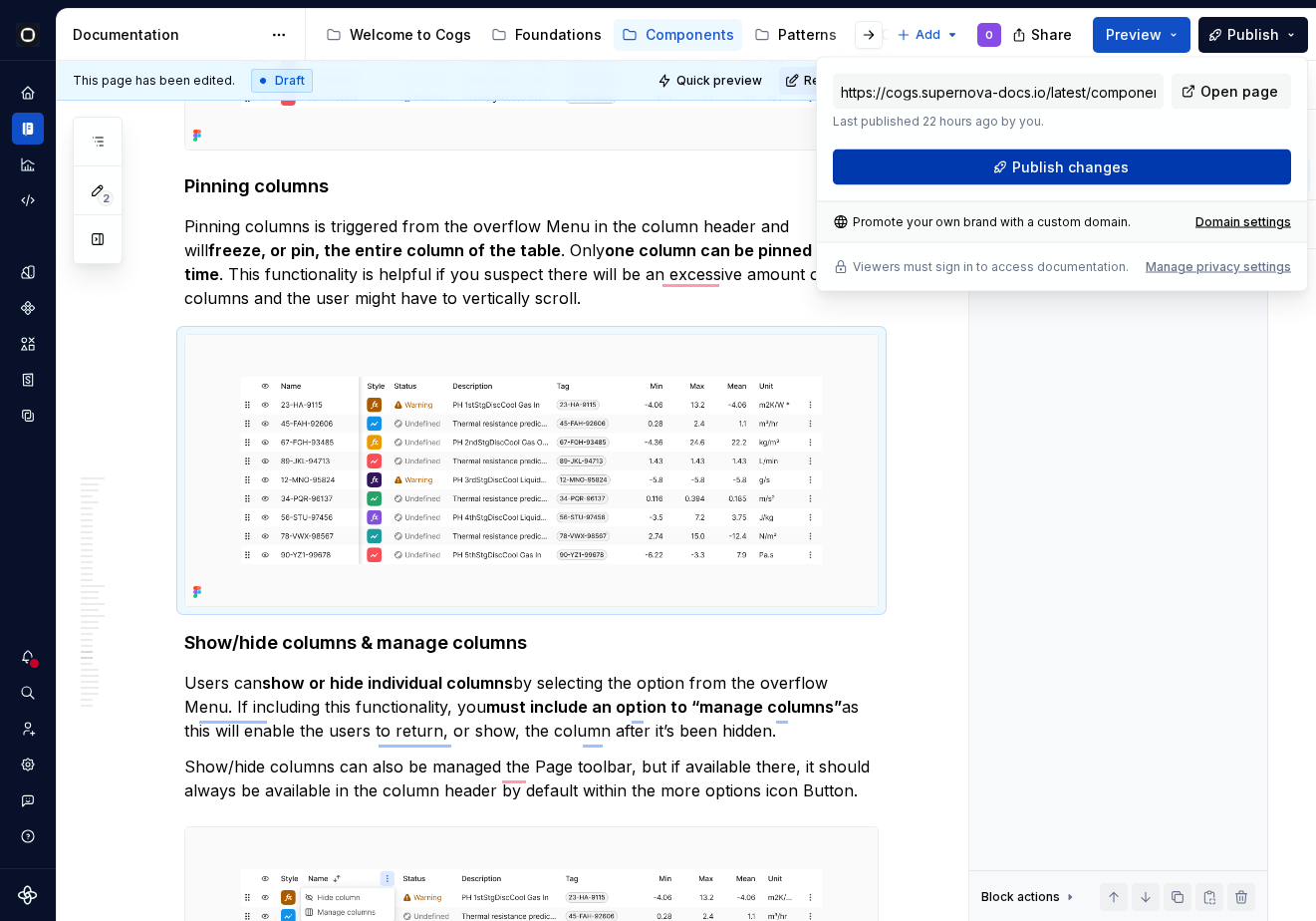 click on "Publish changes" at bounding box center (1062, 167) 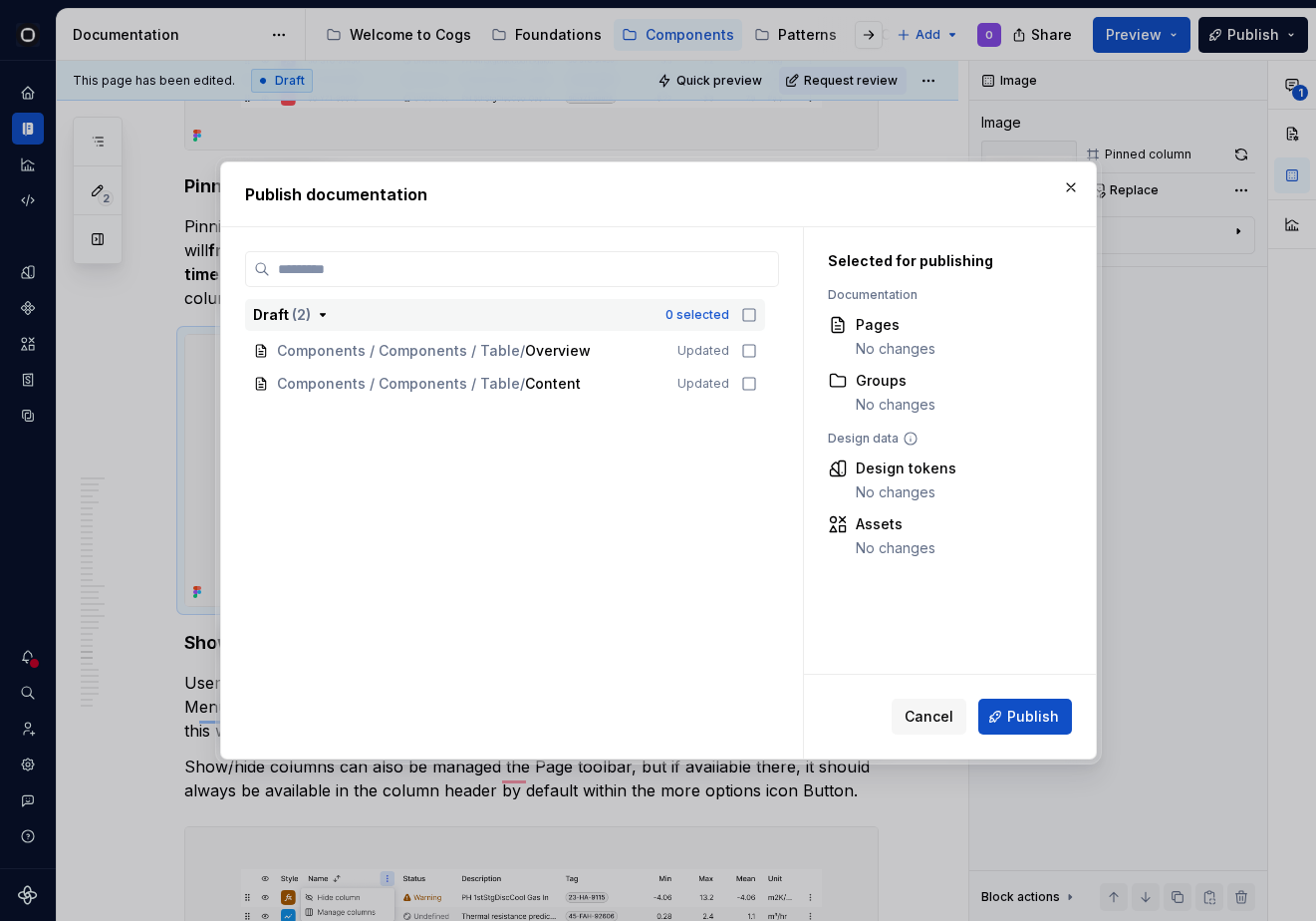 click on "Draft   ( 2 ) 0   selected" at bounding box center [505, 315] 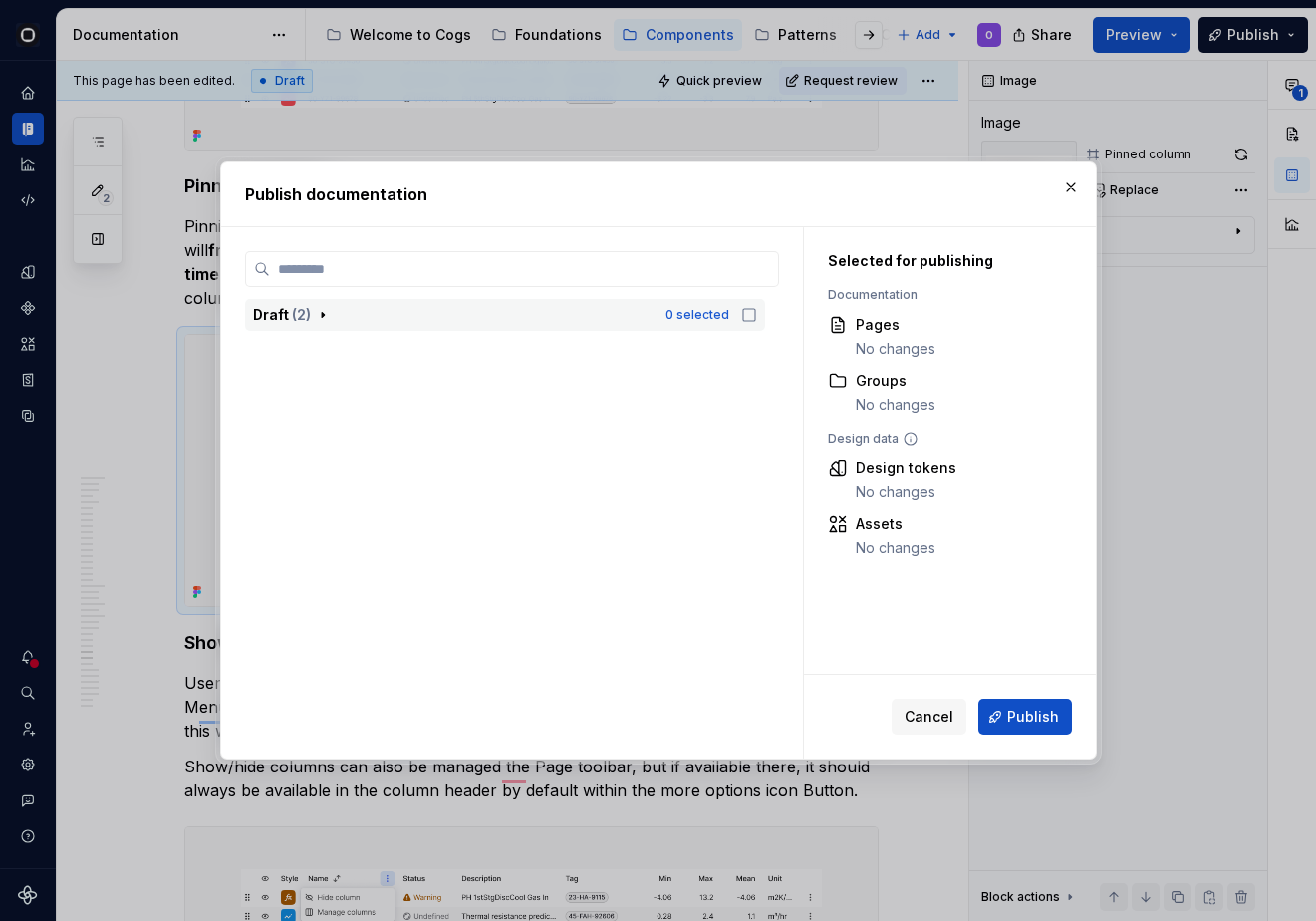 click on "0   selected" at bounding box center (711, 315) 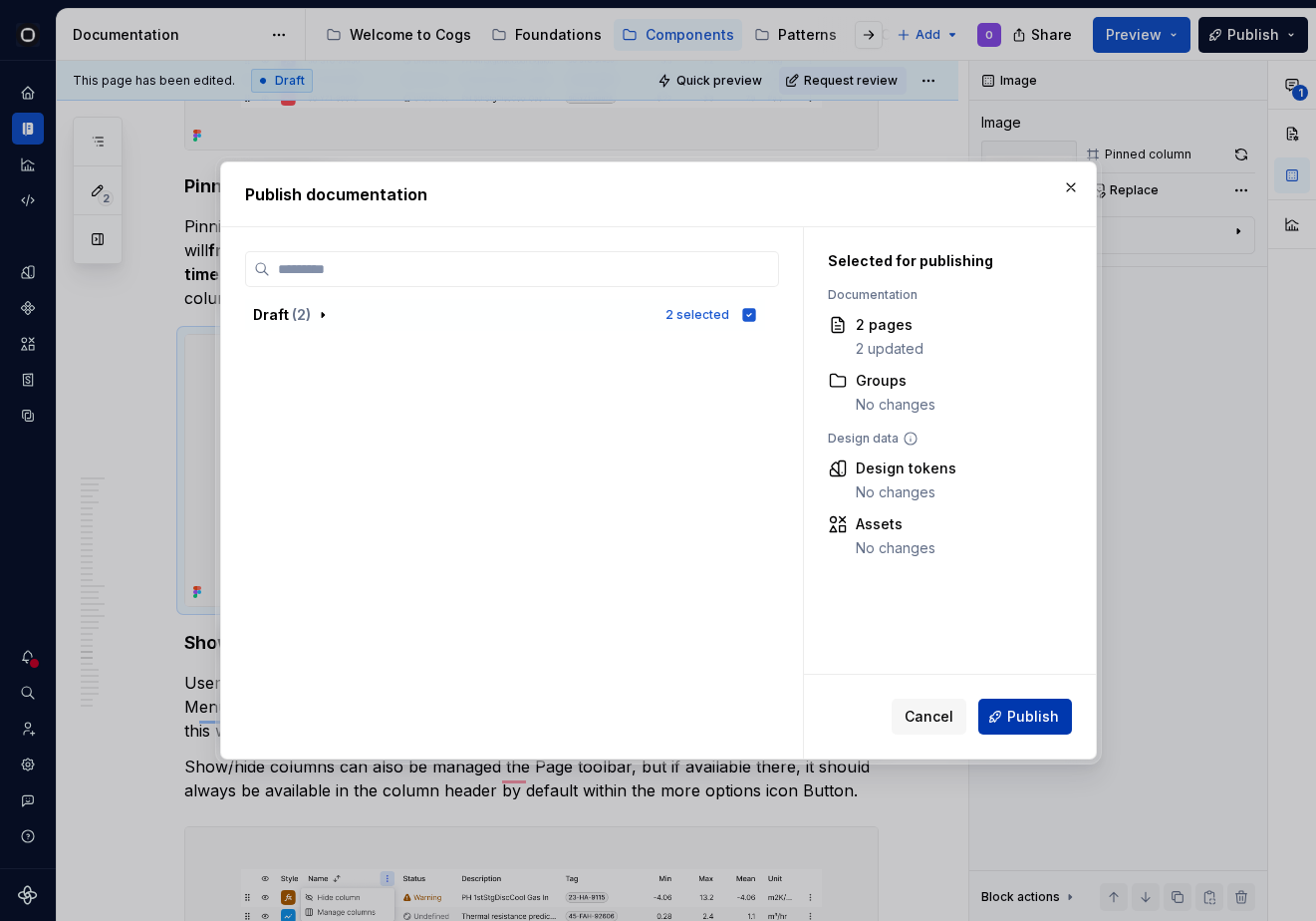 click on "Publish" at bounding box center (1025, 717) 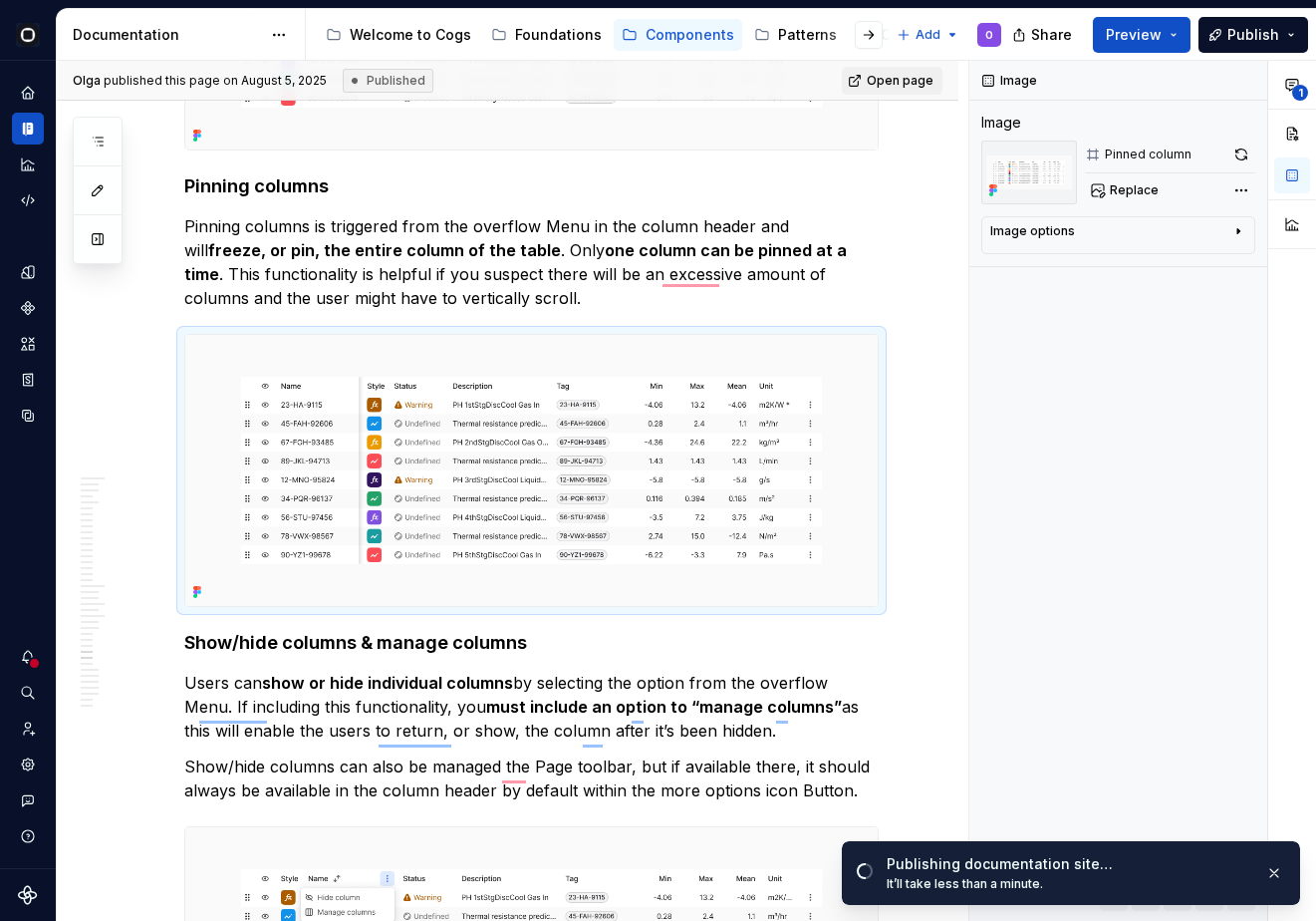click on "Image Image Pinned column Replace Image options Alignment Alt Caption Block actions Move up Move down Duplicate Copy (⌘C) Cut (⌘X) Delete" at bounding box center (1118, 491) 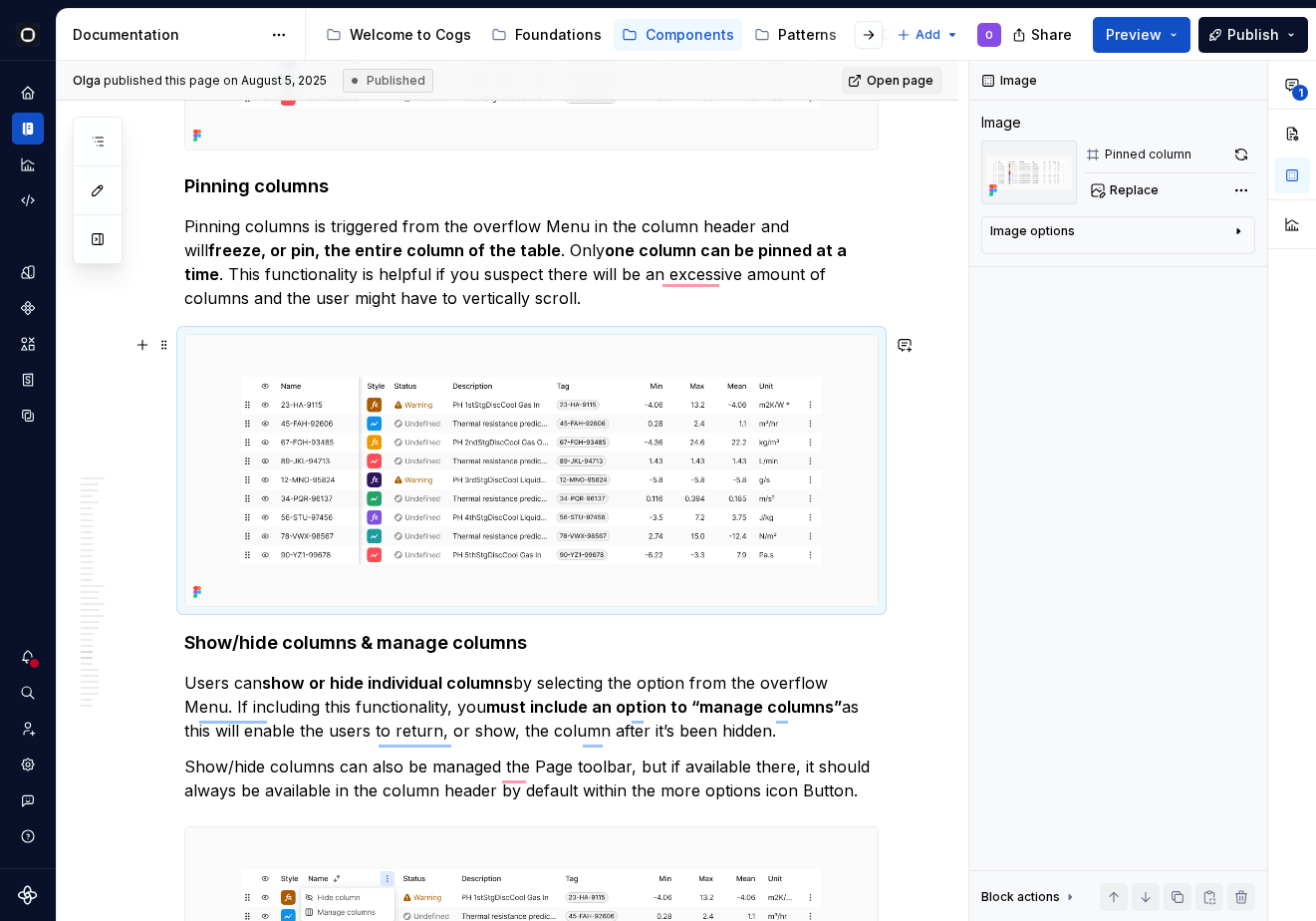click on "**********" at bounding box center (507, -3159) 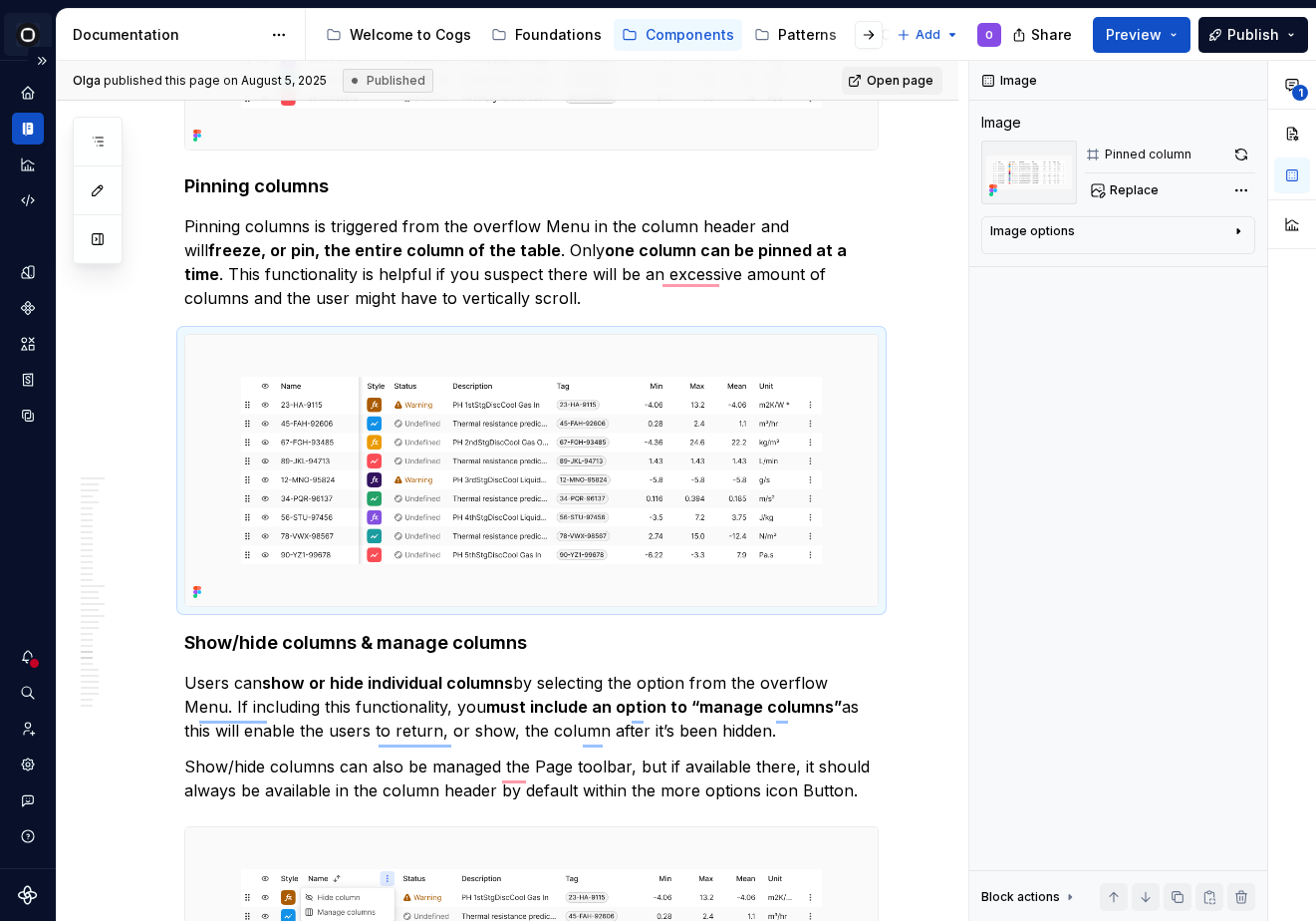 click on "Cogs O Design system data Documentation
Accessibility guide for tree Page tree.
Navigate the tree with the arrow keys. Common tree hotkeys apply. Further keybindings are available:
enter to execute primary action on focused item
f2 to start renaming the focused item
escape to abort renaming an item
control+d to start dragging selected items
Welcome to Cogs Foundations Components Patterns Community Add O Share Preview Publish Pages Add
Accessibility guide for tree Page tree.
Navigate the tree with the arrow keys. Common tree hotkeys apply. Further keybindings are available:
enter to execute primary action on focused item
f2 to start renaming the focused item
escape to abort renaming an item
control+d to start dragging selected items
Component overview Components 📄 Component template Overview Content Playground Code Accessibility Accordion Overview Content Playground" at bounding box center (658, 460) 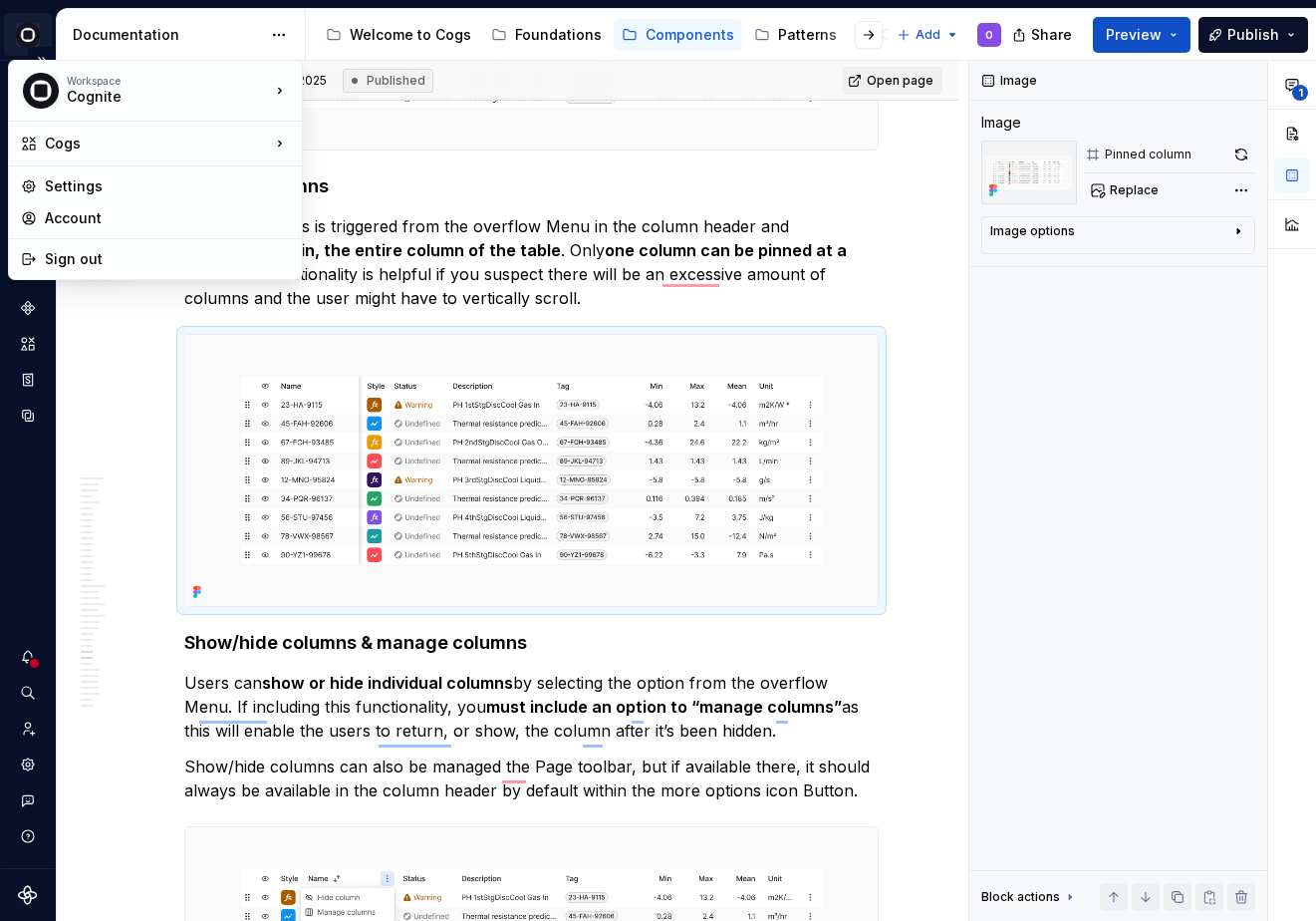 click on "Cogs O Design system data Documentation
Accessibility guide for tree Page tree.
Navigate the tree with the arrow keys. Common tree hotkeys apply. Further keybindings are available:
enter to execute primary action on focused item
f2 to start renaming the focused item
escape to abort renaming an item
control+d to start dragging selected items
Welcome to Cogs Foundations Components Patterns Community Add O Share Preview Publish Pages Add
Accessibility guide for tree Page tree.
Navigate the tree with the arrow keys. Common tree hotkeys apply. Further keybindings are available:
enter to execute primary action on focused item
f2 to start renaming the focused item
escape to abort renaming an item
control+d to start dragging selected items
Component overview Components 📄 Component template Overview Content Playground Code Accessibility Accordion Overview Content Playground" at bounding box center (658, 460) 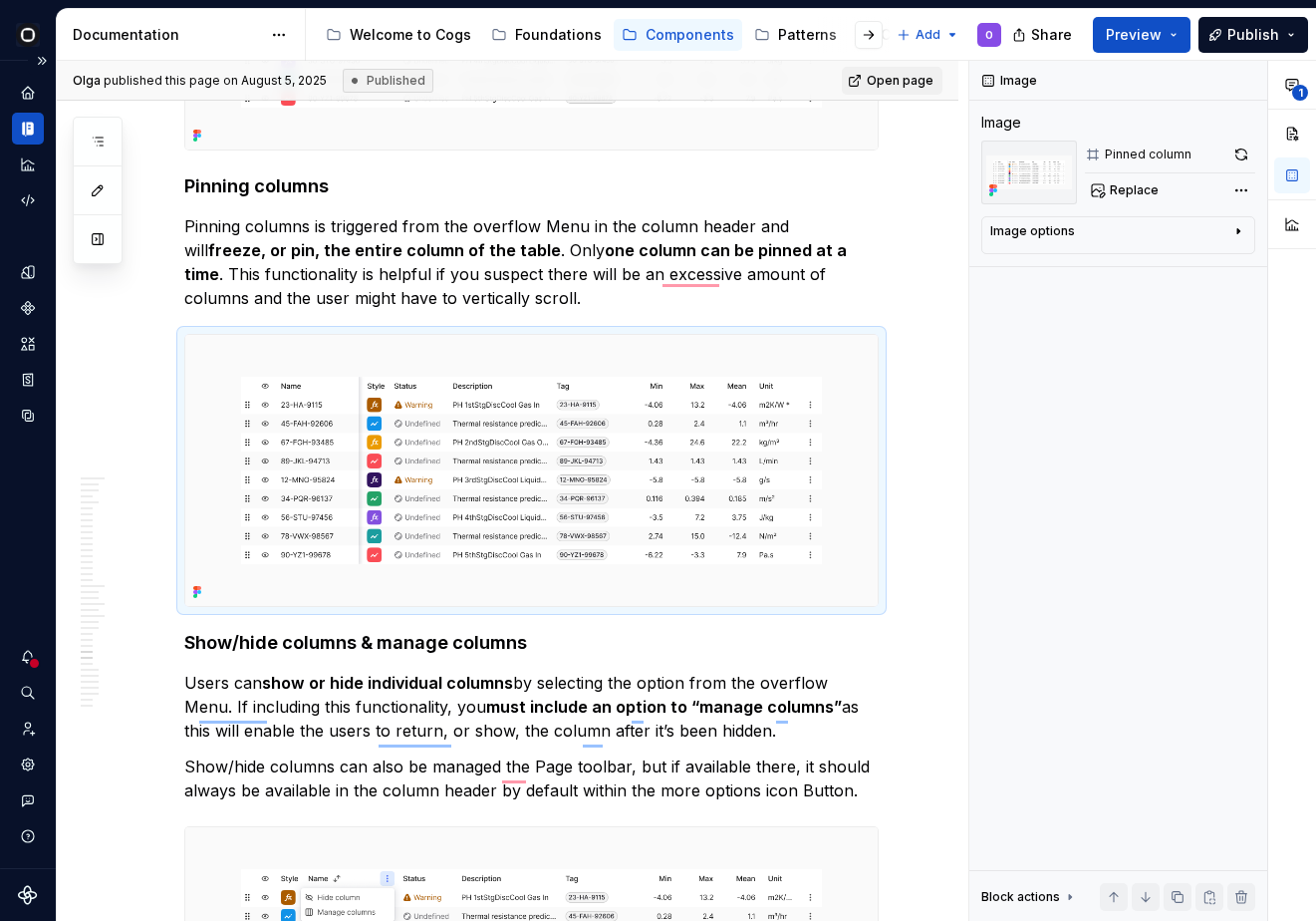 type on "*" 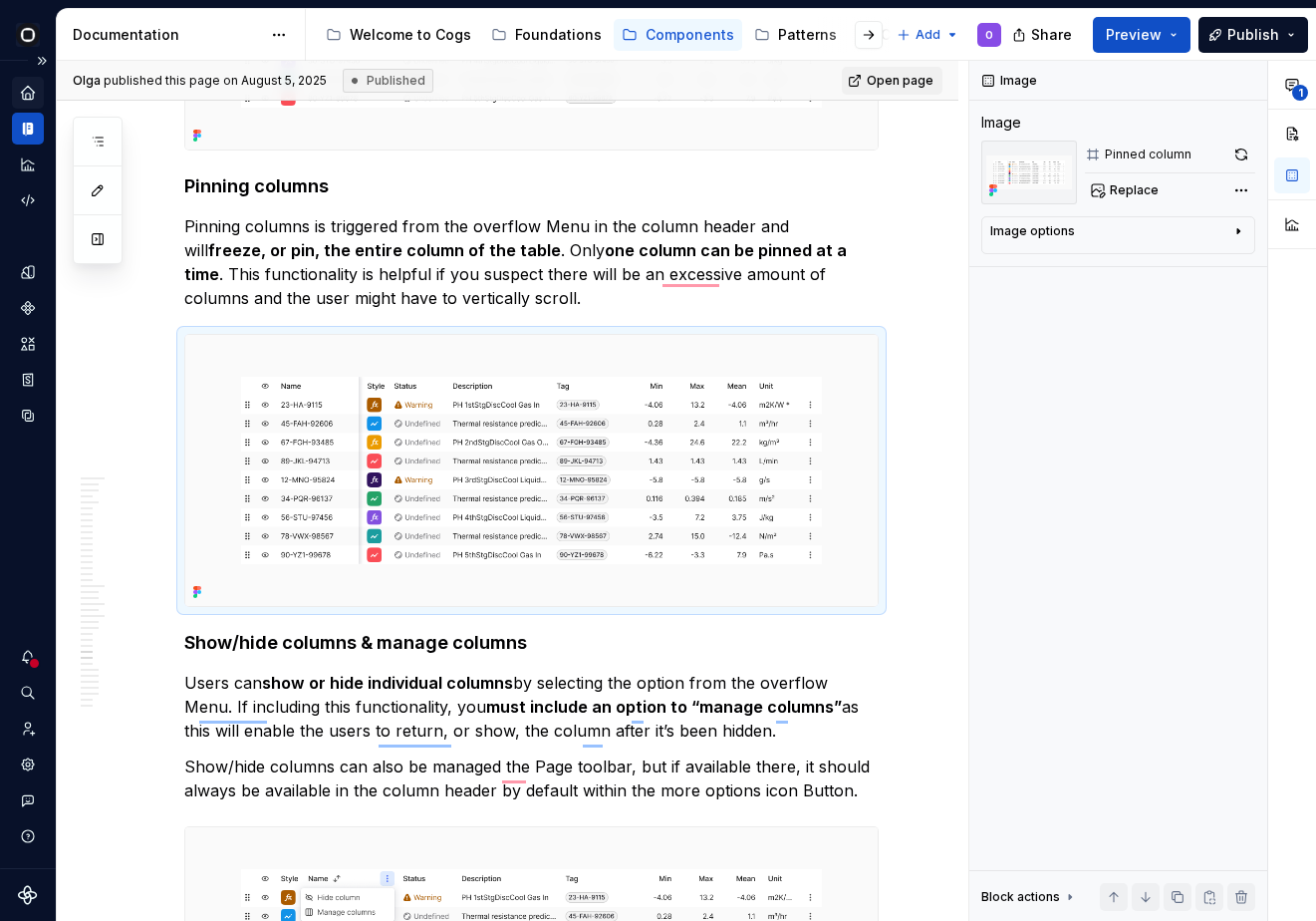 click 